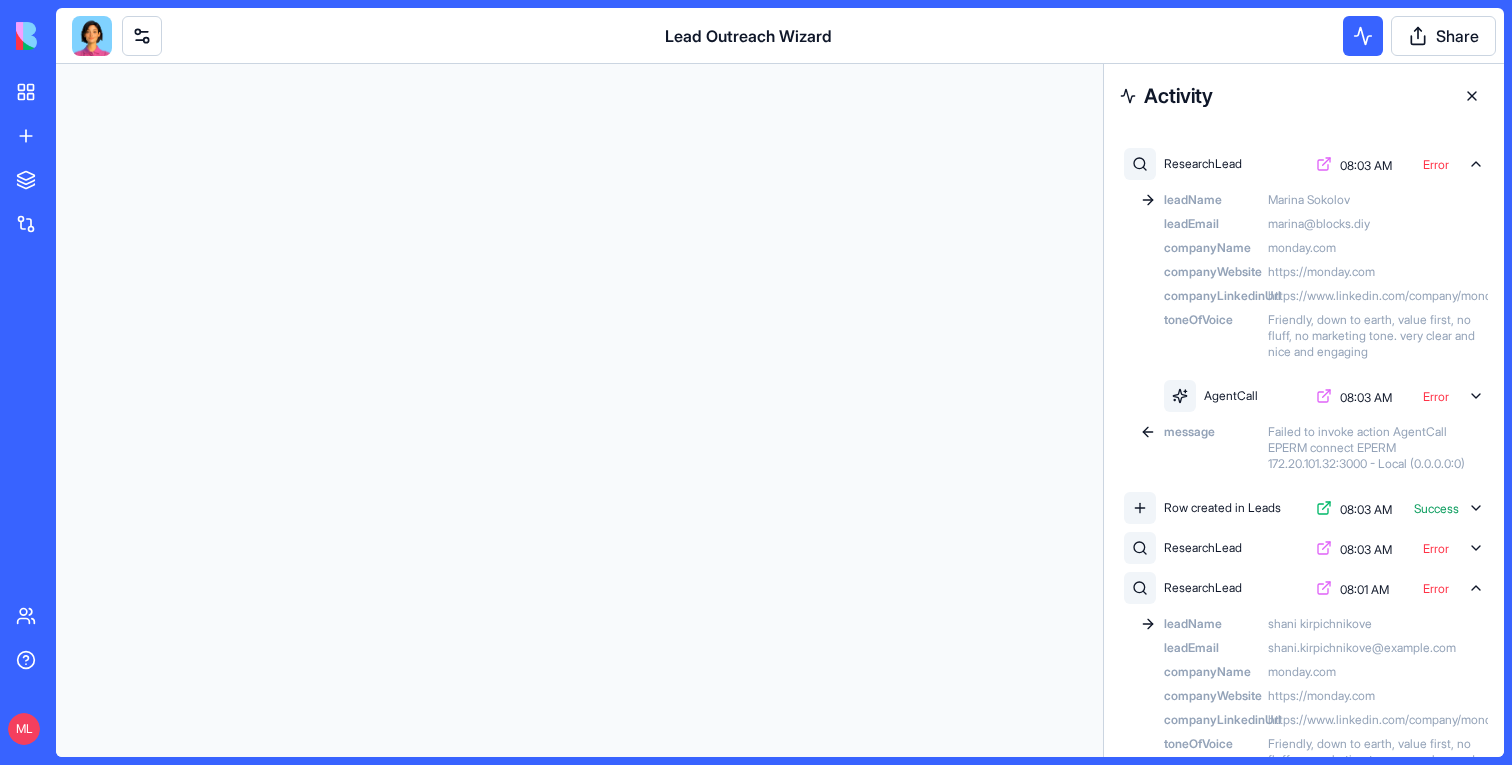 scroll, scrollTop: 0, scrollLeft: 0, axis: both 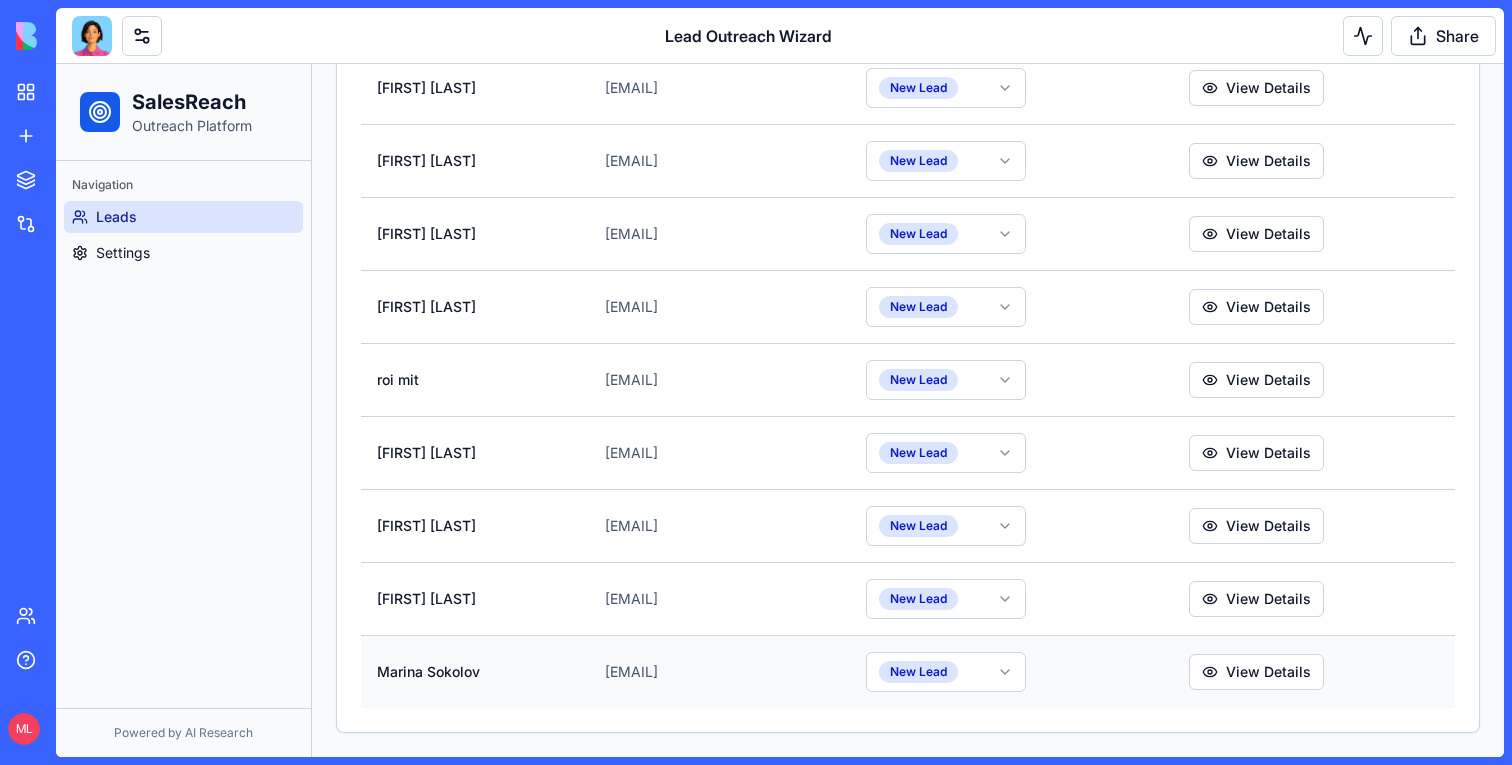click on "marina@blocks.diy" at bounding box center [719, 671] 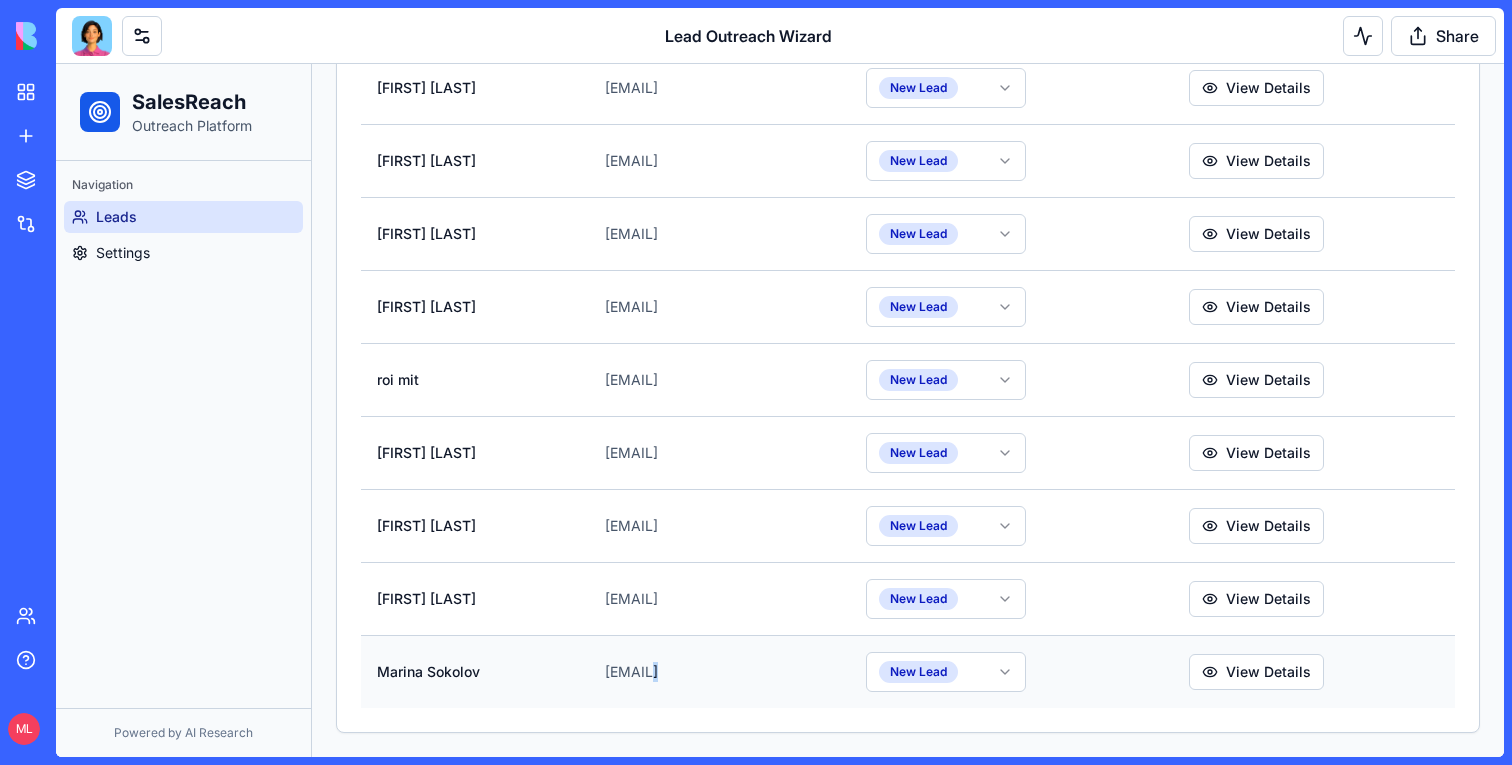 click on "marina@blocks.diy" at bounding box center (719, 671) 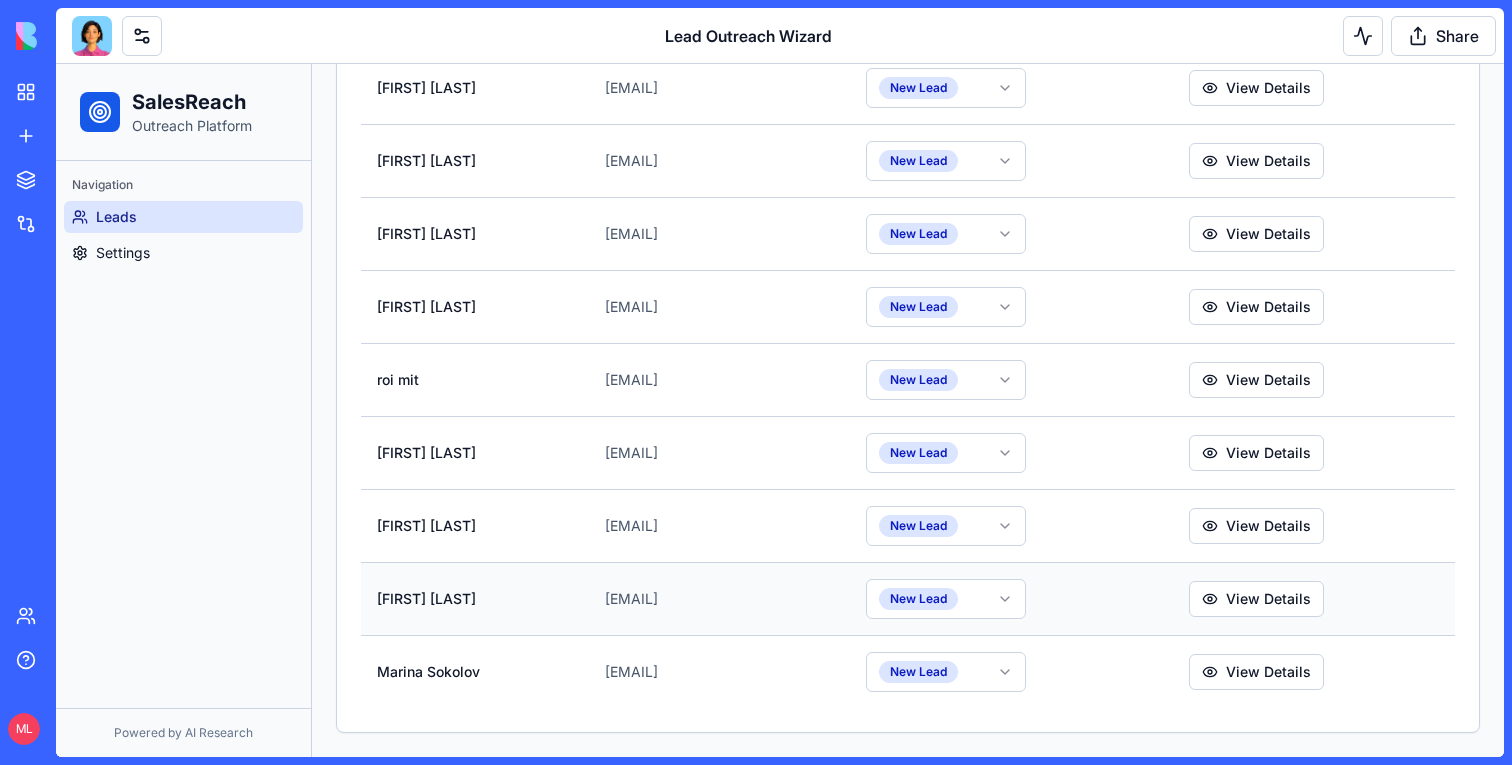 click on "[EMAIL]" at bounding box center (719, 598) 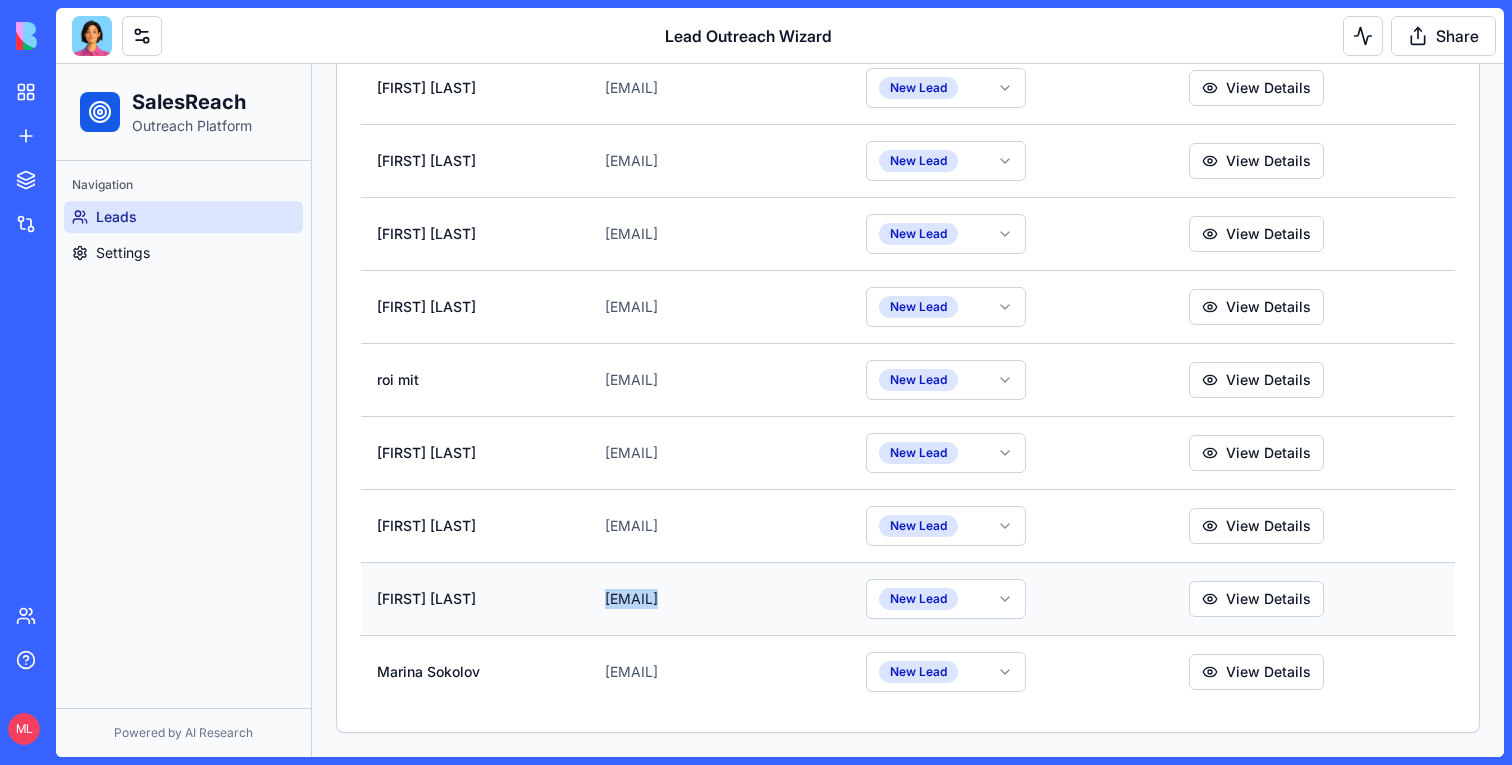 click on "[EMAIL]" at bounding box center (719, 598) 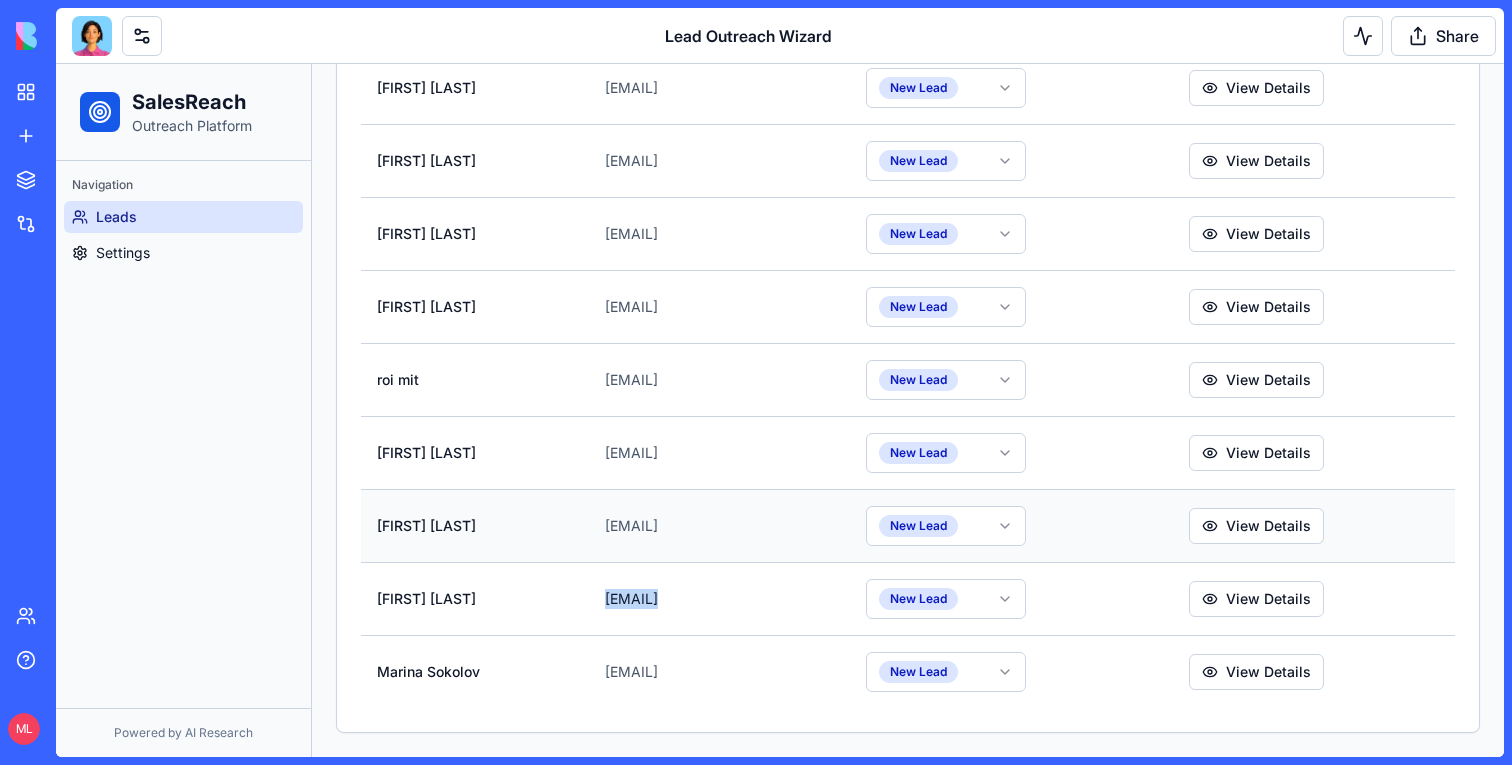 copy on "[EMAIL]" 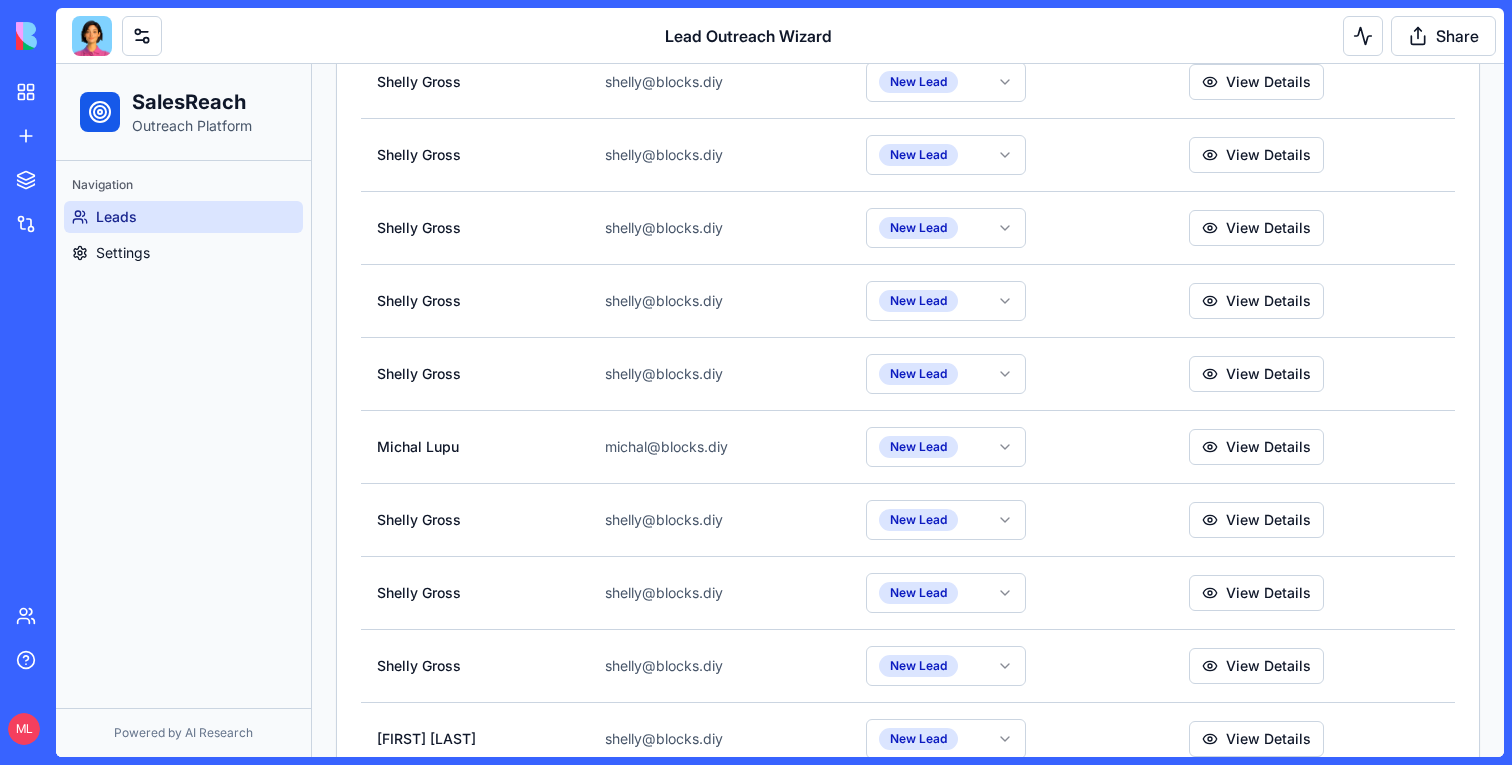 scroll, scrollTop: 0, scrollLeft: 0, axis: both 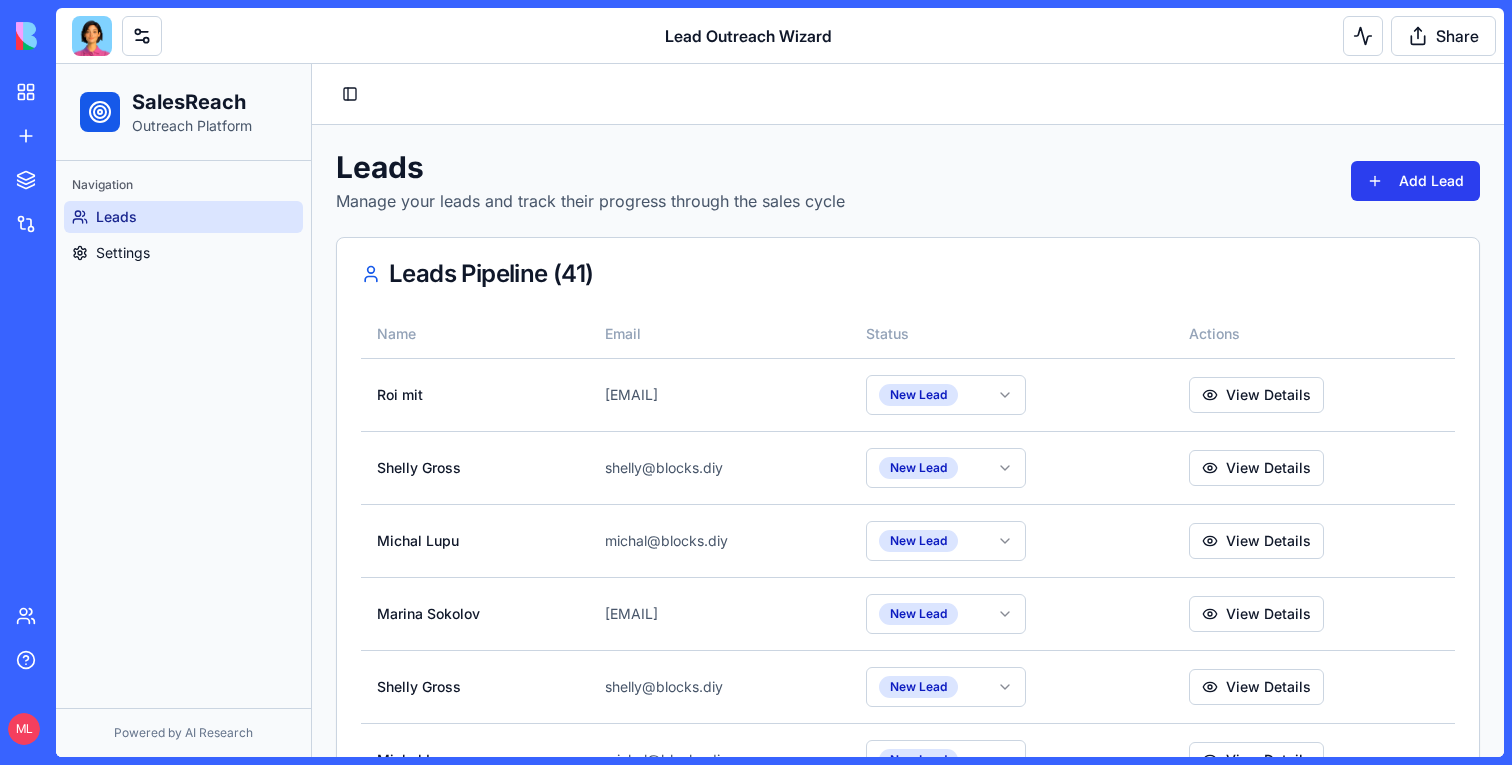 click on "Add Lead" at bounding box center (1415, 181) 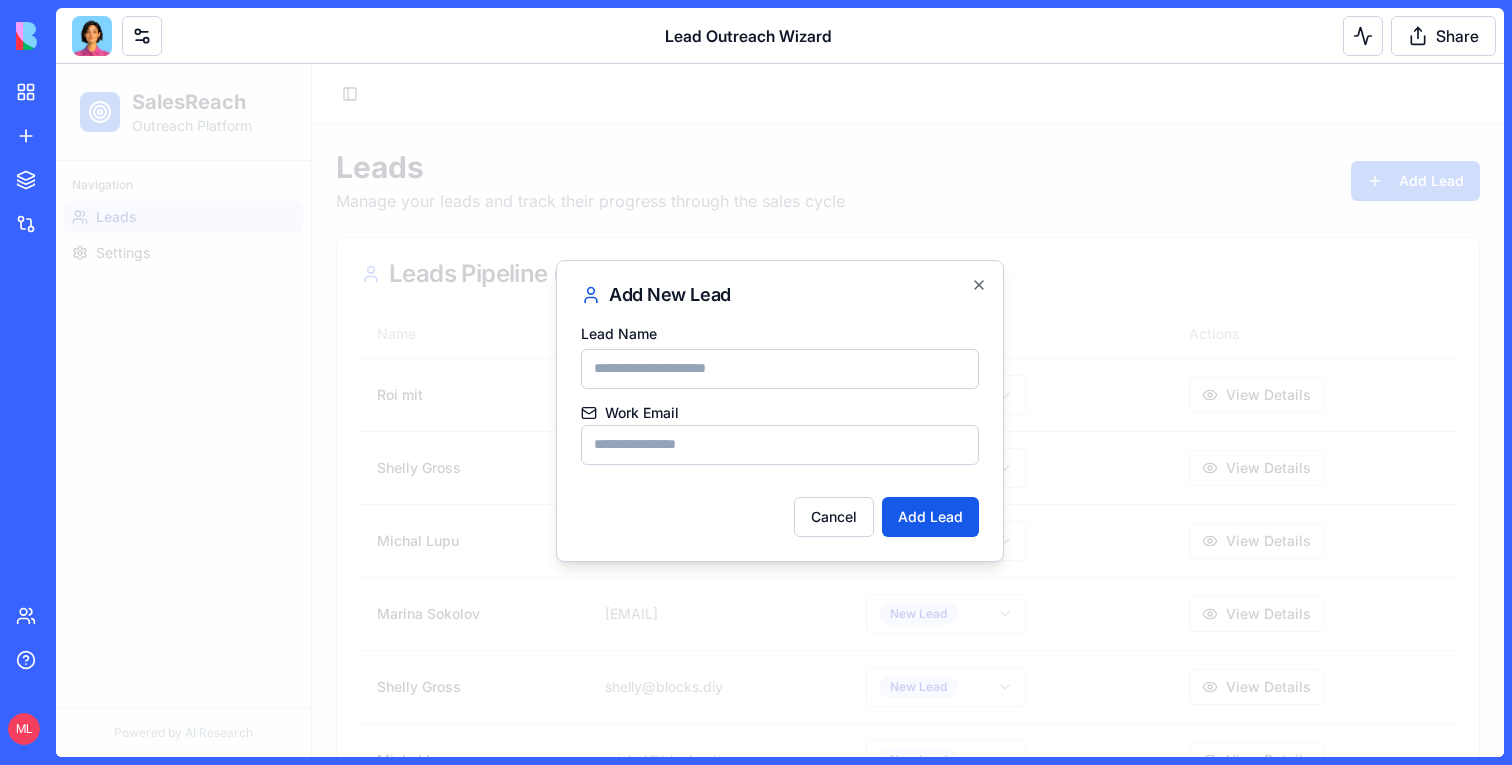 click on "Work Email" at bounding box center (780, 445) 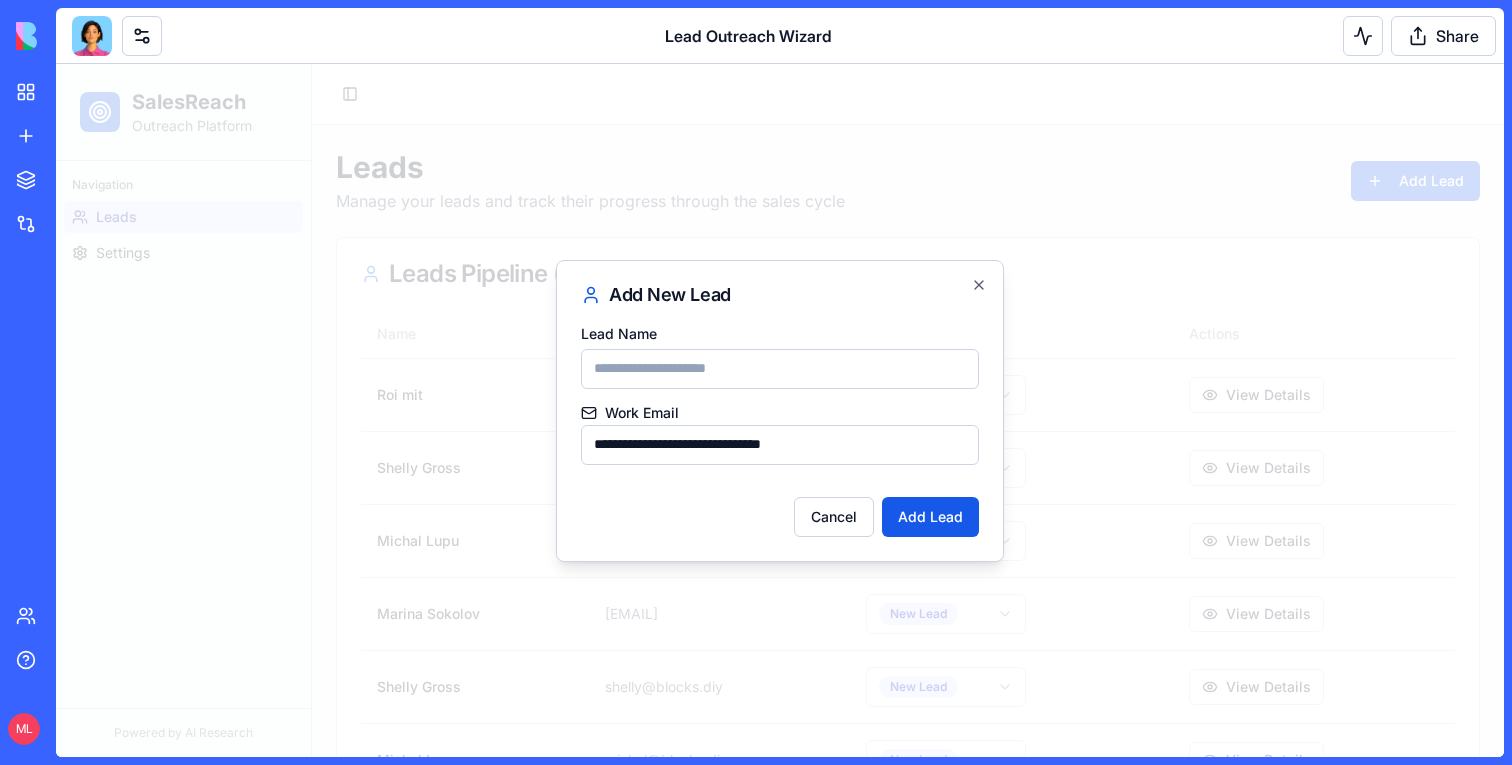 type on "**********" 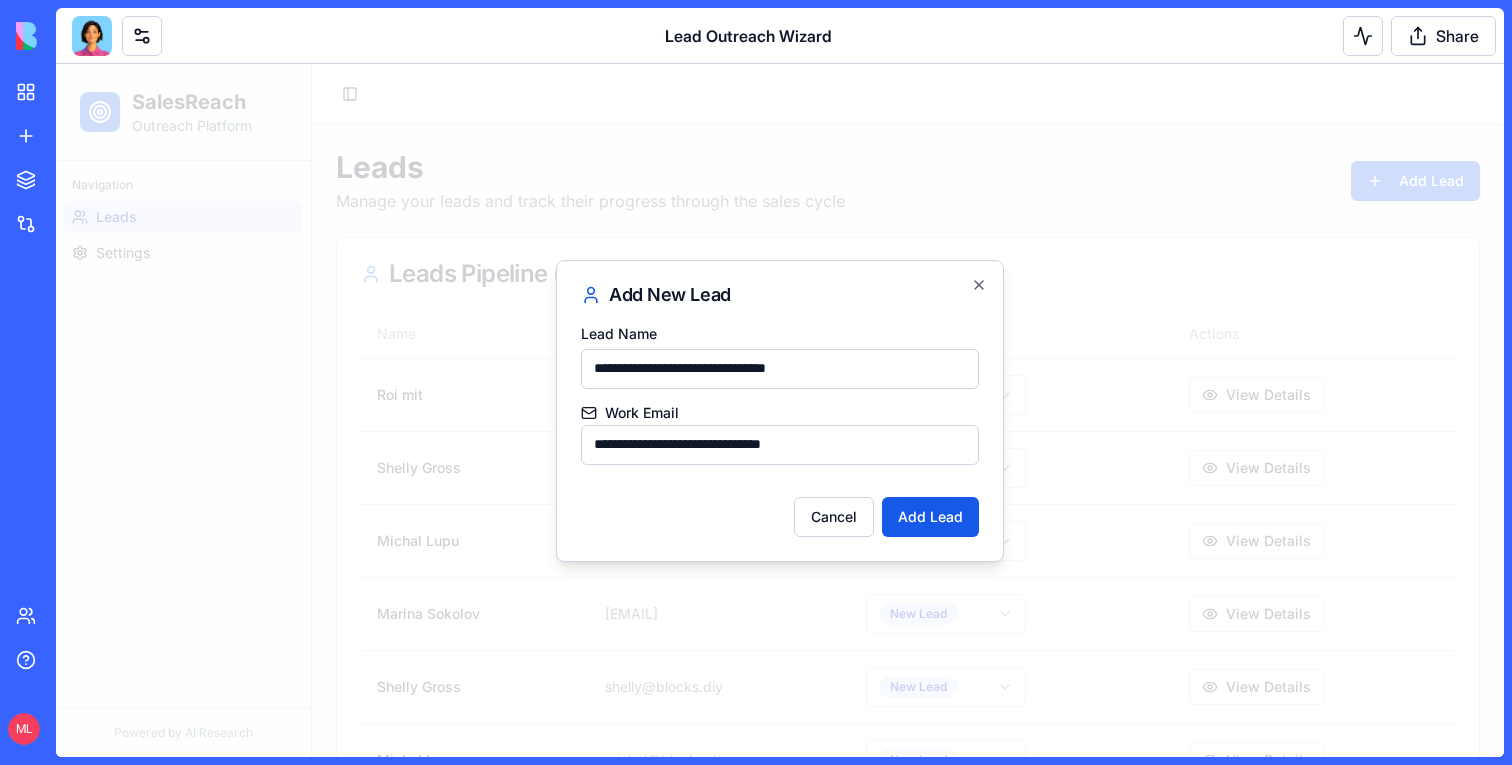 click on "**********" at bounding box center [780, 369] 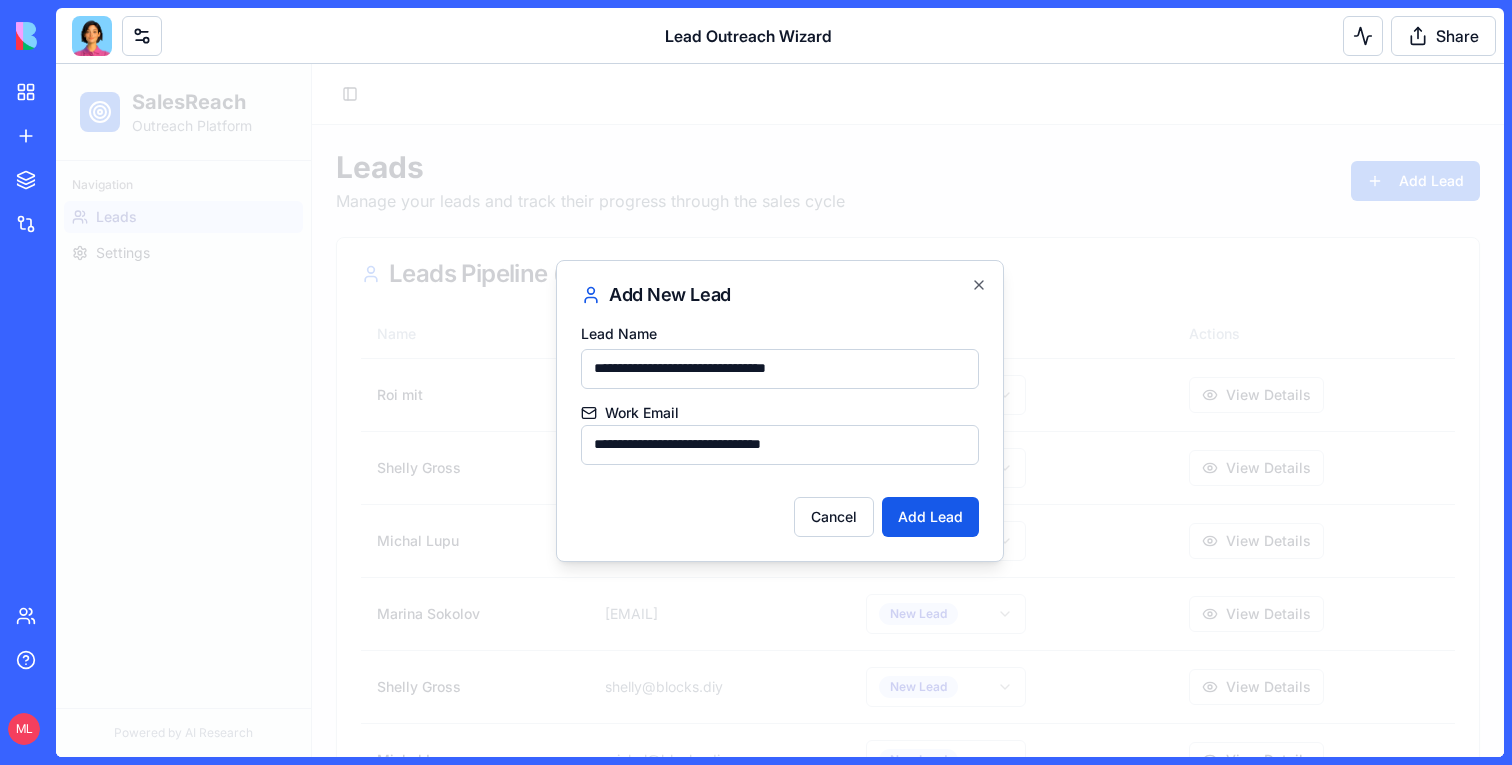 drag, startPoint x: 857, startPoint y: 376, endPoint x: 723, endPoint y: 371, distance: 134.09325 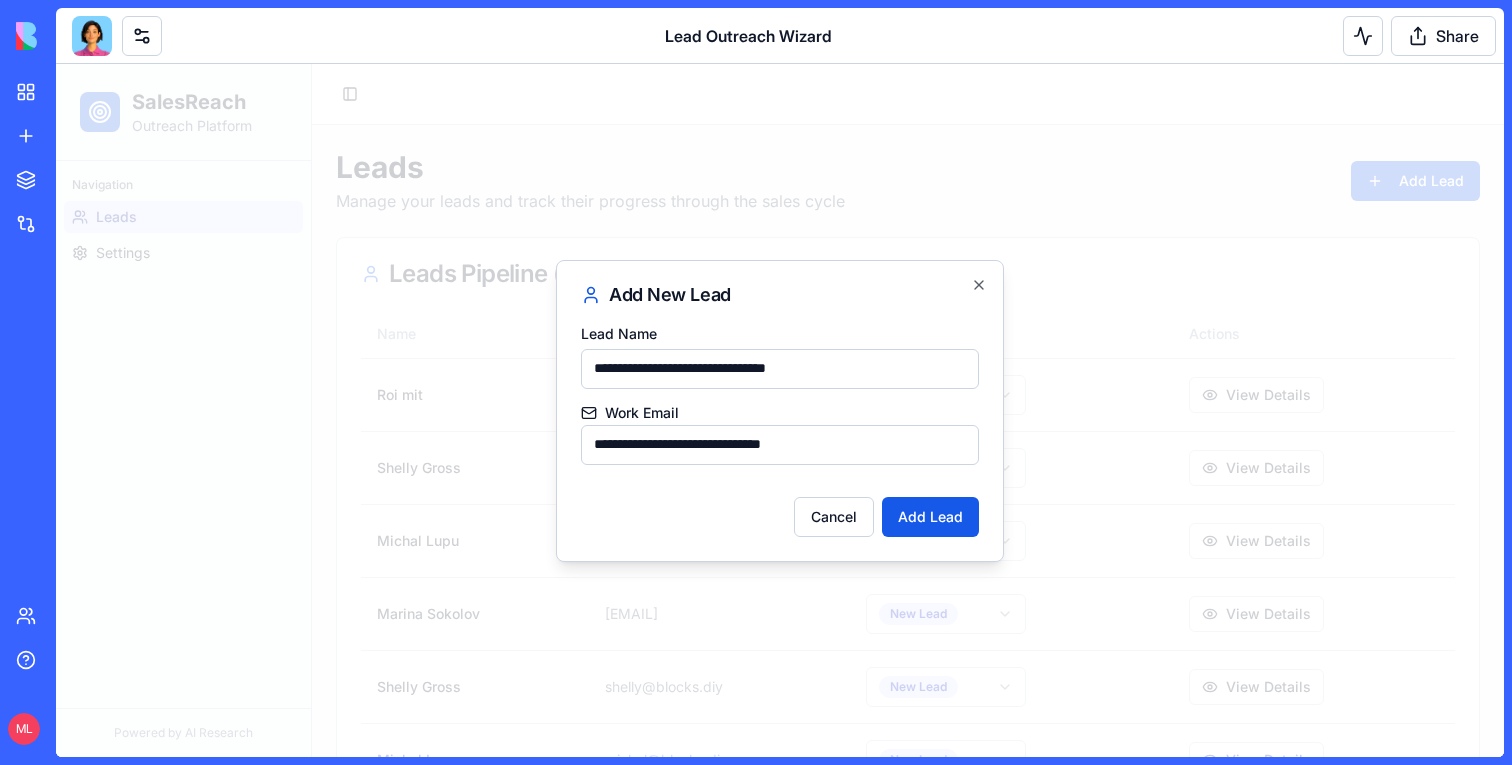 click on "**********" at bounding box center (780, 369) 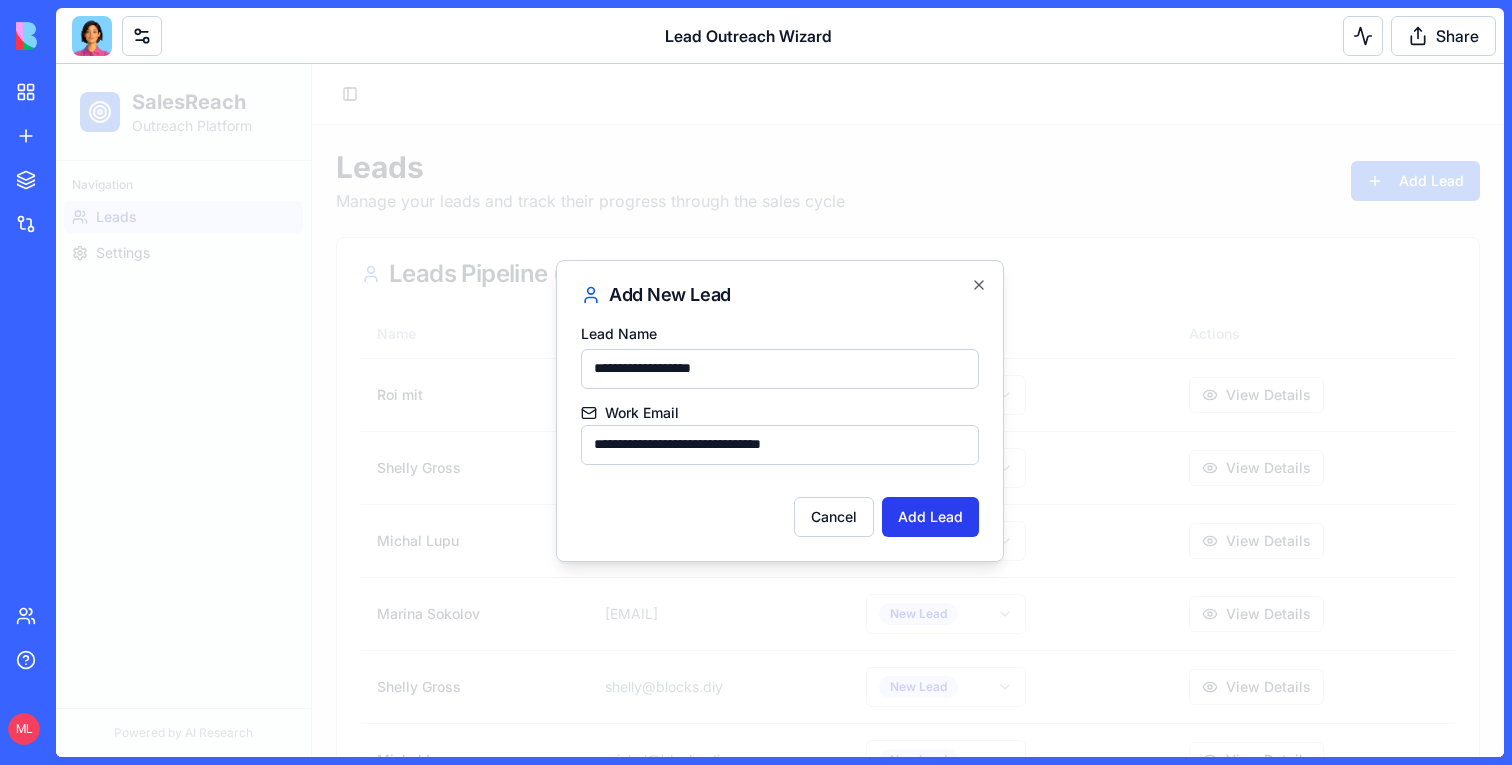 type on "**********" 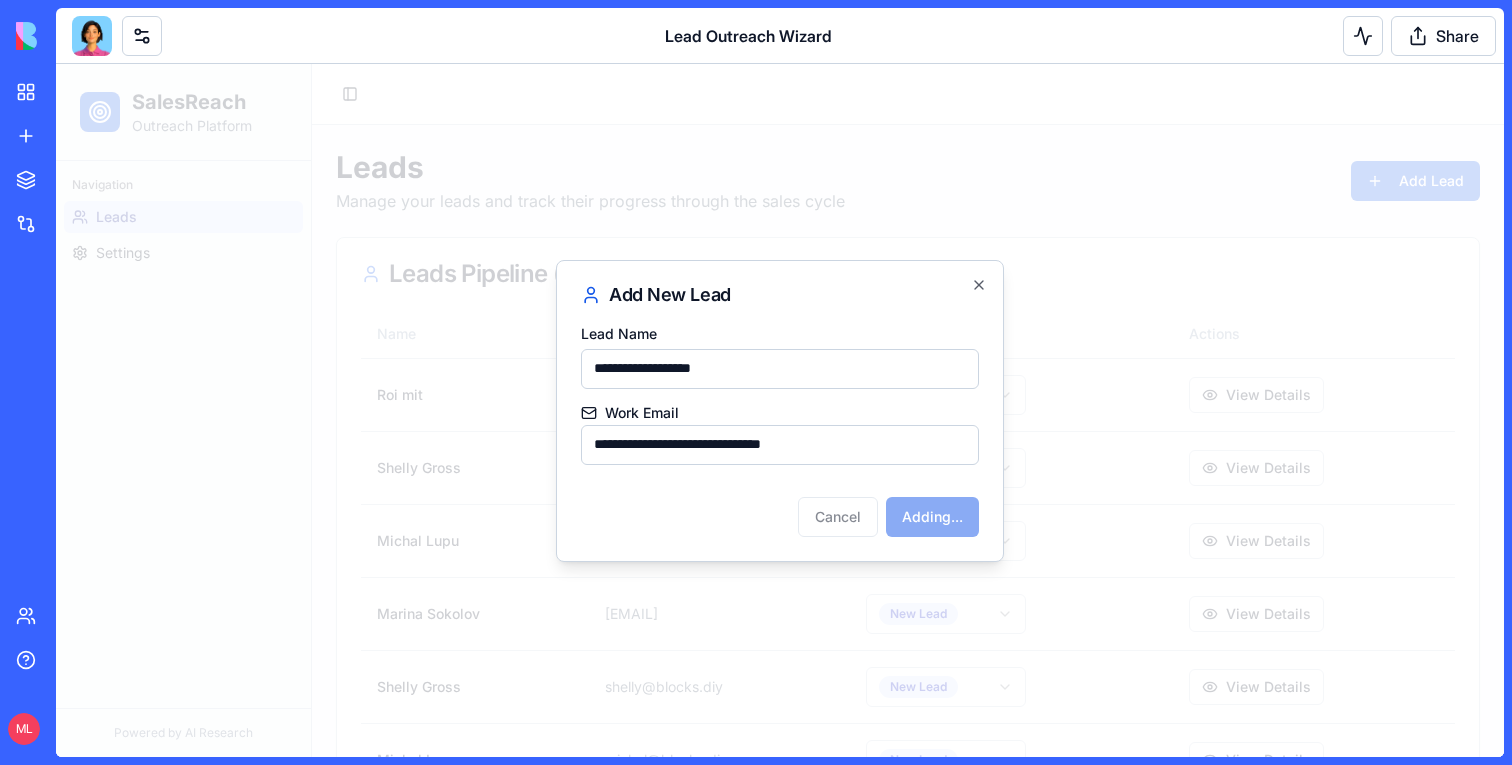 type 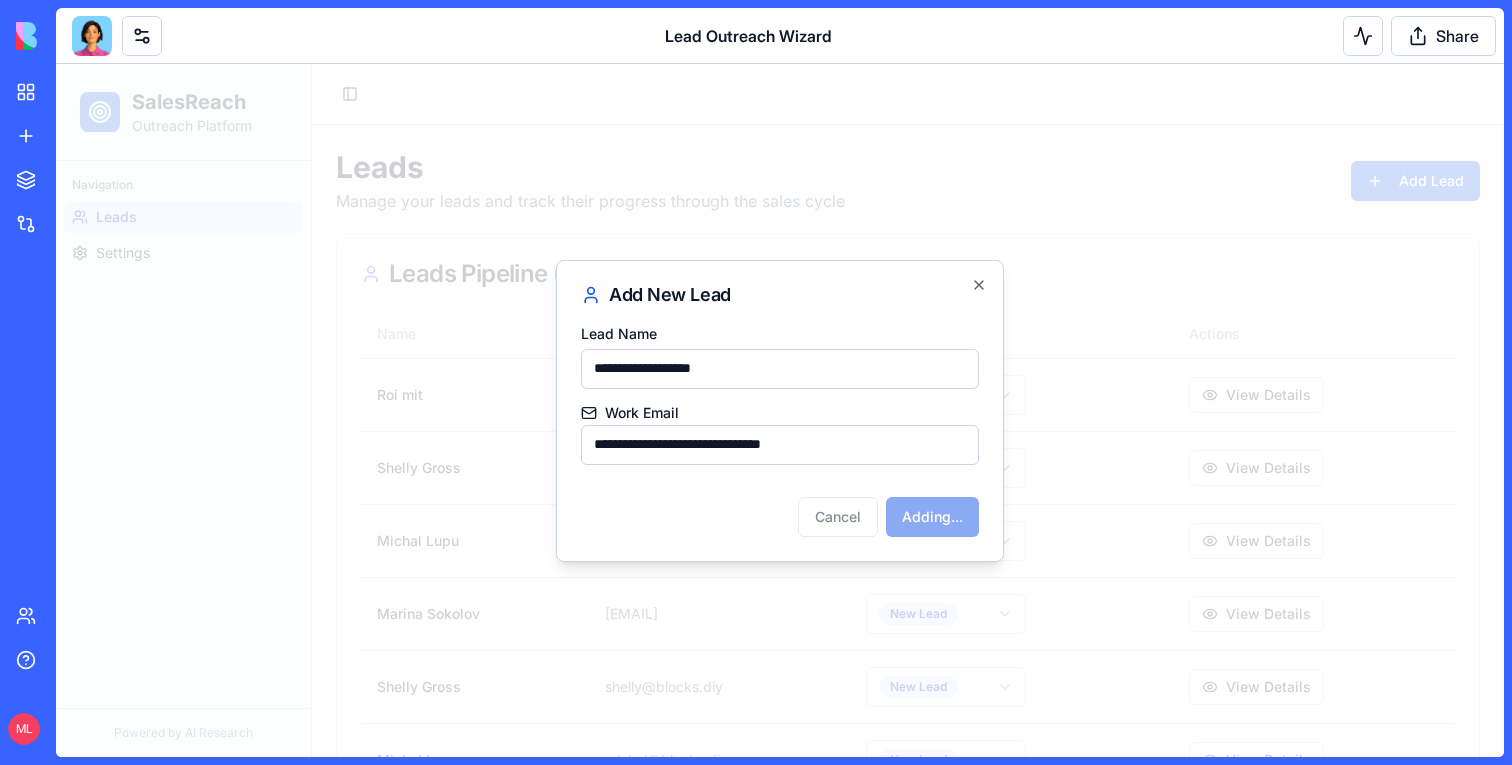 type 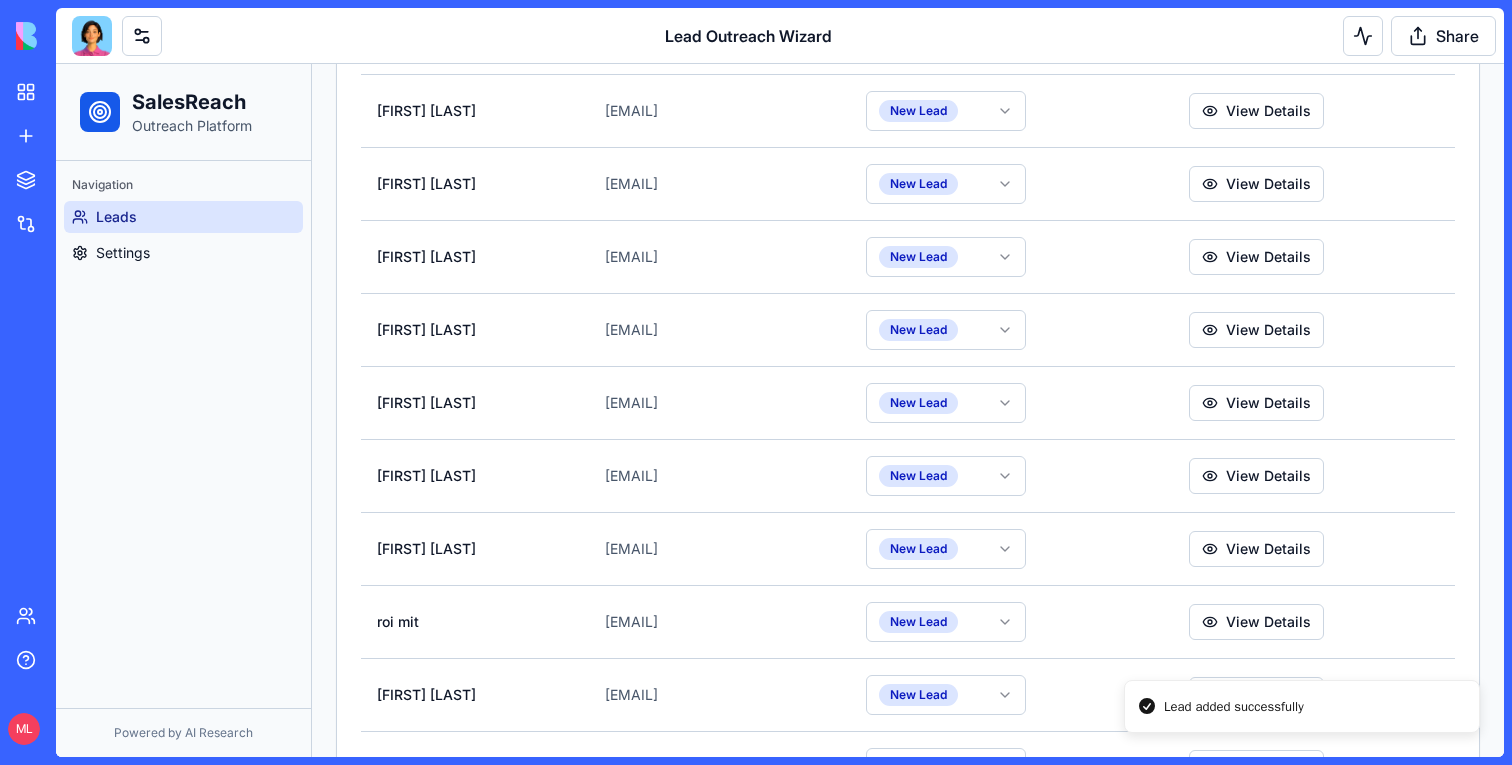 scroll, scrollTop: 2643, scrollLeft: 0, axis: vertical 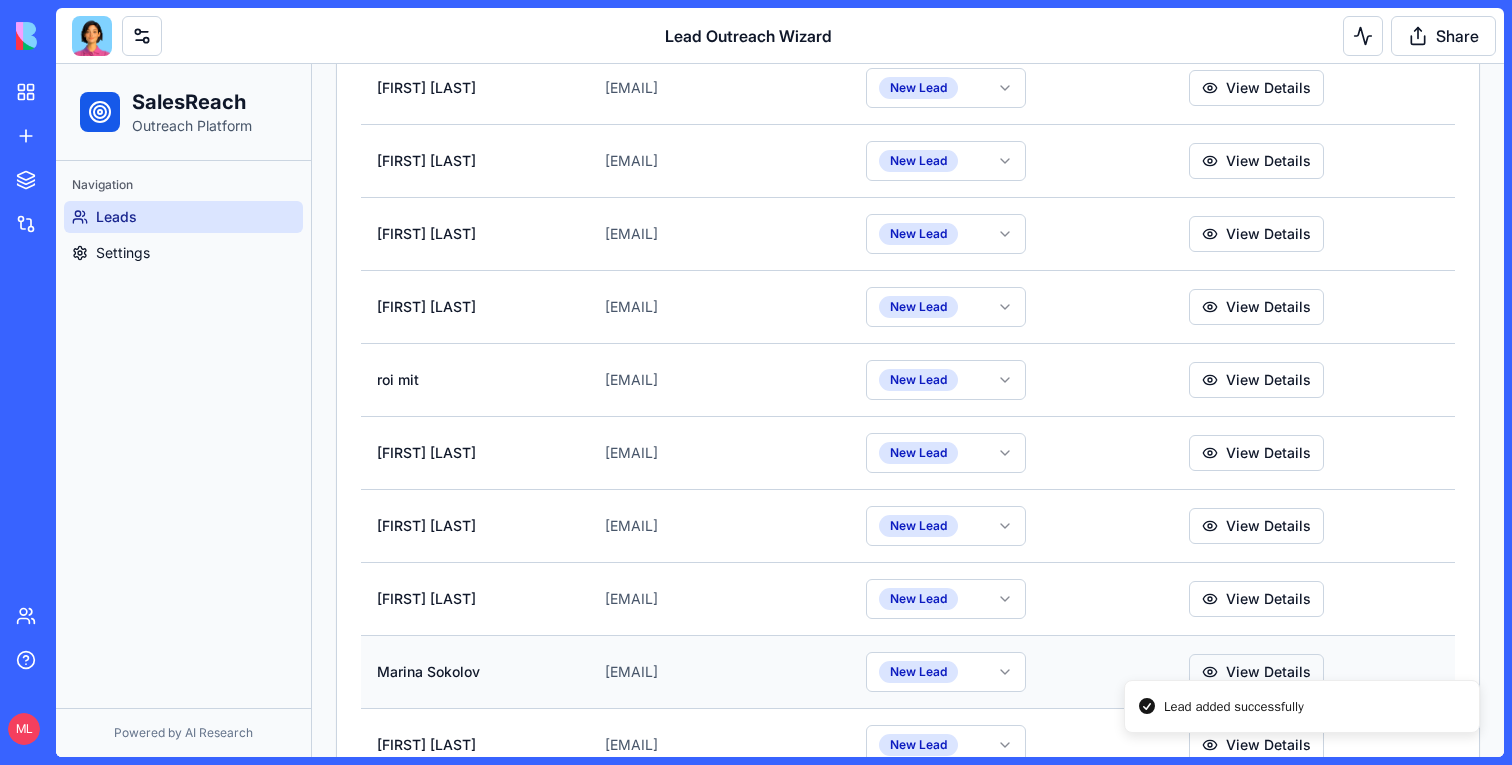 click on "View Details" at bounding box center [1256, 672] 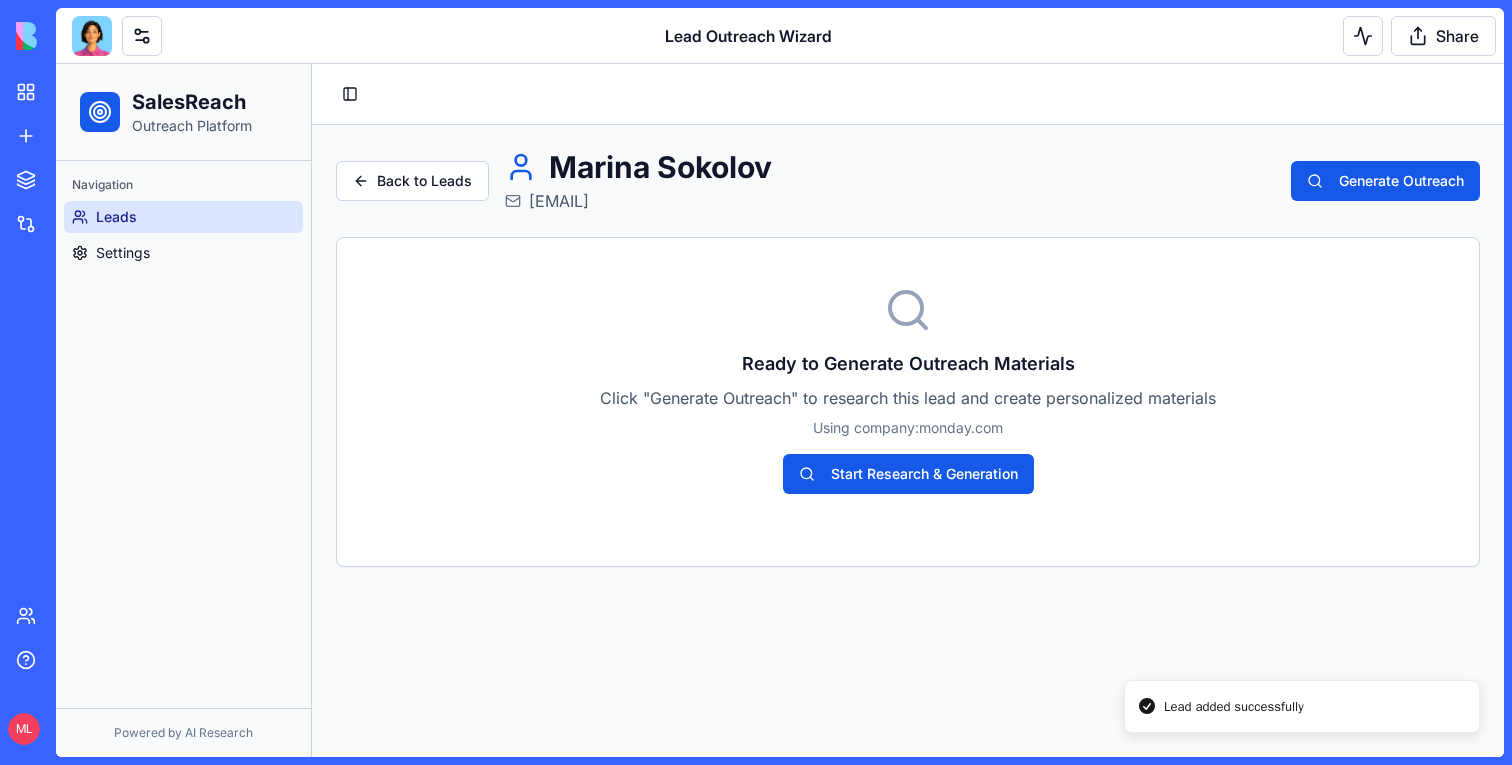 scroll, scrollTop: 0, scrollLeft: 0, axis: both 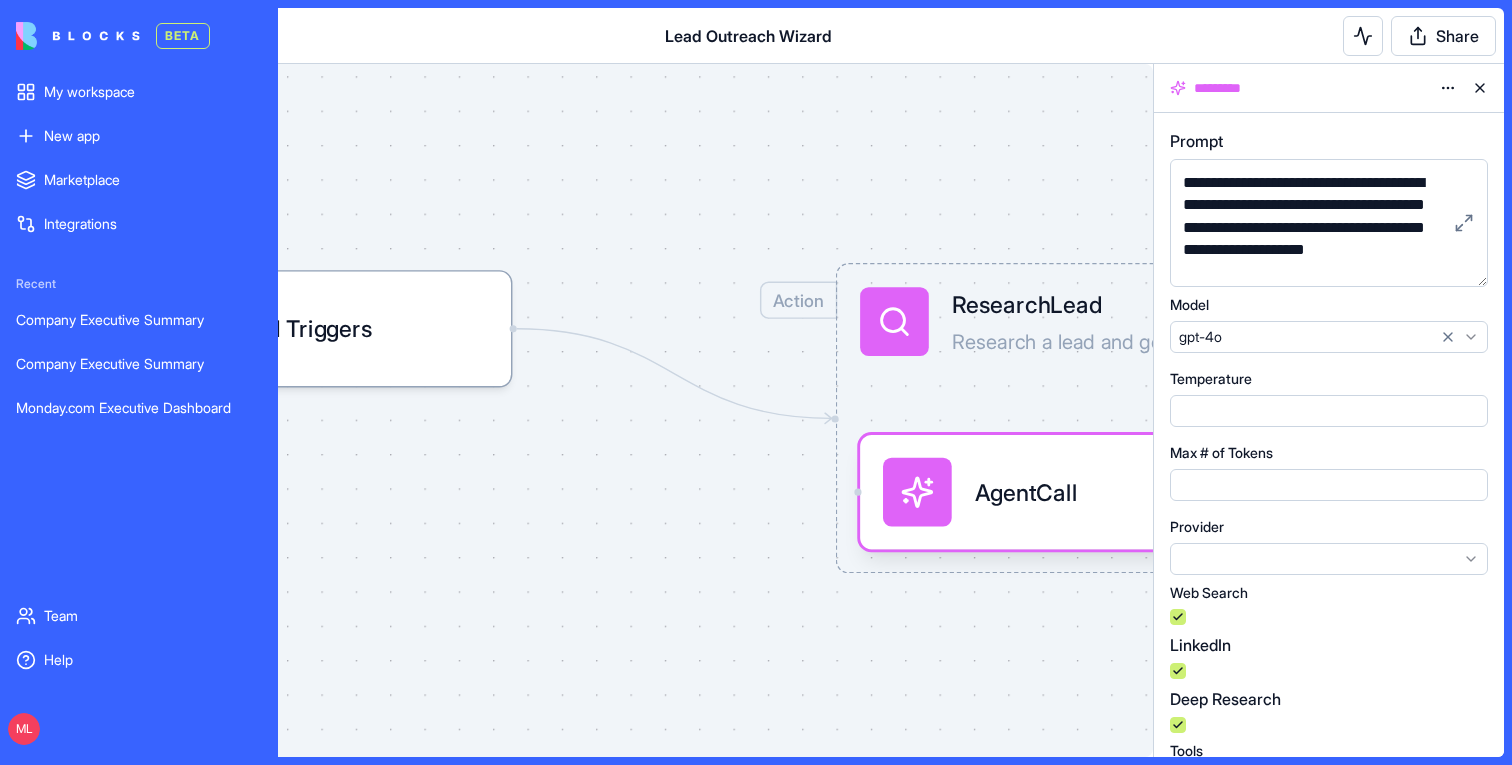 click at bounding box center (78, 36) 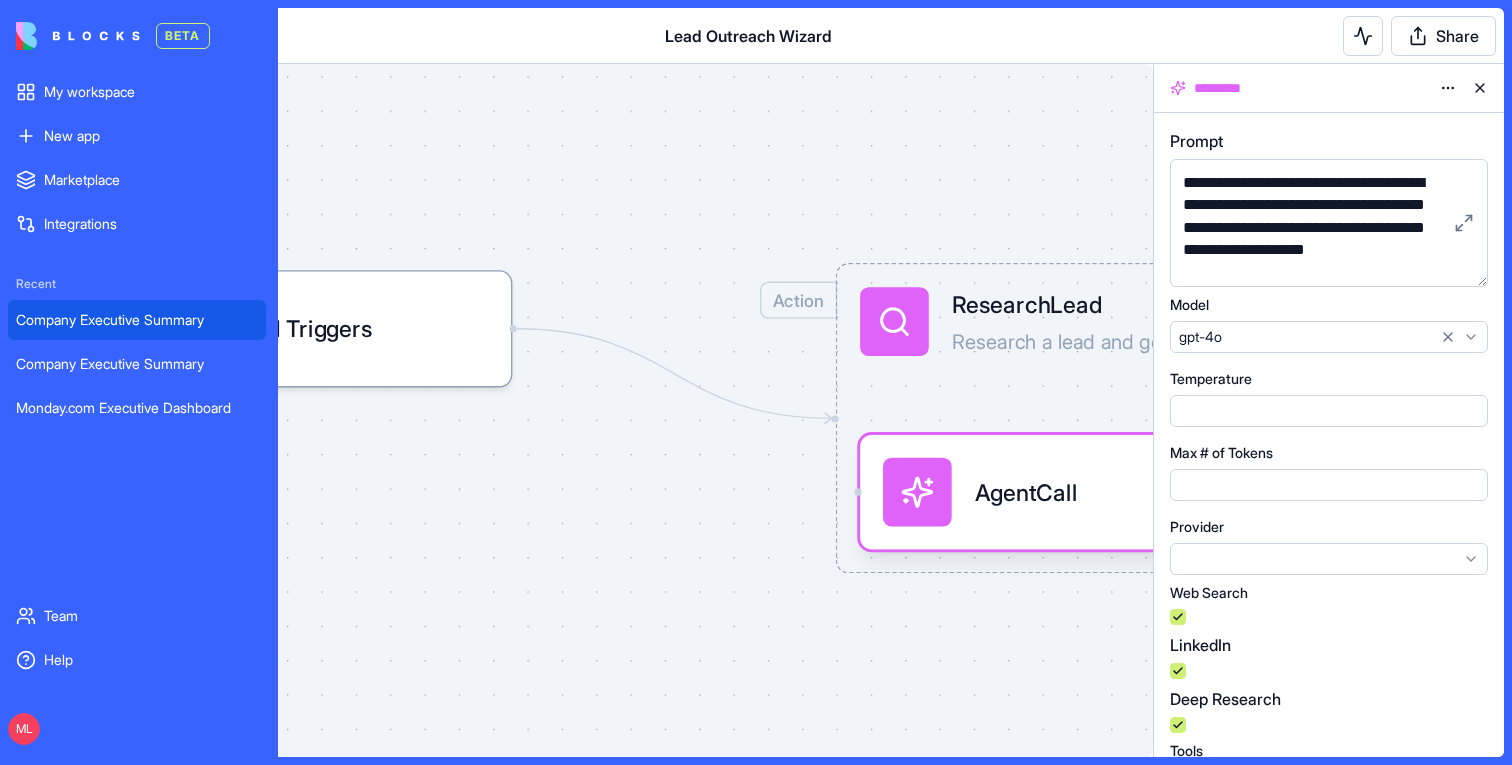 click on "Company Executive Summary" at bounding box center (137, 320) 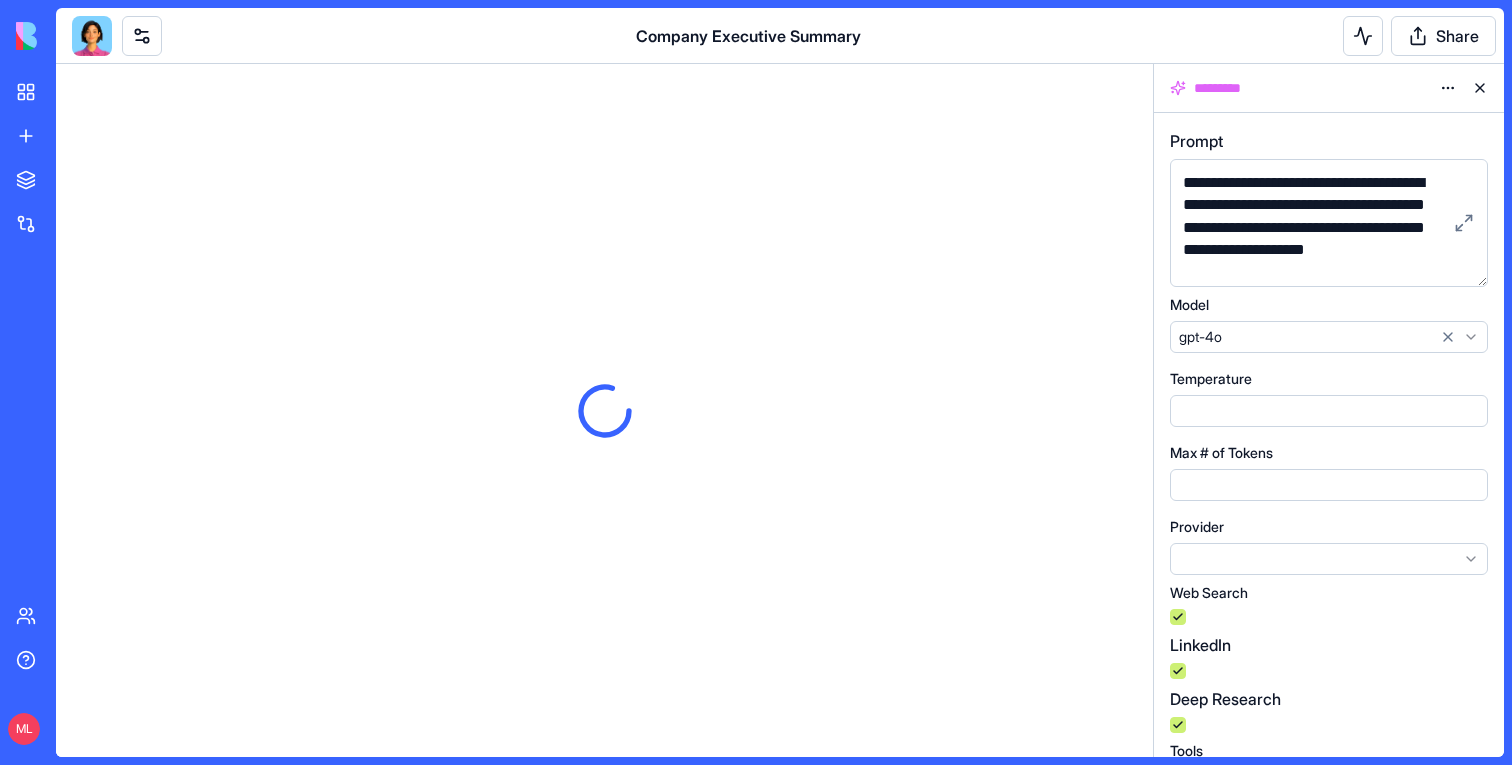 scroll, scrollTop: 0, scrollLeft: 0, axis: both 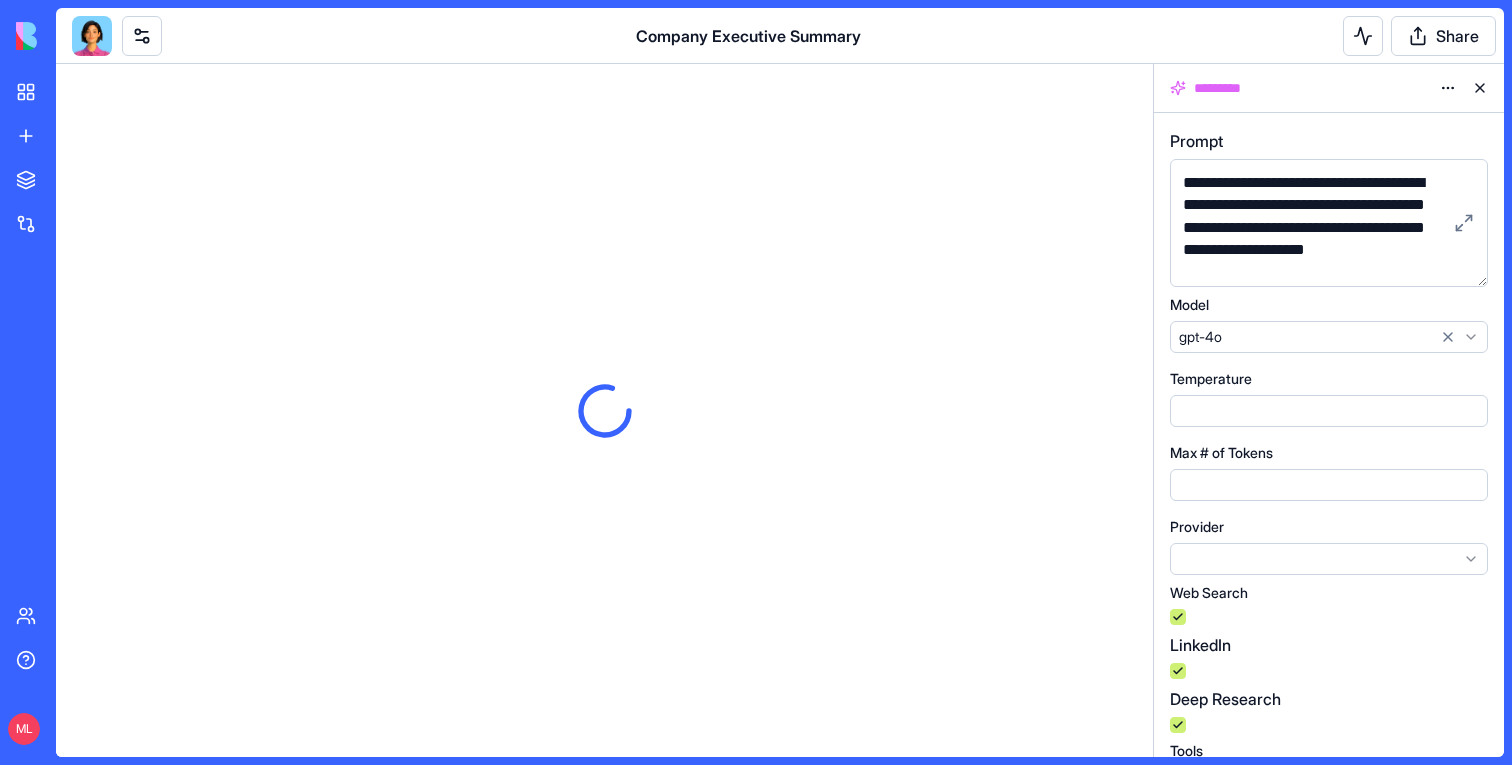 click at bounding box center [1480, 88] 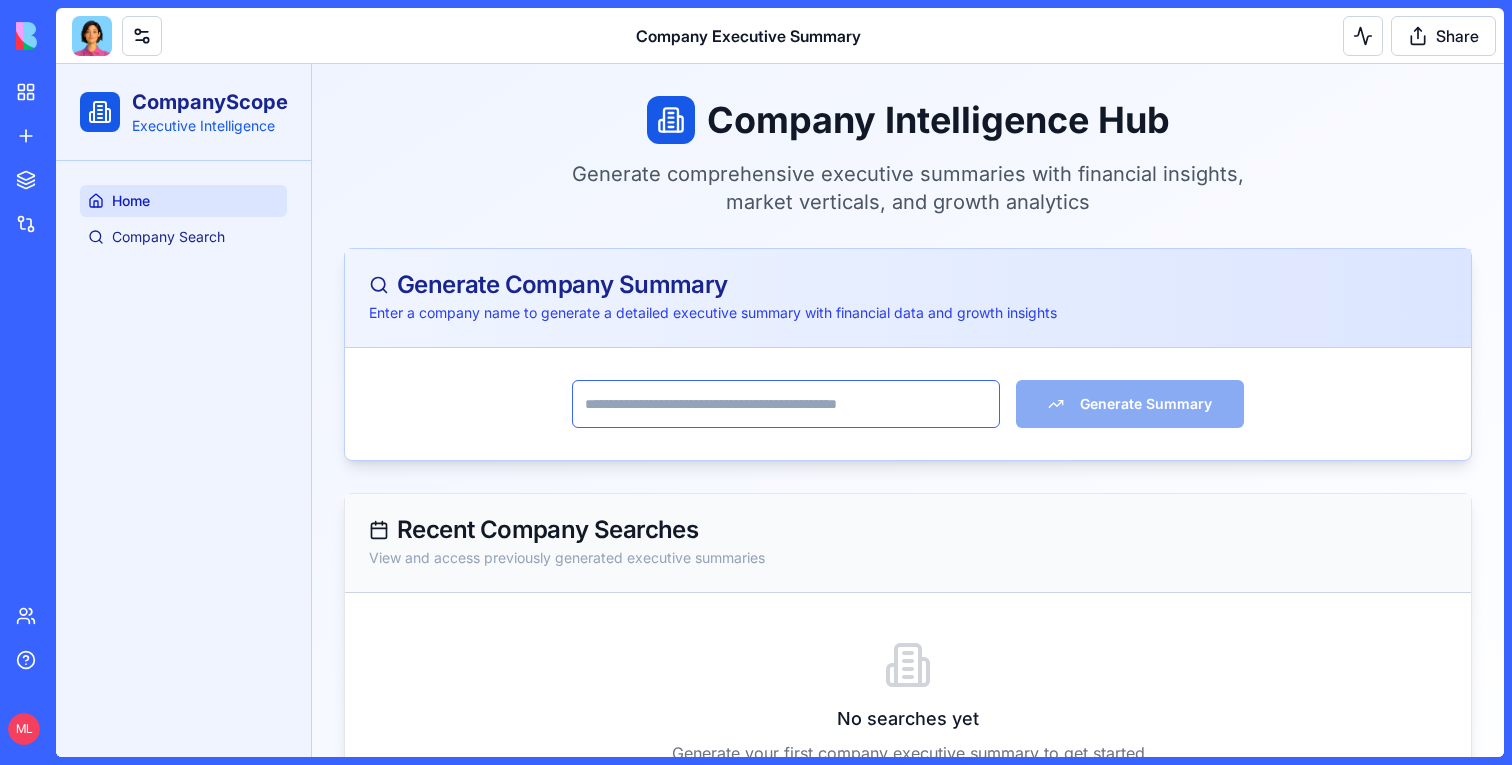 click at bounding box center (786, 404) 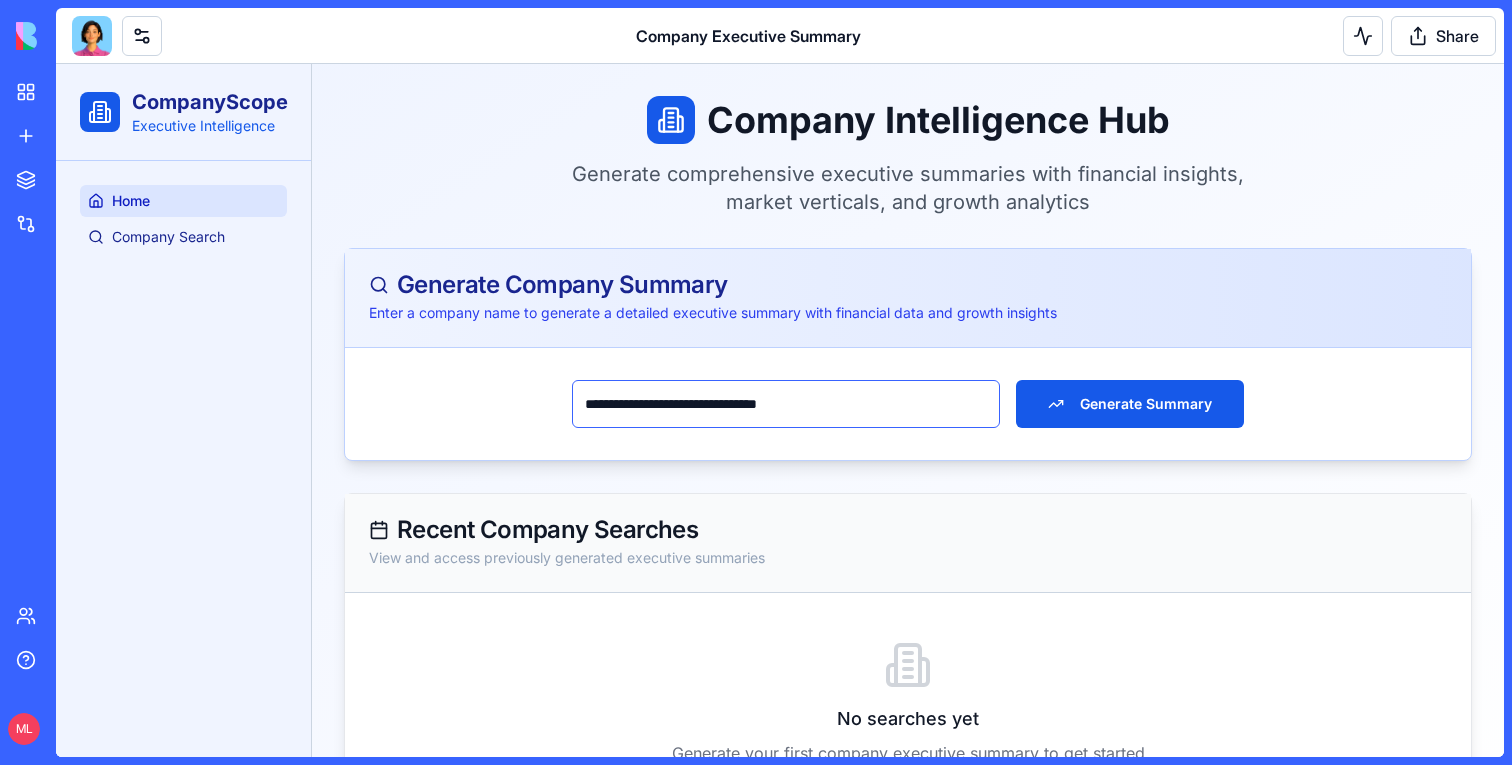 type 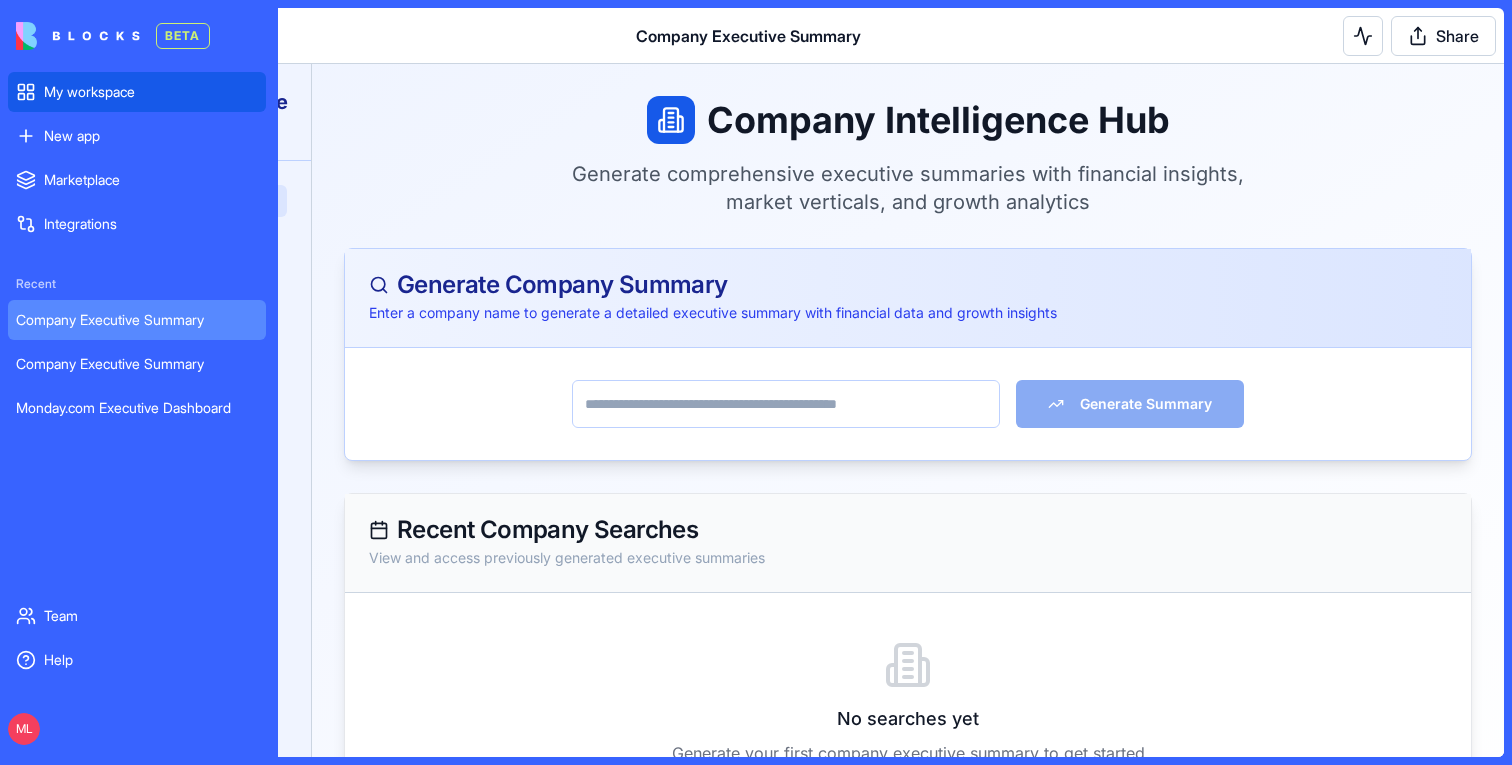 click on "My workspace" at bounding box center [137, 92] 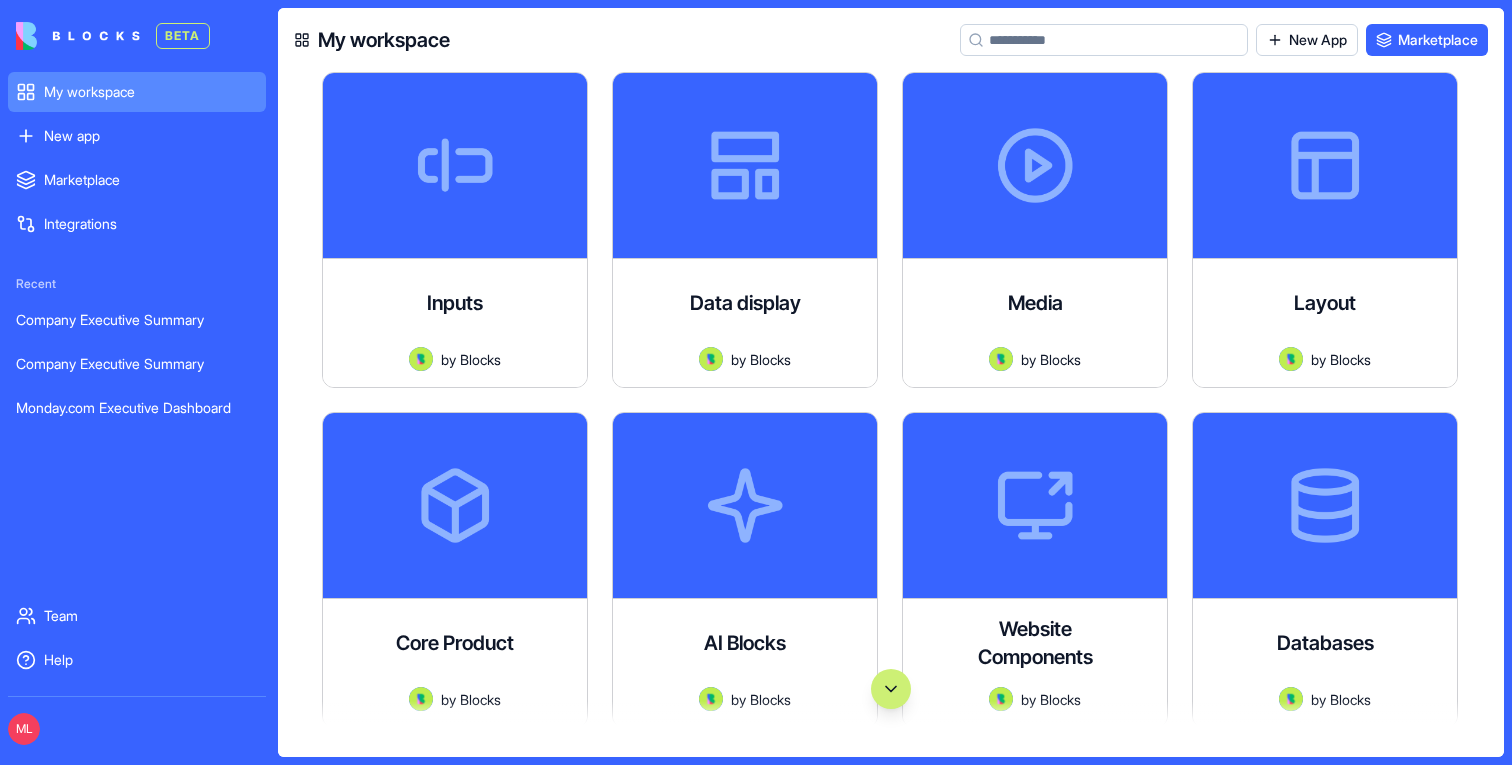click at bounding box center [1104, 40] 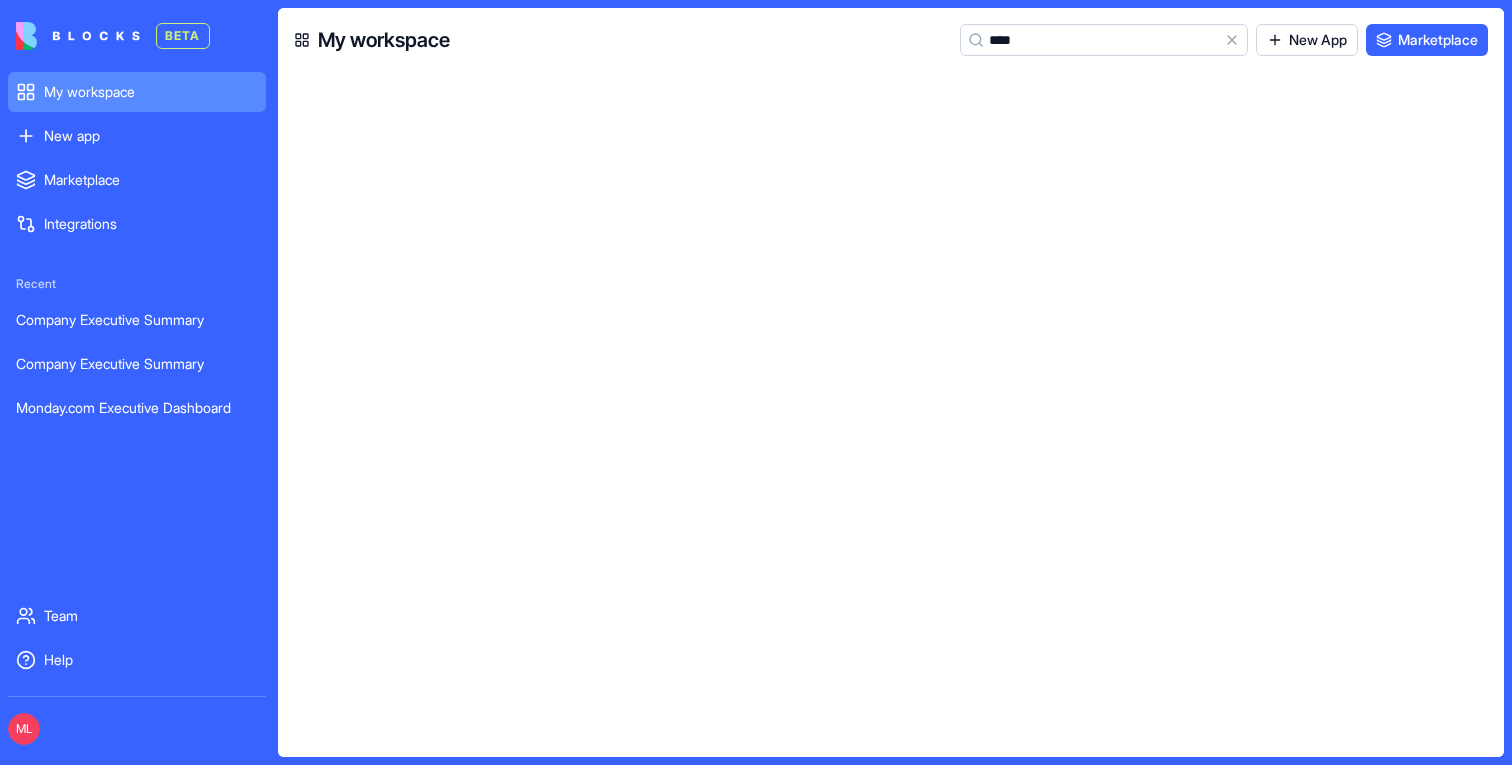 scroll, scrollTop: 2407, scrollLeft: 0, axis: vertical 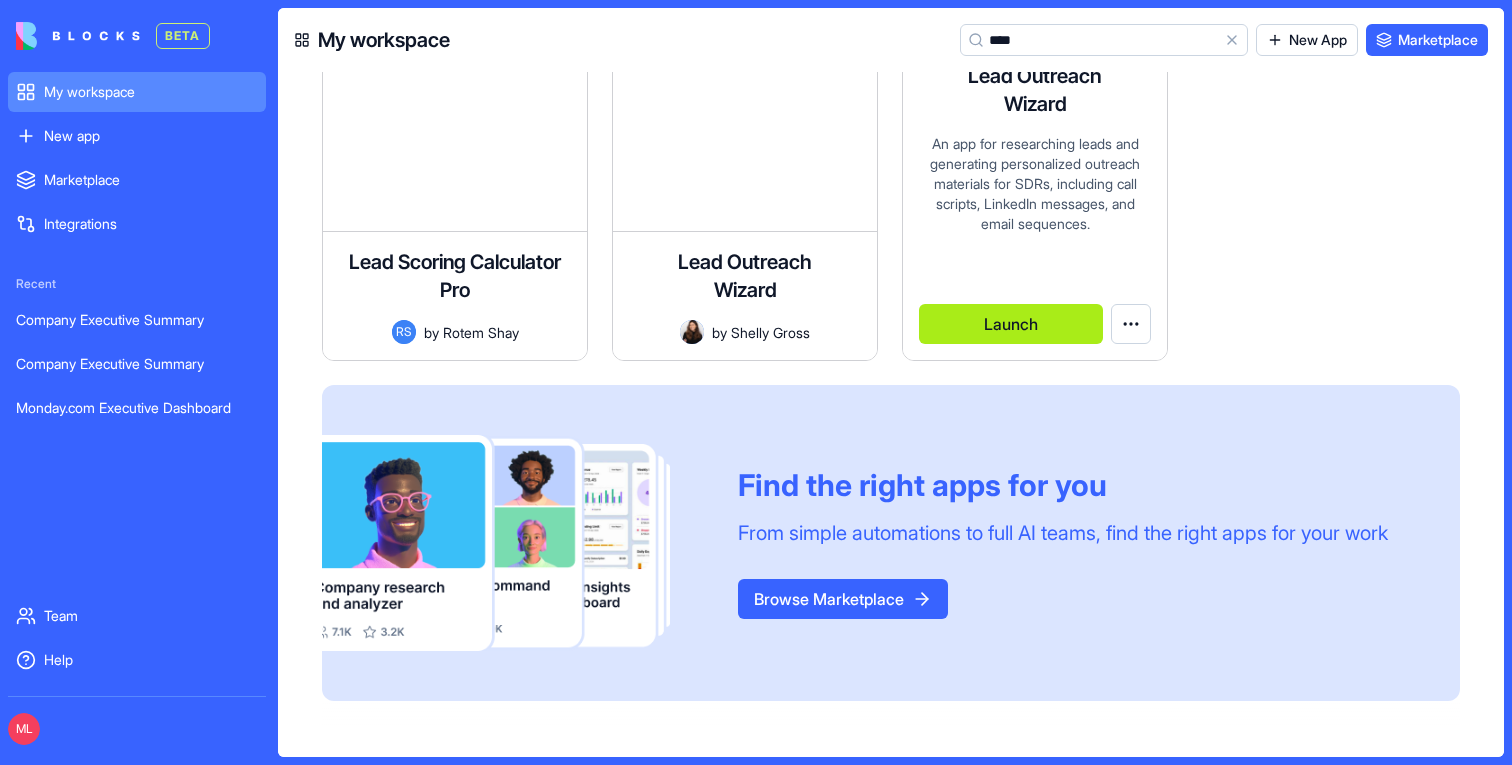 type on "****" 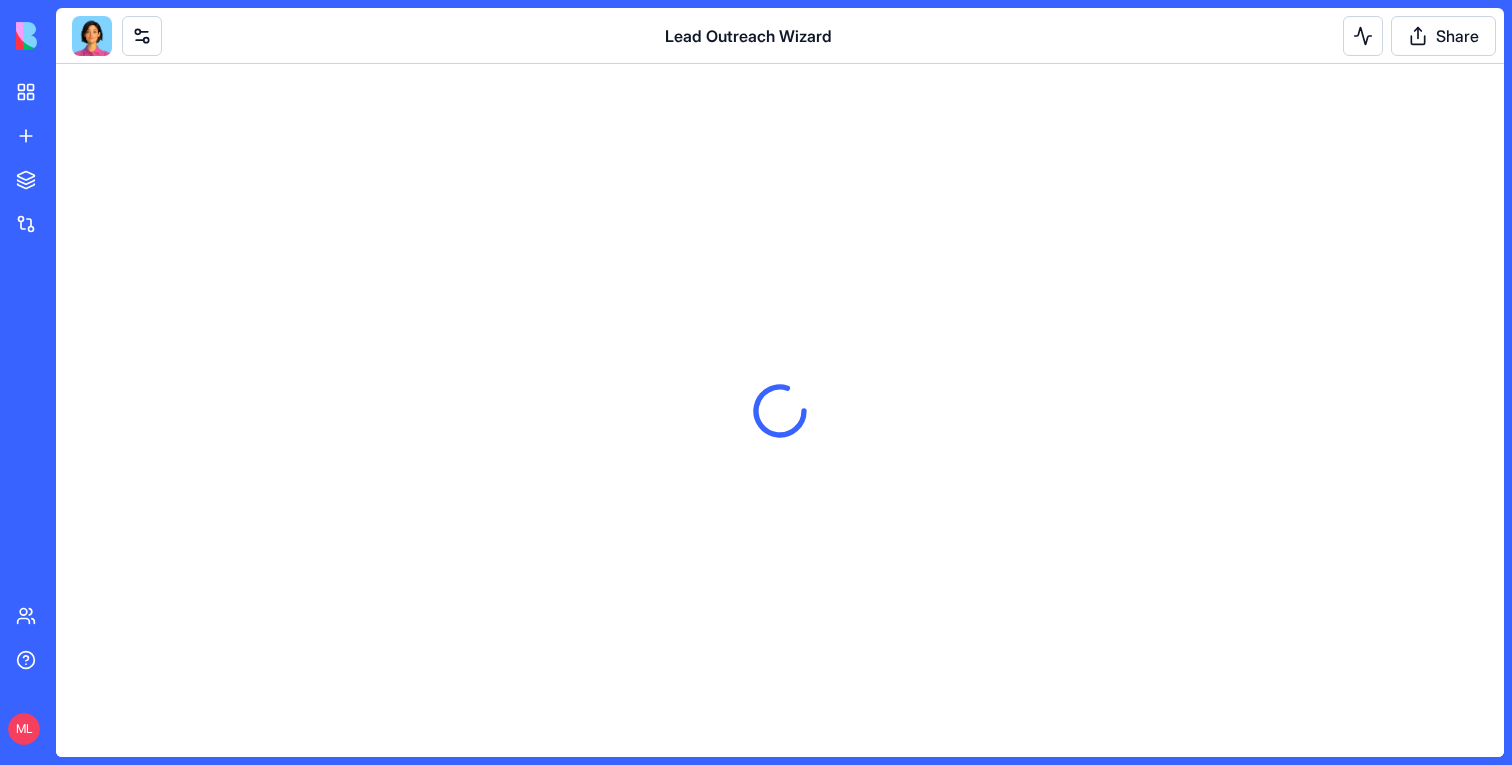 scroll, scrollTop: 0, scrollLeft: 0, axis: both 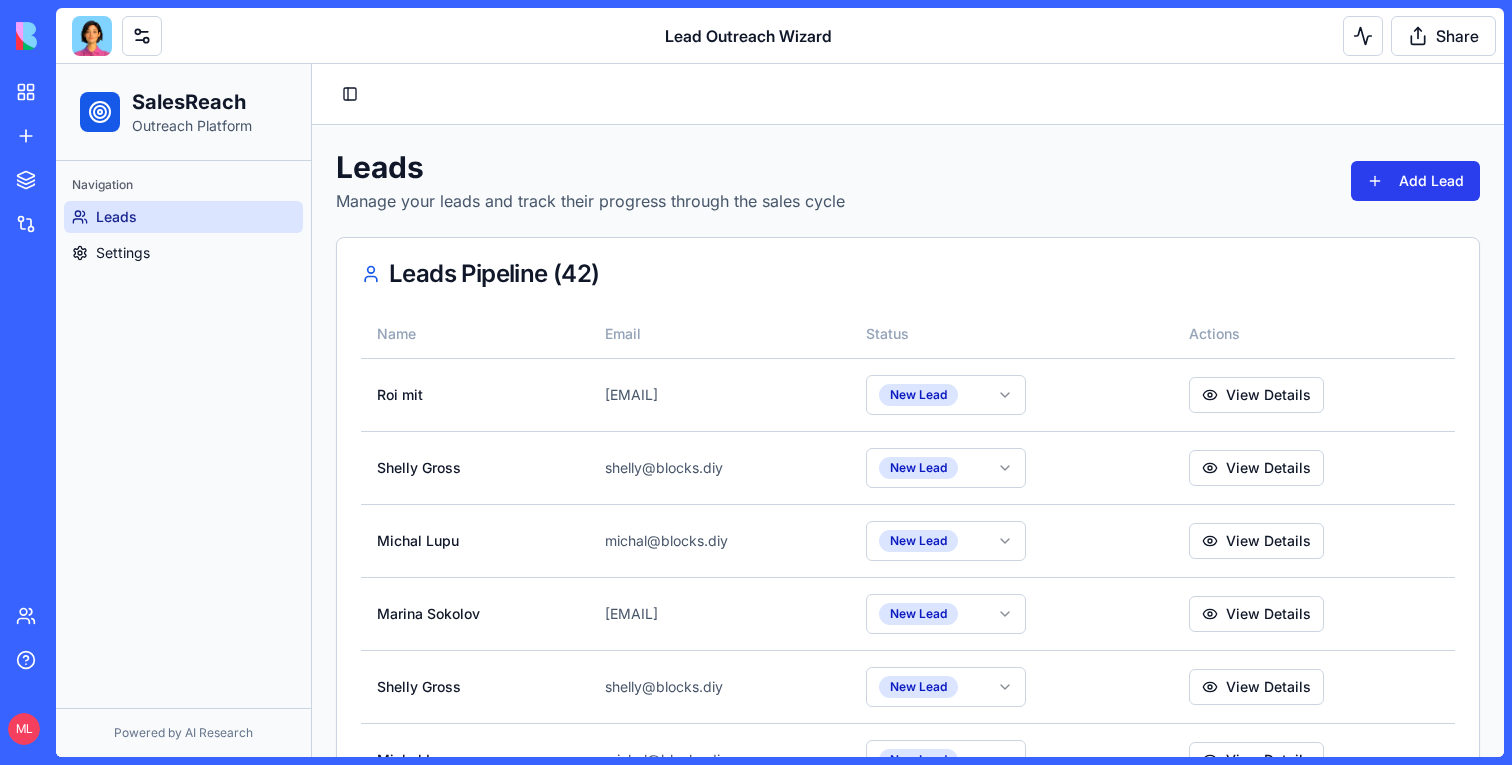 click on "Add Lead" at bounding box center (1415, 181) 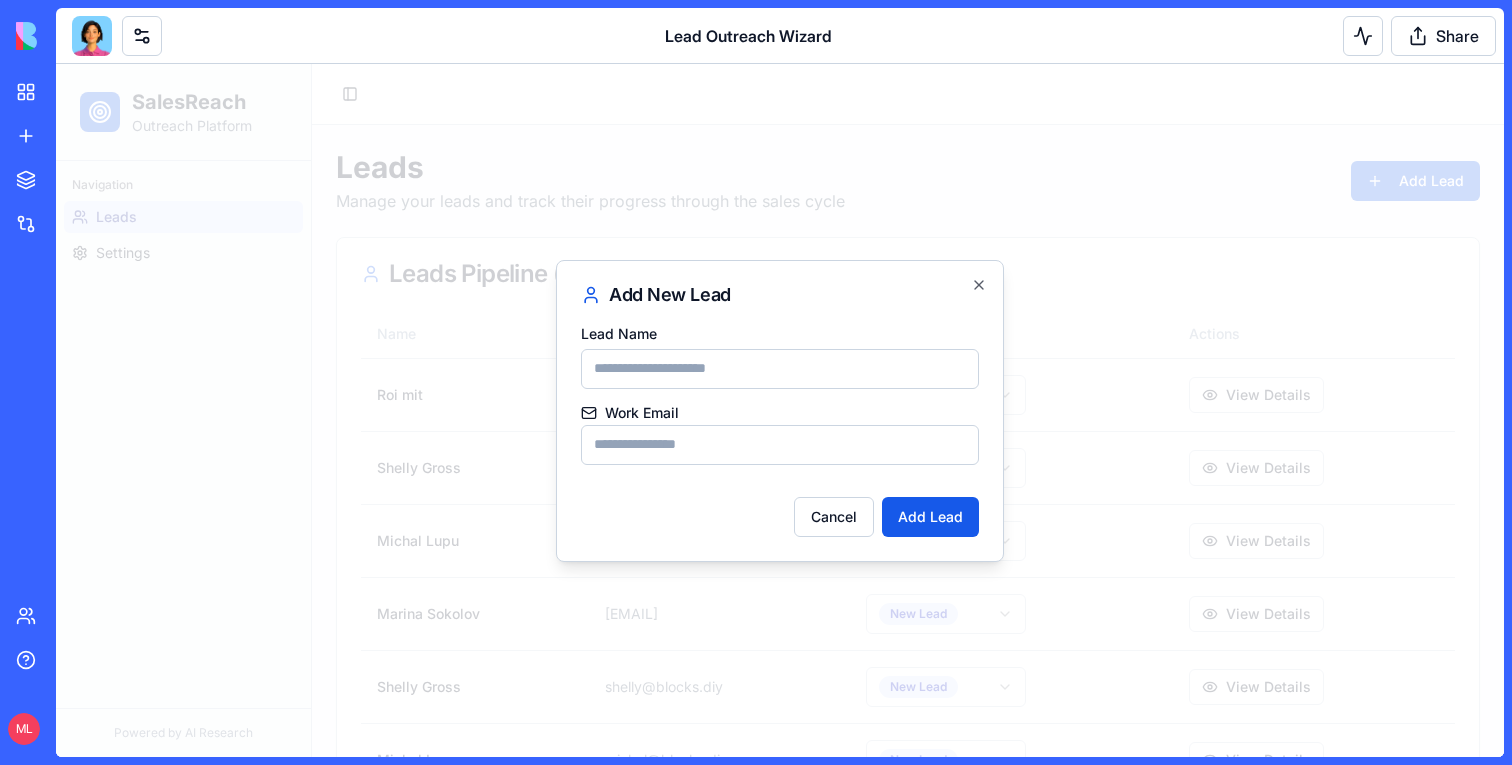 click on "Work Email" at bounding box center (780, 435) 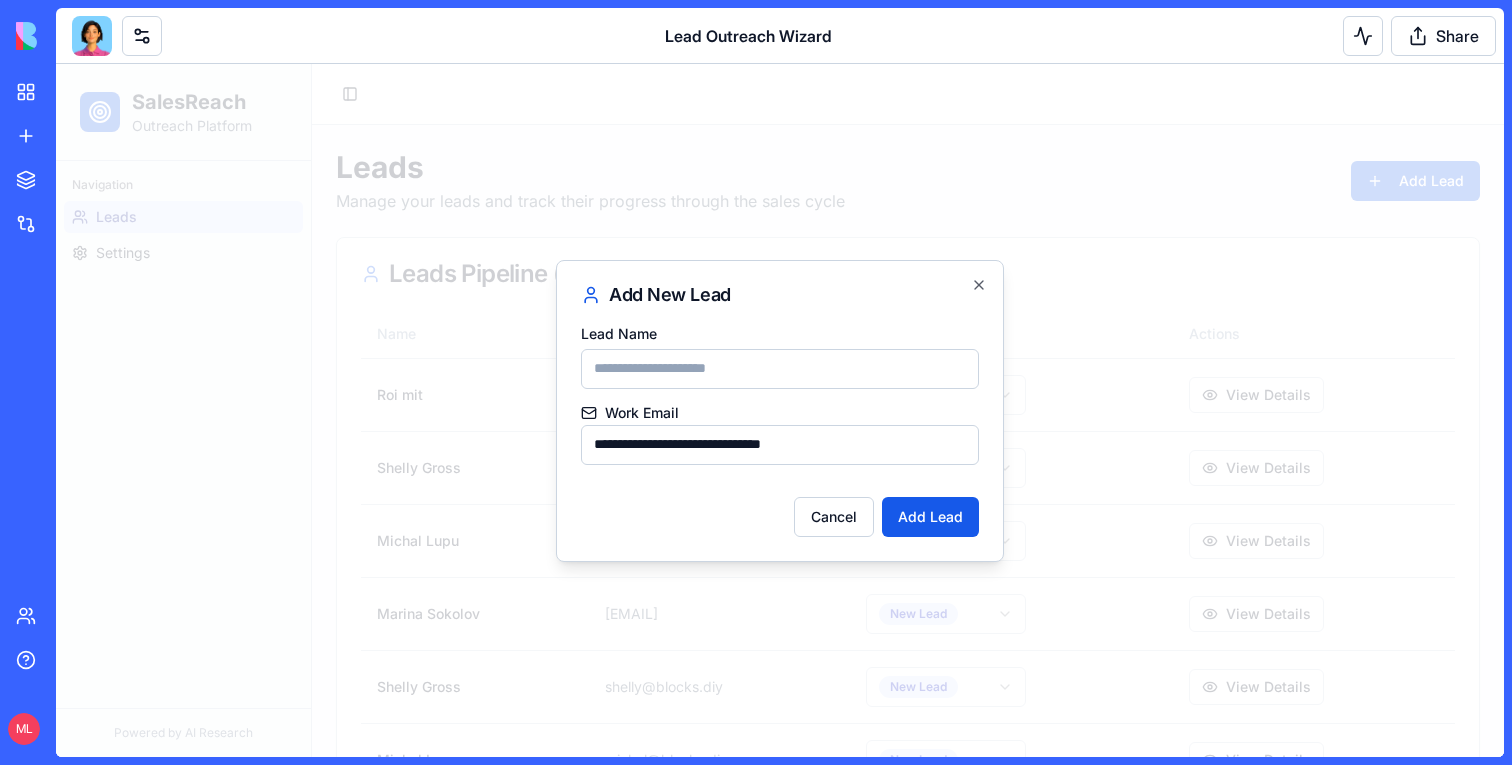 type on "**********" 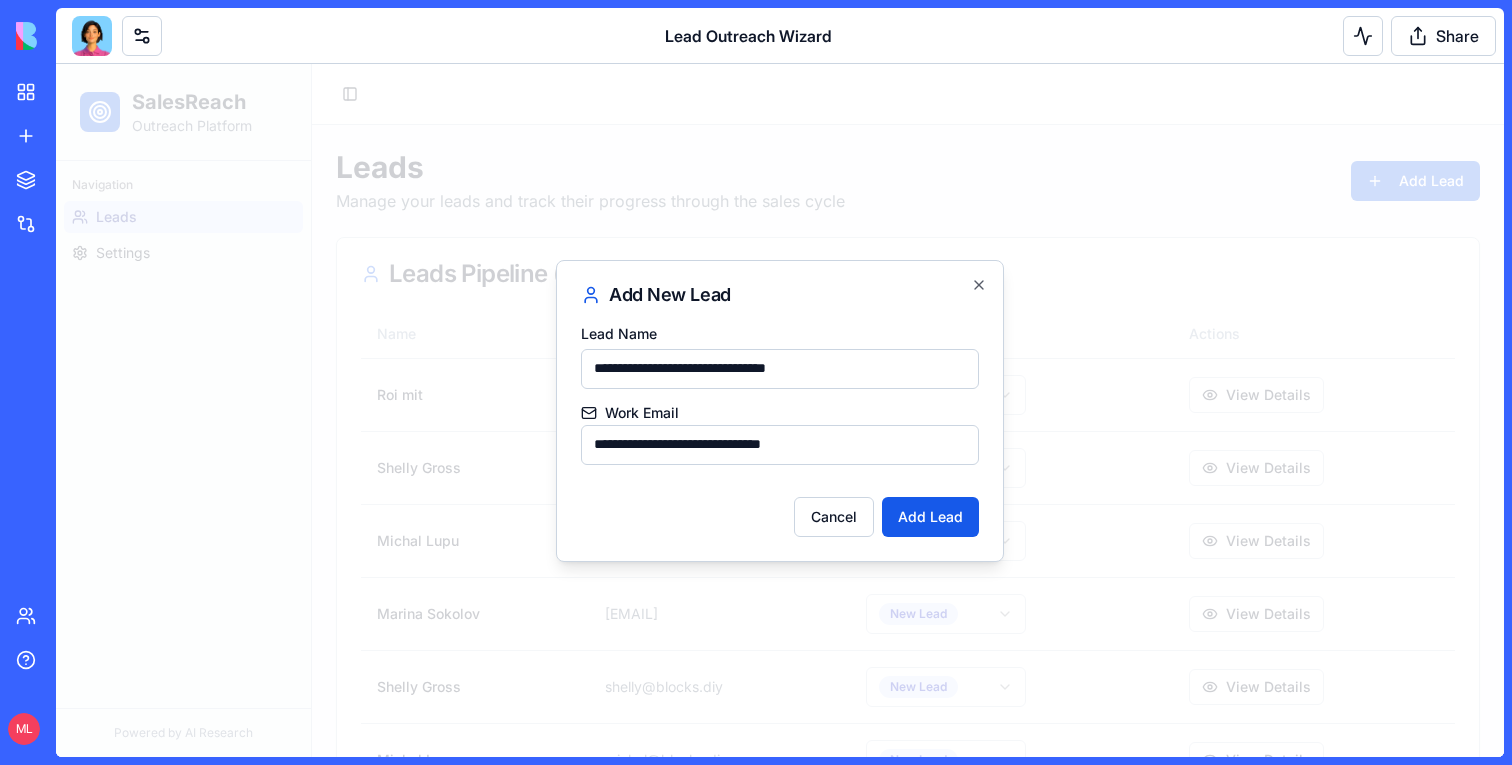 click on "**********" at bounding box center [780, 369] 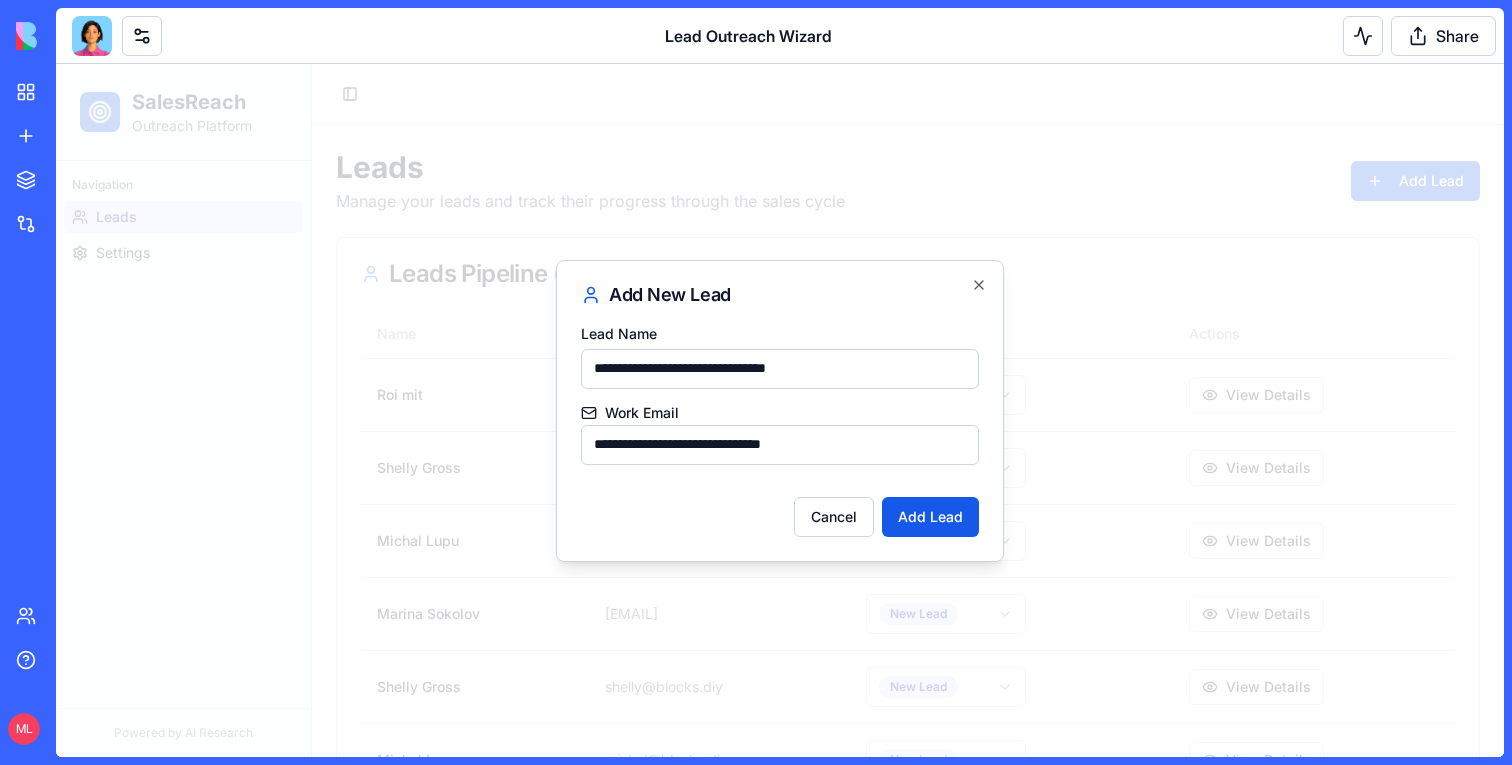 drag, startPoint x: 725, startPoint y: 371, endPoint x: 1045, endPoint y: 363, distance: 320.09998 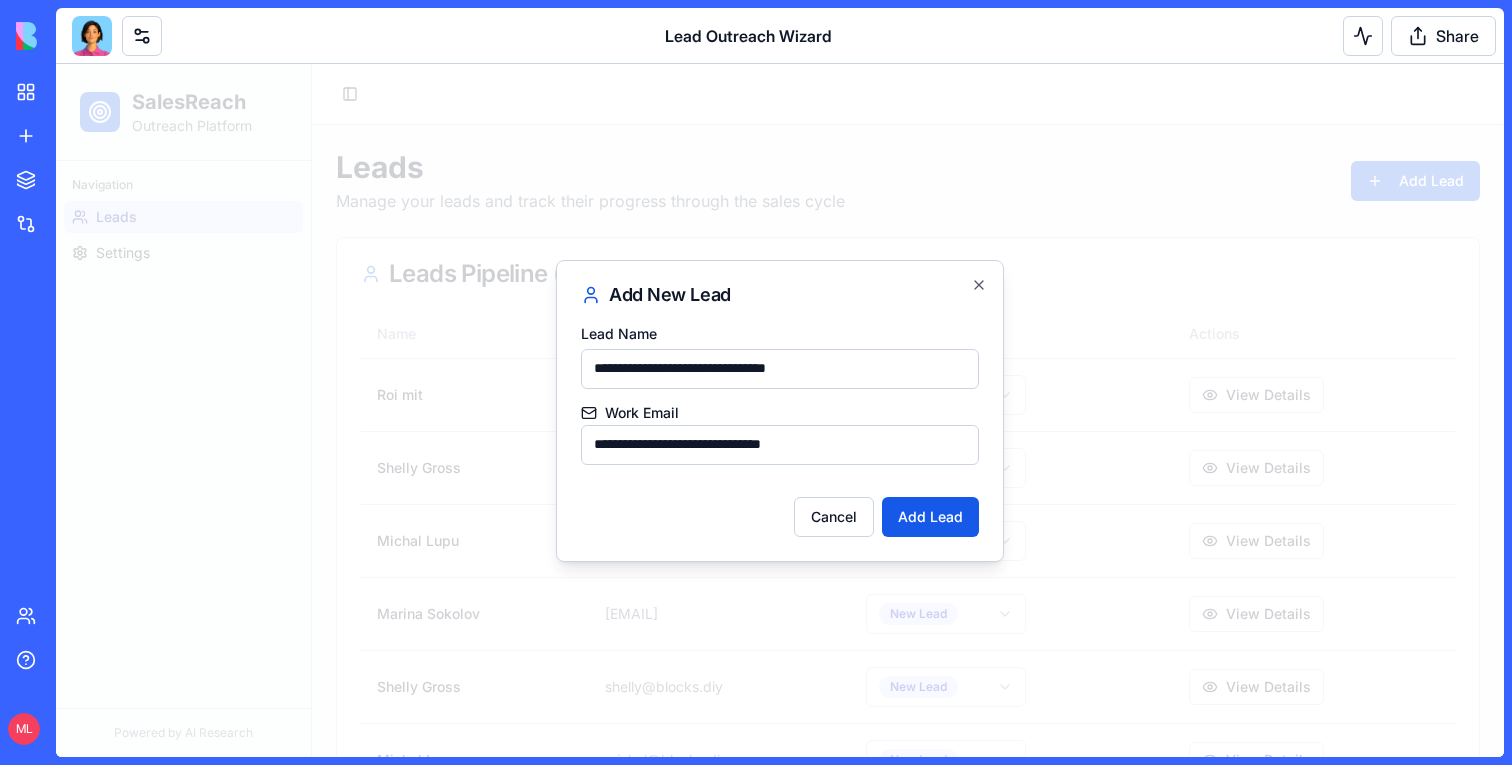 click on "SalesReach Outreach Platform Navigation Leads Settings Powered by AI Research Toggle Sidebar Leads Manage your leads and track their progress through the sales cycle Add Lead Leads Pipeline ( 42 ) Name Email Status Actions Roi mit roi.m@proteantecs.com New Lead View Details Shelly Gross shelly@blocks.diy New Lead View Details Michal Lupu michal@blocks.diy New Lead View Details Marina Sokolov marina@blocks.ws New Lead View Details Shelly Gross shelly@blocks.diy New Lead View Details Michal Lupu michal@blocks.diy New Lead View Details Michal Lupu michal@blocks.diy New Lead View Details Shelly Gross shelly@blocks.diy New Lead View Details Shelly Gross shelly@blocks.diy New Lead View Details Shelly Gross shelly@blocks.diy New Lead View Details Shelly Gross shelly@blocks.diy New Lead View Details Shelly Gross shelly@blocks.diy New Lead View Details Michal Lupu michal@blocks.diy New Lead View Details Shelly Gross shelly@blocks.diy New Lead View Details Shelly Gross shelly@blocks.diy New Lead View Details" at bounding box center (780, 1768) 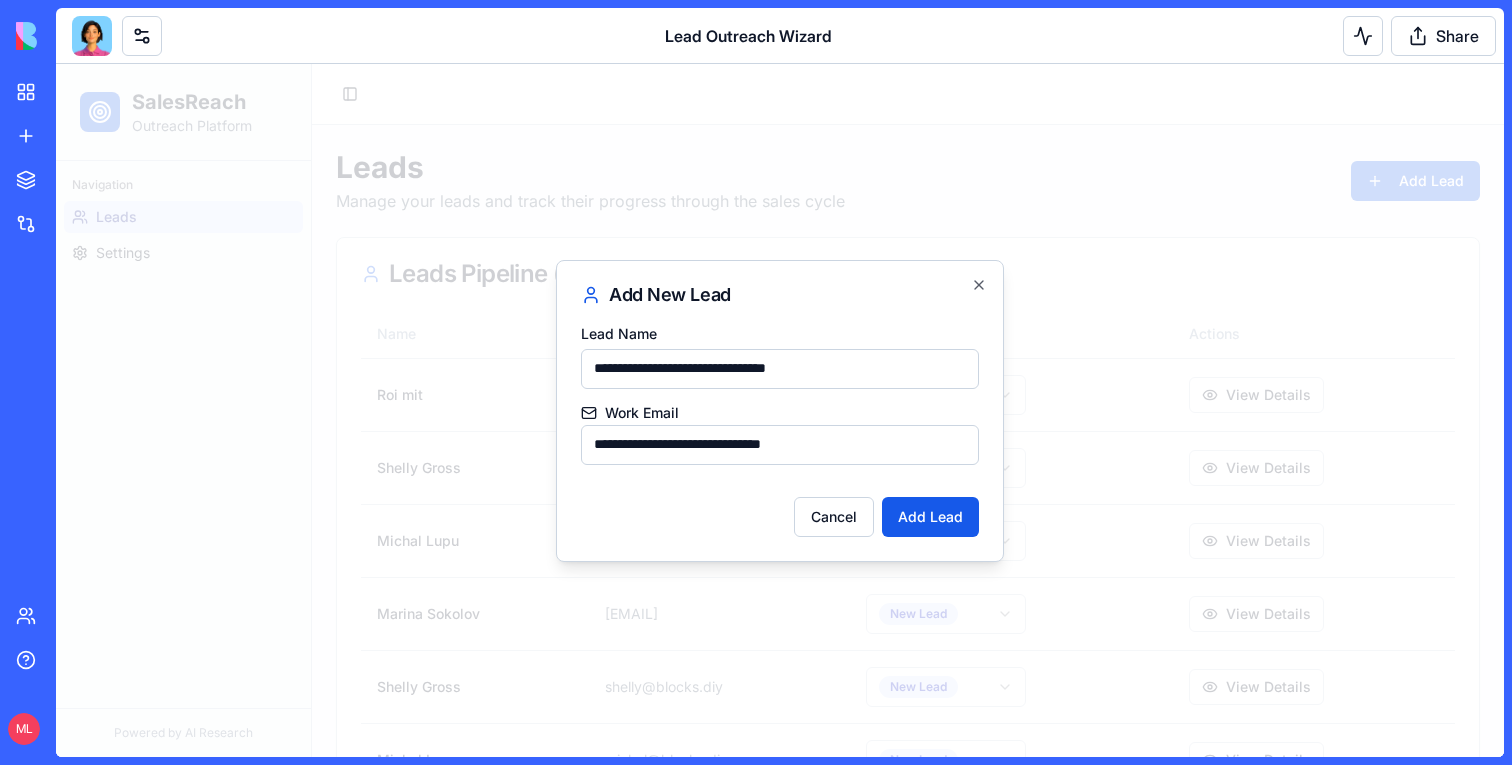 drag, startPoint x: 898, startPoint y: 371, endPoint x: 725, endPoint y: 371, distance: 173 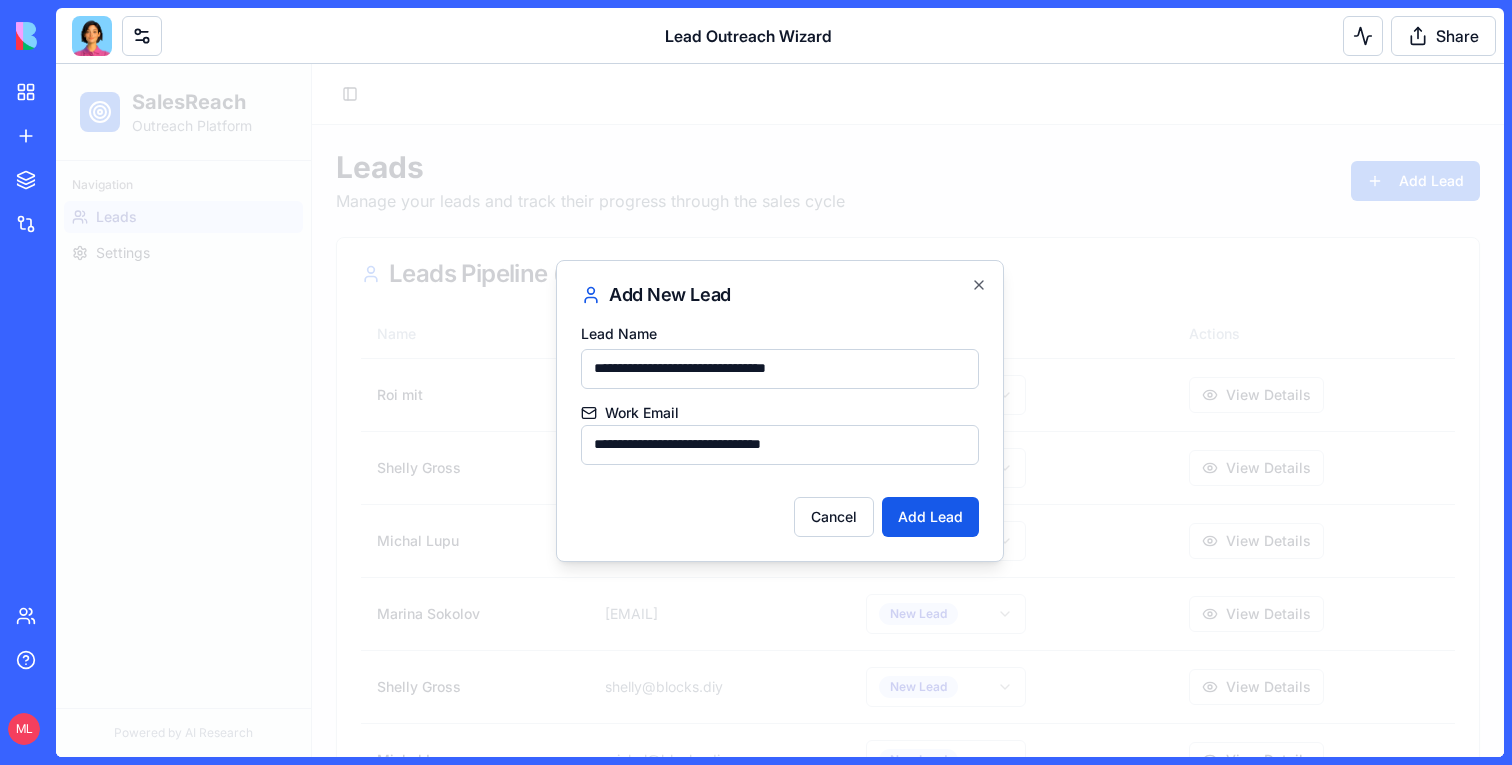 click on "**********" at bounding box center [780, 369] 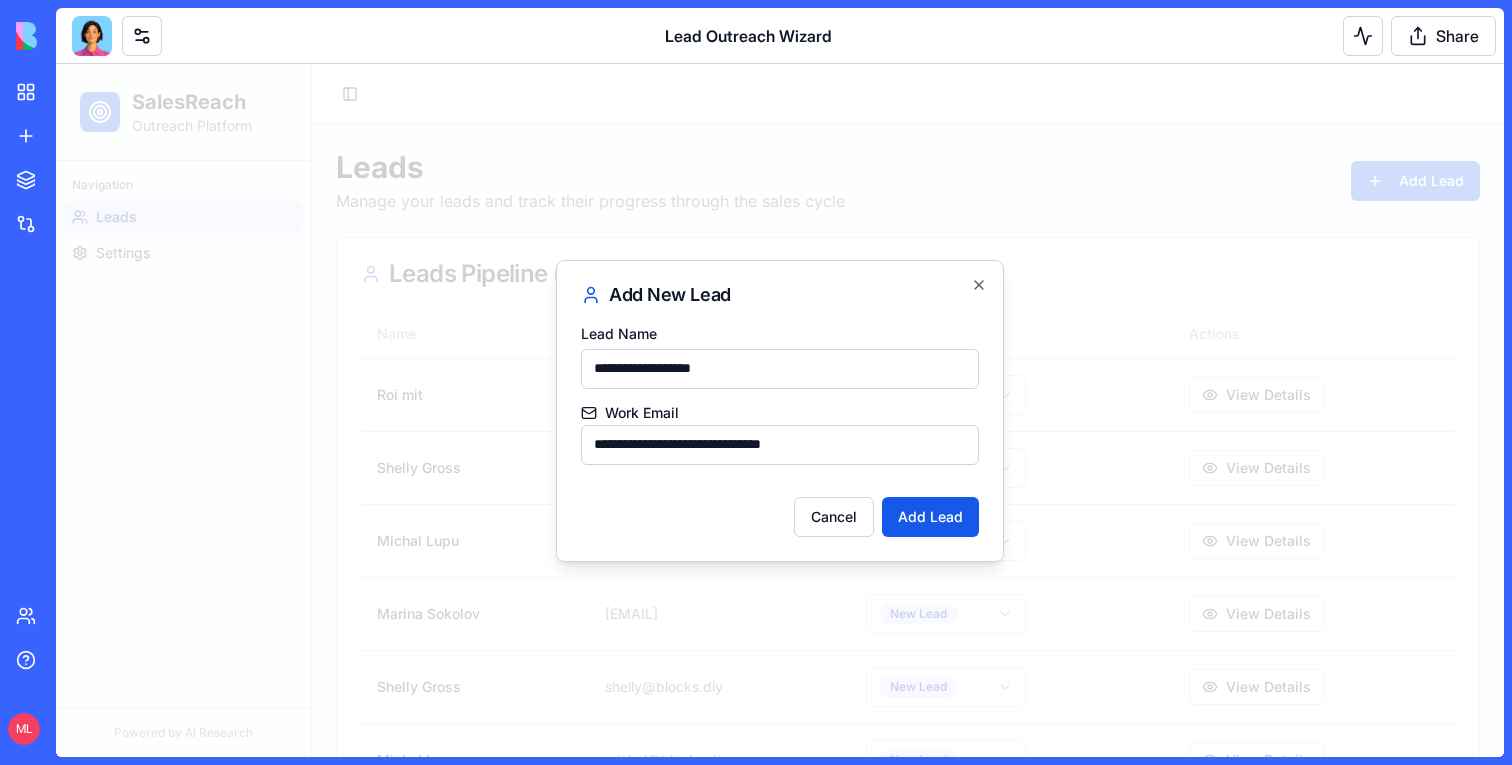 type on "**********" 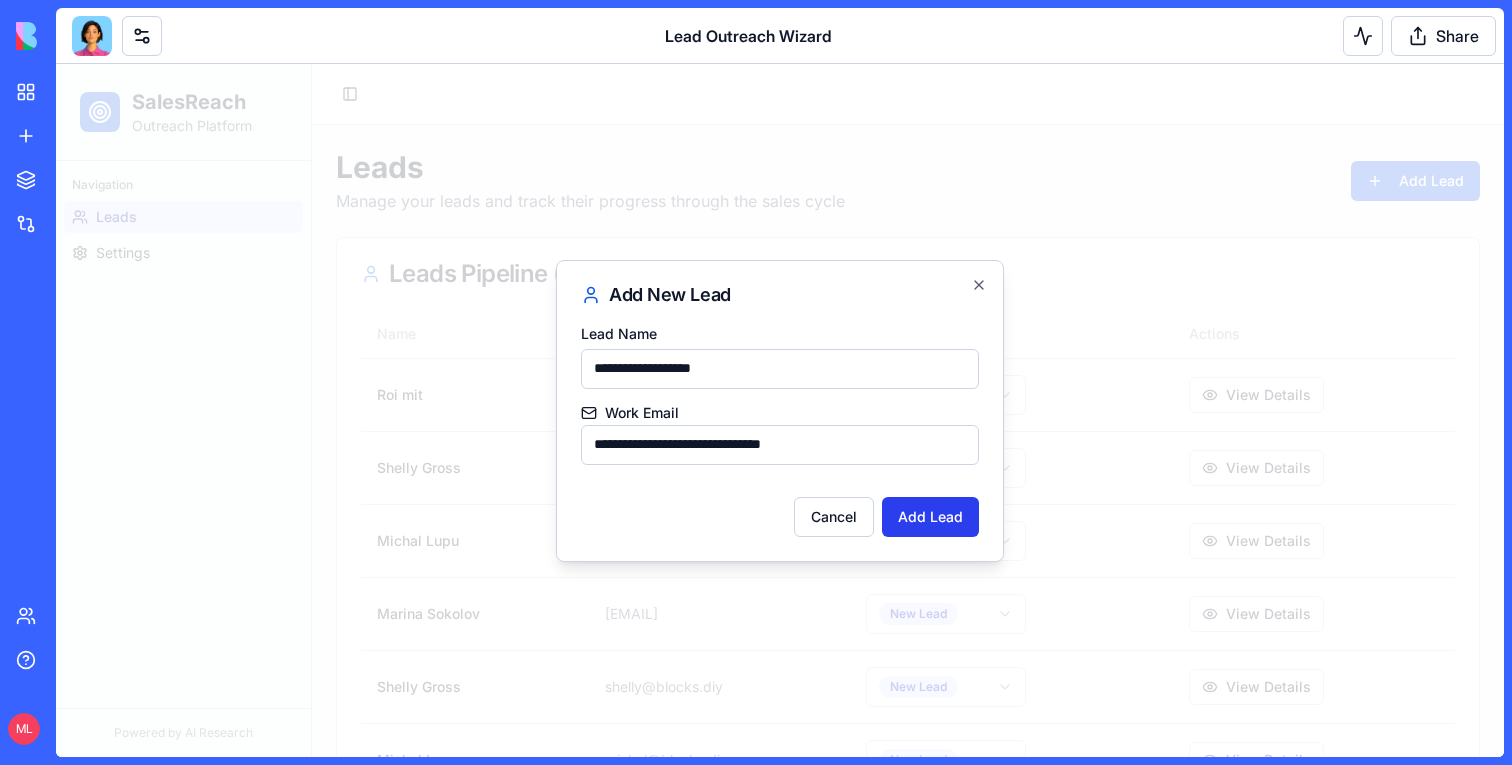 click on "Add Lead" at bounding box center [930, 517] 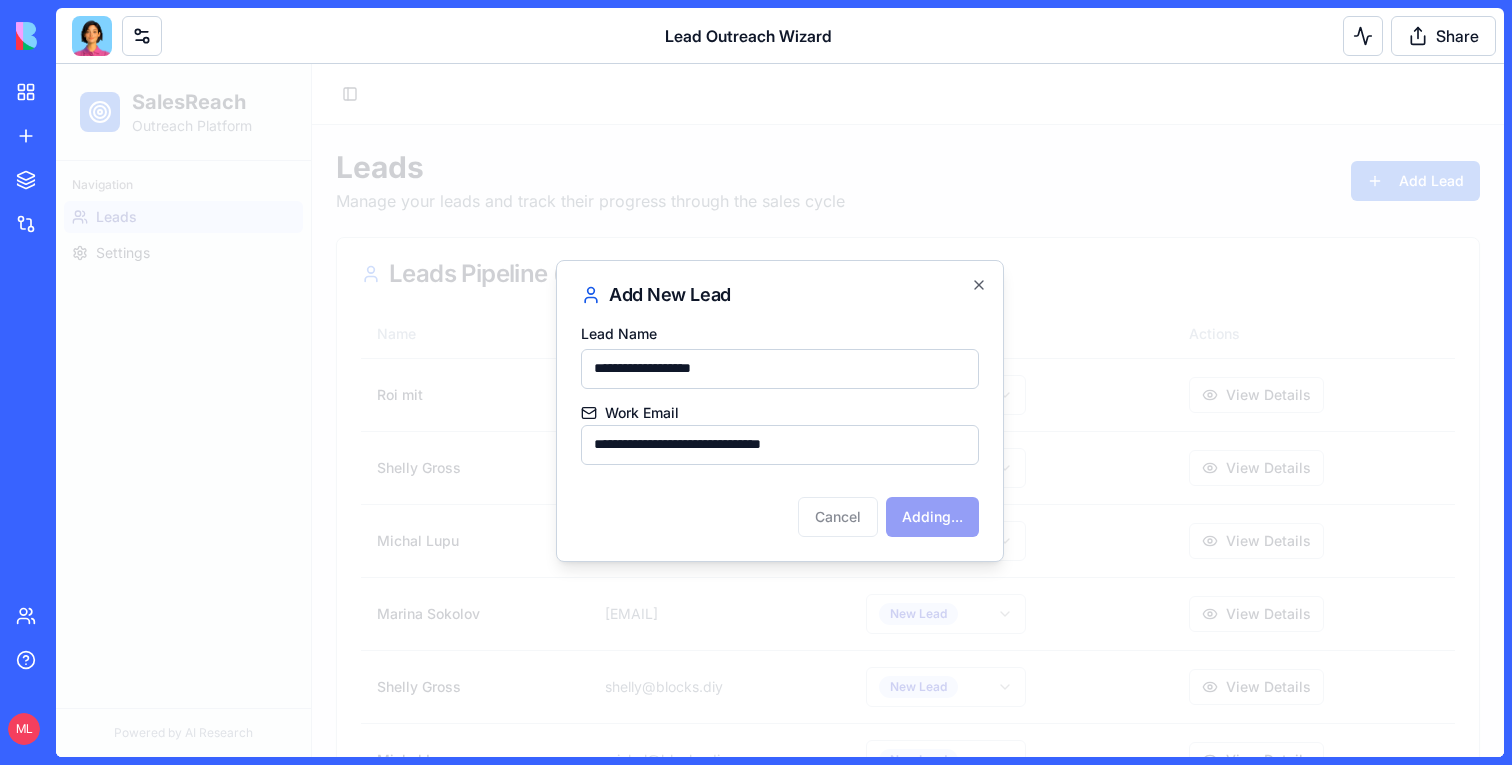 type 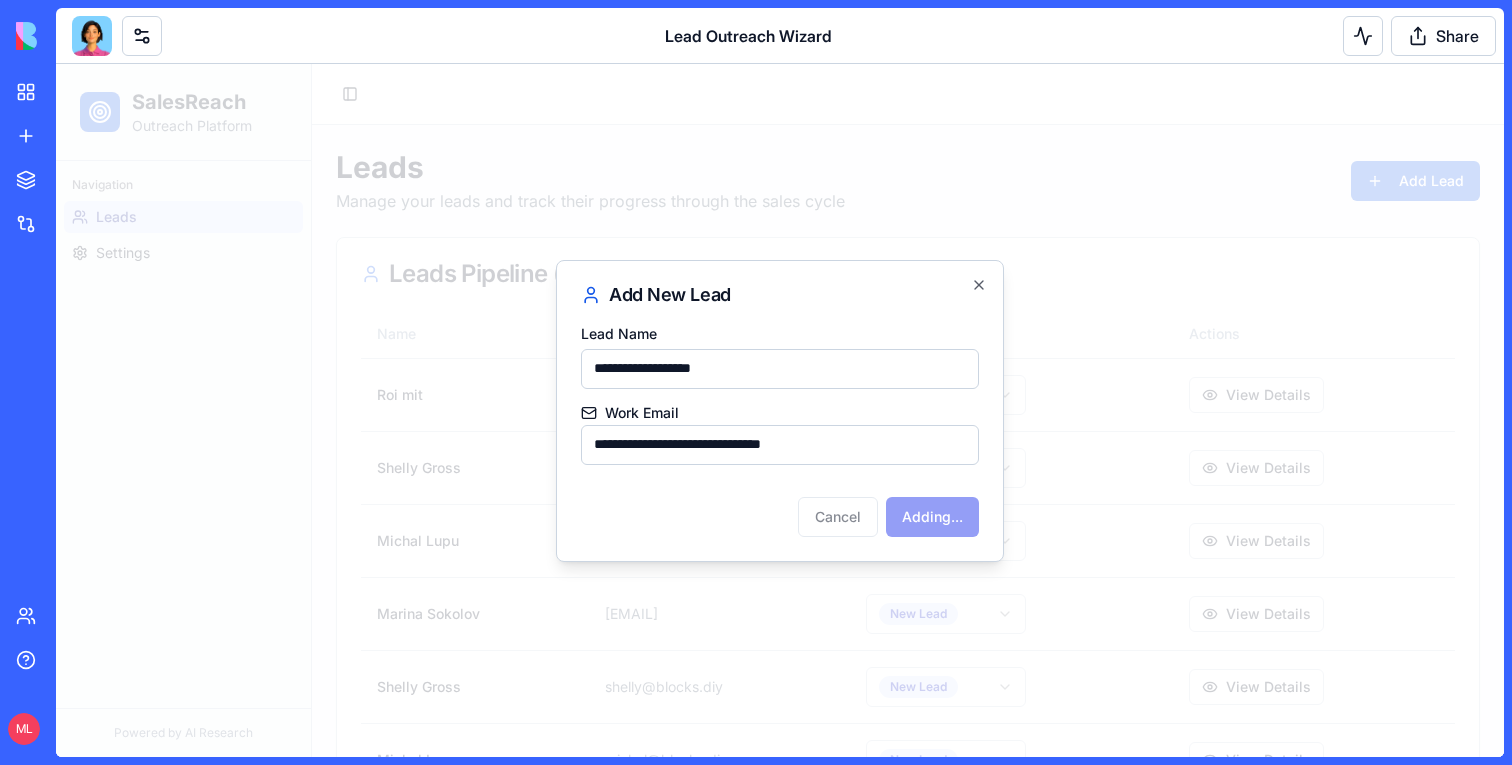 type 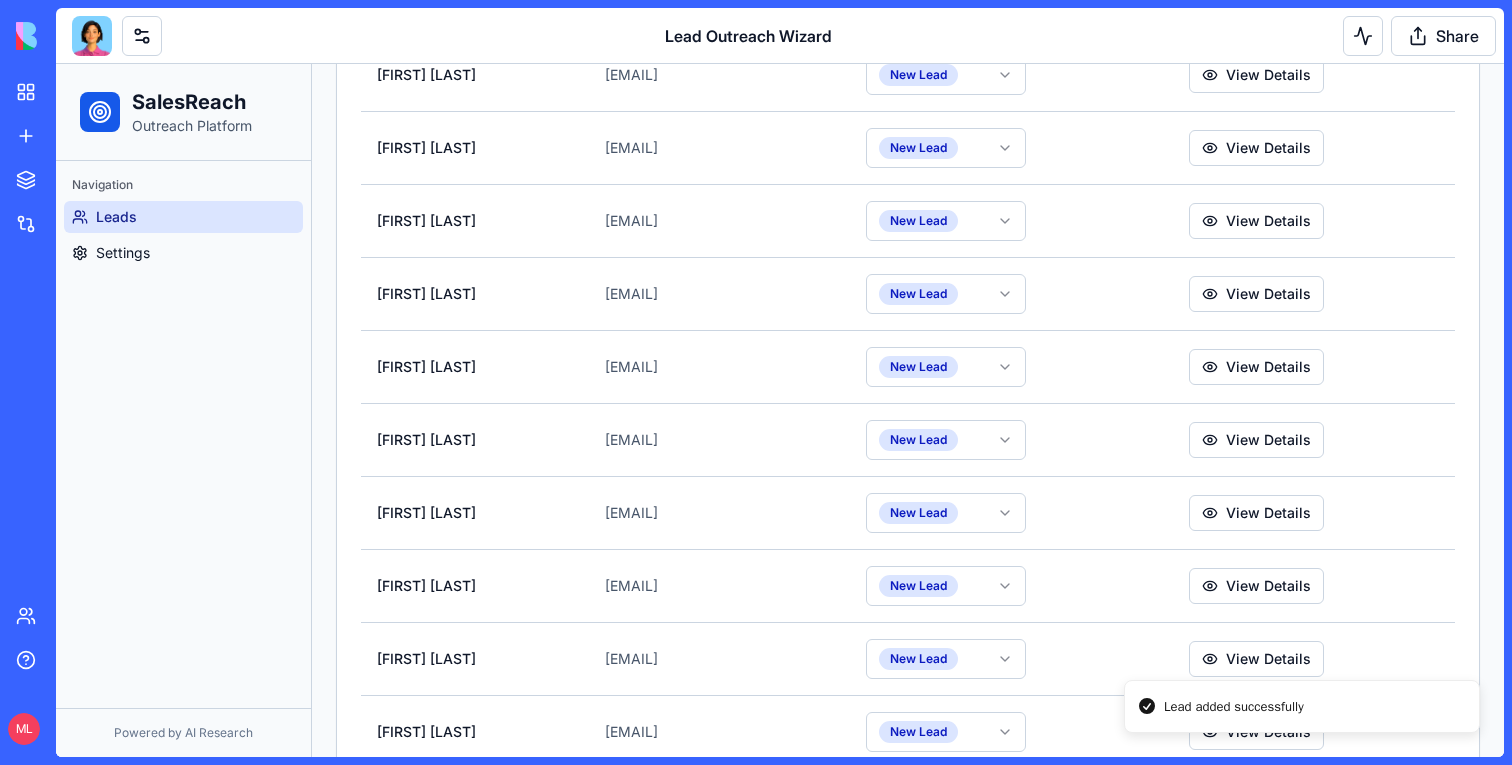 scroll, scrollTop: 2789, scrollLeft: 0, axis: vertical 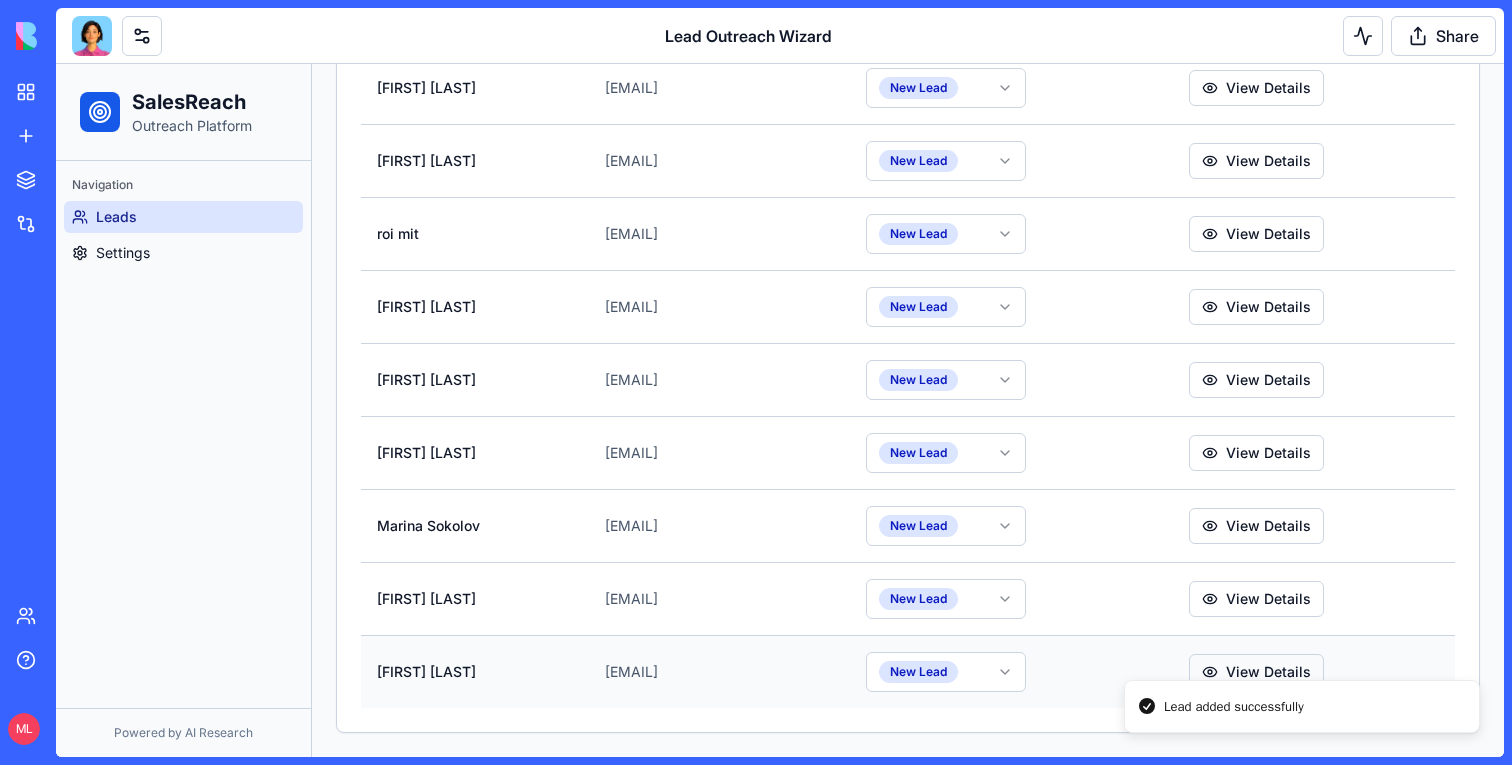 click on "View Details" at bounding box center [1256, 672] 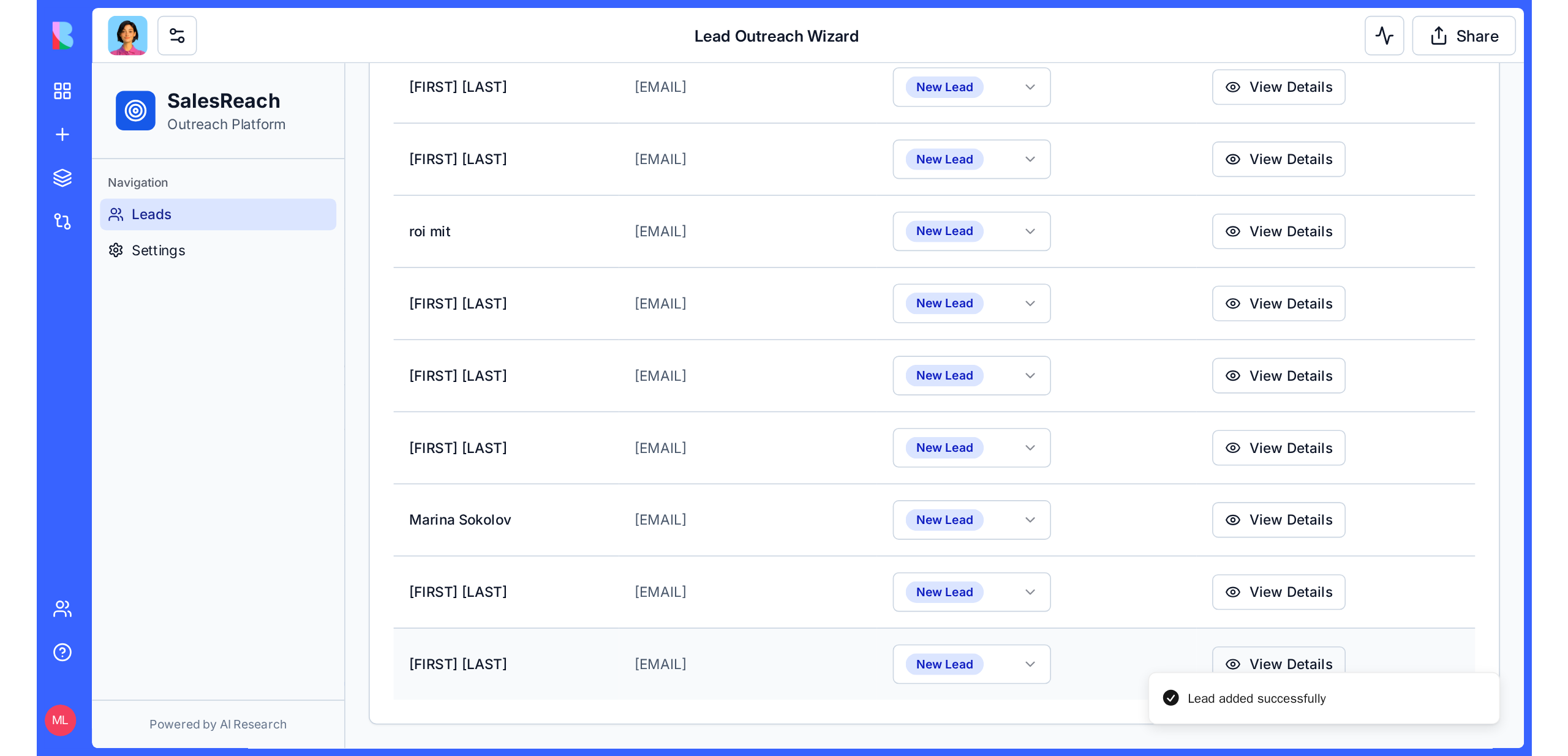 scroll, scrollTop: 0, scrollLeft: 0, axis: both 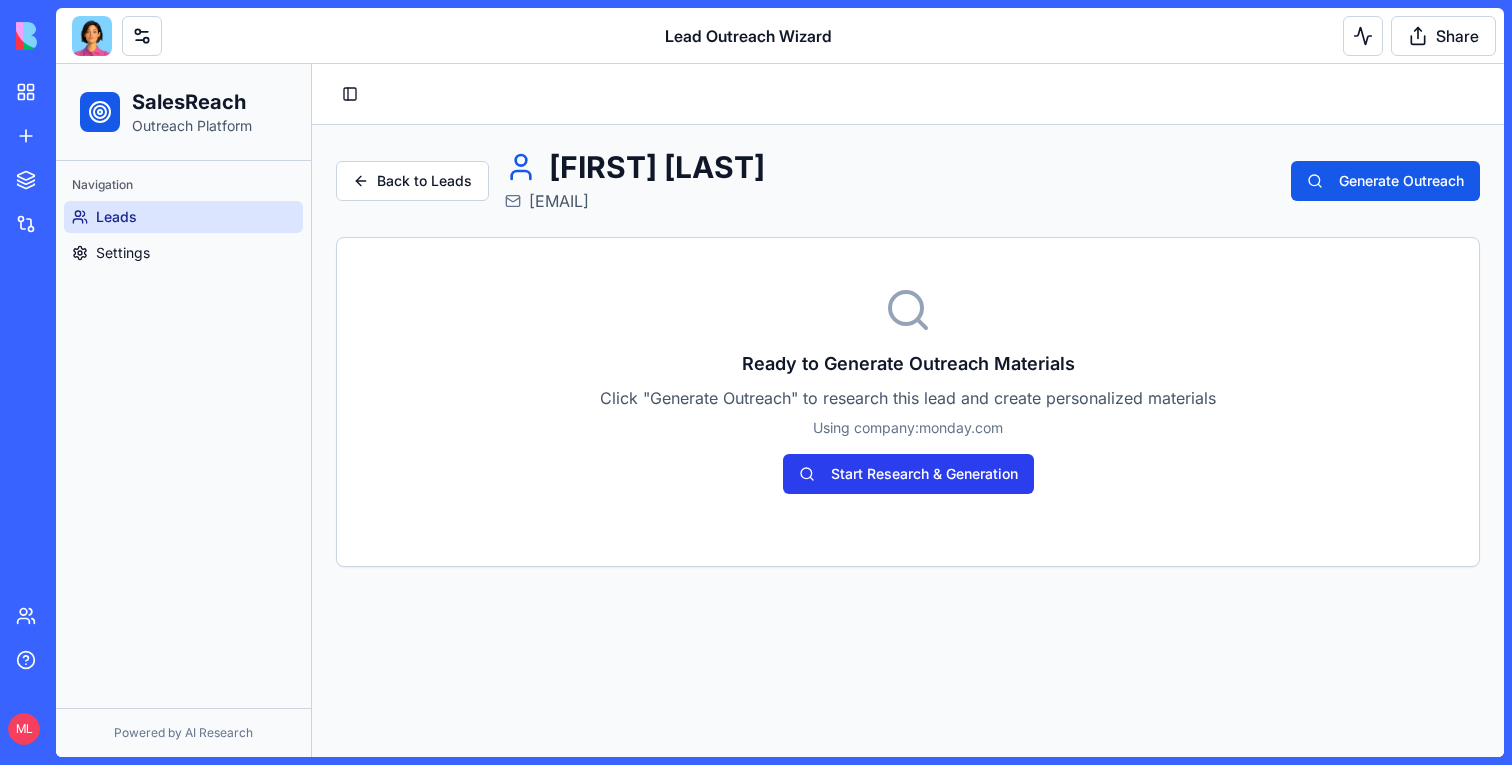 click on "Start Research & Generation" at bounding box center (908, 474) 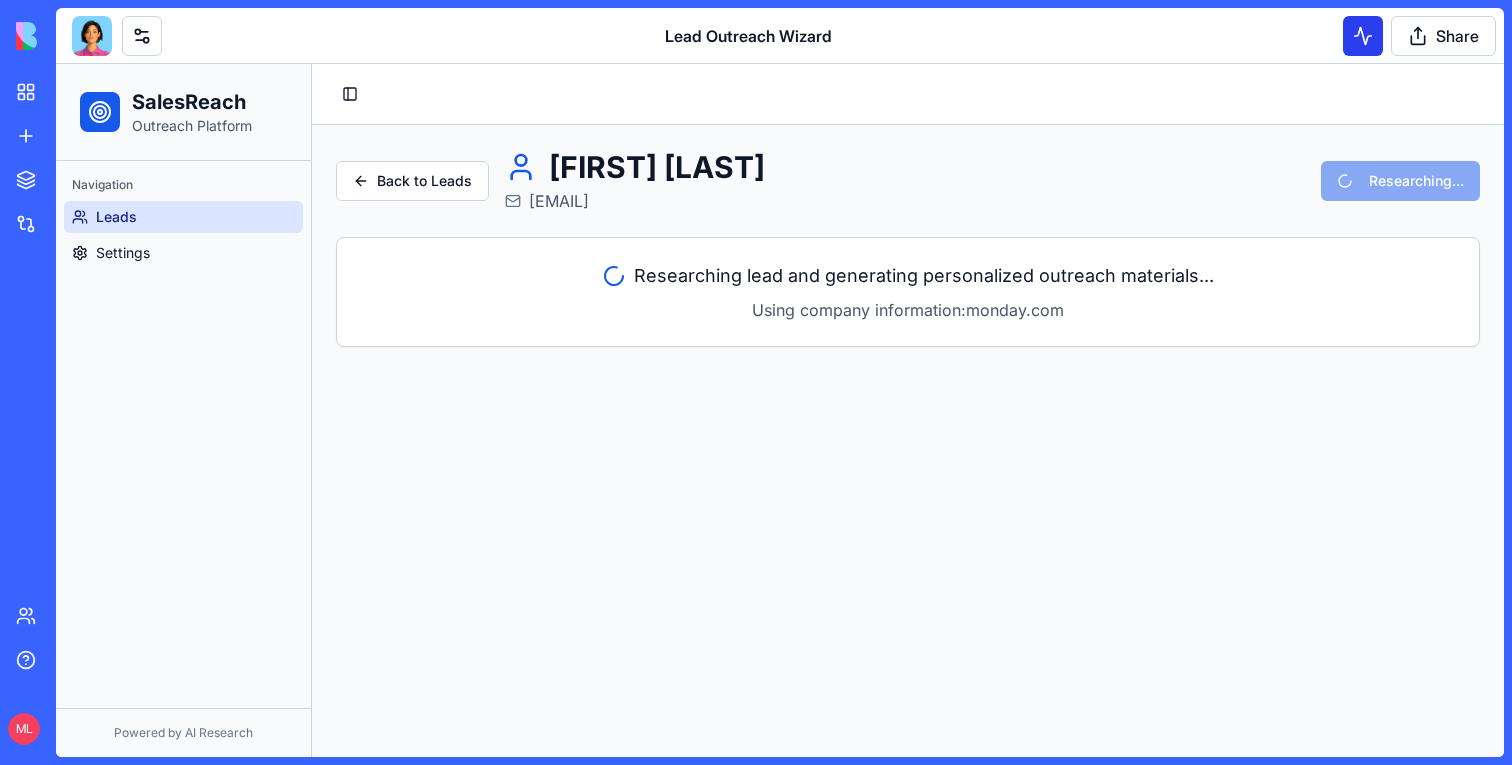 click at bounding box center [1363, 36] 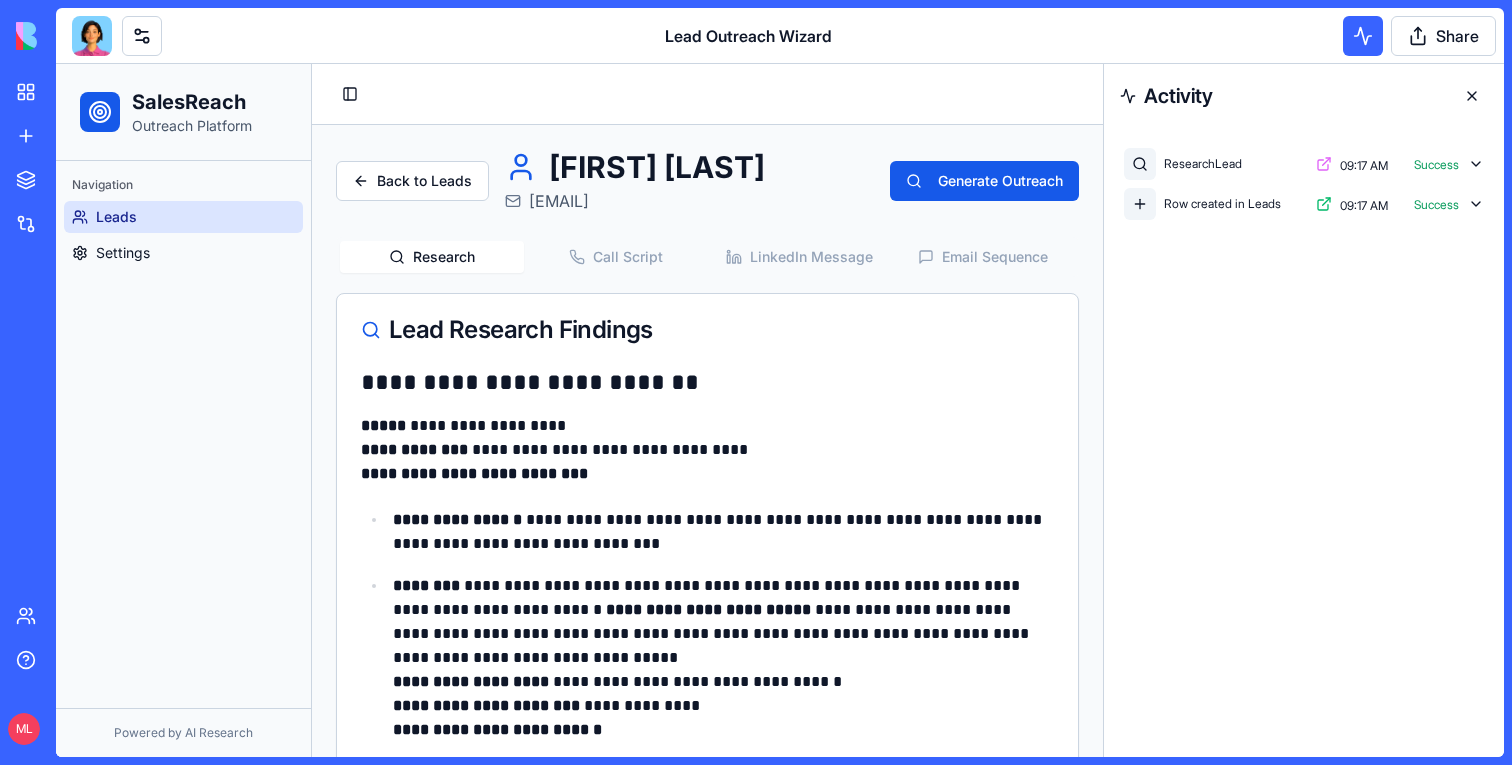 click on "Lead Outreach Wizard Share" at bounding box center [780, 36] 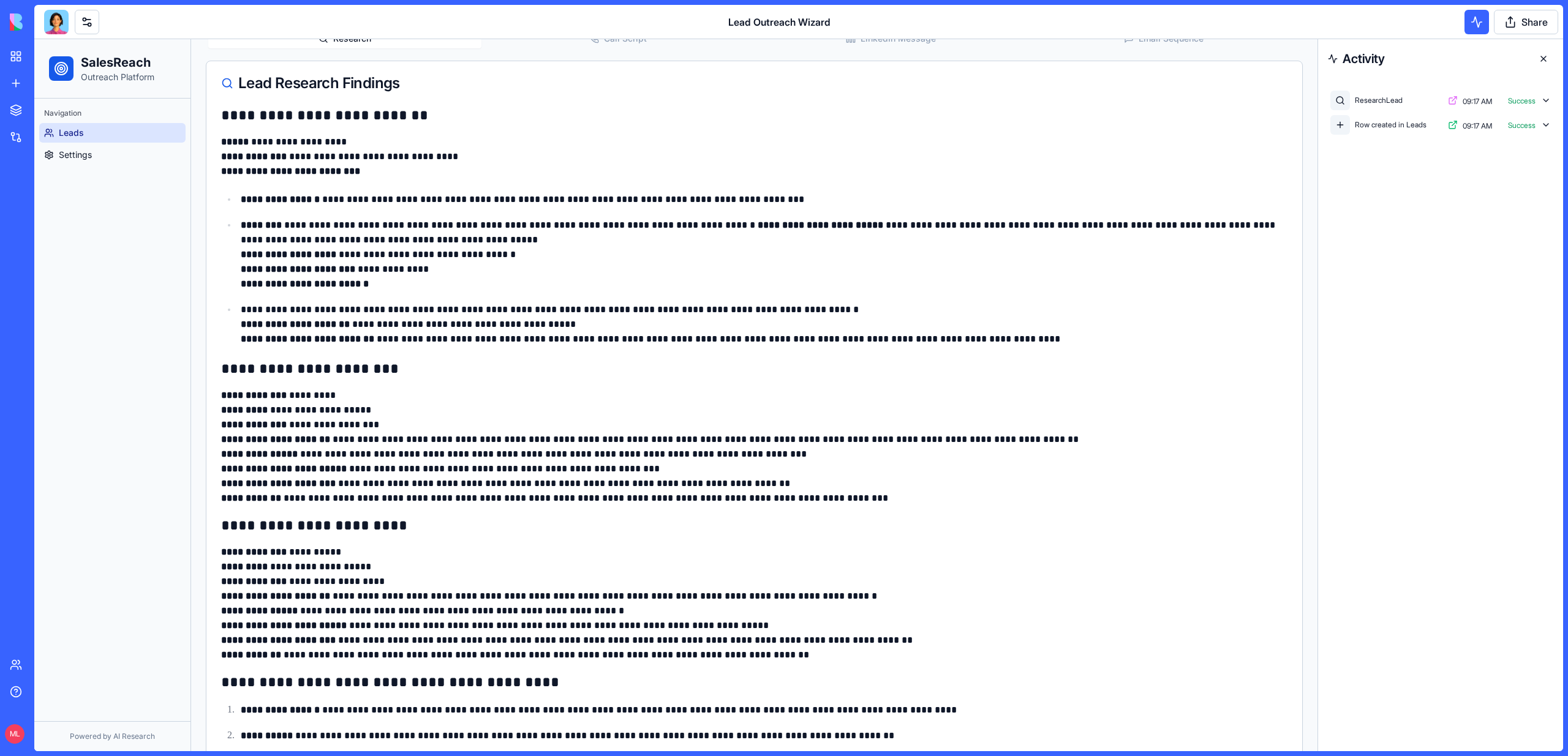 scroll, scrollTop: 20, scrollLeft: 0, axis: vertical 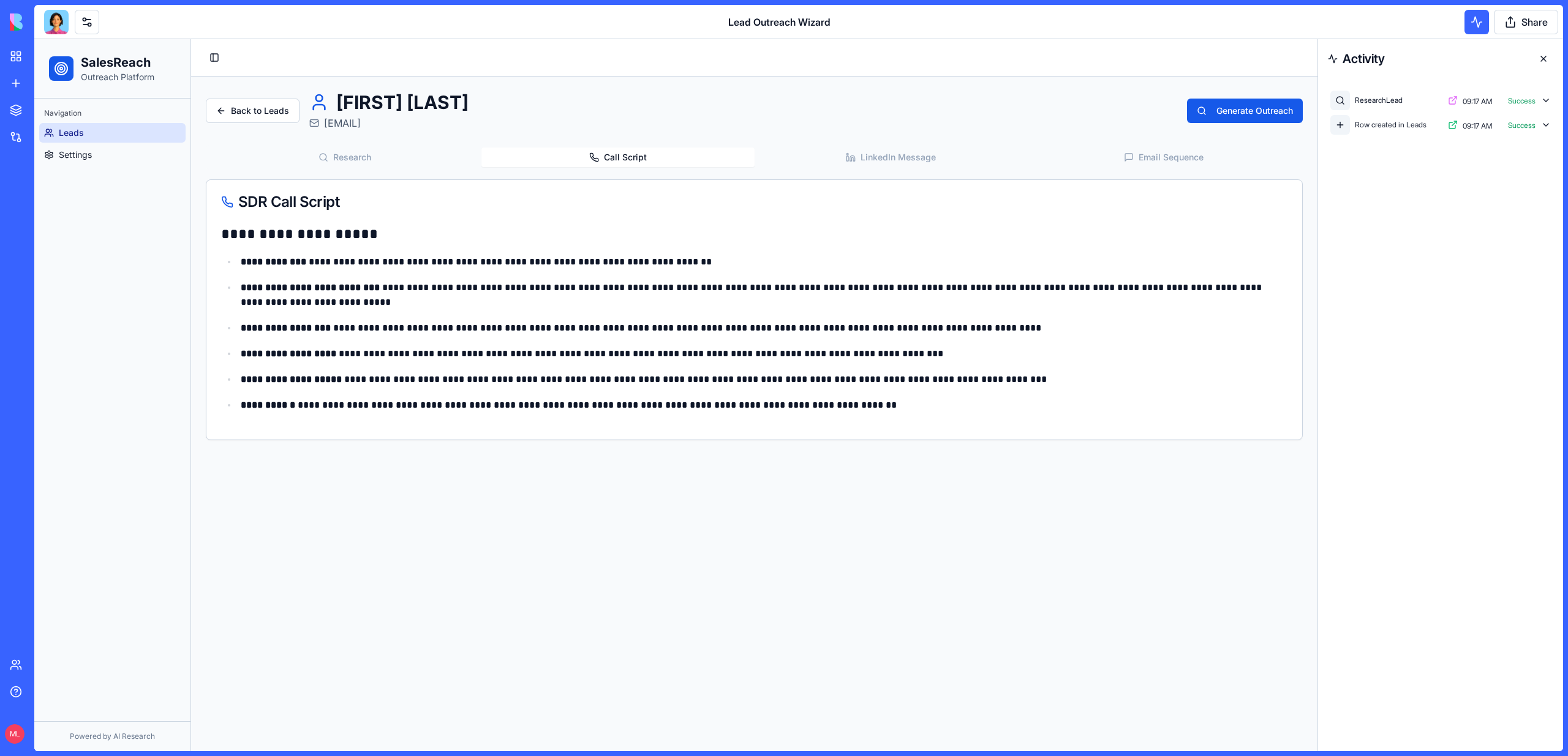 click on "**********" at bounding box center [754, 266] 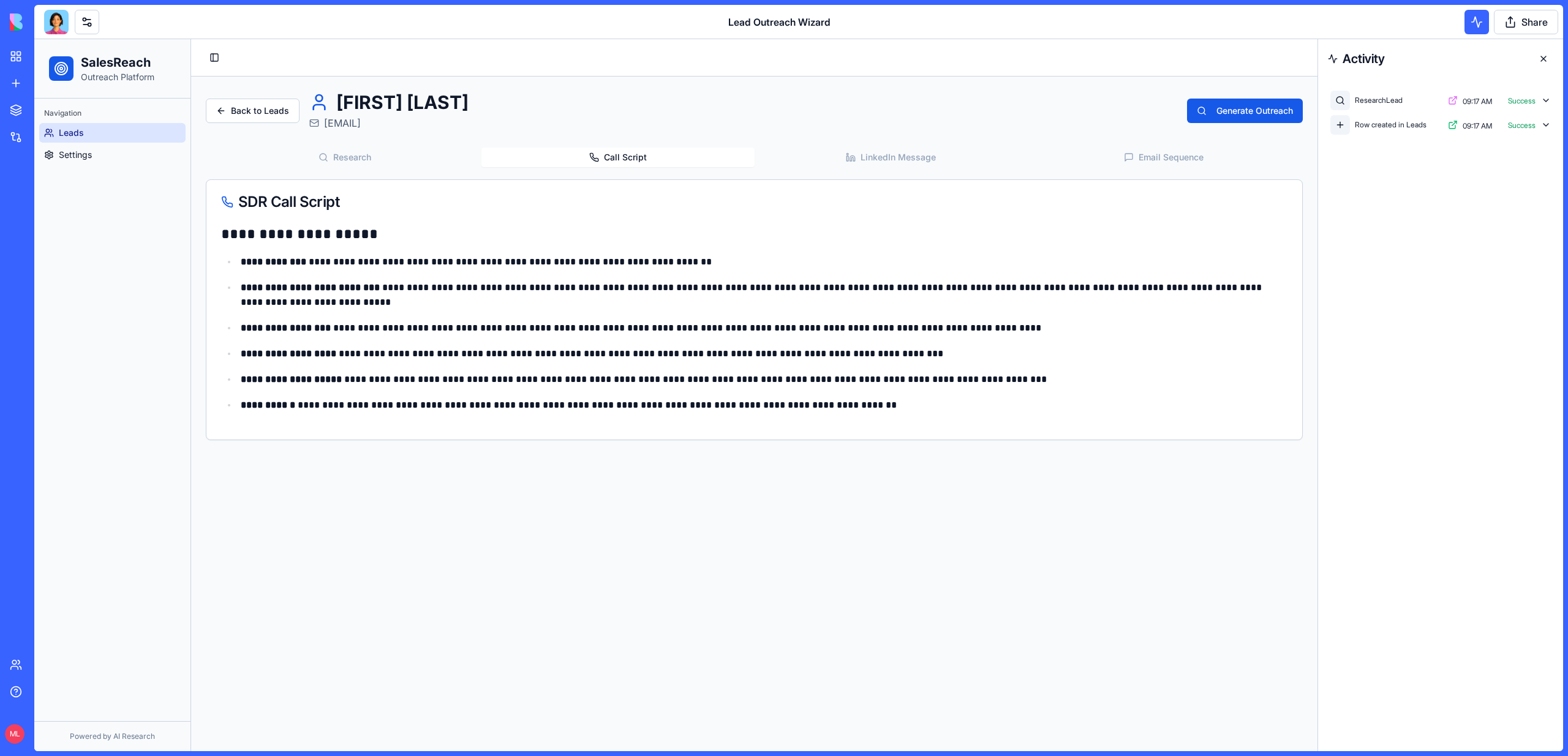 click on "Research" at bounding box center [345, 157] 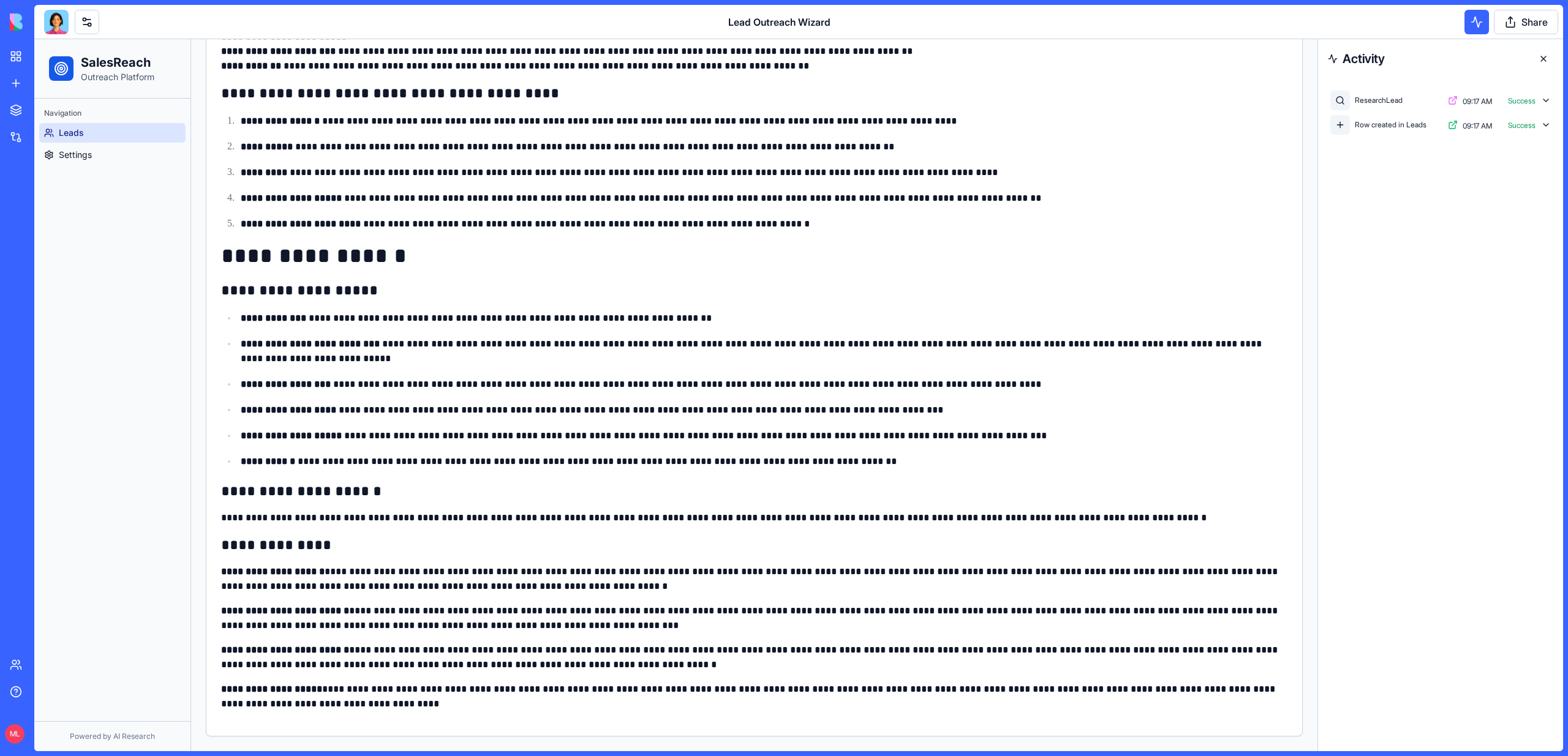 scroll, scrollTop: 0, scrollLeft: 0, axis: both 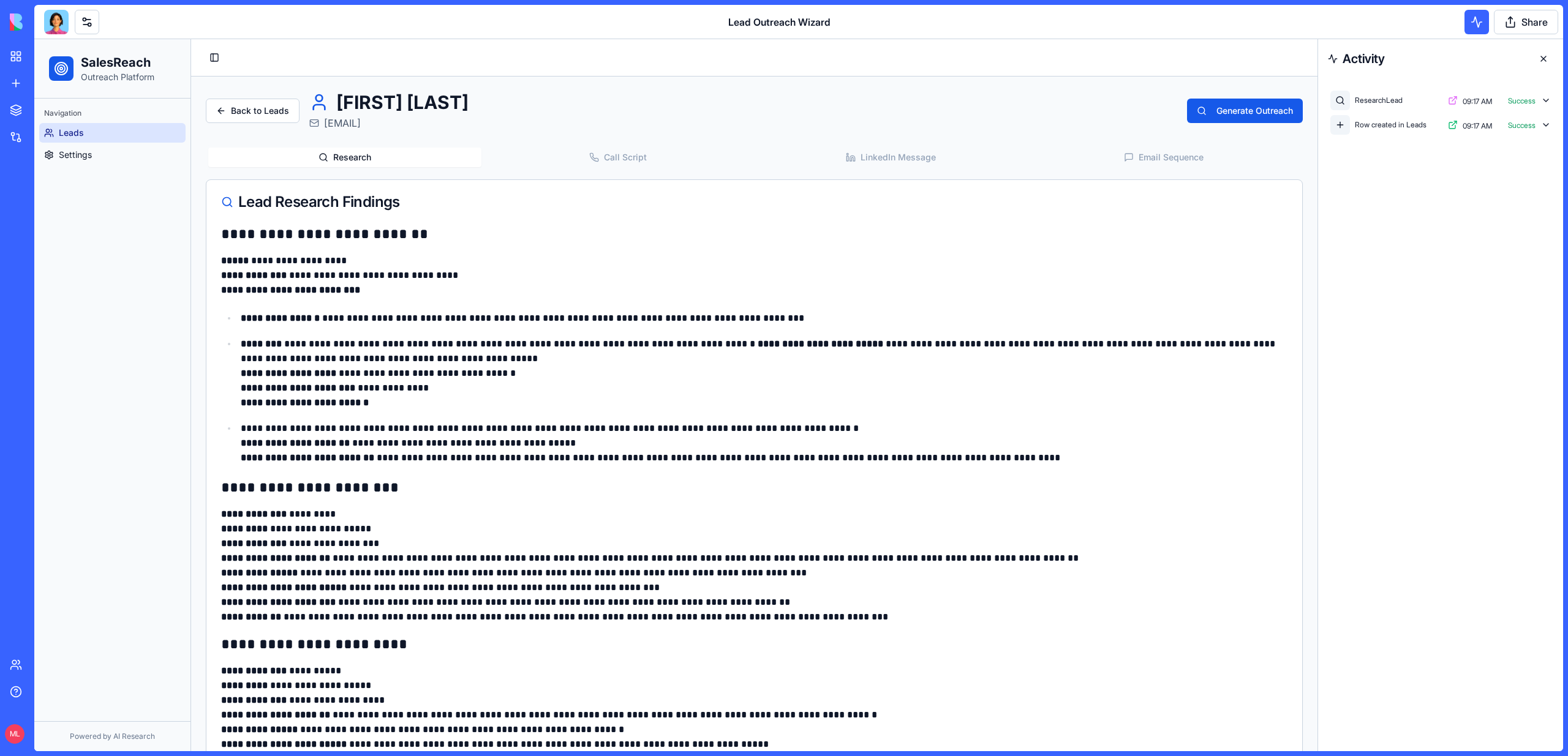 click at bounding box center [69, 22] 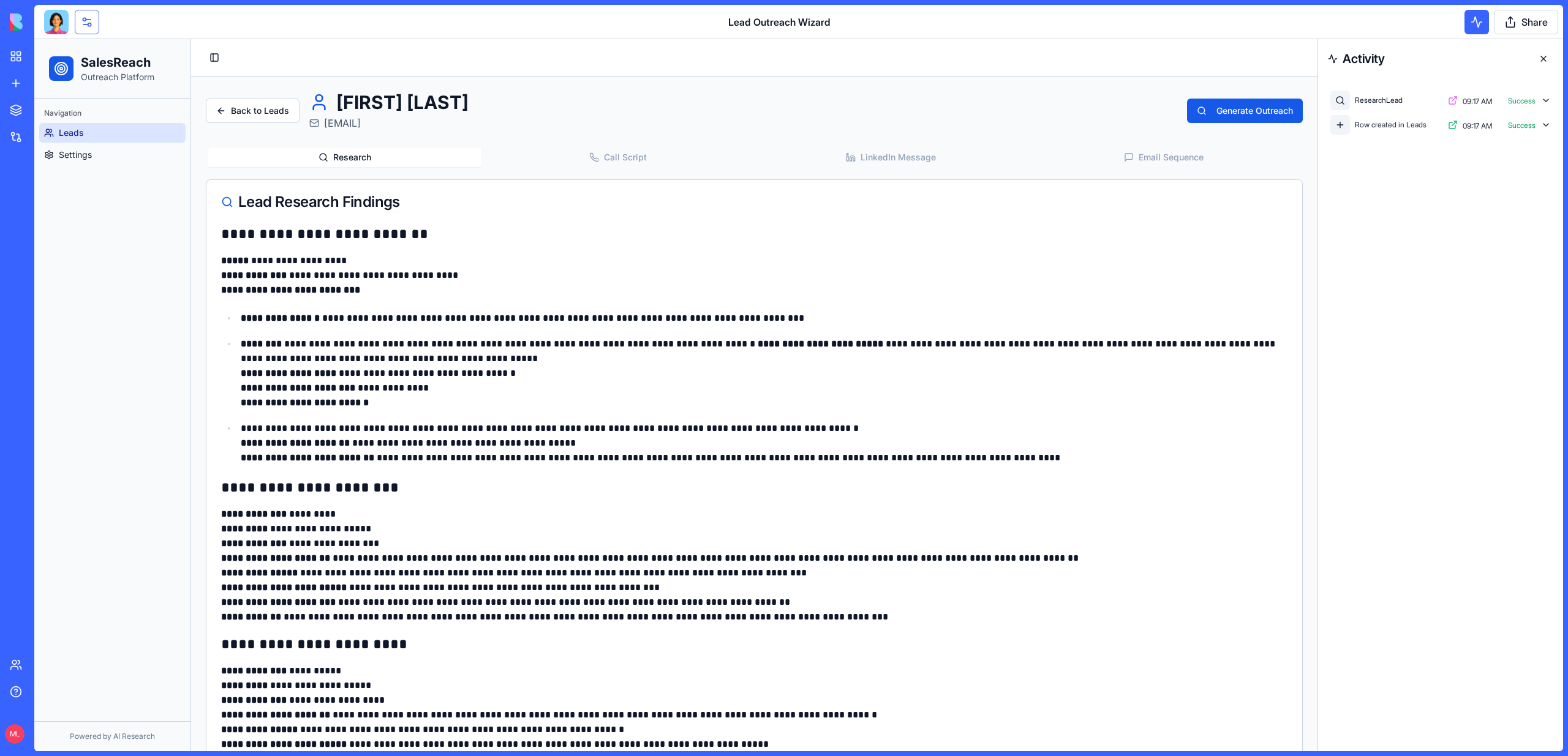 click at bounding box center [87, 22] 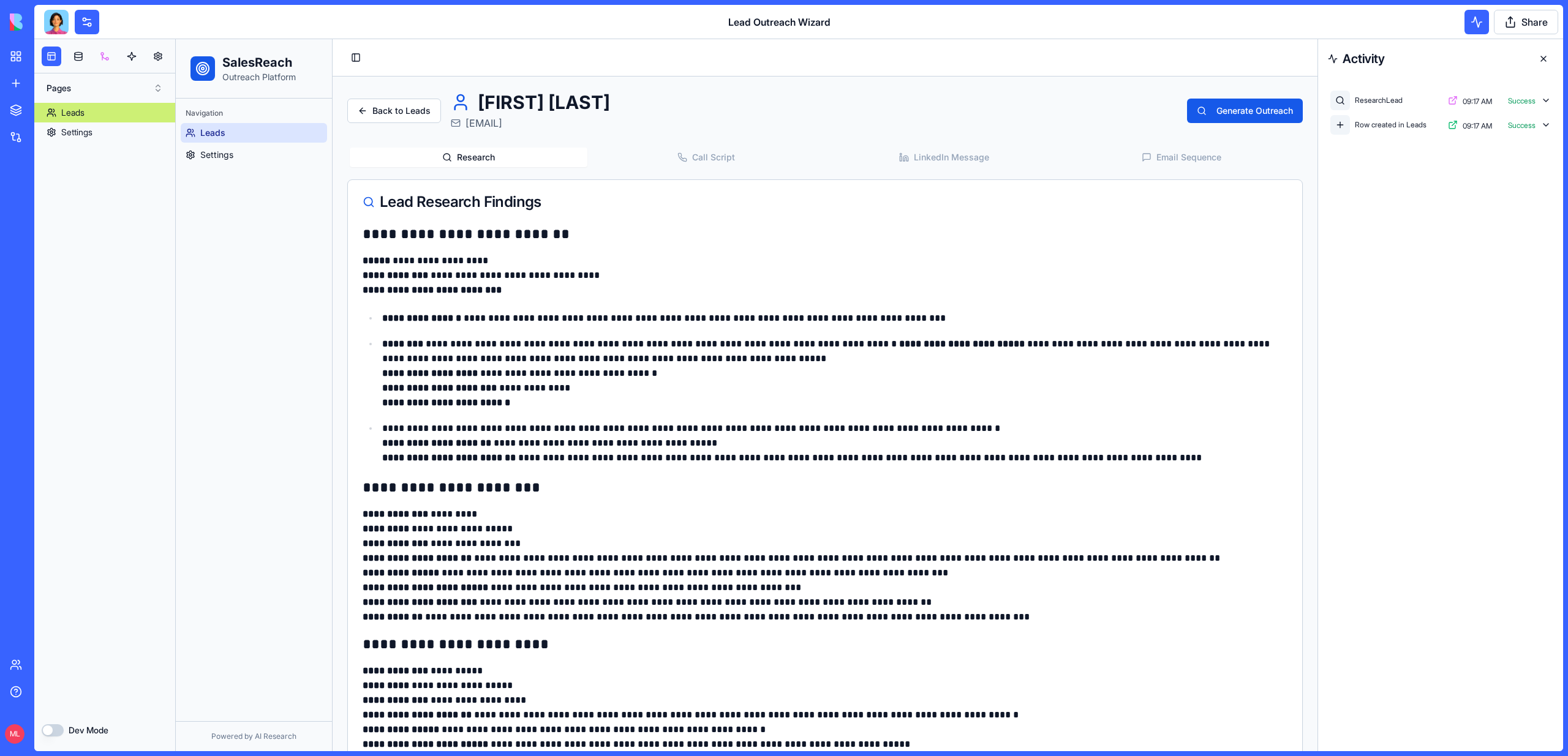 click at bounding box center (105, 56) 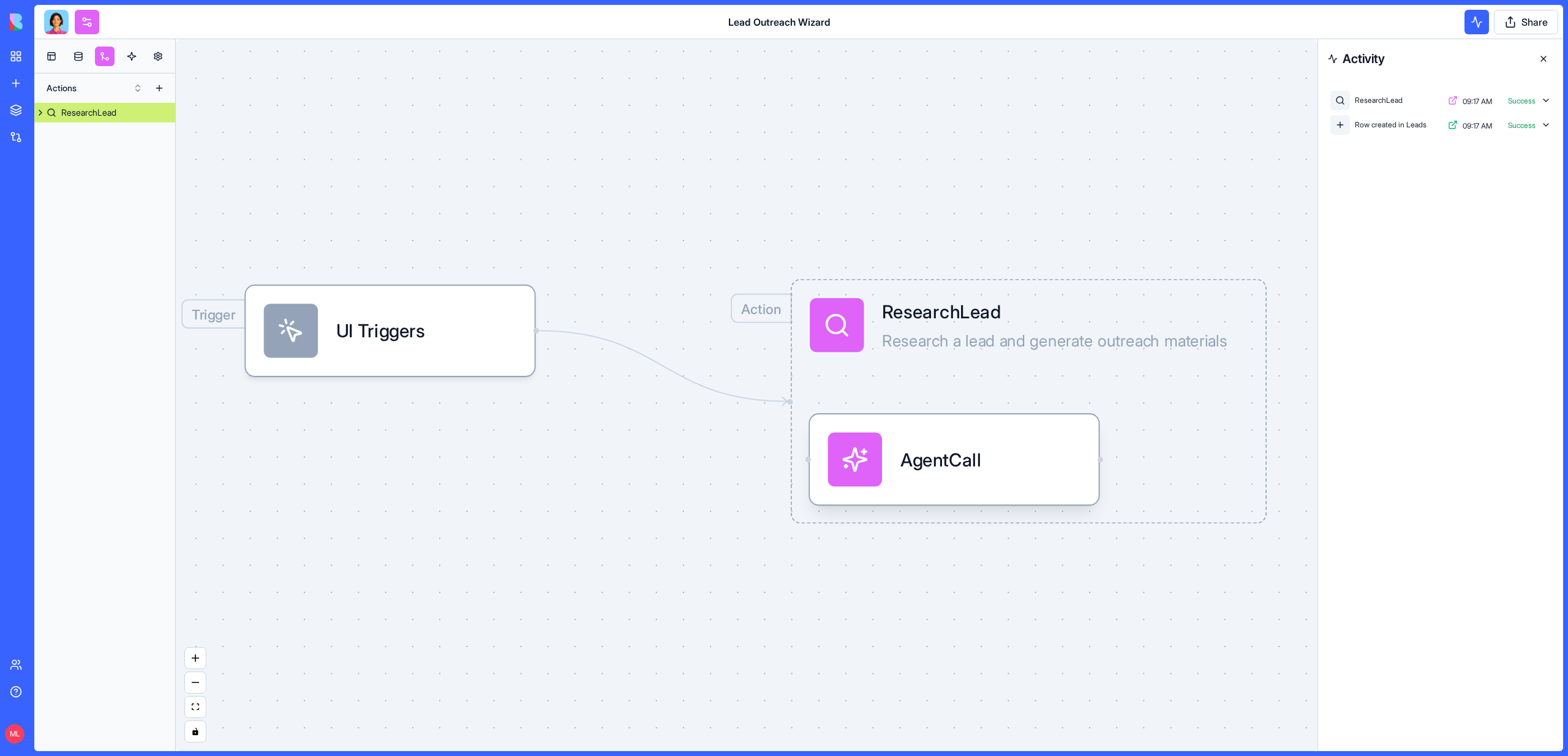 click on "AgentCall" at bounding box center (954, 459) 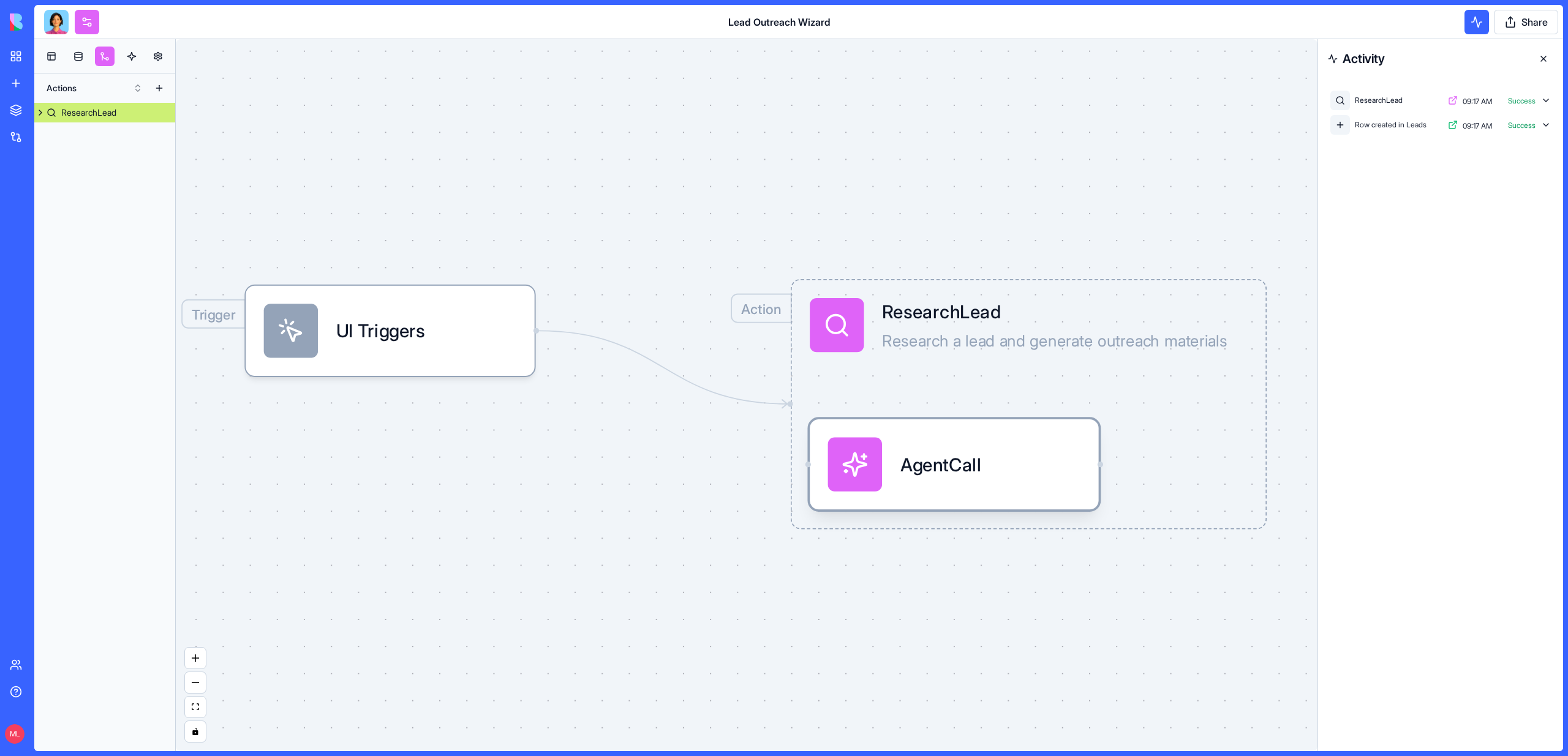 click on "AgentCall" at bounding box center (954, 464) 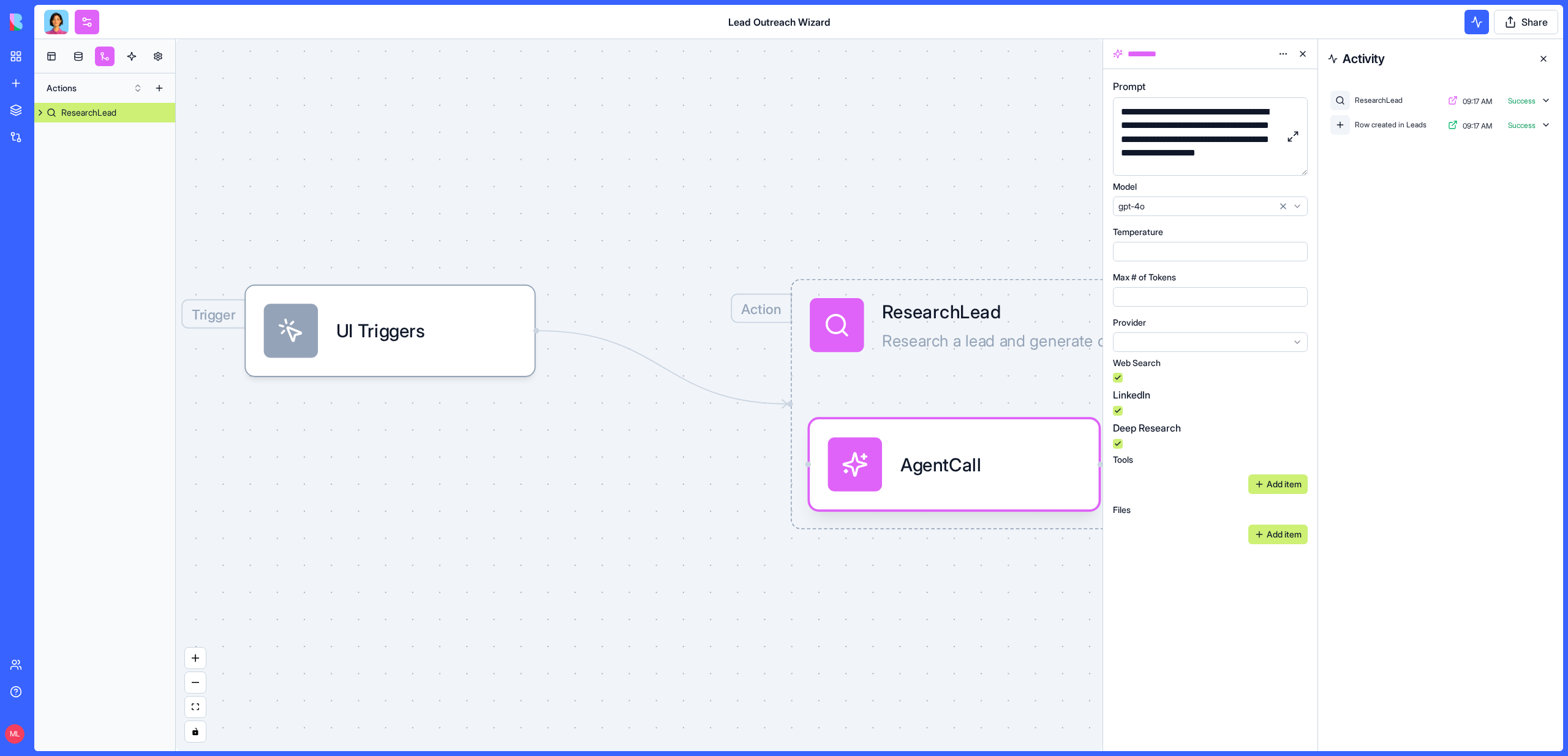 click at bounding box center (1293, 137) 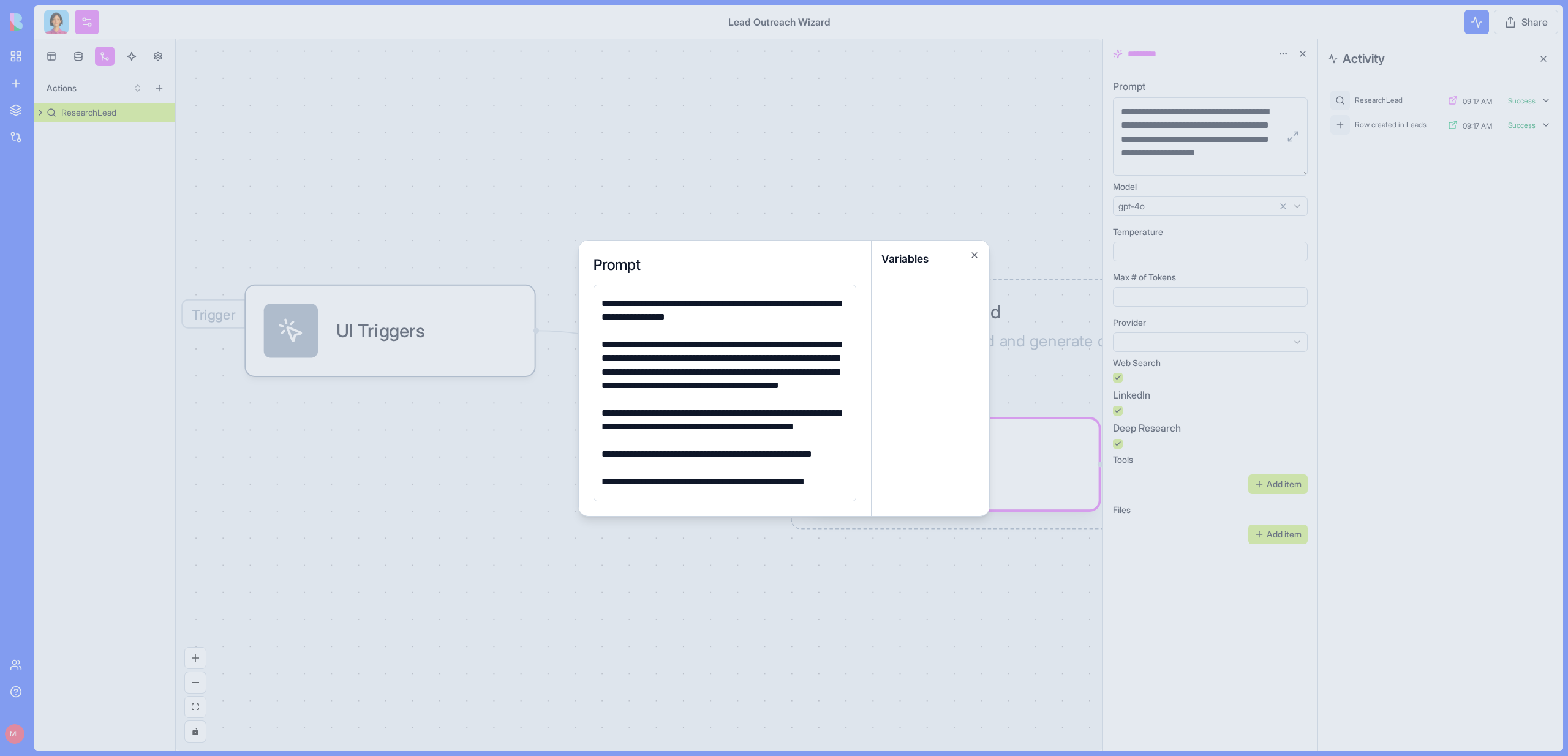 scroll, scrollTop: 743, scrollLeft: 0, axis: vertical 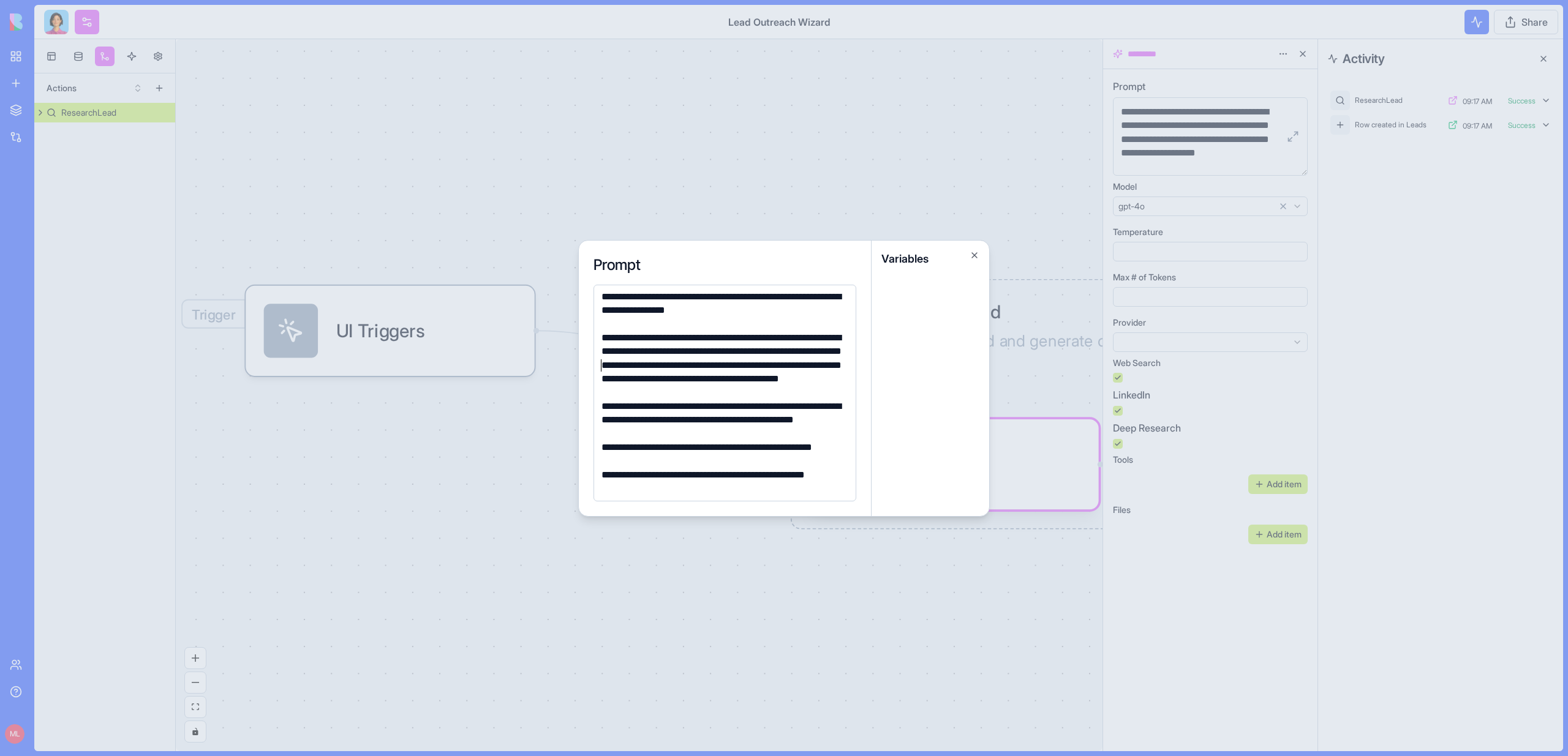 click on "**********" at bounding box center (723, 365) 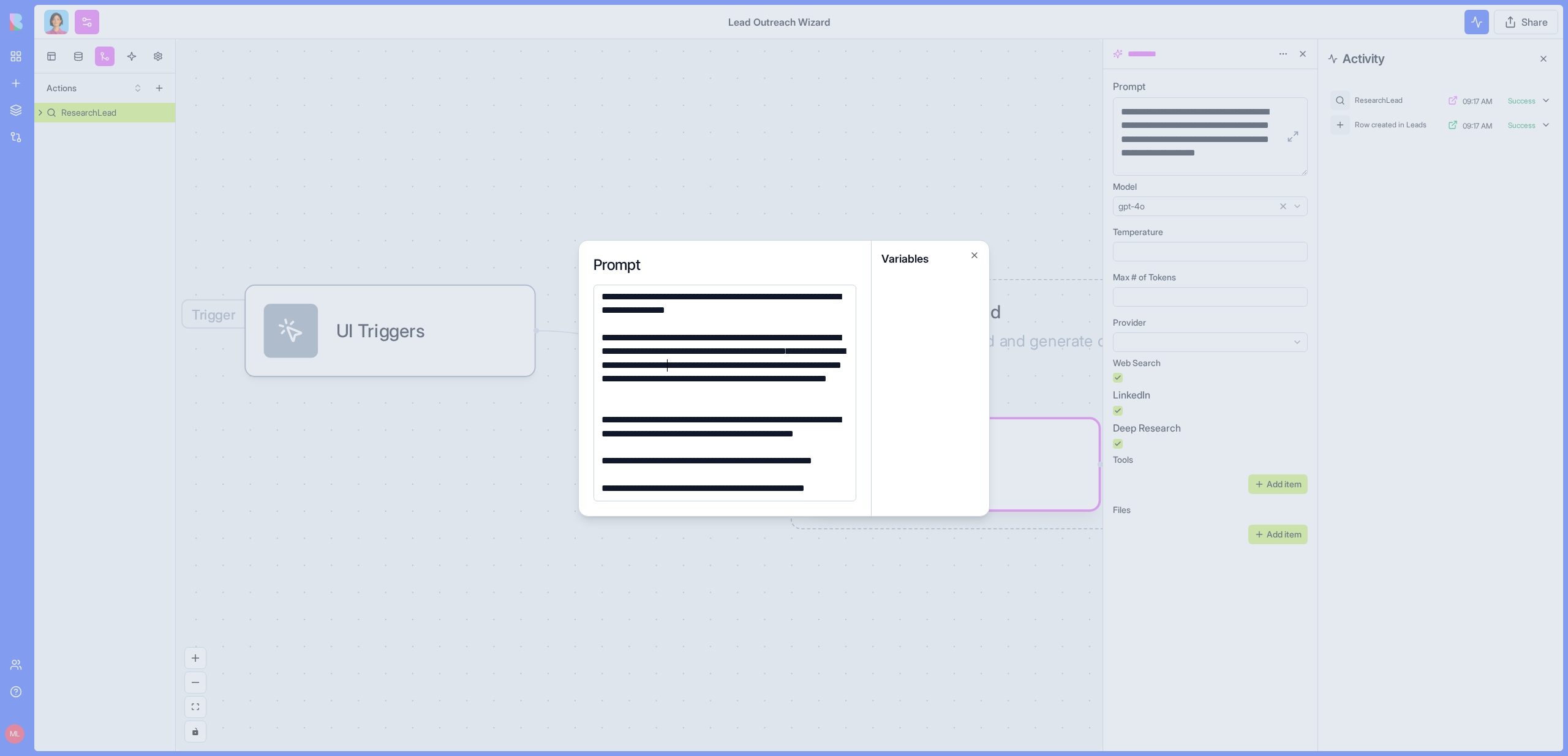 click on "**********" at bounding box center (723, 468) 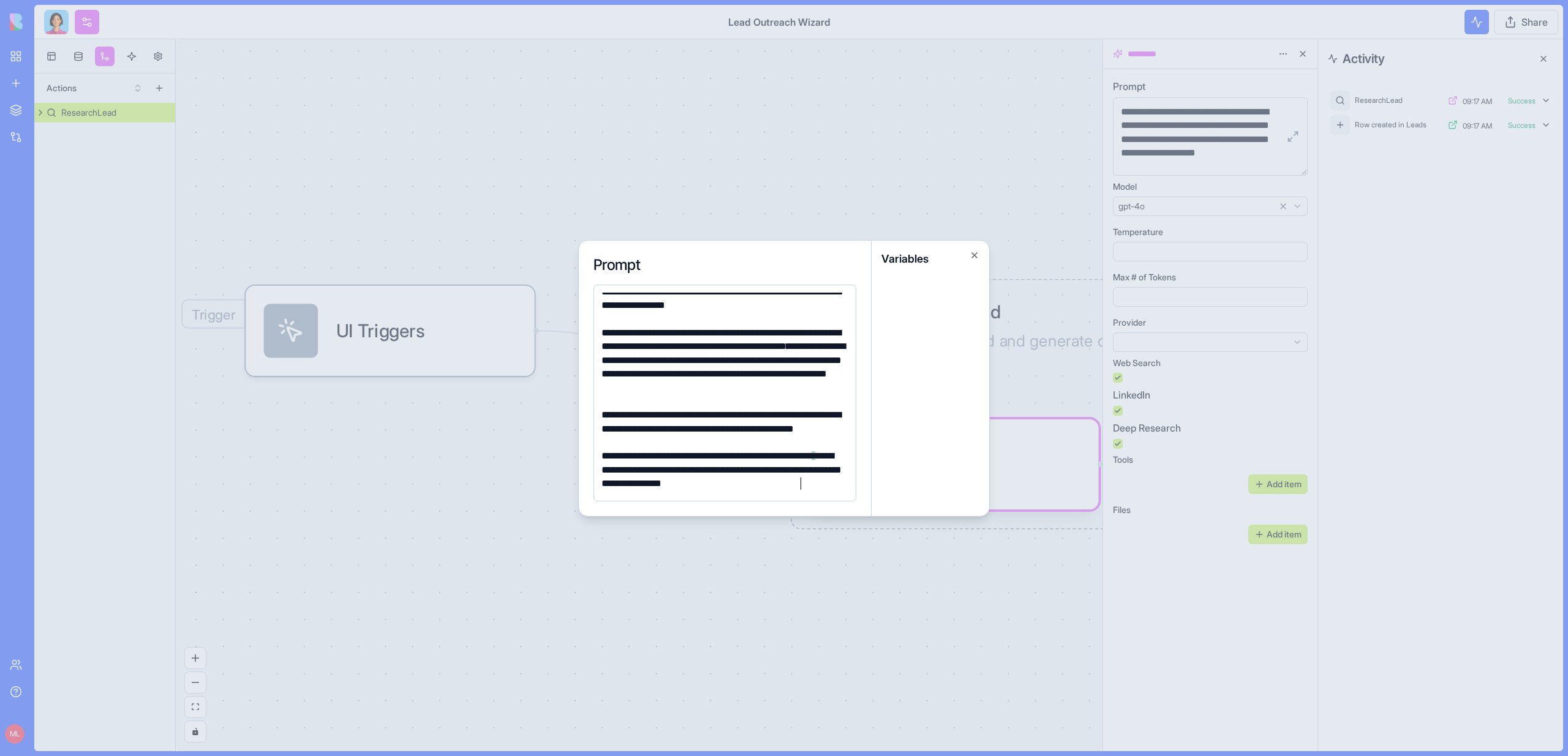 scroll, scrollTop: 768, scrollLeft: 0, axis: vertical 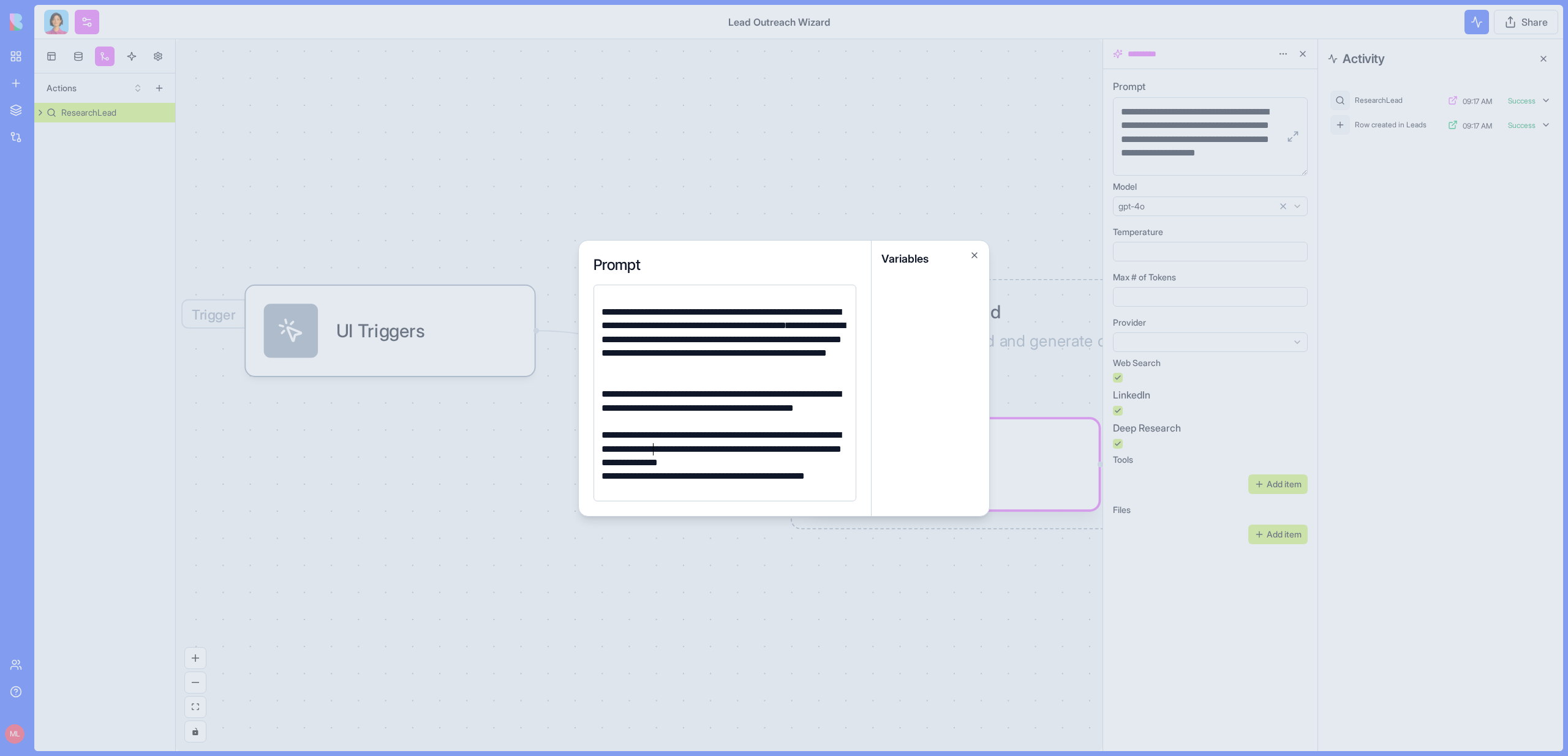 click on "**********" at bounding box center (723, 449) 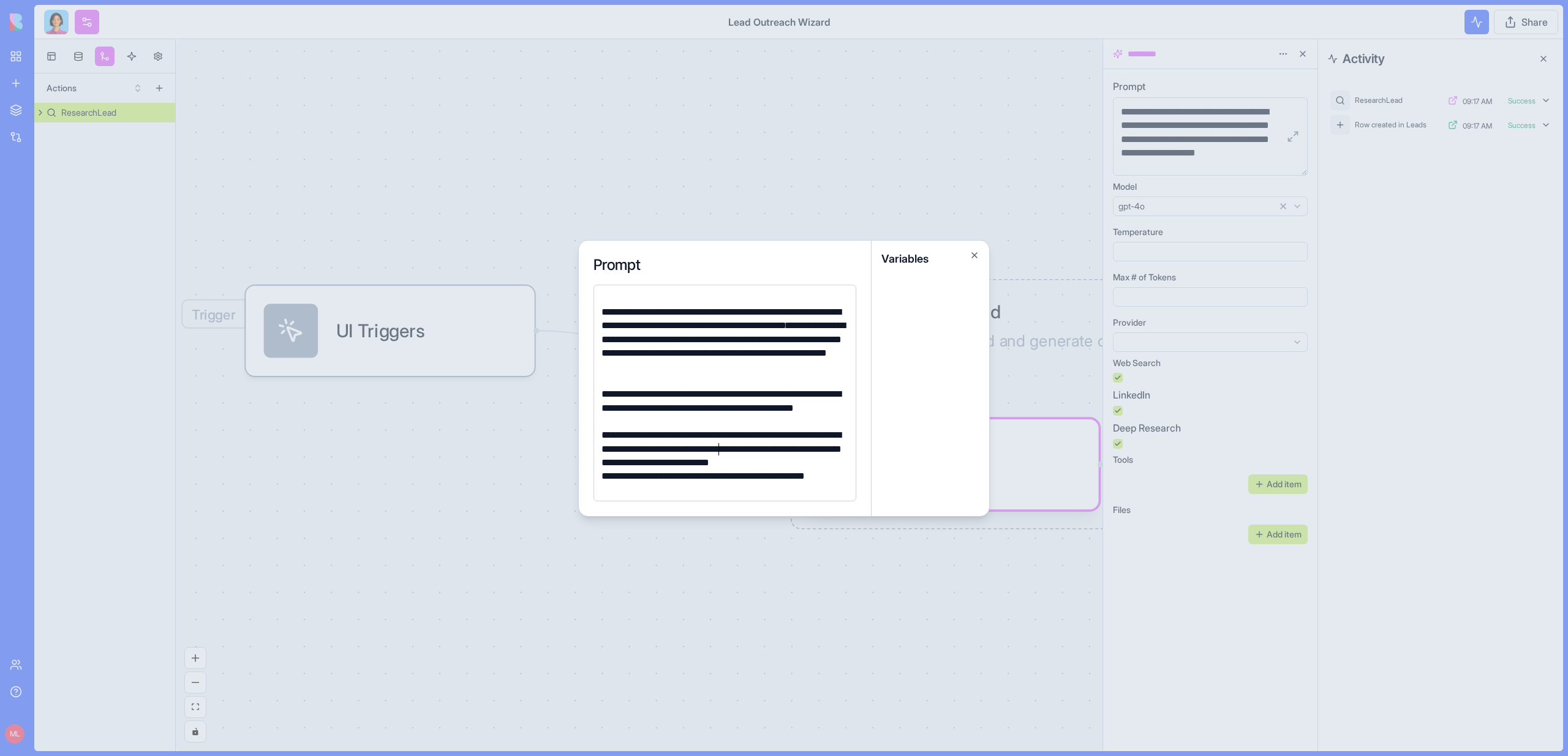 click on "**********" at bounding box center (723, 449) 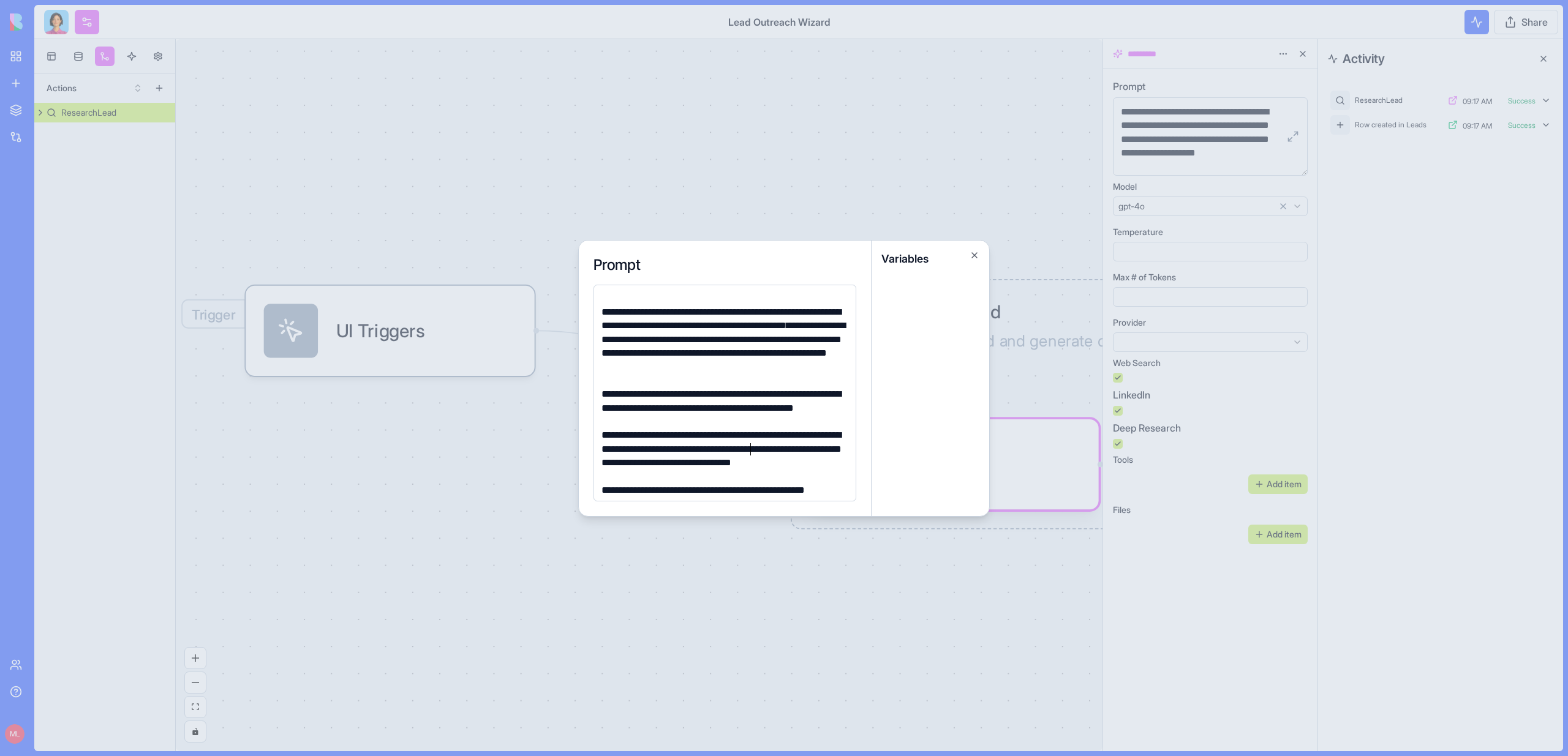 click on "**********" at bounding box center [723, 456] 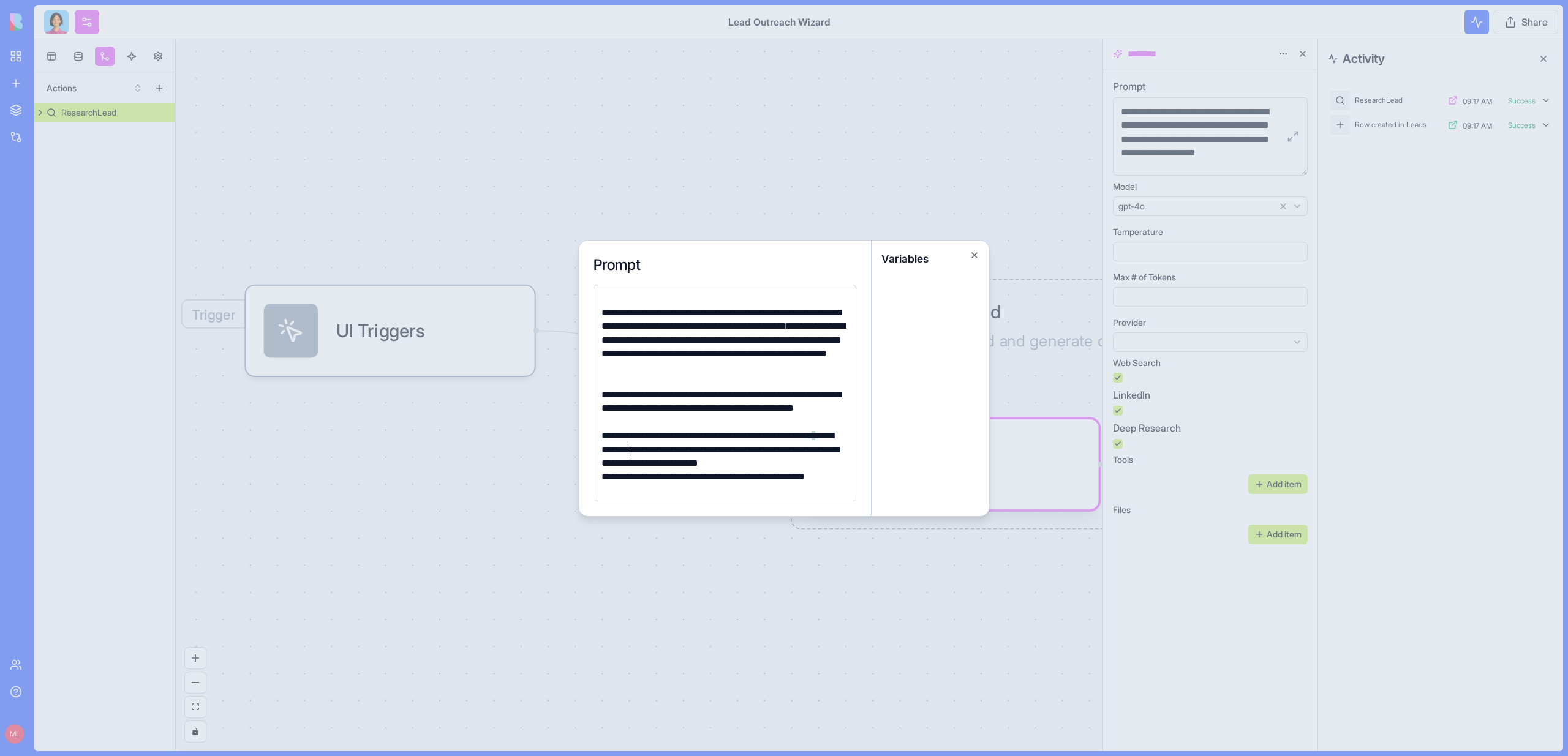 scroll, scrollTop: 763, scrollLeft: 0, axis: vertical 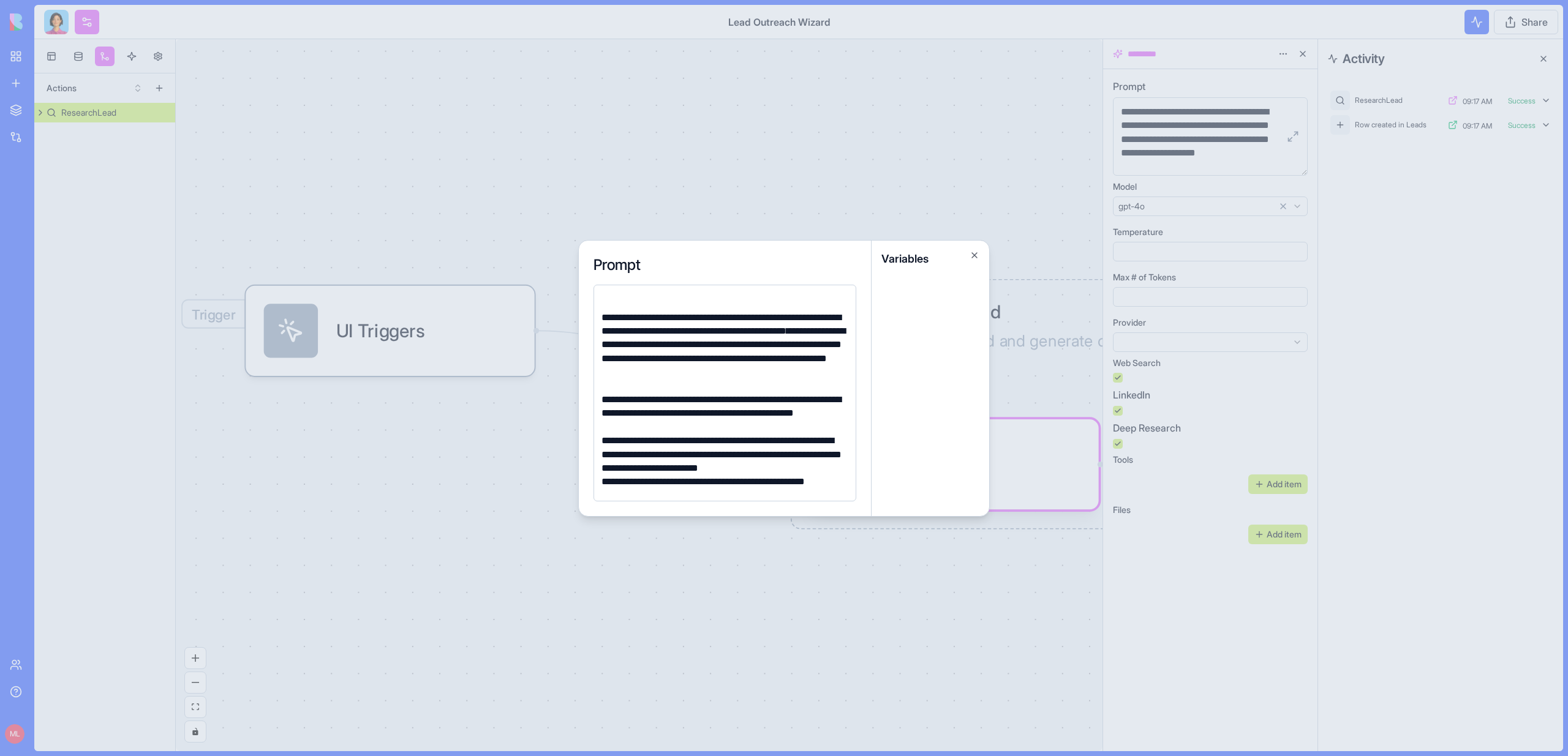 click at bounding box center [784, 378] 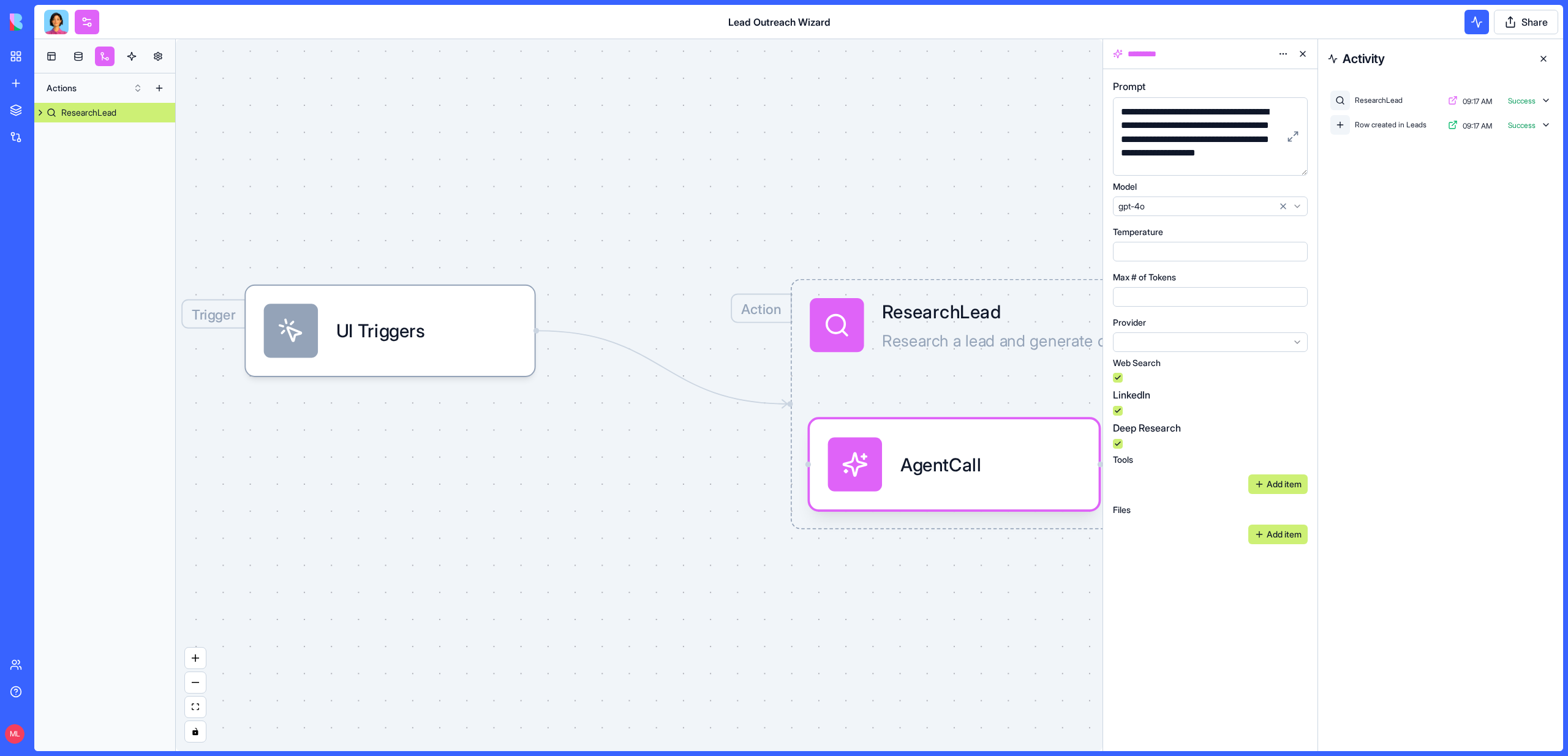 click at bounding box center [1303, 54] 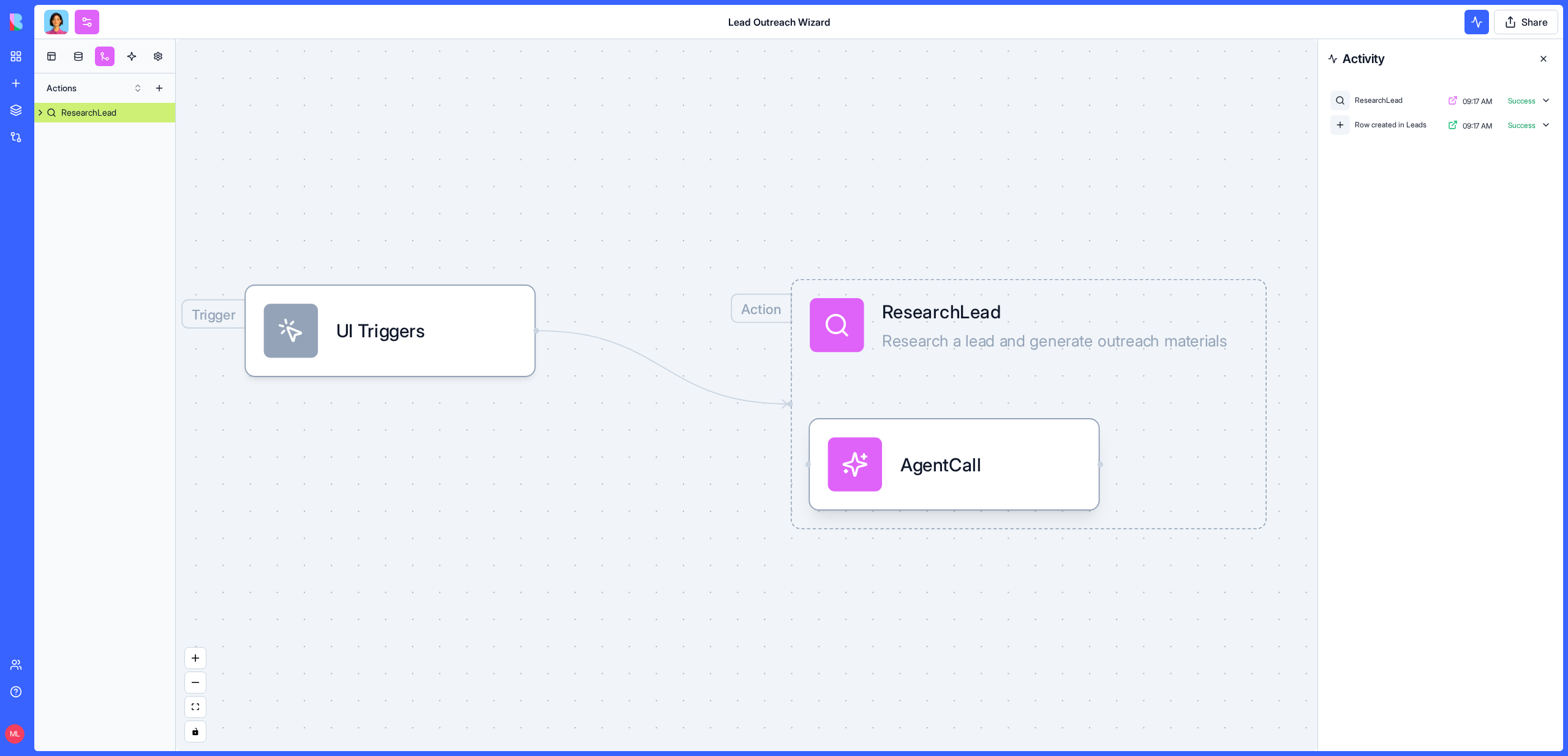 click at bounding box center [1544, 59] 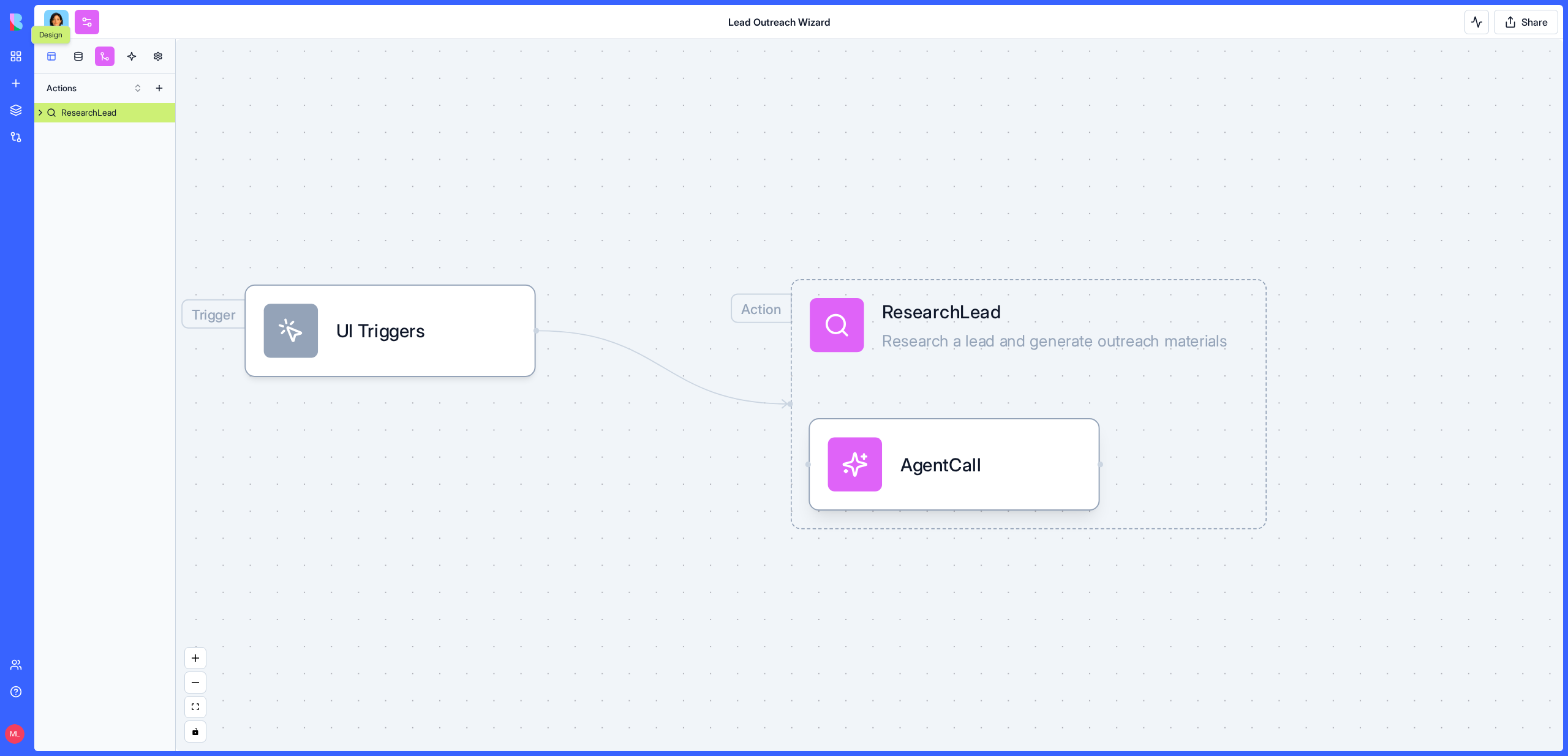 click at bounding box center [51, 56] 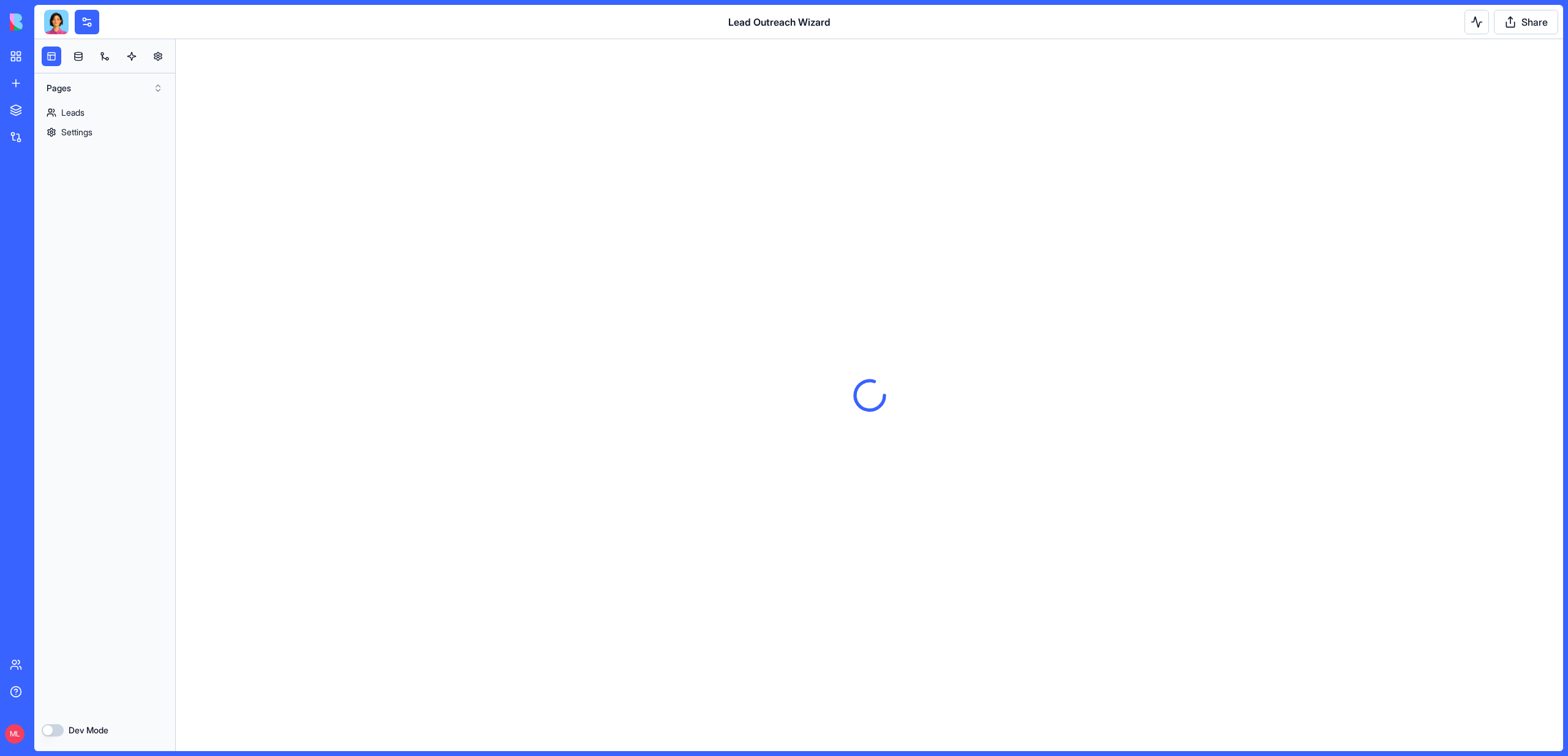 scroll, scrollTop: 0, scrollLeft: 0, axis: both 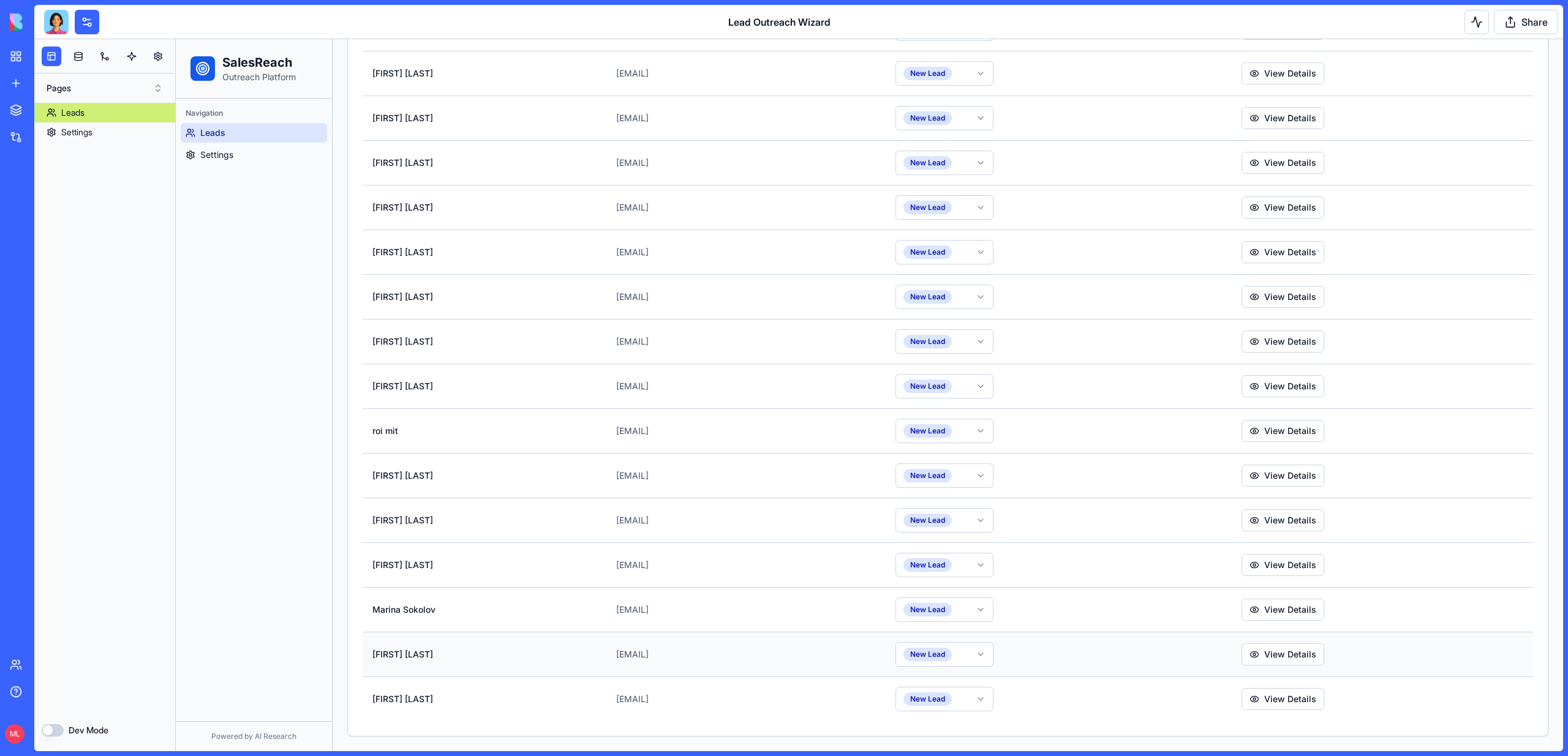 click on "shani kirpichnikove" at bounding box center [484, 654] 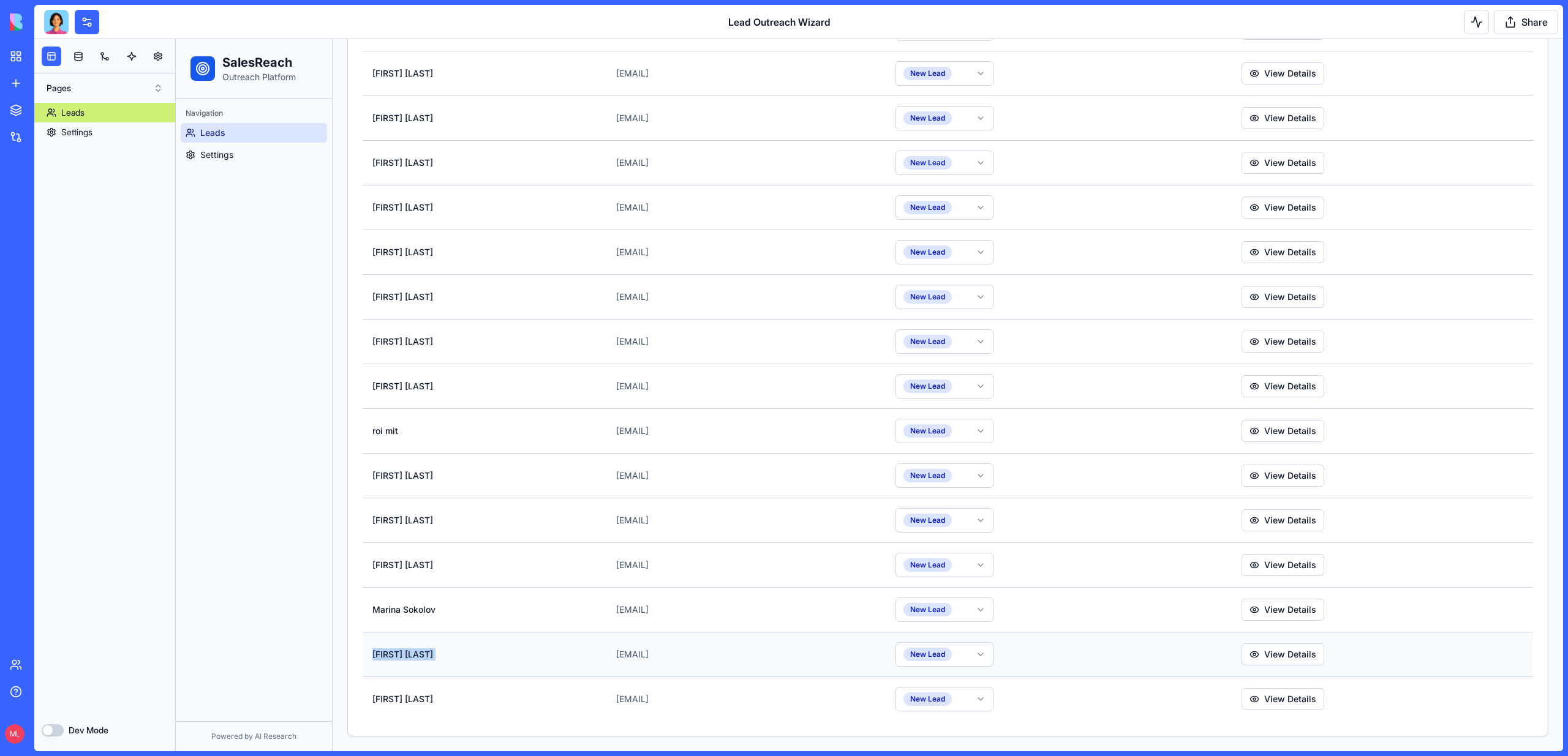 click on "shani kirpichnikove" at bounding box center (484, 654) 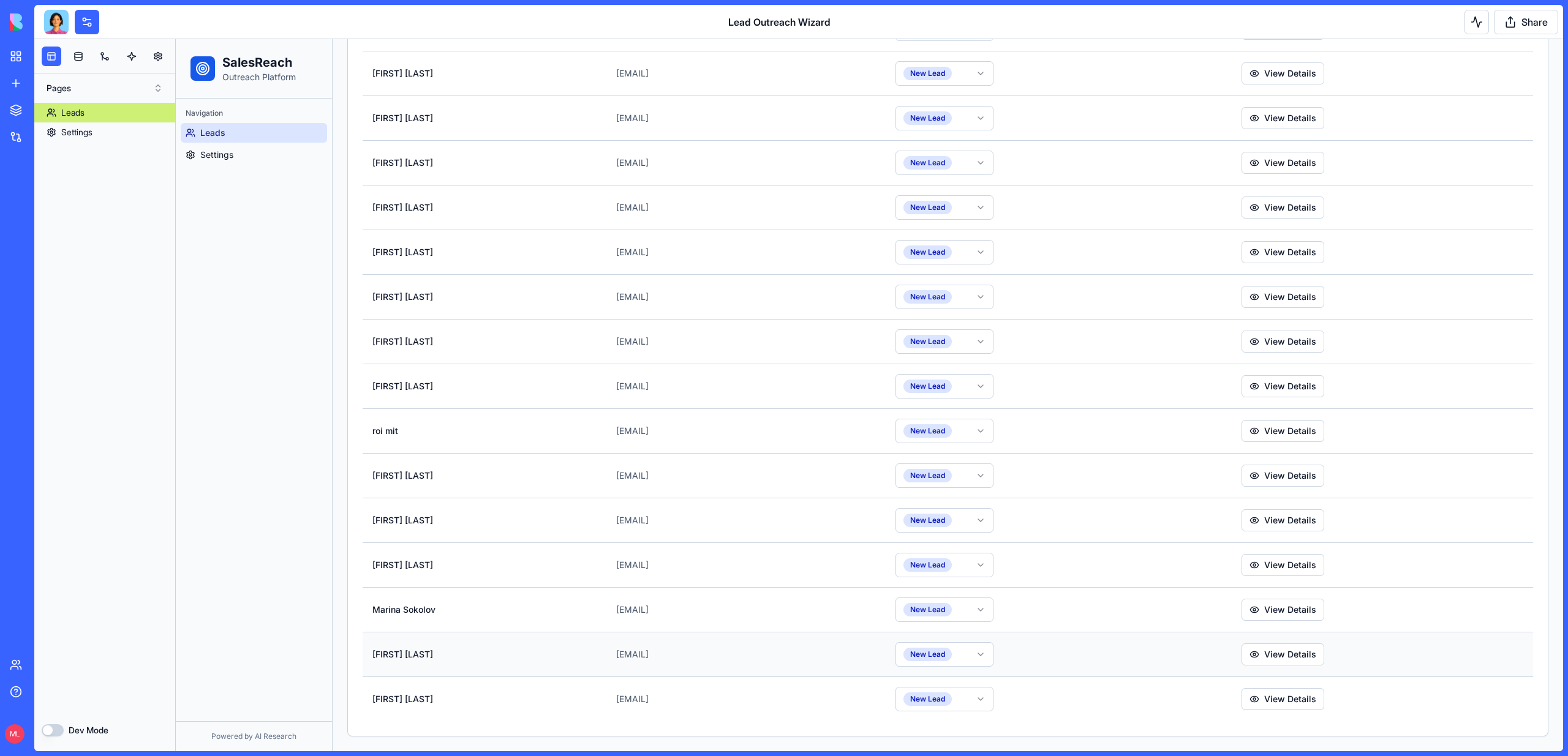 click on "shani.kirpichnikove@[EXAMPLE.COM]" at bounding box center [746, 654] 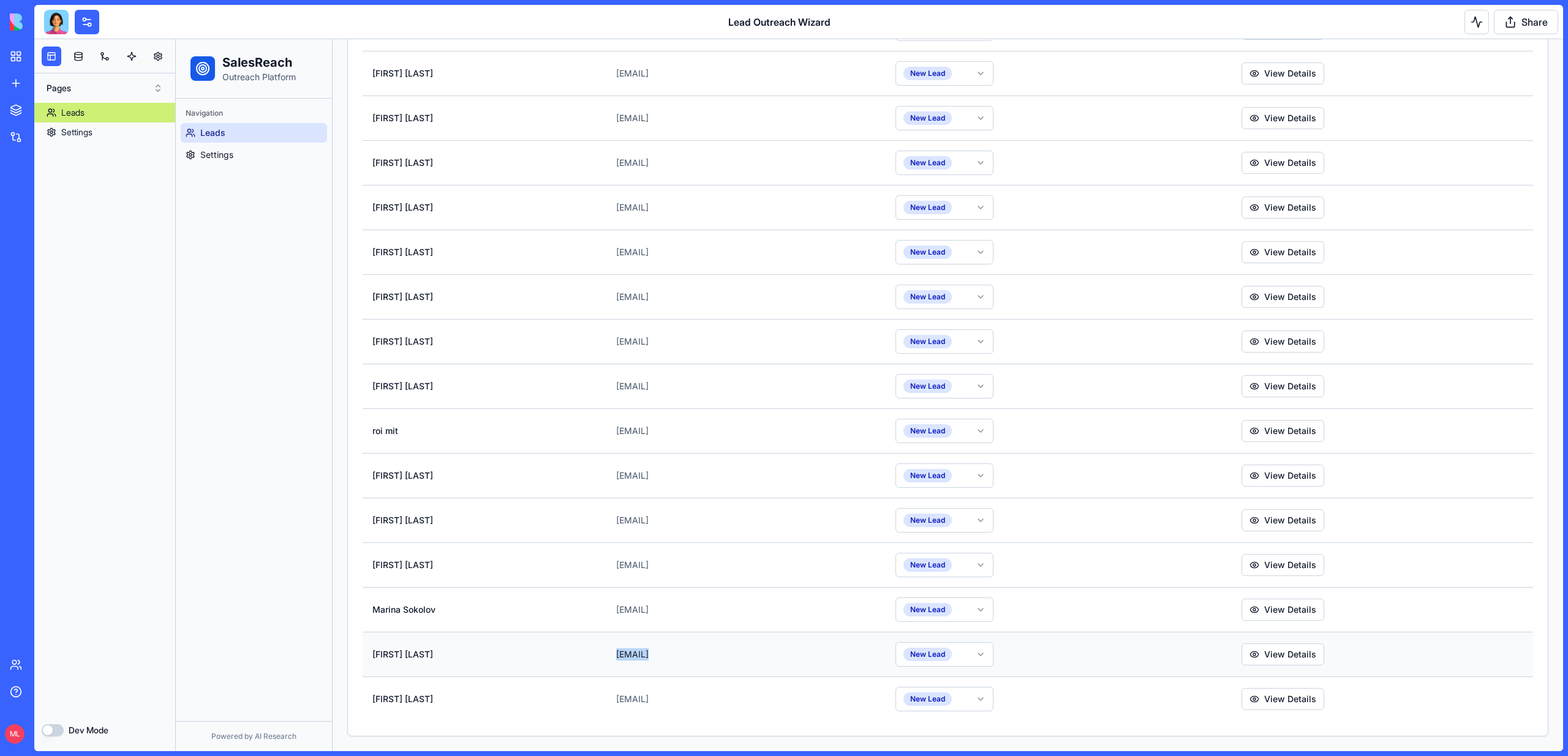 click on "shani.kirpichnikove@[EXAMPLE.COM]" at bounding box center (746, 654) 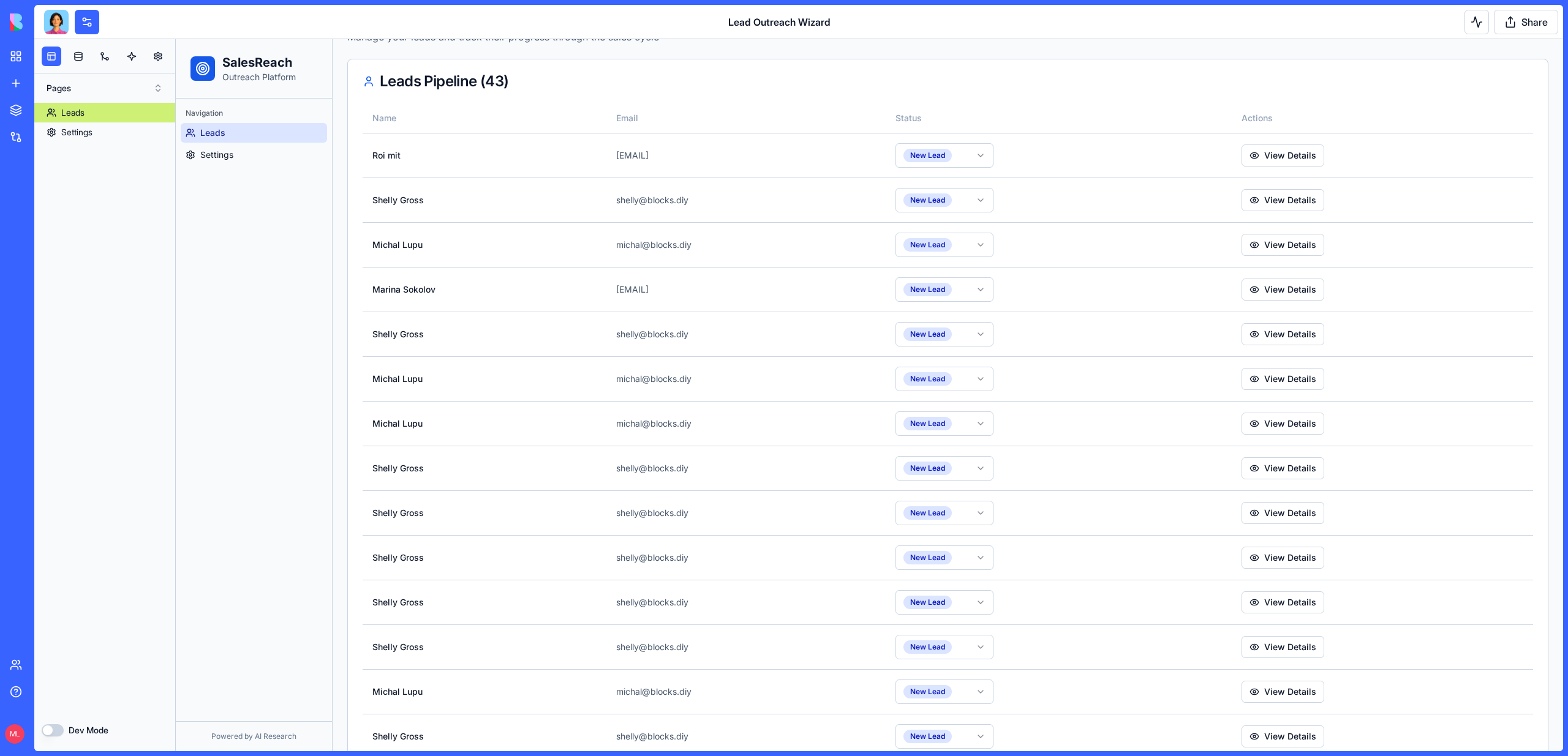 scroll, scrollTop: 0, scrollLeft: 0, axis: both 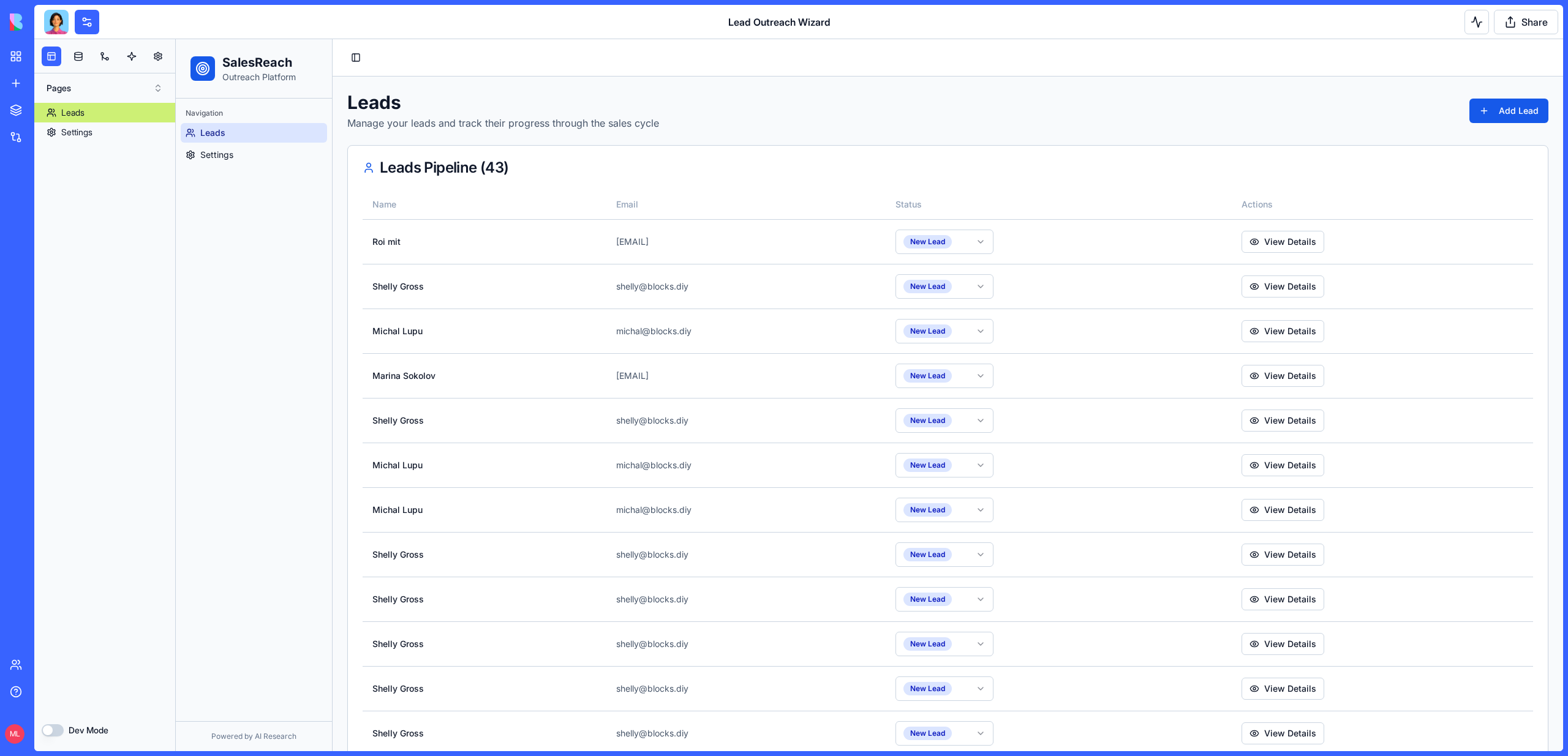 click on "Leads Manage your leads and track their progress through the sales cycle Add Lead Leads Pipeline ( 43 ) Name Email Status Actions Roi mit roi.m@proteantecs.com New Lead View Details Shelly Gross shelly@blocks.diy New Lead View Details Michal Lupu michal@blocks.diy New Lead View Details Marina Sokolov marina@blocks.ws New Lead View Details Shelly Gross shelly@blocks.diy New Lead View Details Michal Lupu michal@blocks.diy New Lead View Details Michal Lupu michal@blocks.diy New Lead View Details Shelly Gross shelly@blocks.diy New Lead View Details Shelly Gross shelly@blocks.diy New Lead View Details Shelly Gross shelly@blocks.diy New Lead View Details Shelly Gross shelly@blocks.diy New Lead View Details Shelly Gross shelly@blocks.diy New Lead View Details Michal Lupu michal@blocks.diy New Lead View Details Shelly Gross shelly@blocks.diy New Lead View Details Shelly Gross shelly@blocks.diy New Lead View Details Shelly Gross shelly@blocks.diy New Lead View Details shelly gross shelly@blocks.diy New Lead Roi mit" at bounding box center [948, 1123] 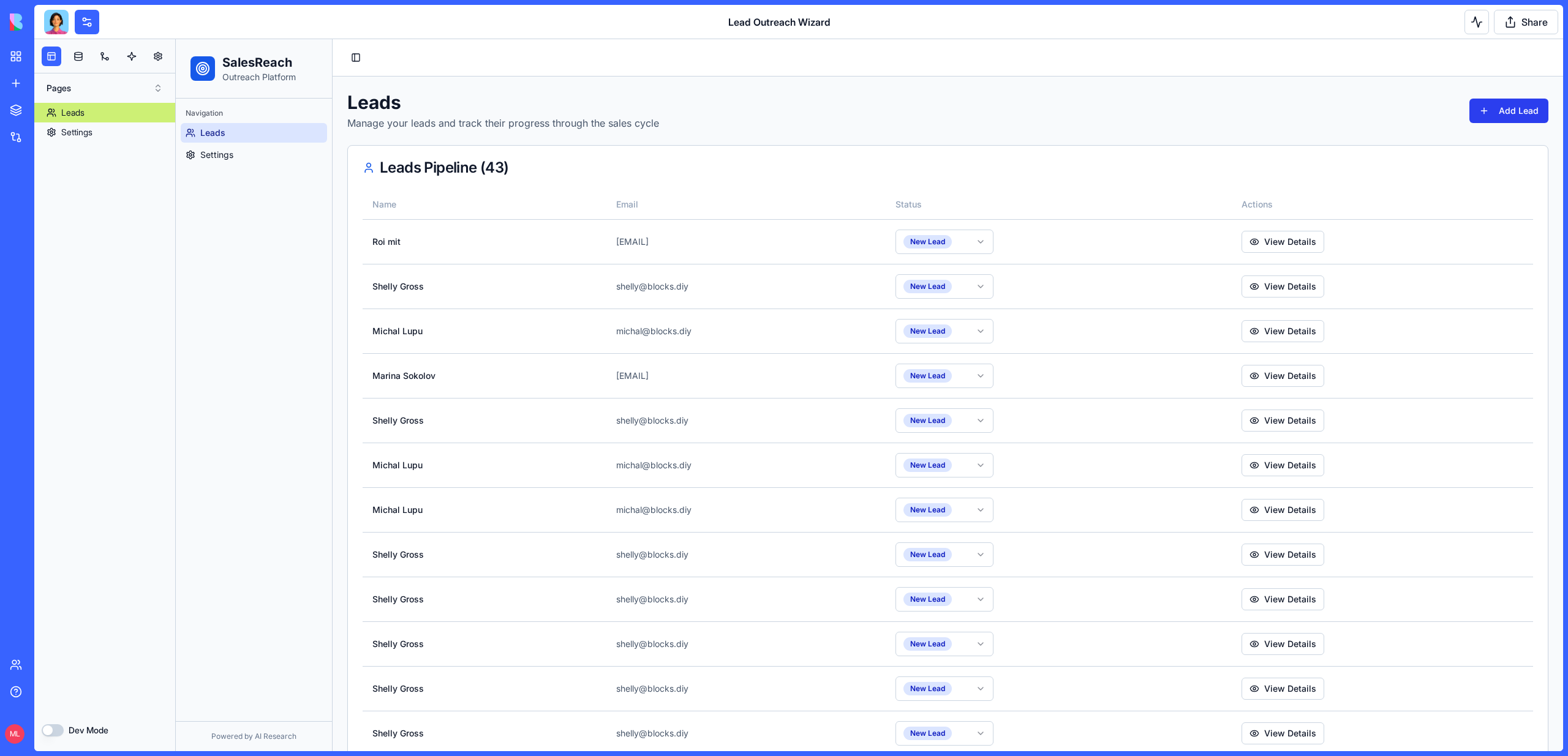 click on "Add Lead" at bounding box center [1509, 111] 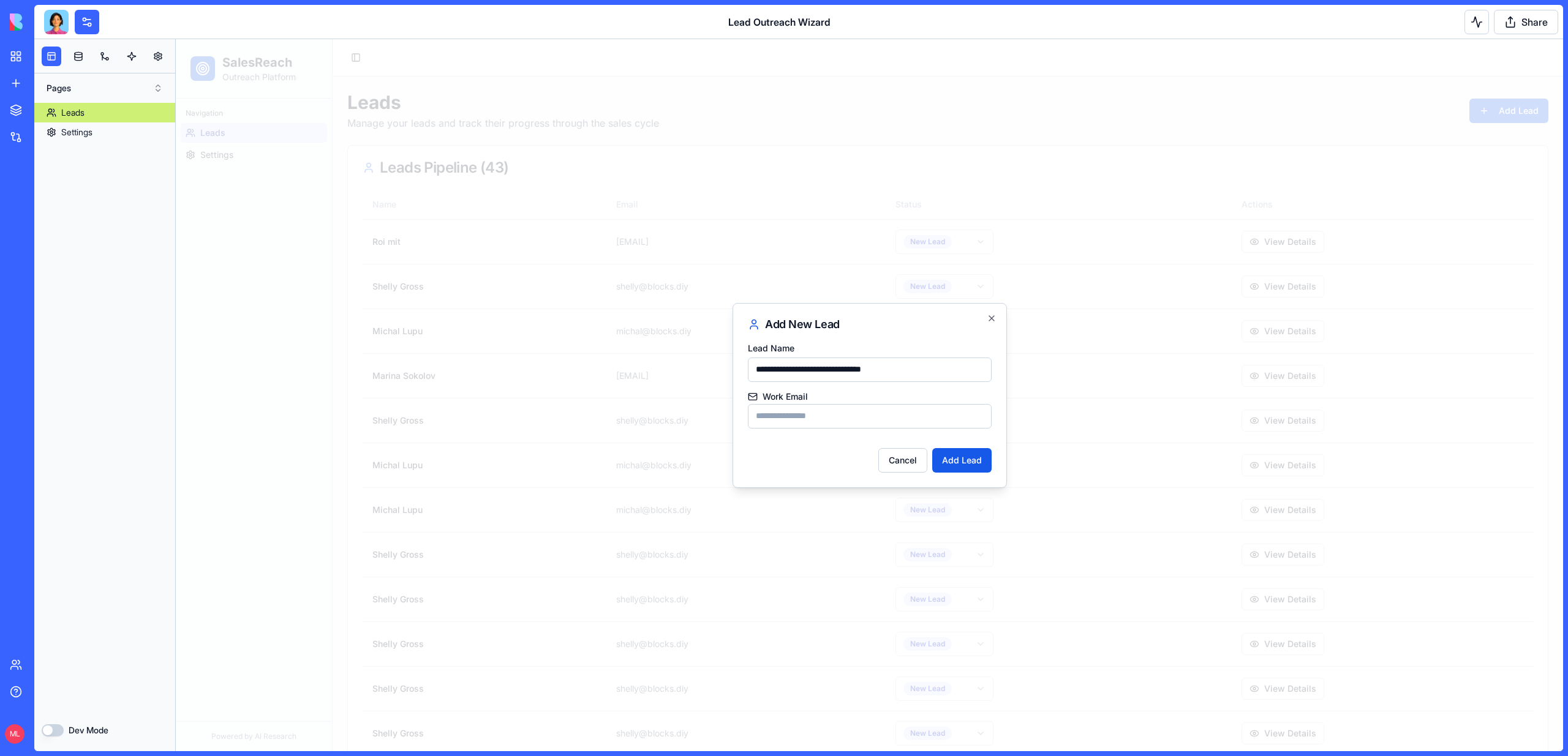type on "**********" 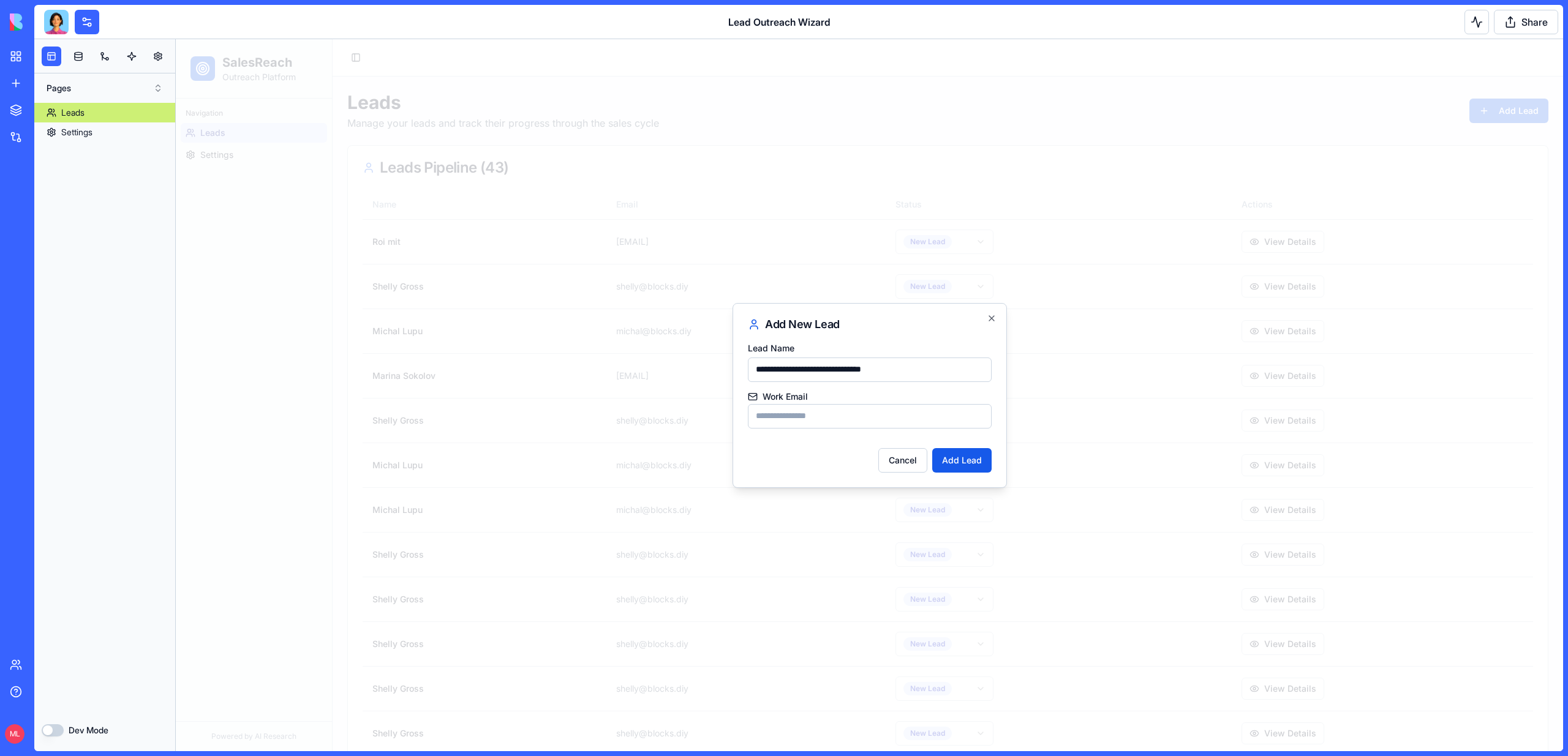 click on "Work Email" at bounding box center (870, 416) 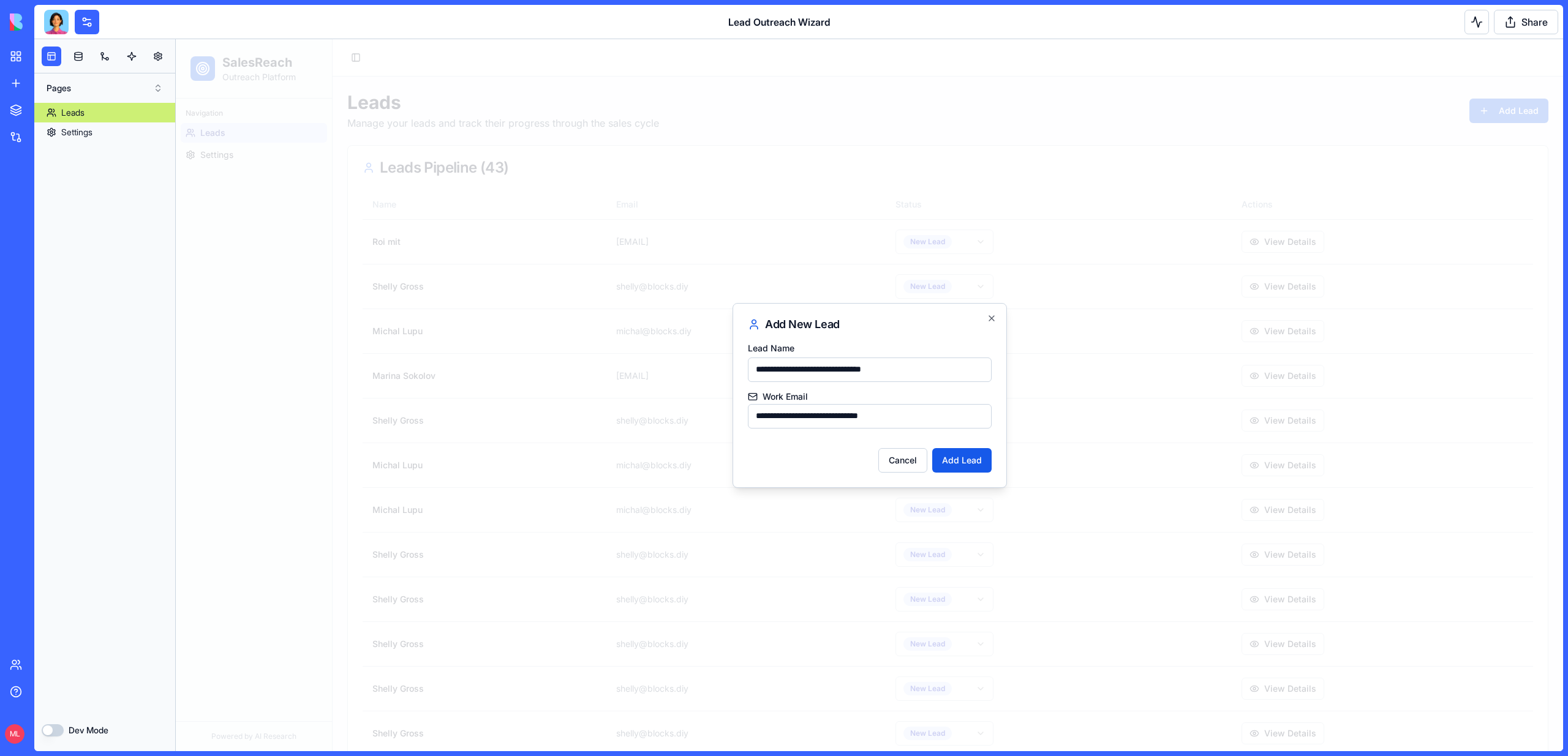 type on "**********" 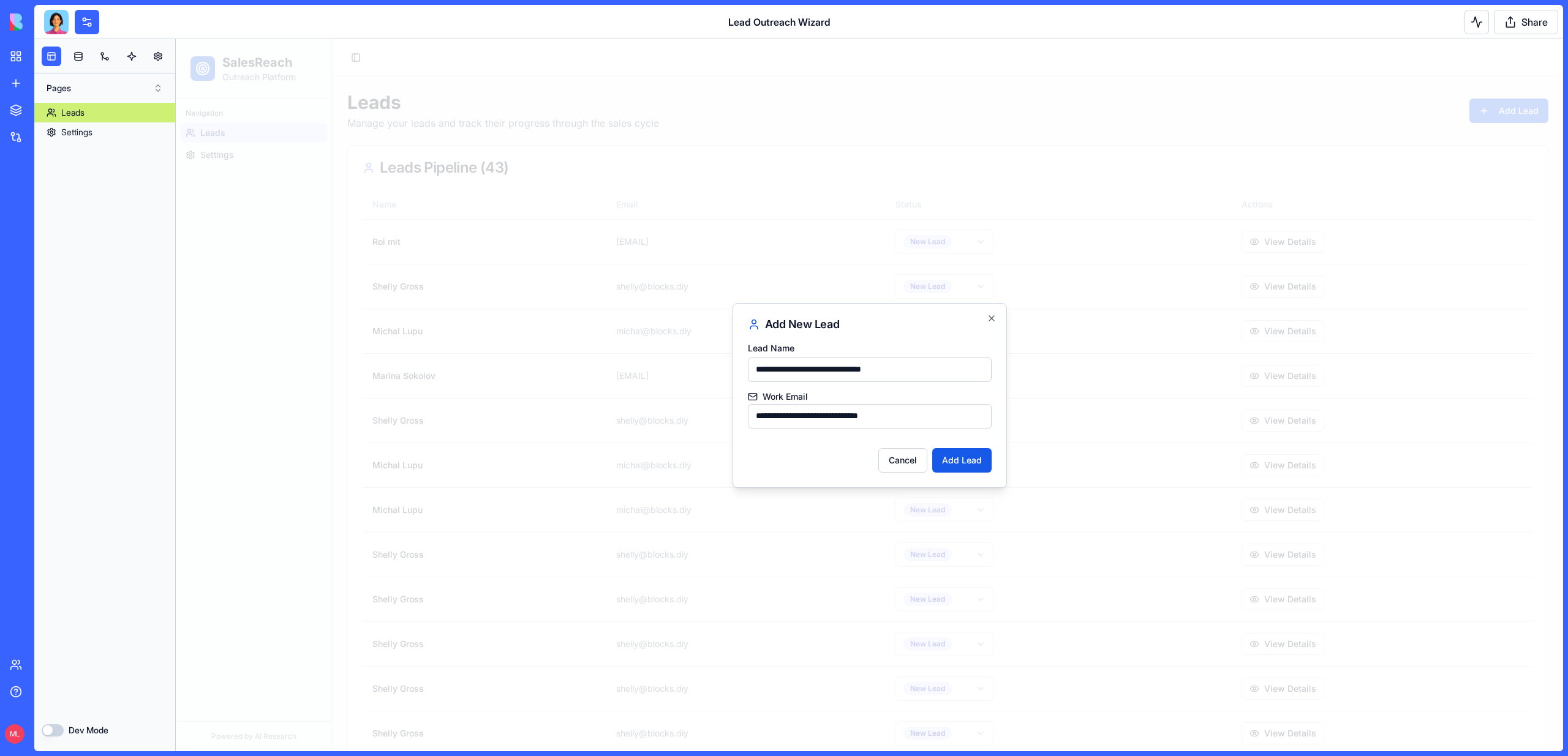 drag, startPoint x: 907, startPoint y: 367, endPoint x: 835, endPoint y: 368, distance: 72.006944 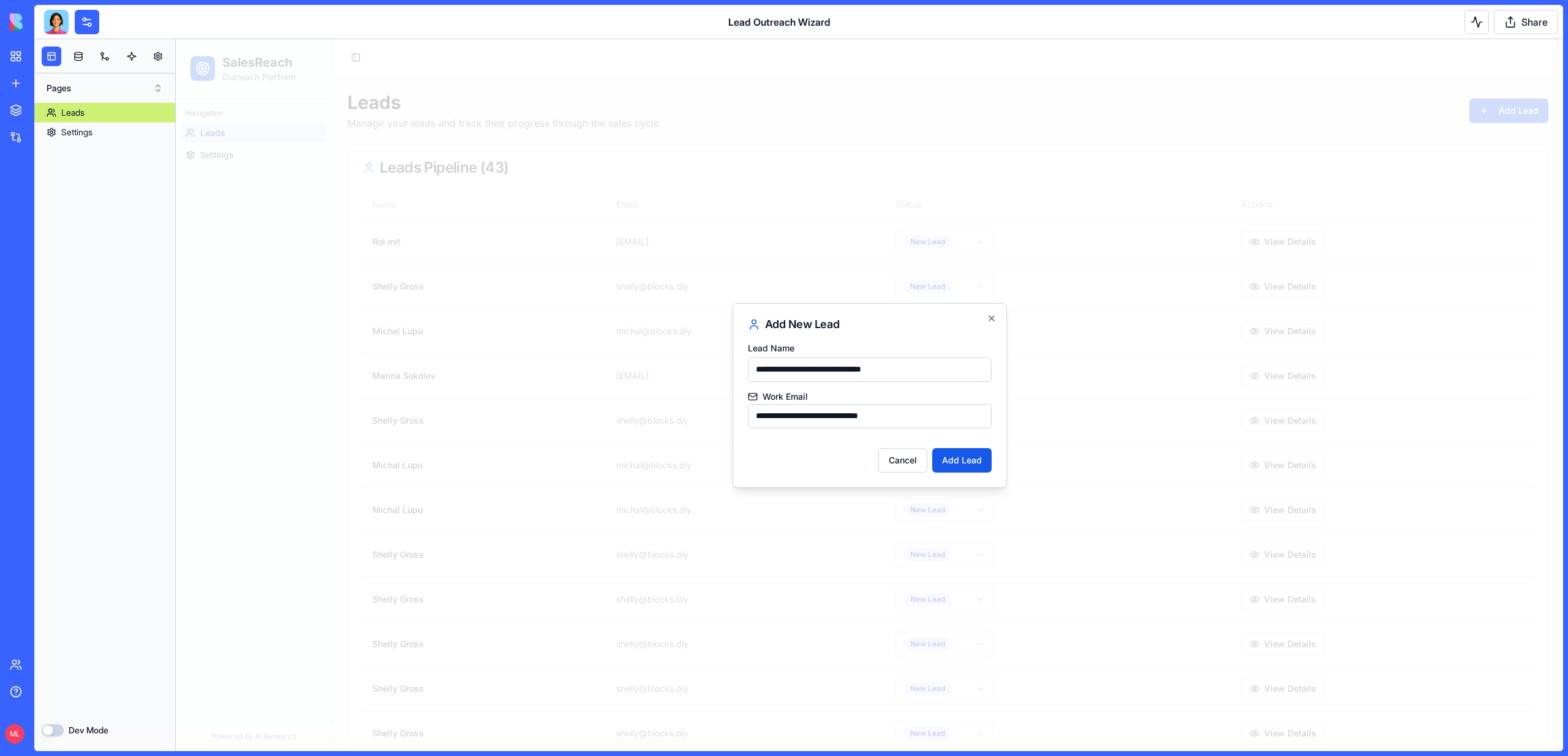 click on "**********" at bounding box center [870, 370] 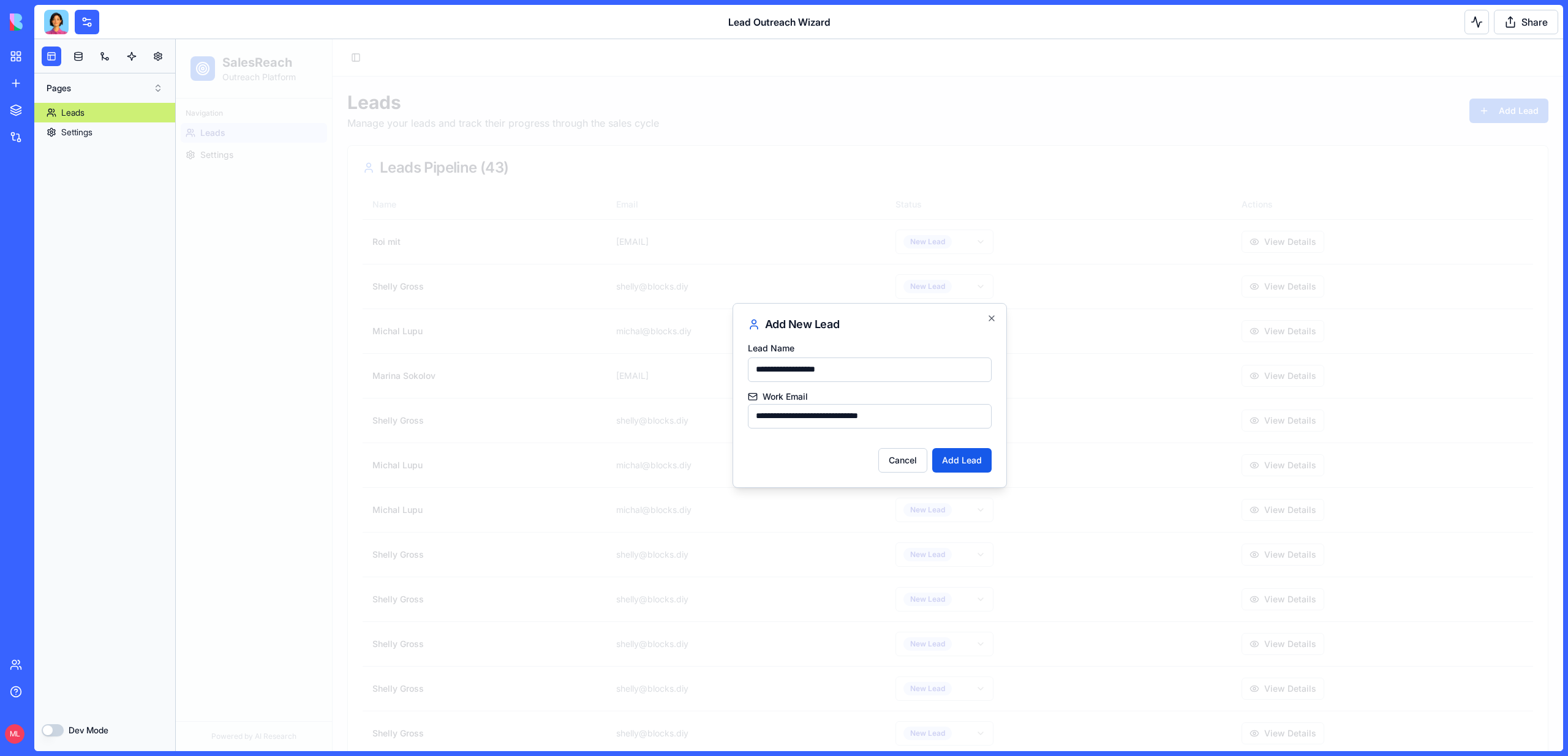 click on "**********" at bounding box center (870, 370) 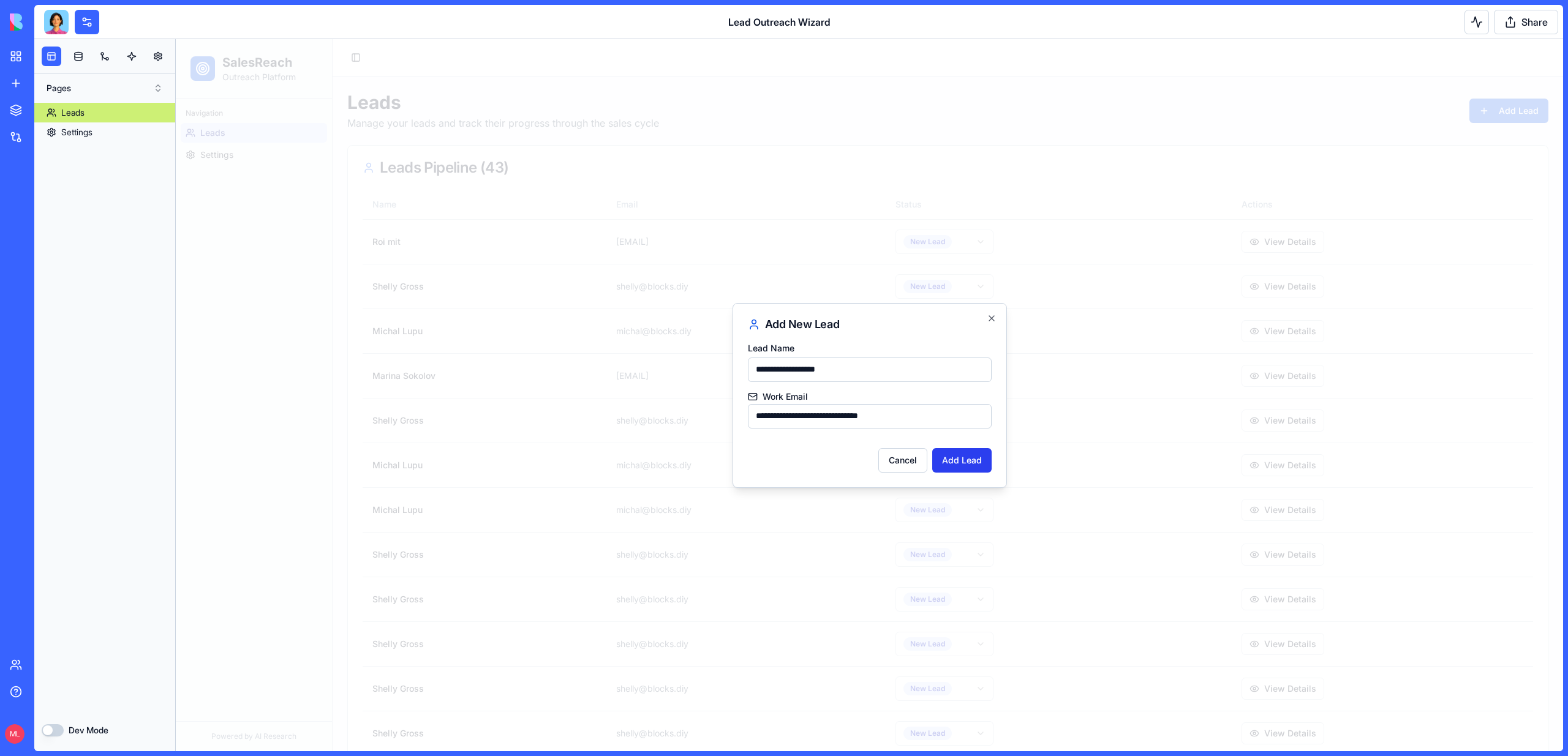 type on "**********" 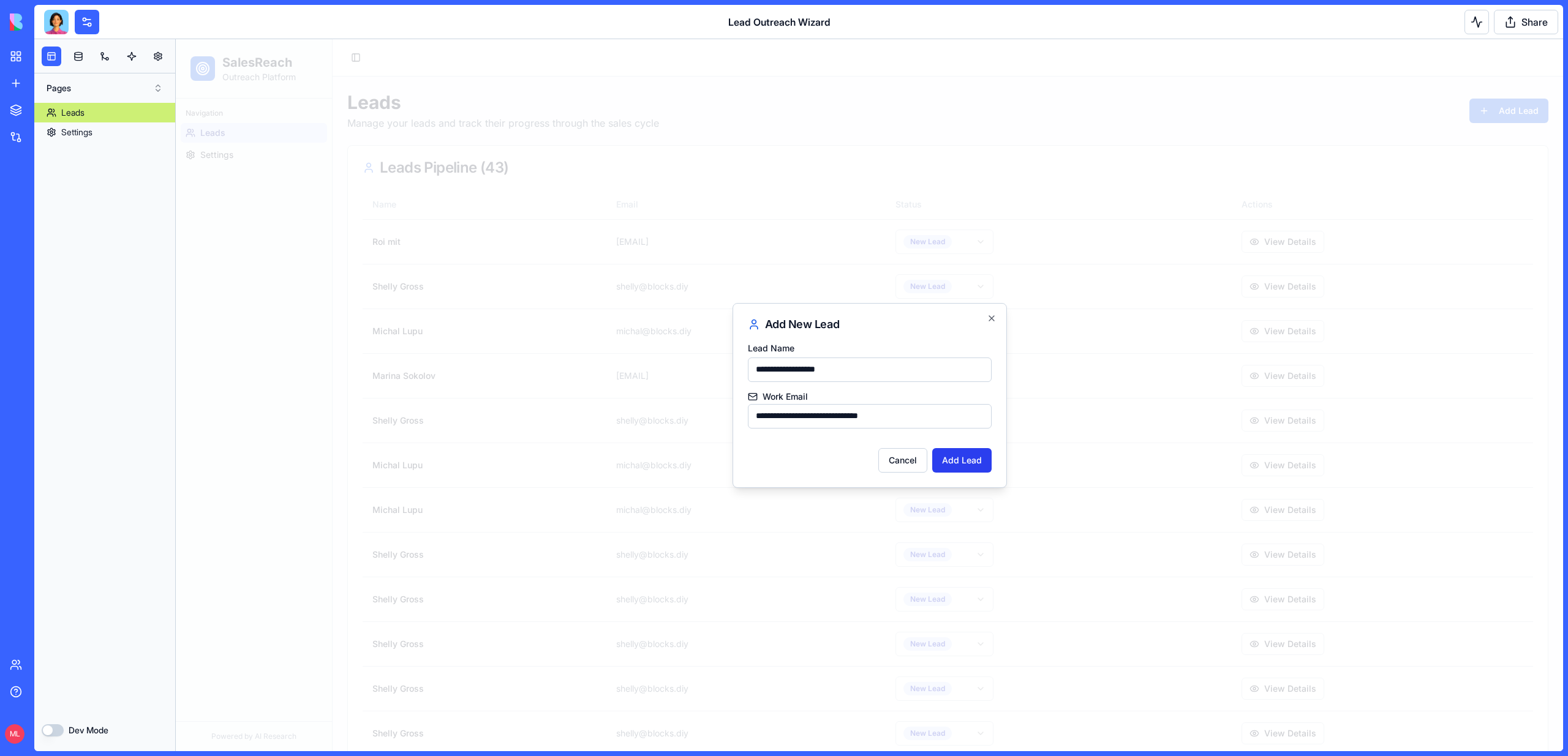click on "Add Lead" at bounding box center (962, 460) 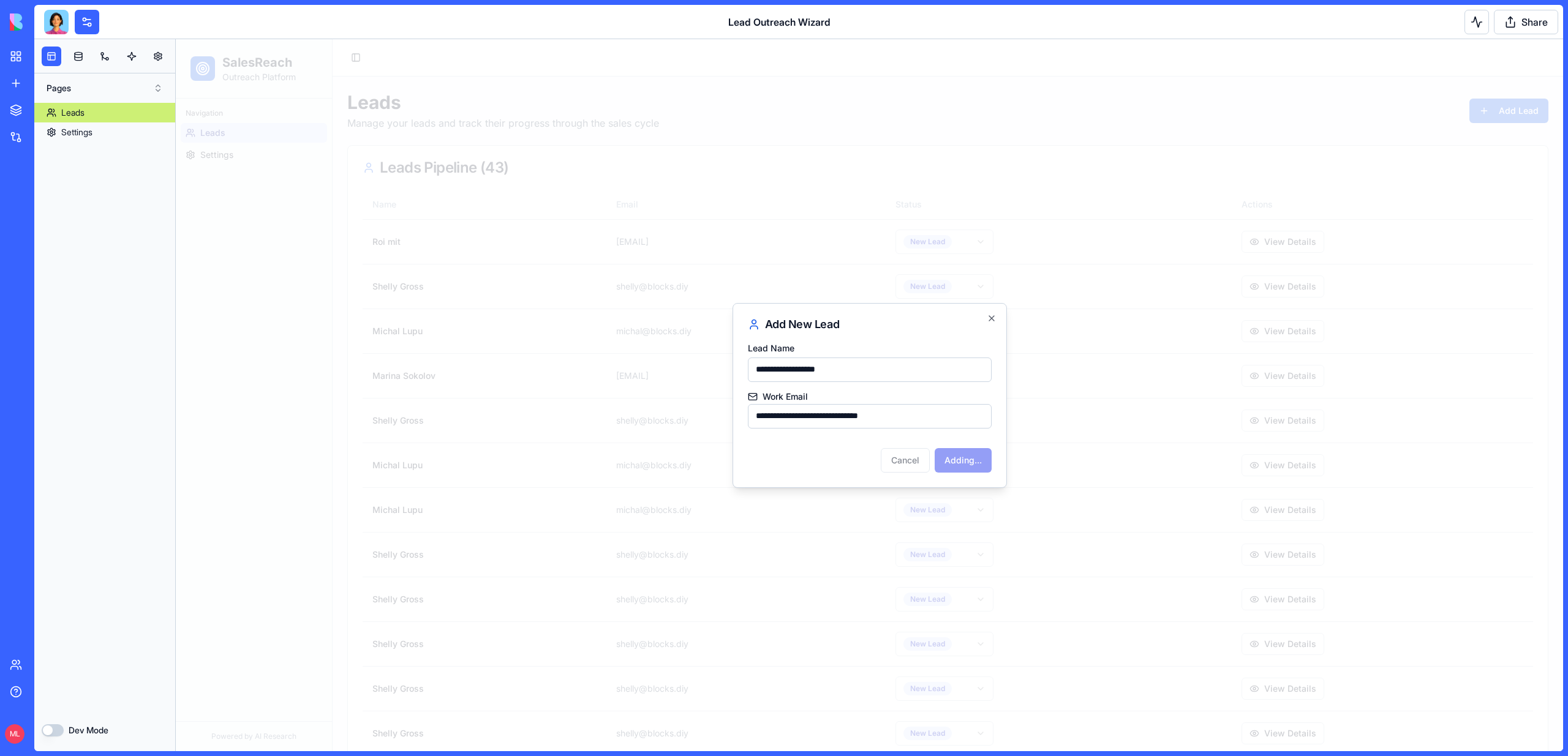 type 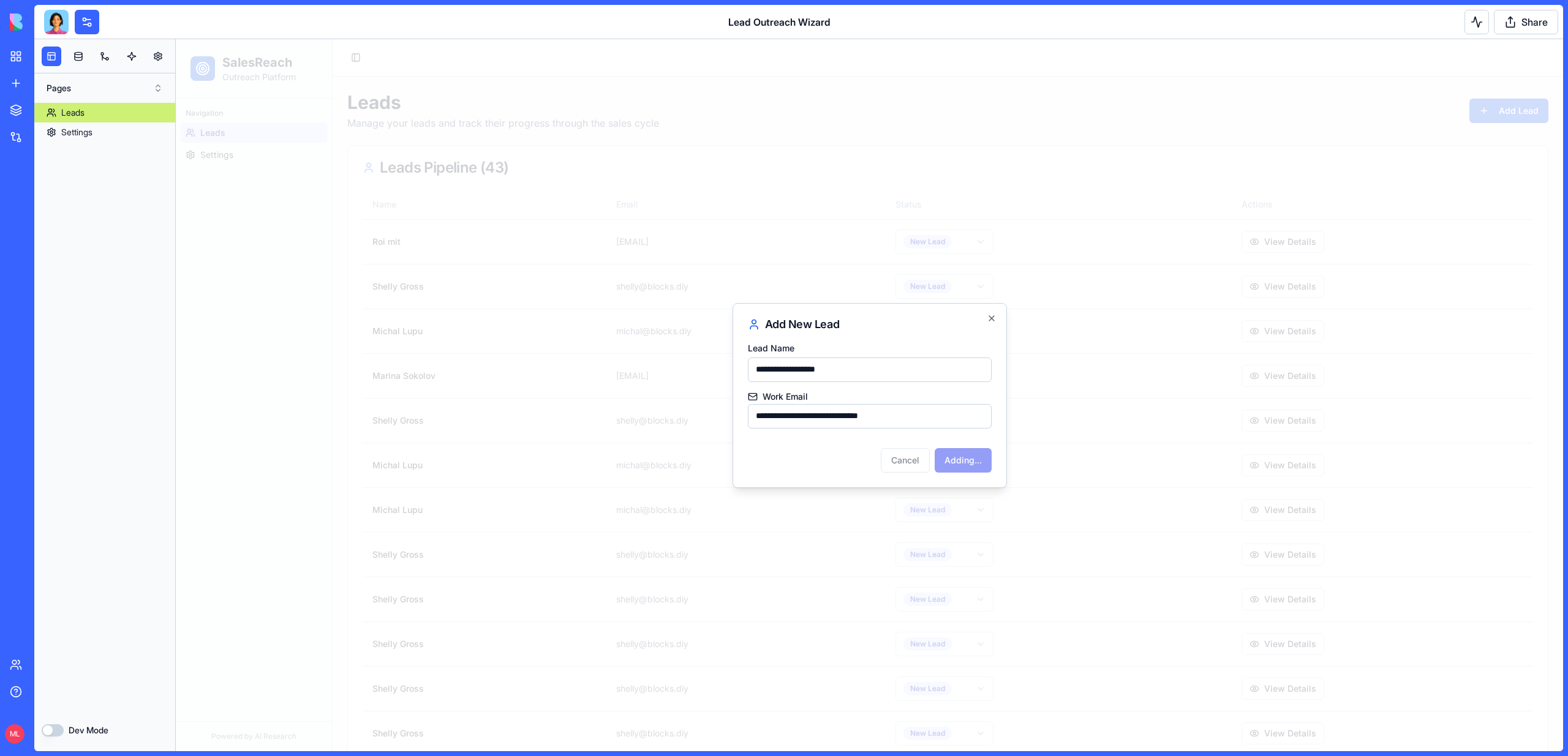 type 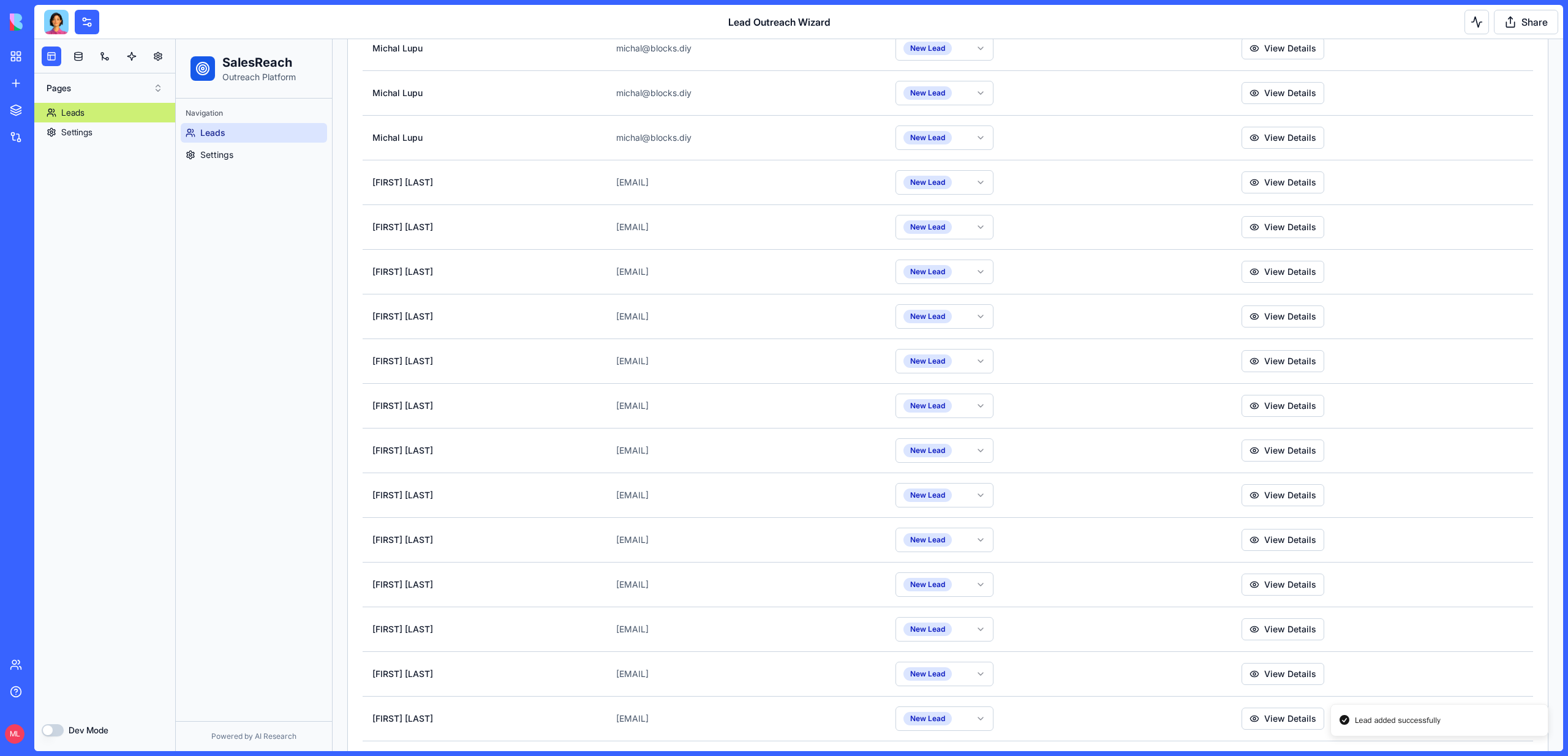 scroll, scrollTop: 1464, scrollLeft: 0, axis: vertical 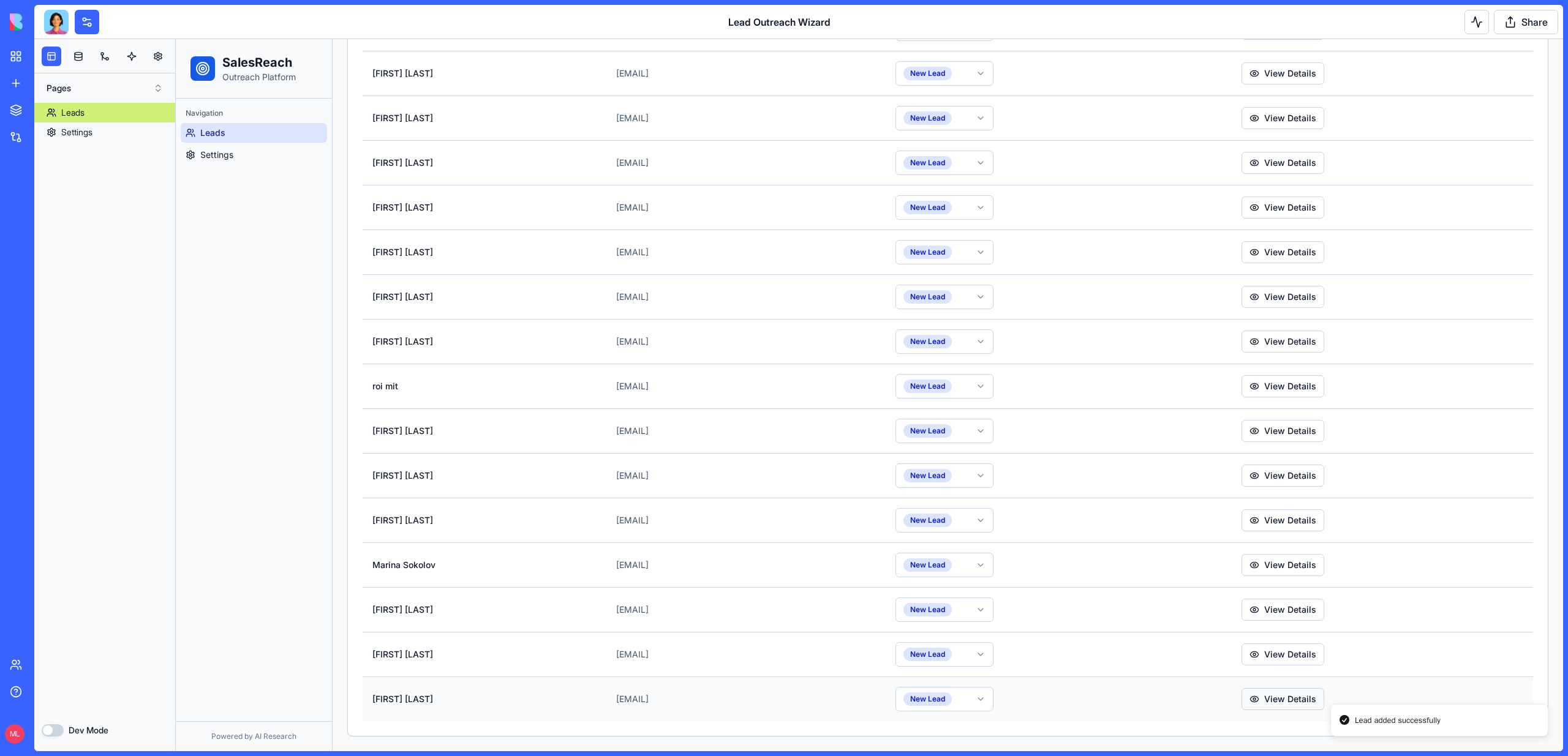click on "View Details" at bounding box center (1283, 699) 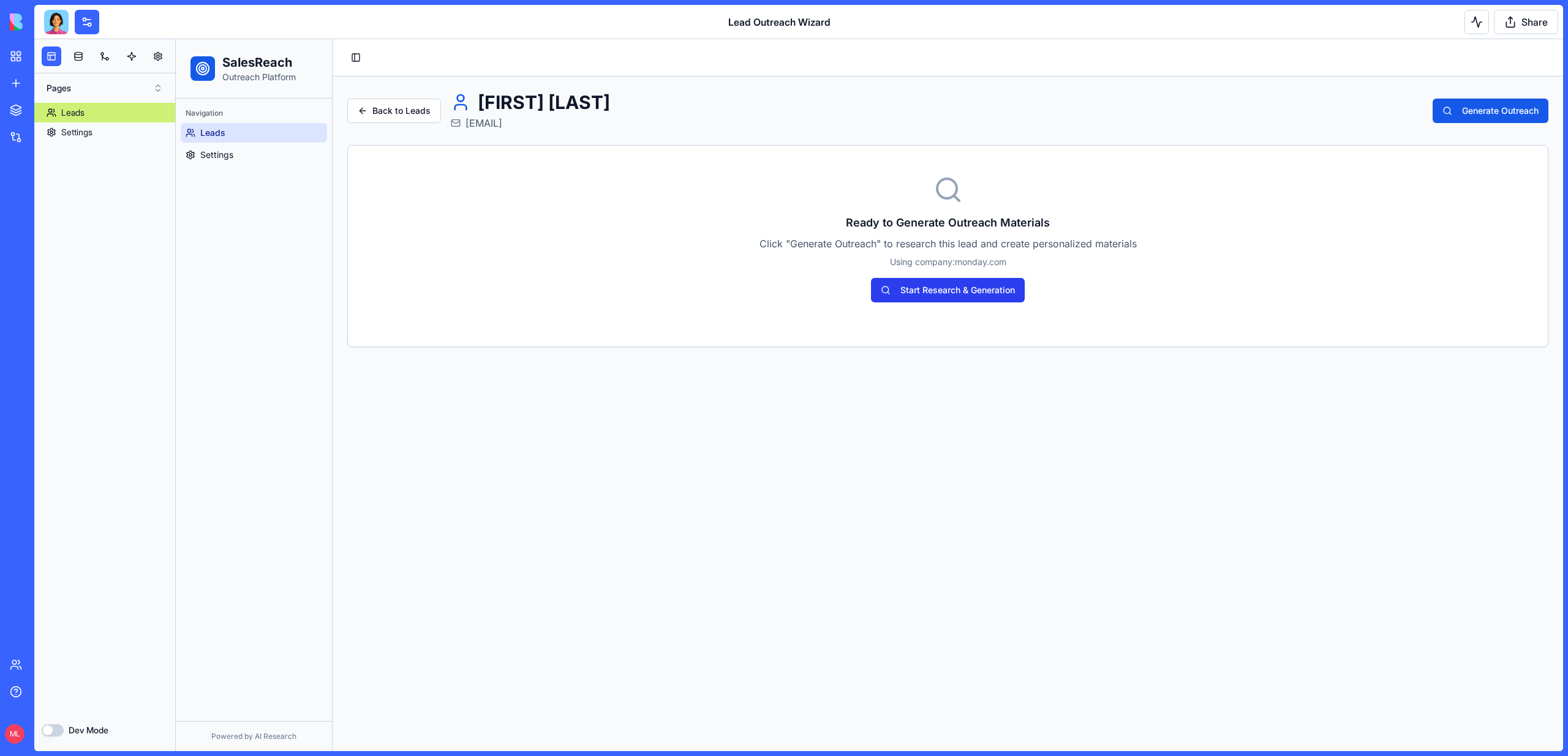 click on "Start Research & Generation" at bounding box center (948, 290) 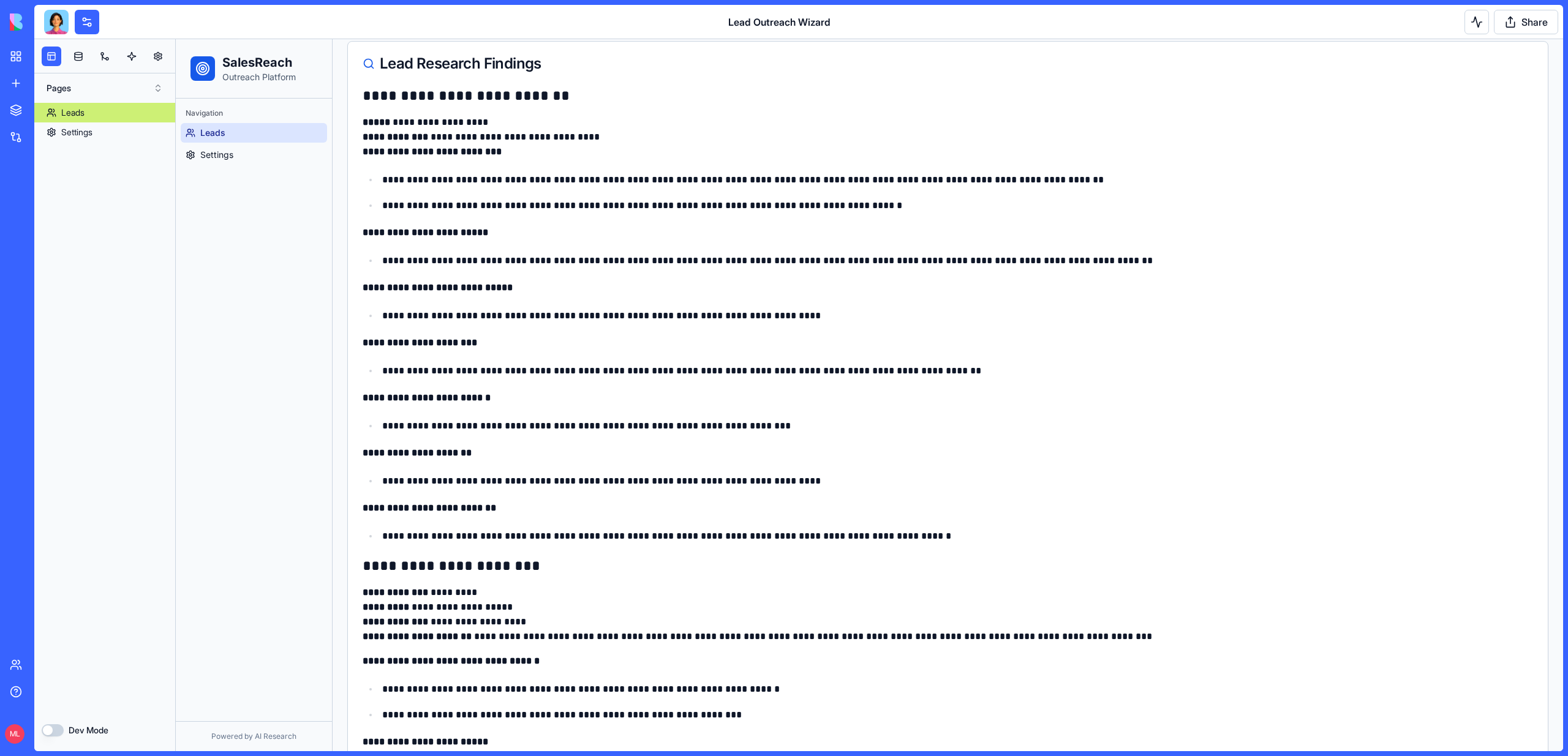 scroll, scrollTop: 0, scrollLeft: 0, axis: both 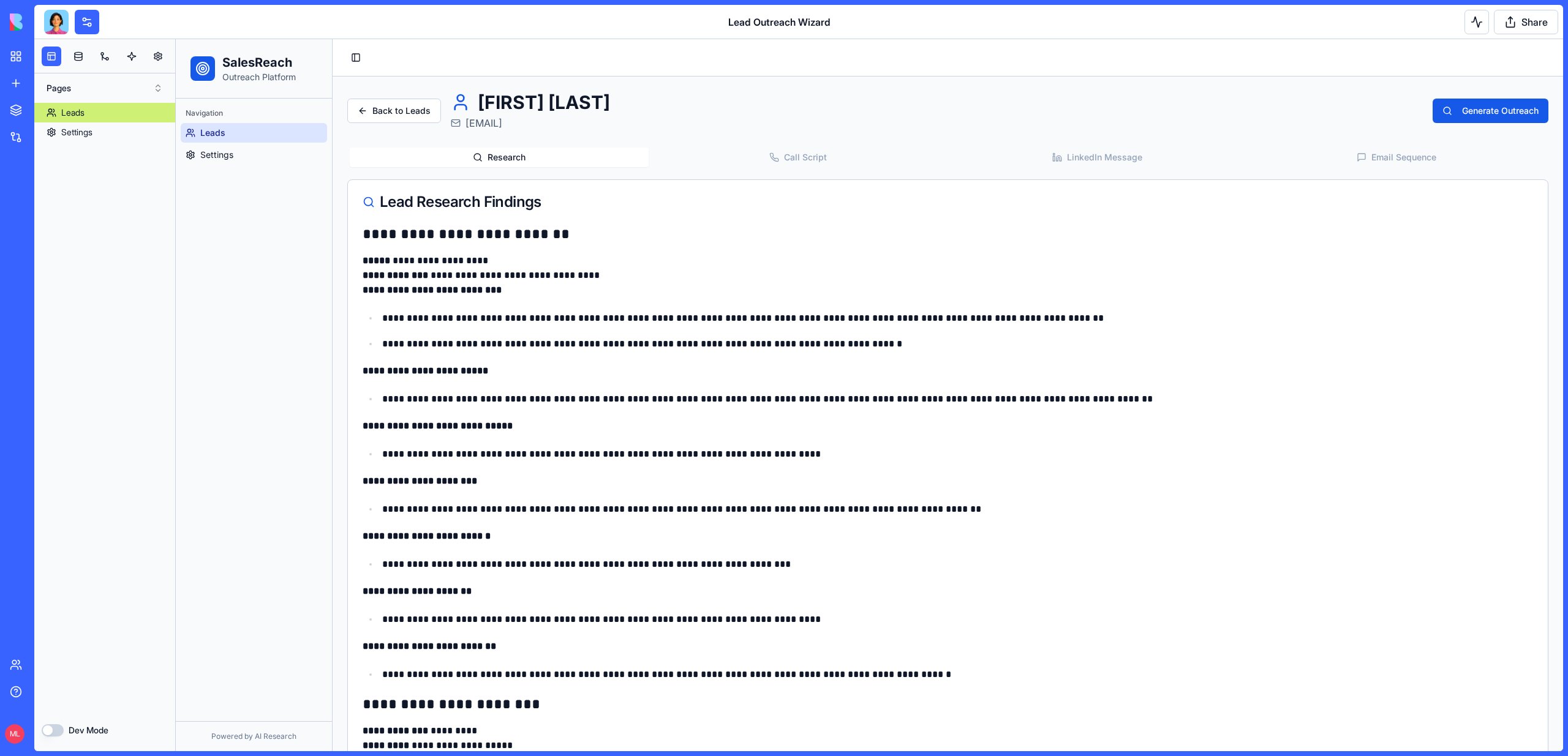 click on "**********" at bounding box center [948, 777] 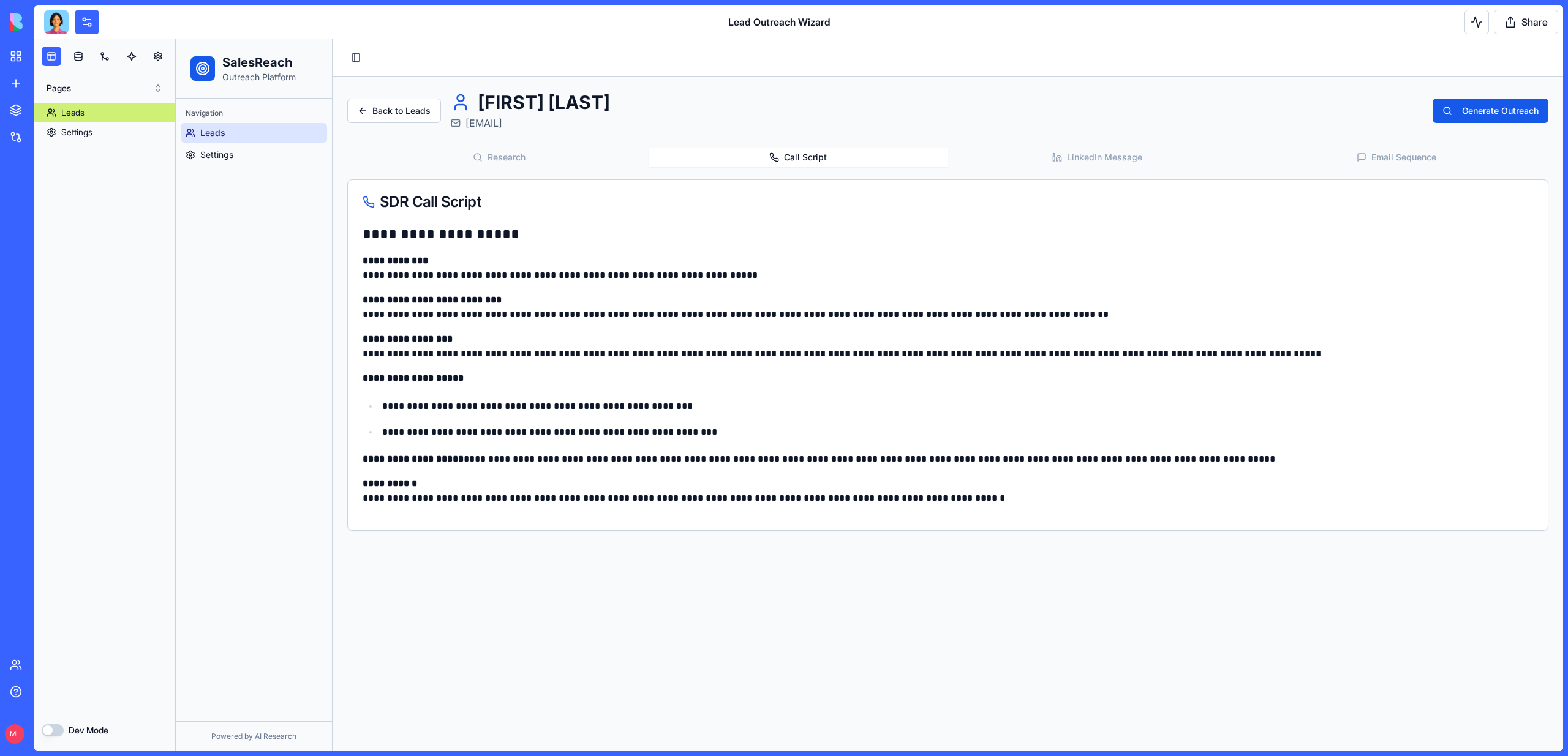 click on "**********" at bounding box center (948, 346) 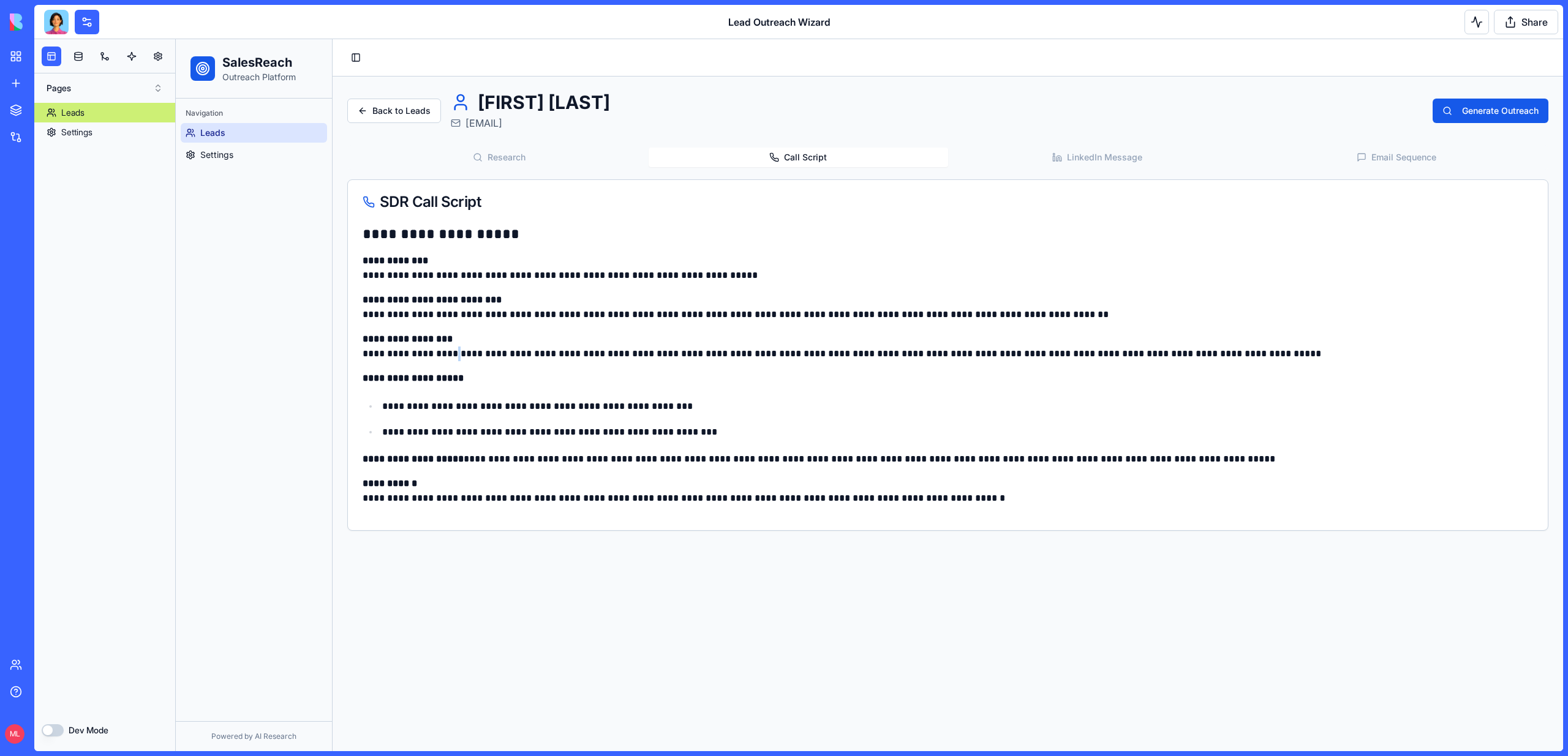 click on "**********" at bounding box center [948, 346] 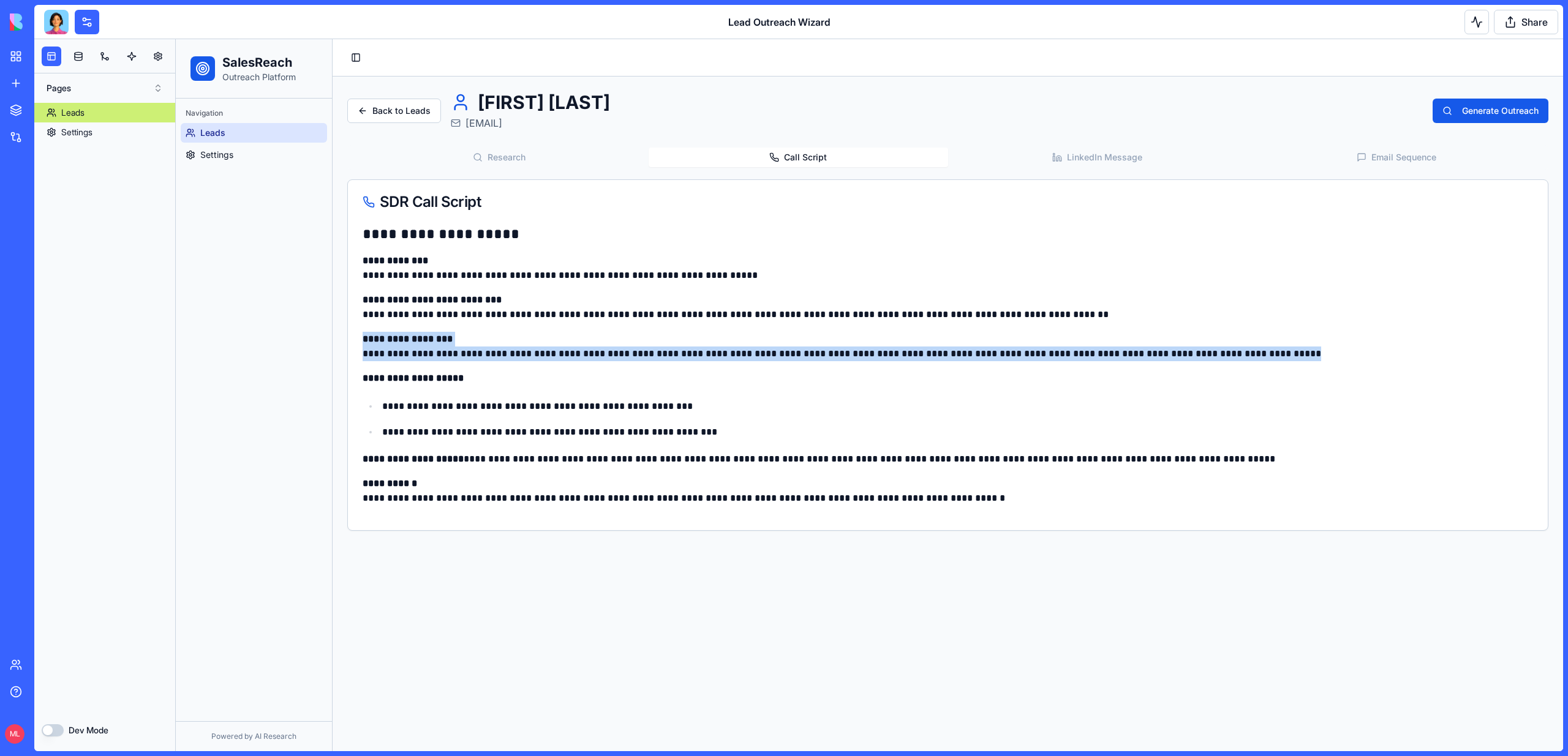 click on "**********" at bounding box center (948, 346) 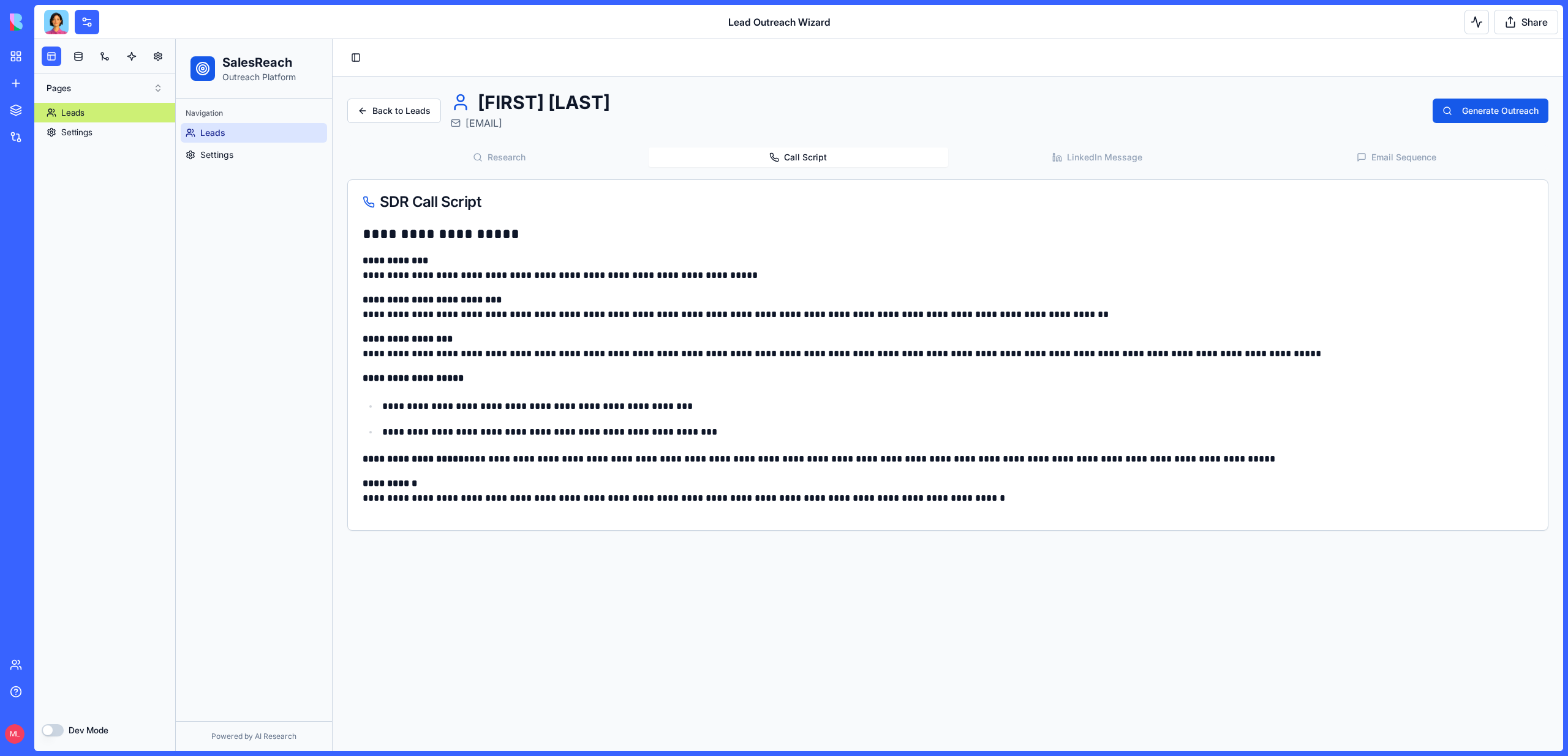 click on "**********" at bounding box center [956, 432] 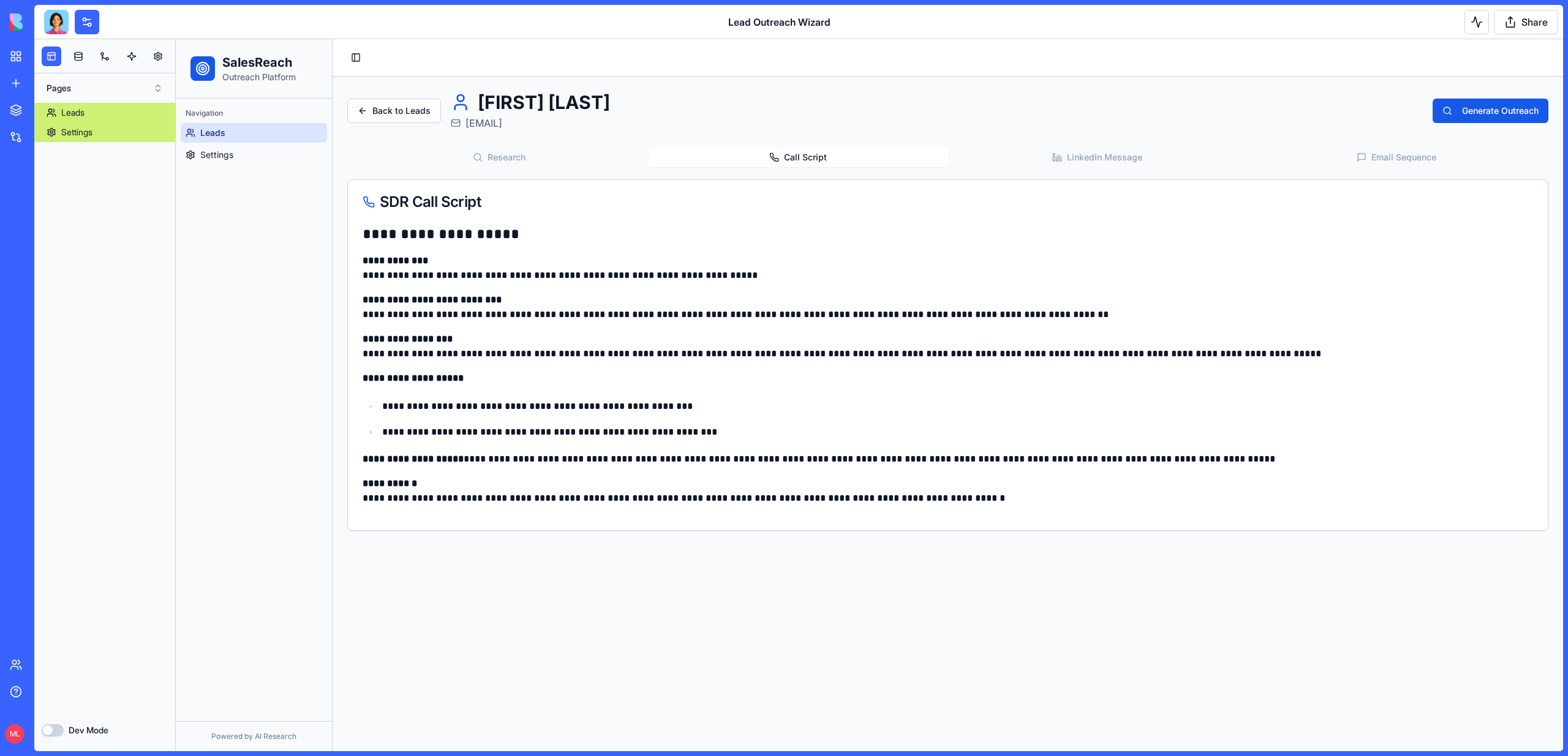 click on "Settings" at bounding box center [105, 132] 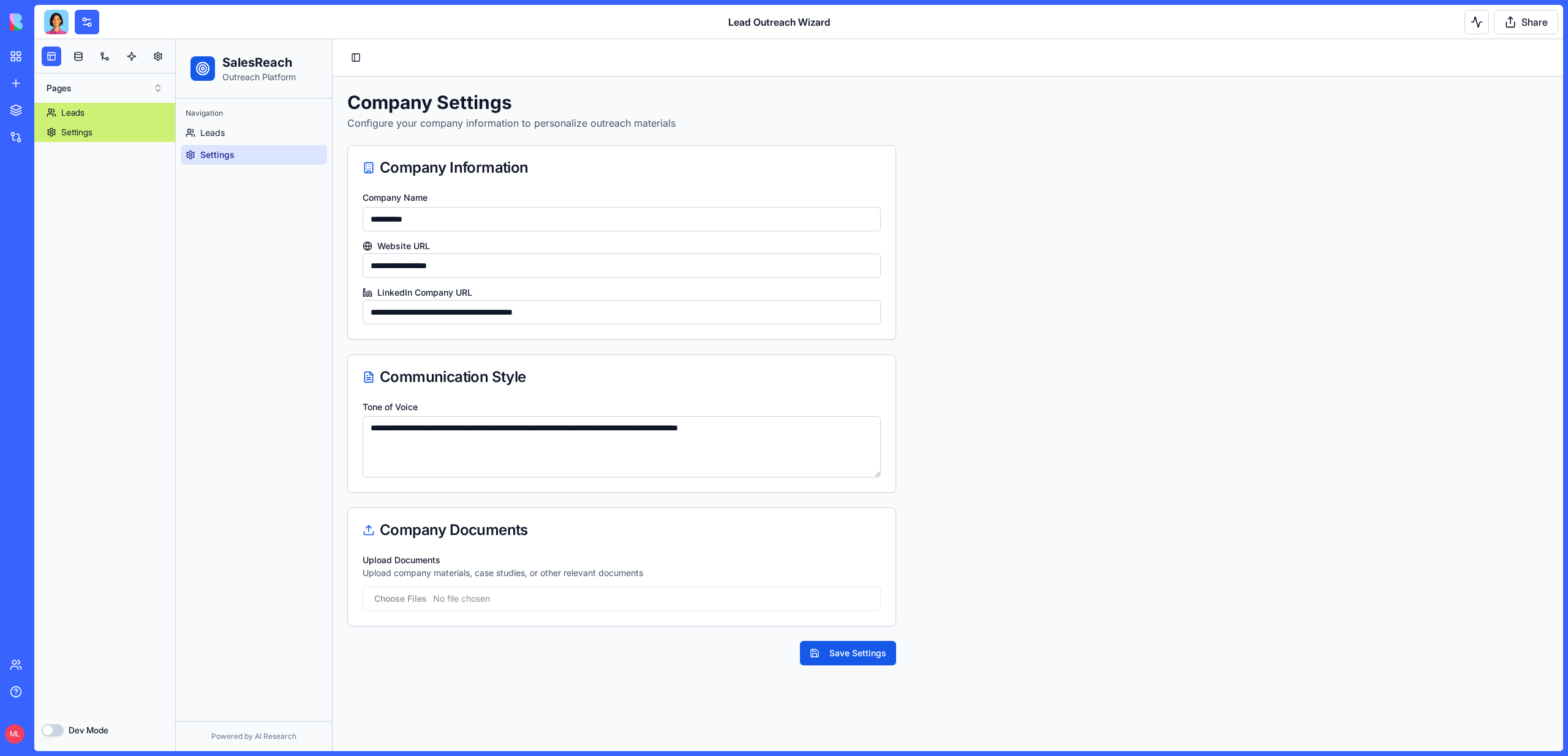 click on "Leads" at bounding box center (105, 113) 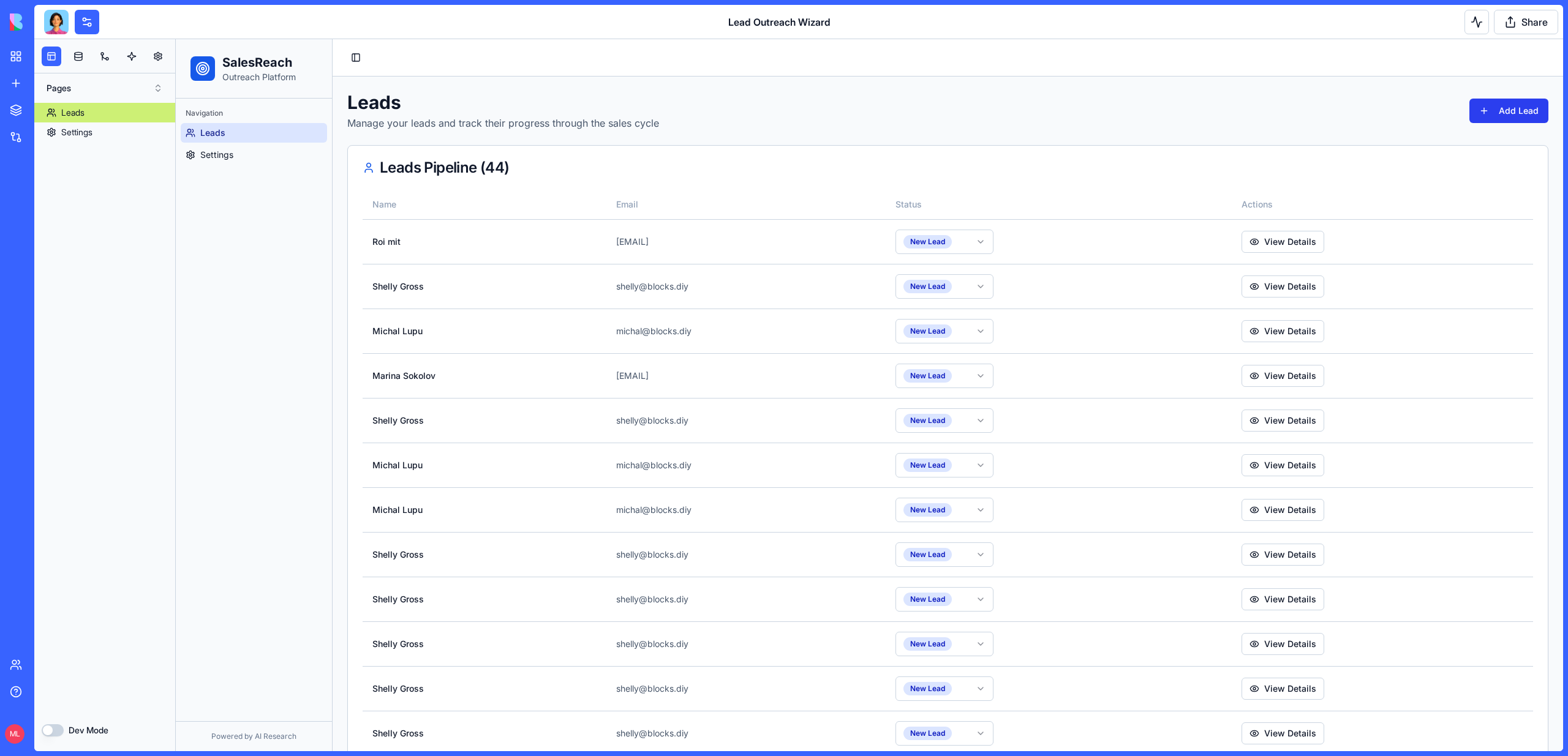 click on "Add Lead" at bounding box center [1509, 111] 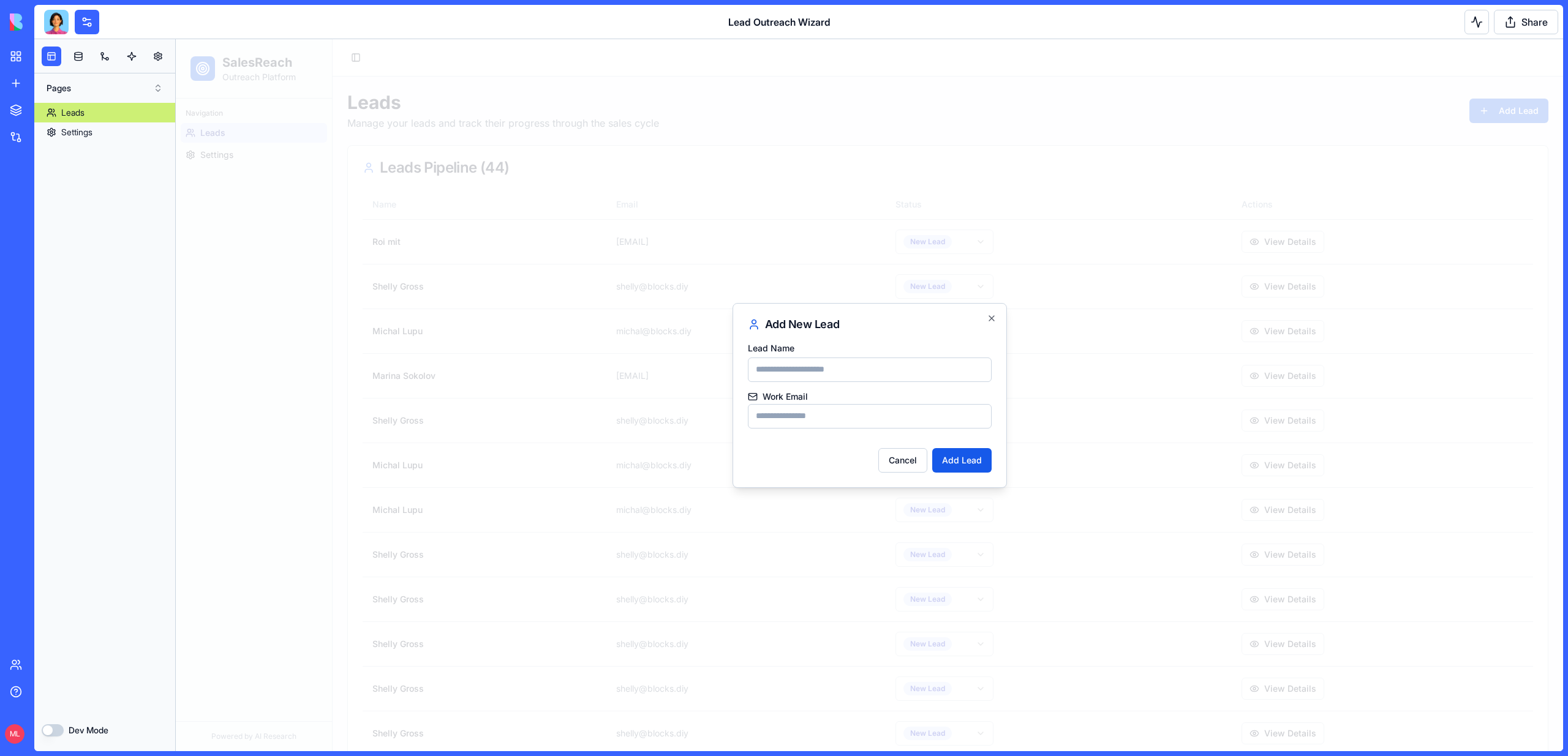 click on "Lead Name" at bounding box center (870, 370) 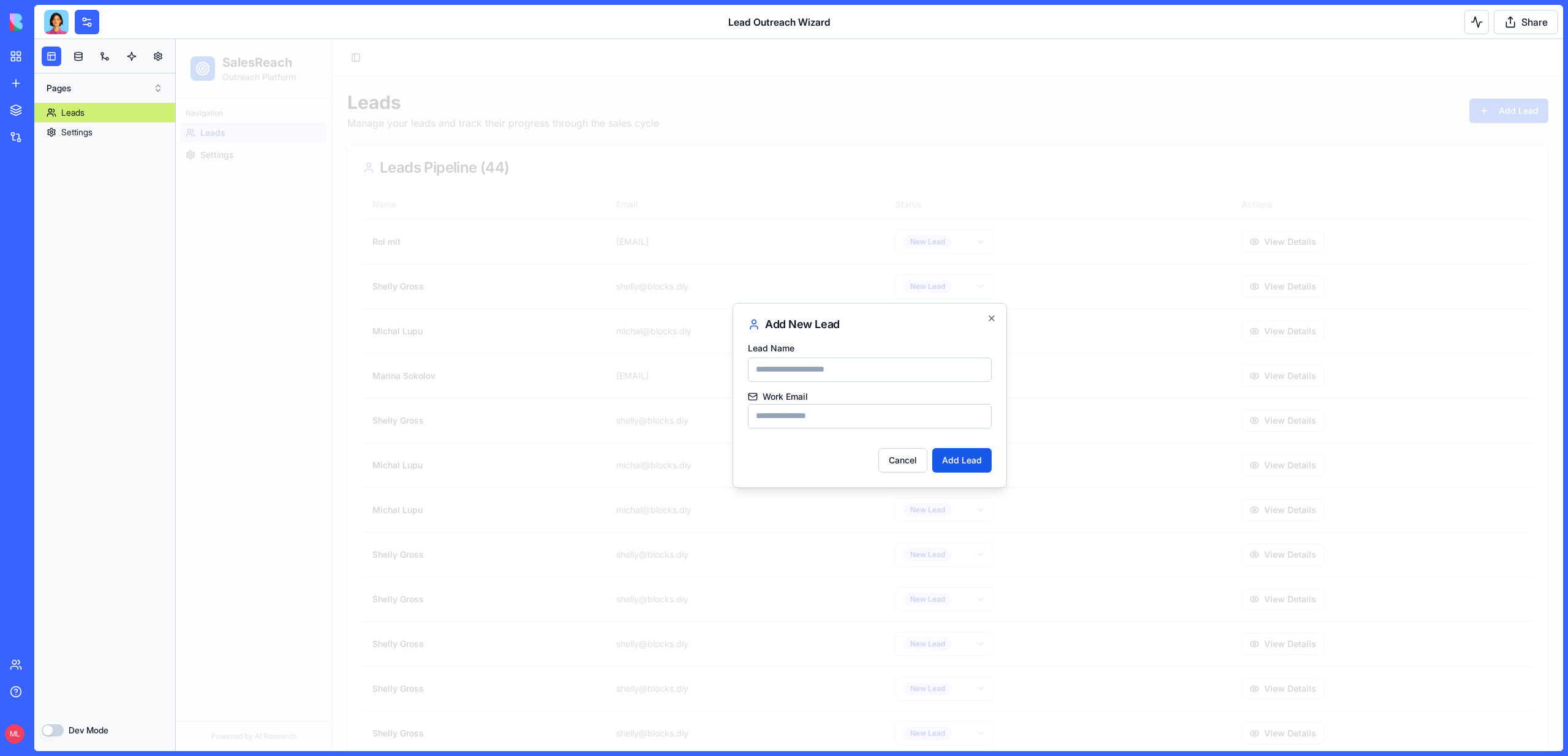 click at bounding box center [869, 395] 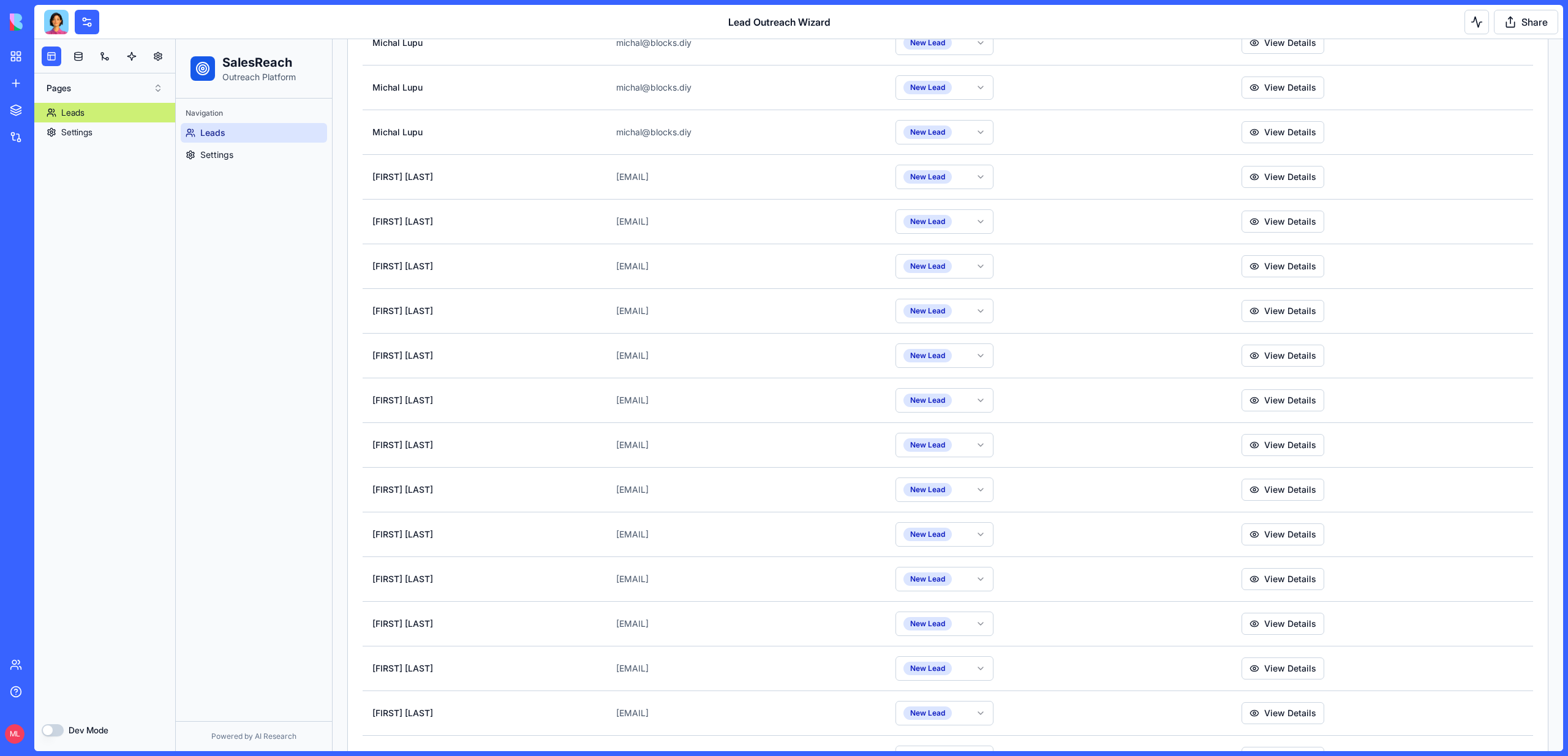 scroll, scrollTop: 1464, scrollLeft: 0, axis: vertical 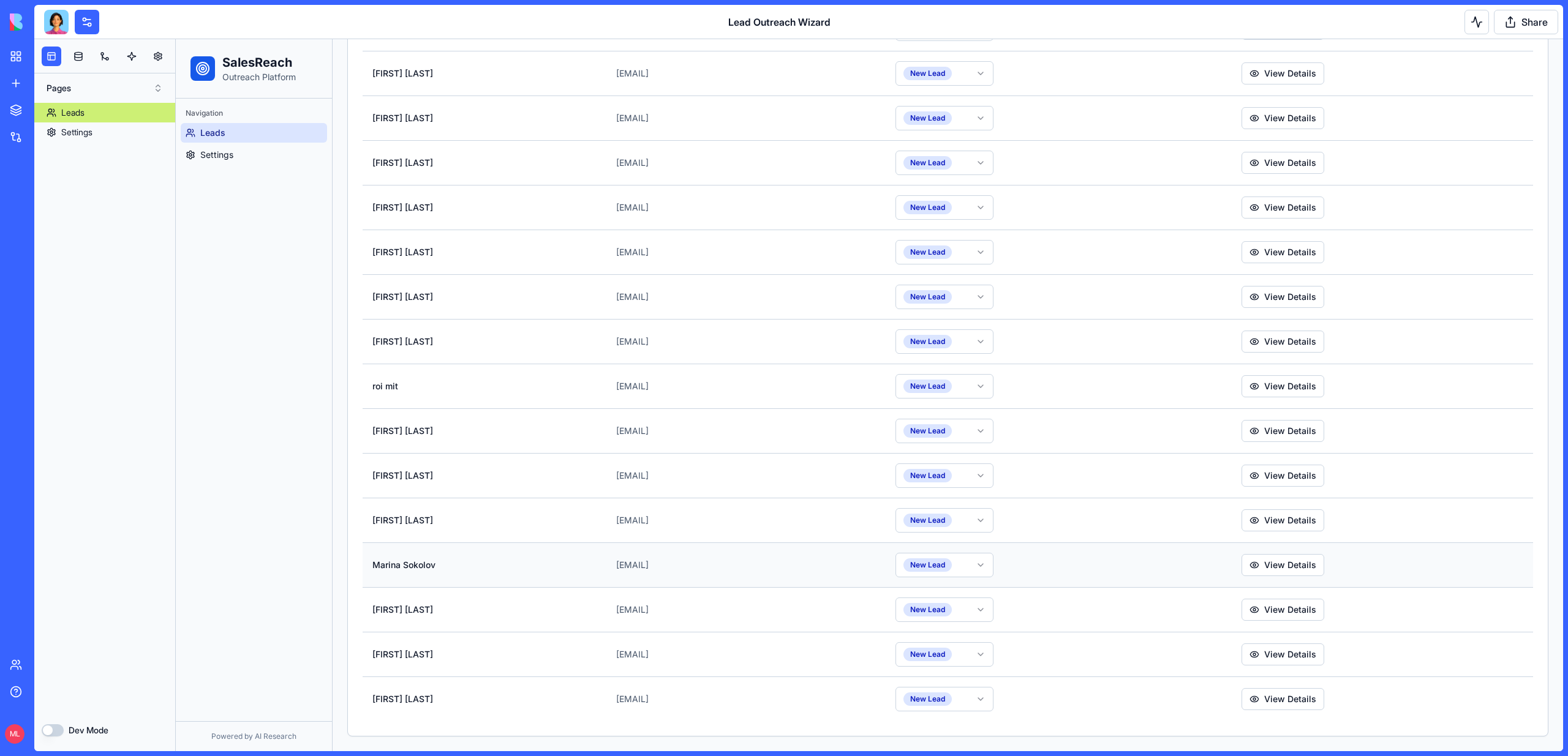 click on "marina@blocks.diy" at bounding box center (746, 564) 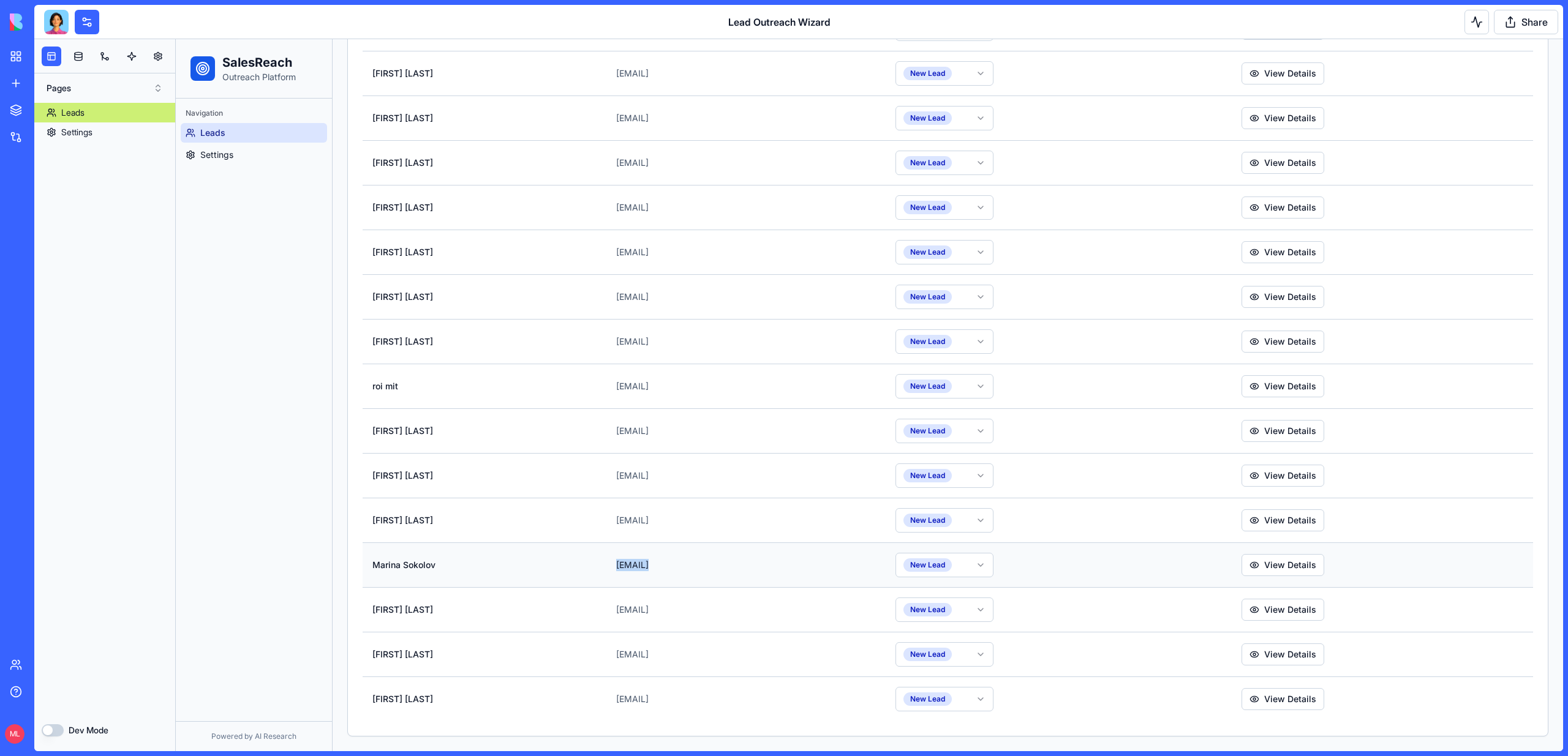 click on "marina@blocks.diy" at bounding box center [746, 564] 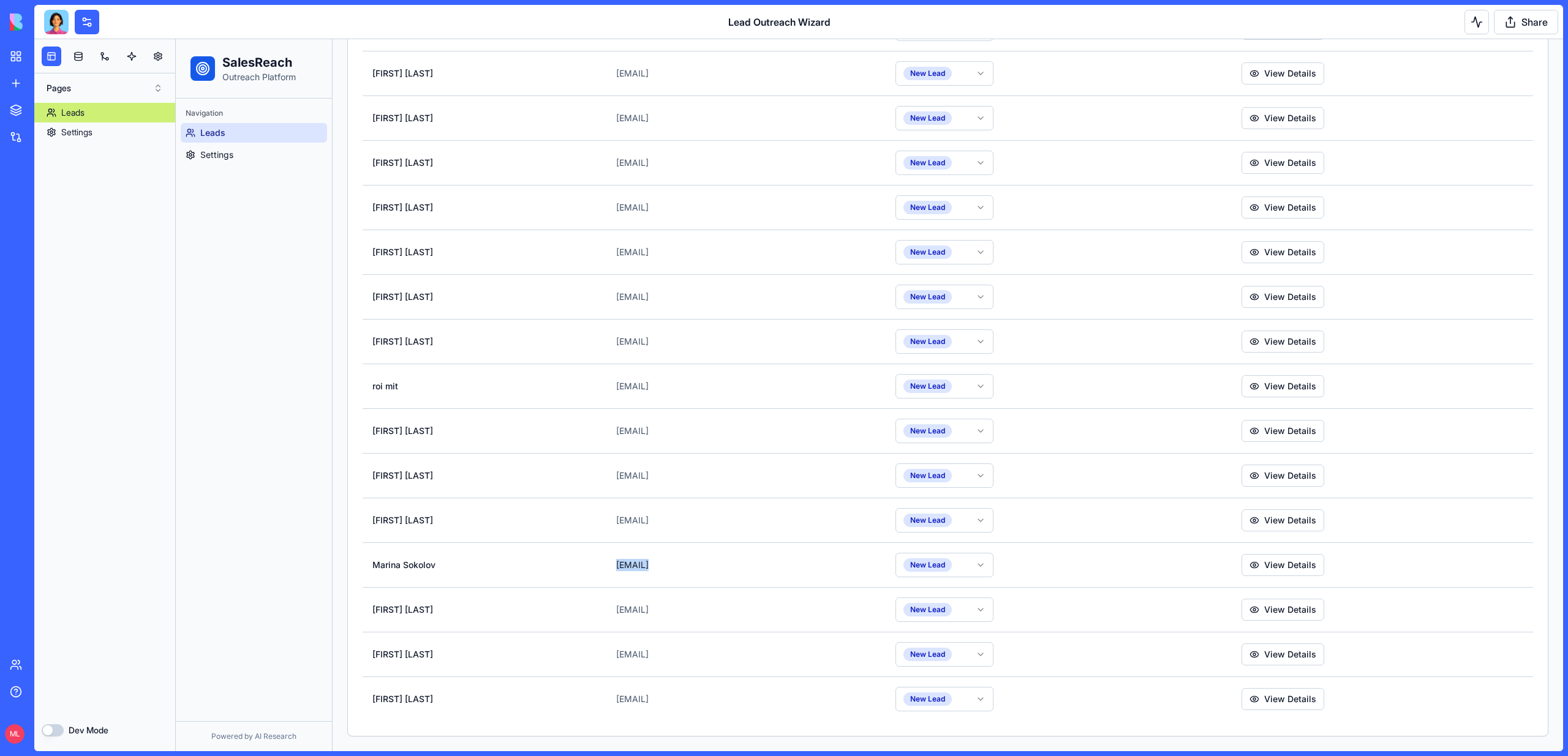 copy on "marina@blocks.diy" 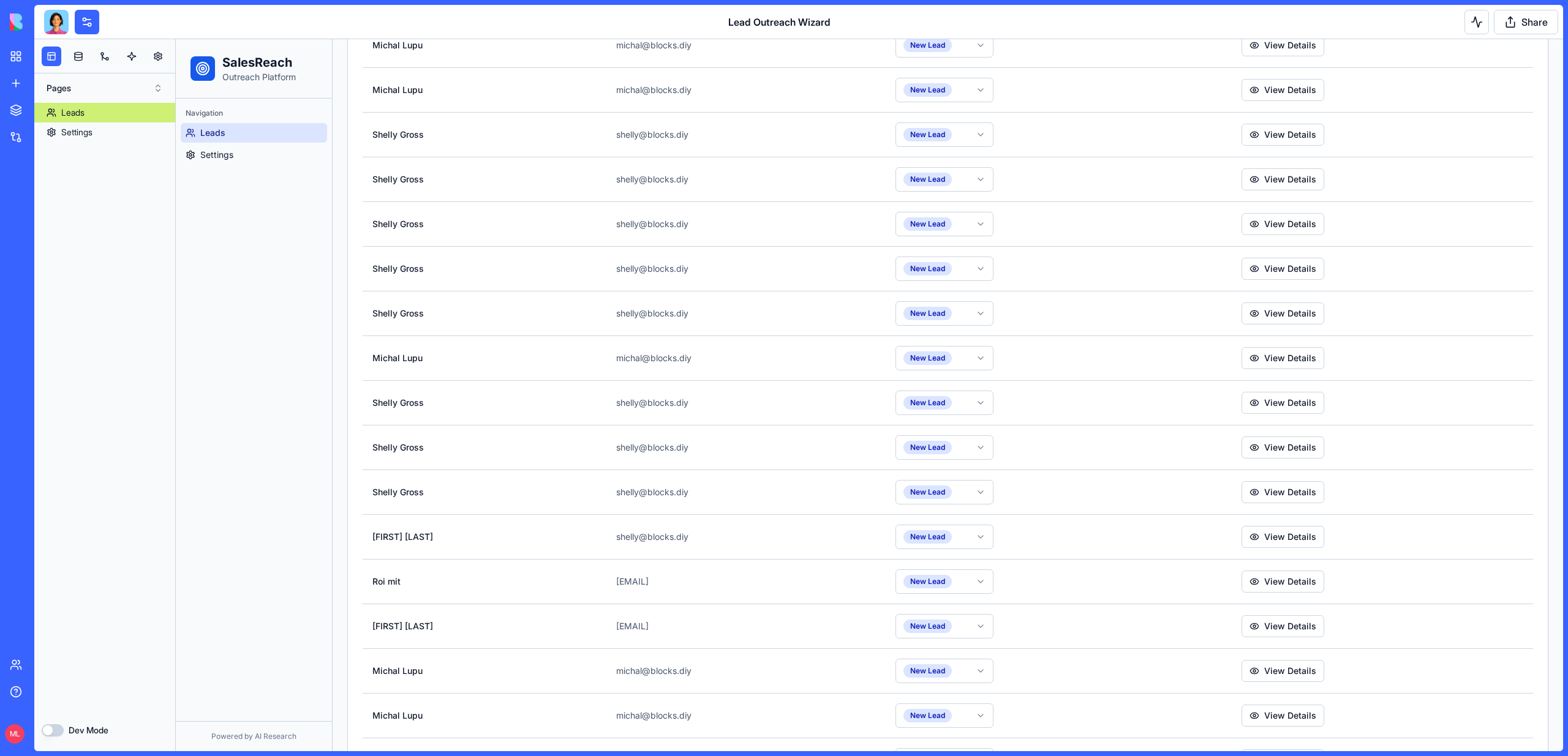 scroll, scrollTop: 0, scrollLeft: 0, axis: both 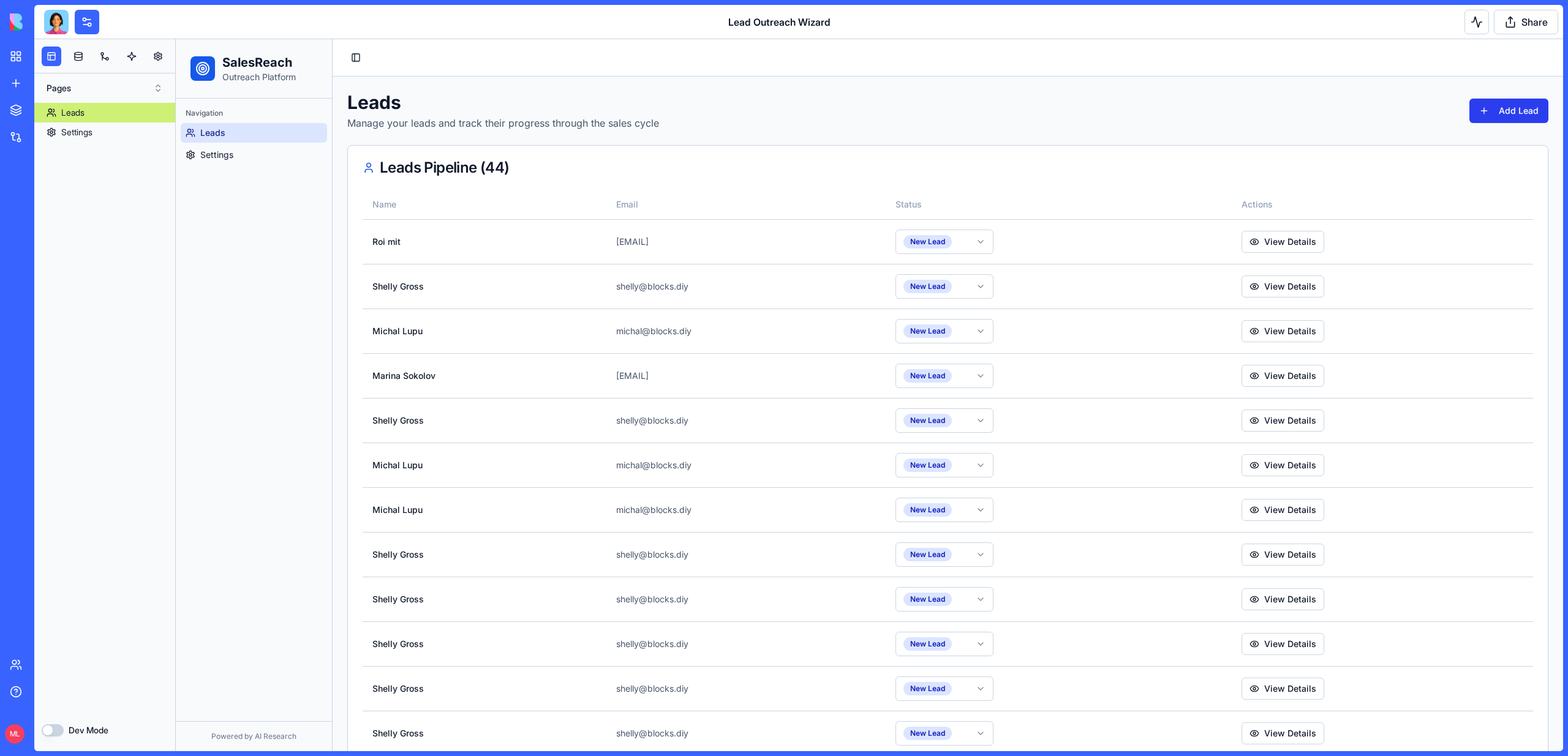 click on "Add Lead" at bounding box center [1509, 111] 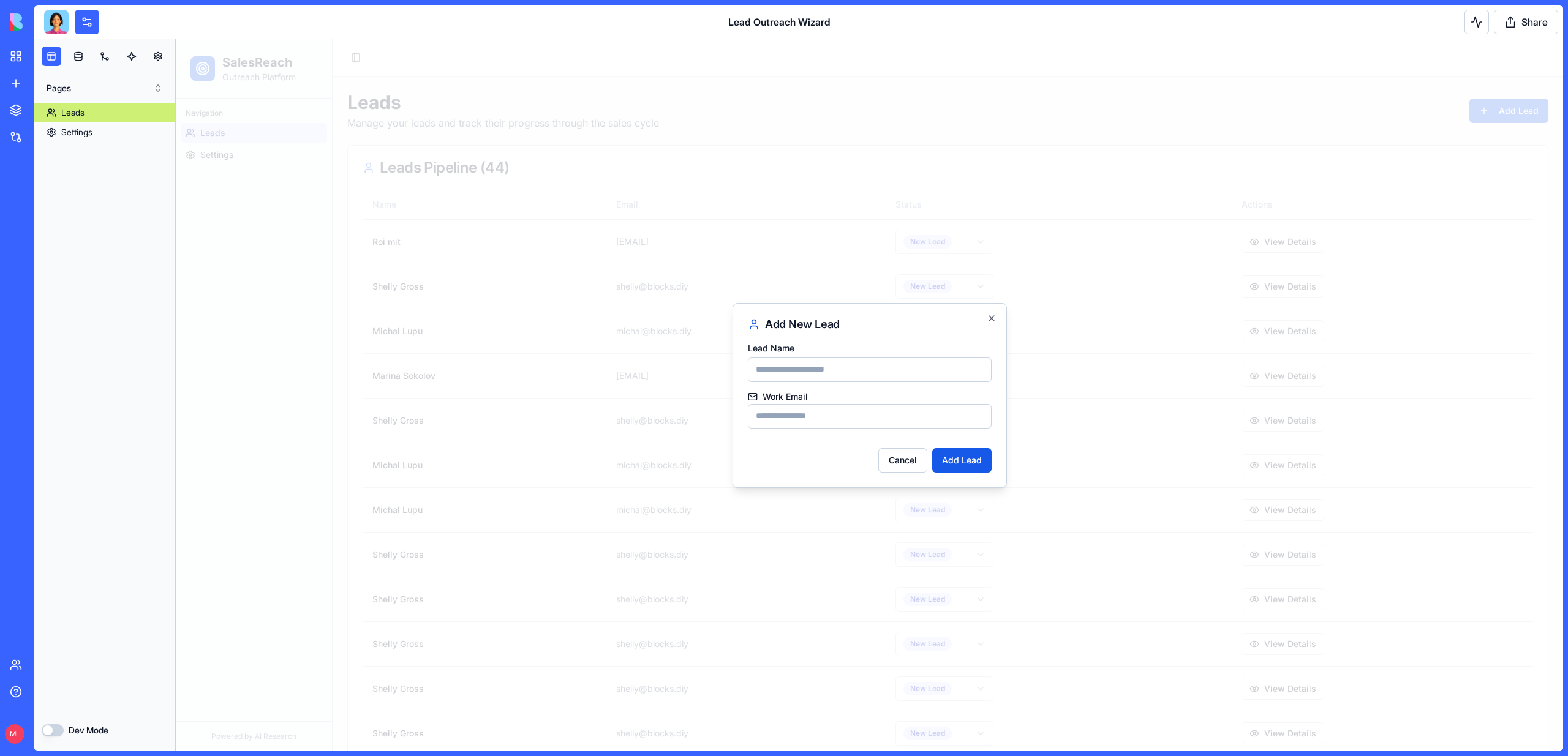click on "Work Email" at bounding box center (870, 416) 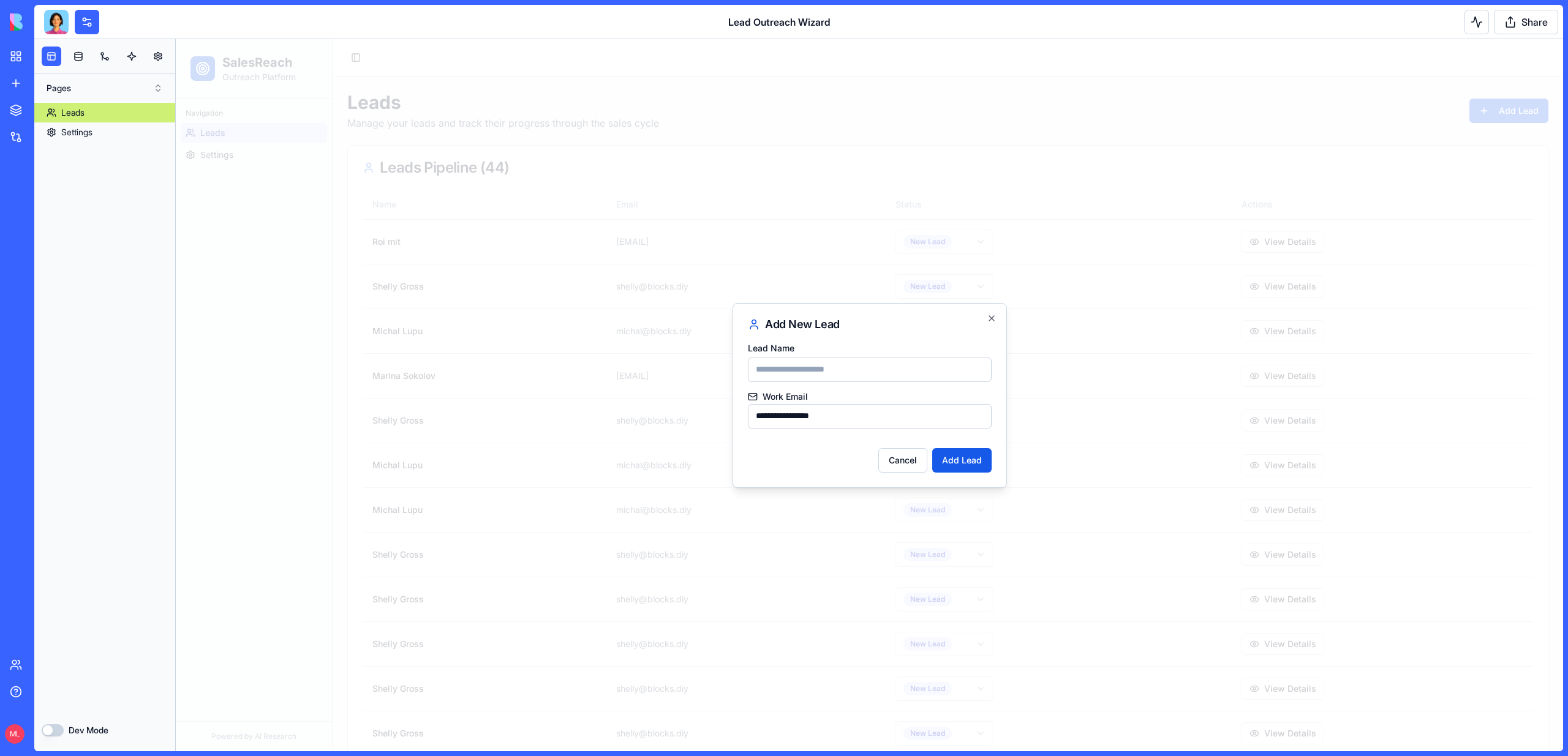 type on "**********" 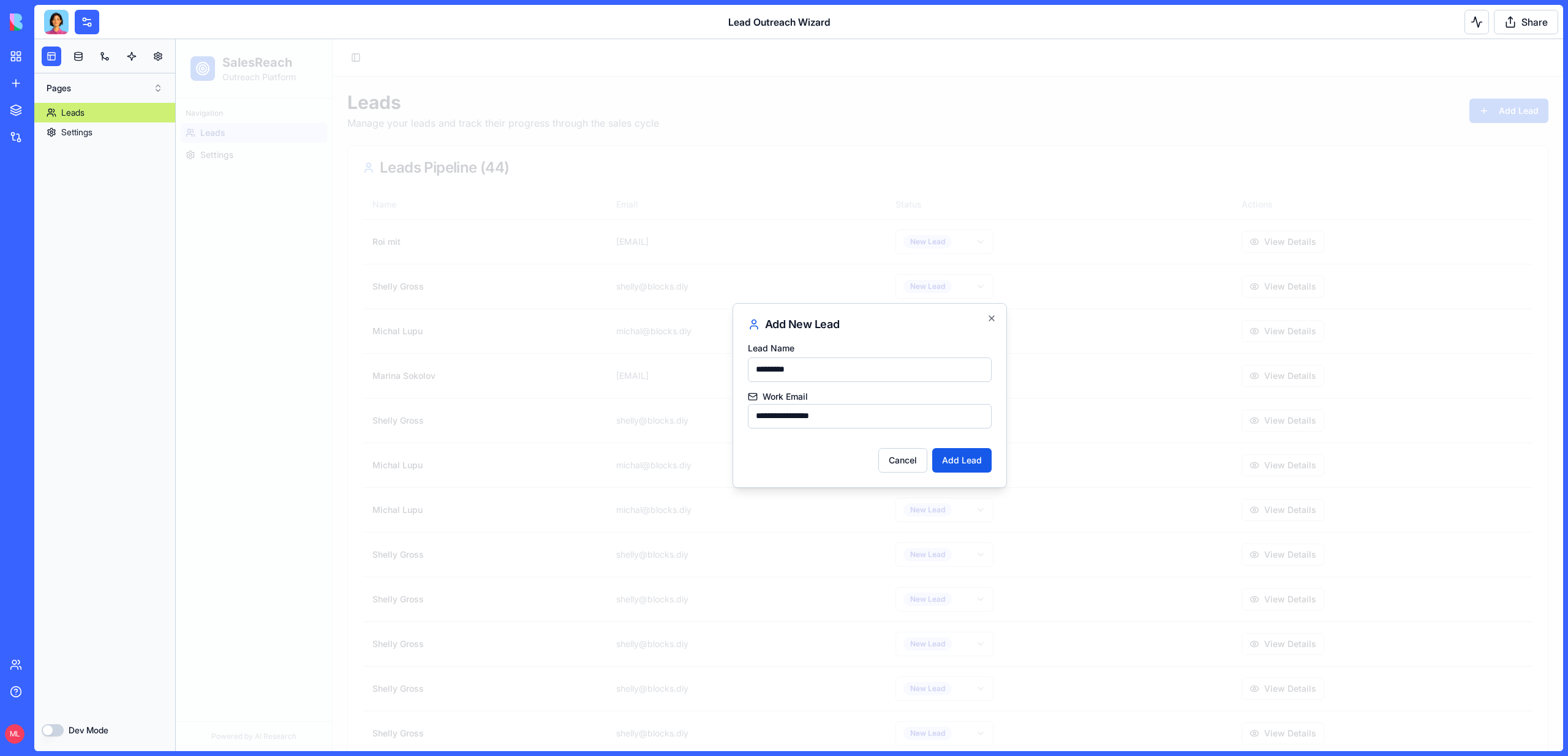 type on "**********" 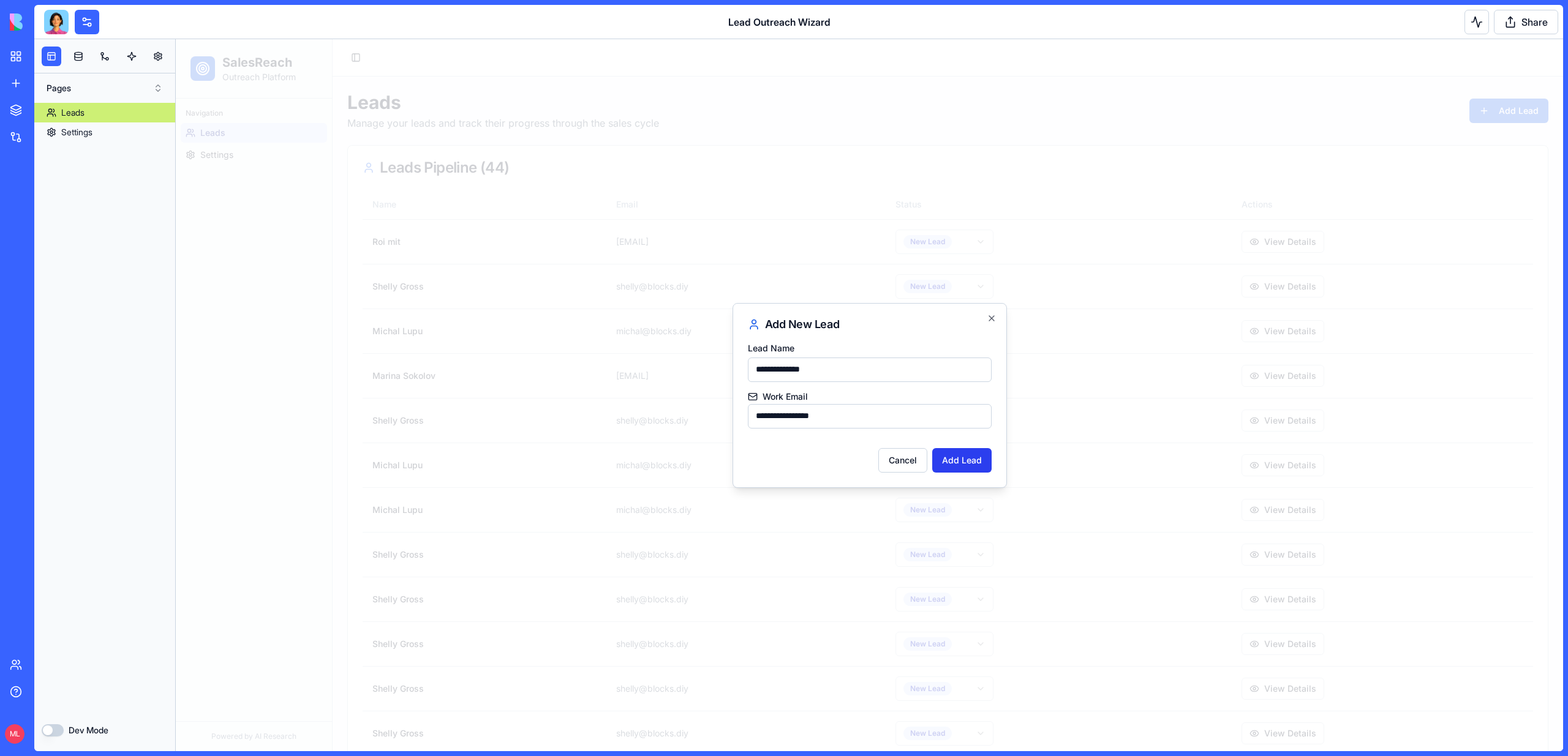 click on "Add Lead" at bounding box center [962, 460] 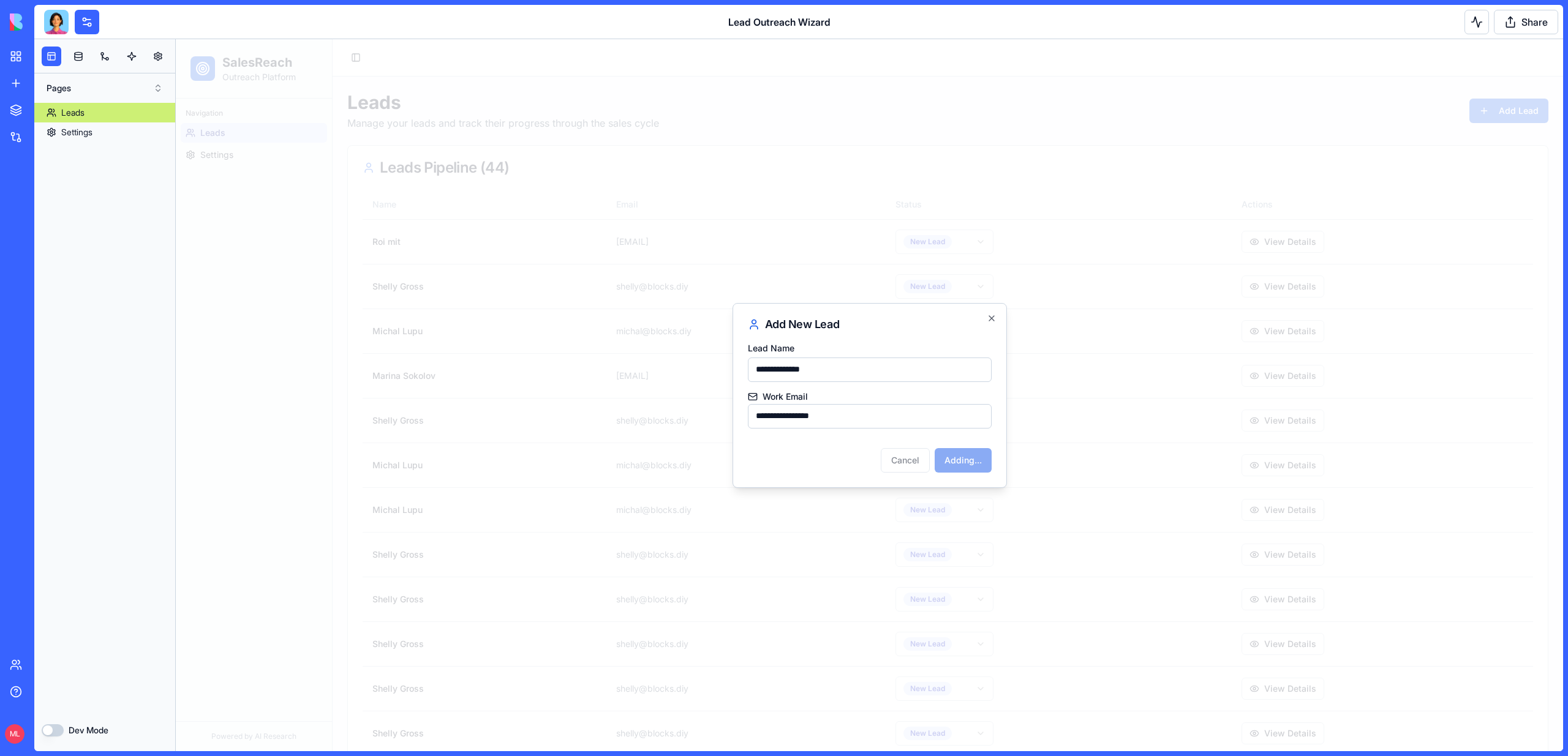 type 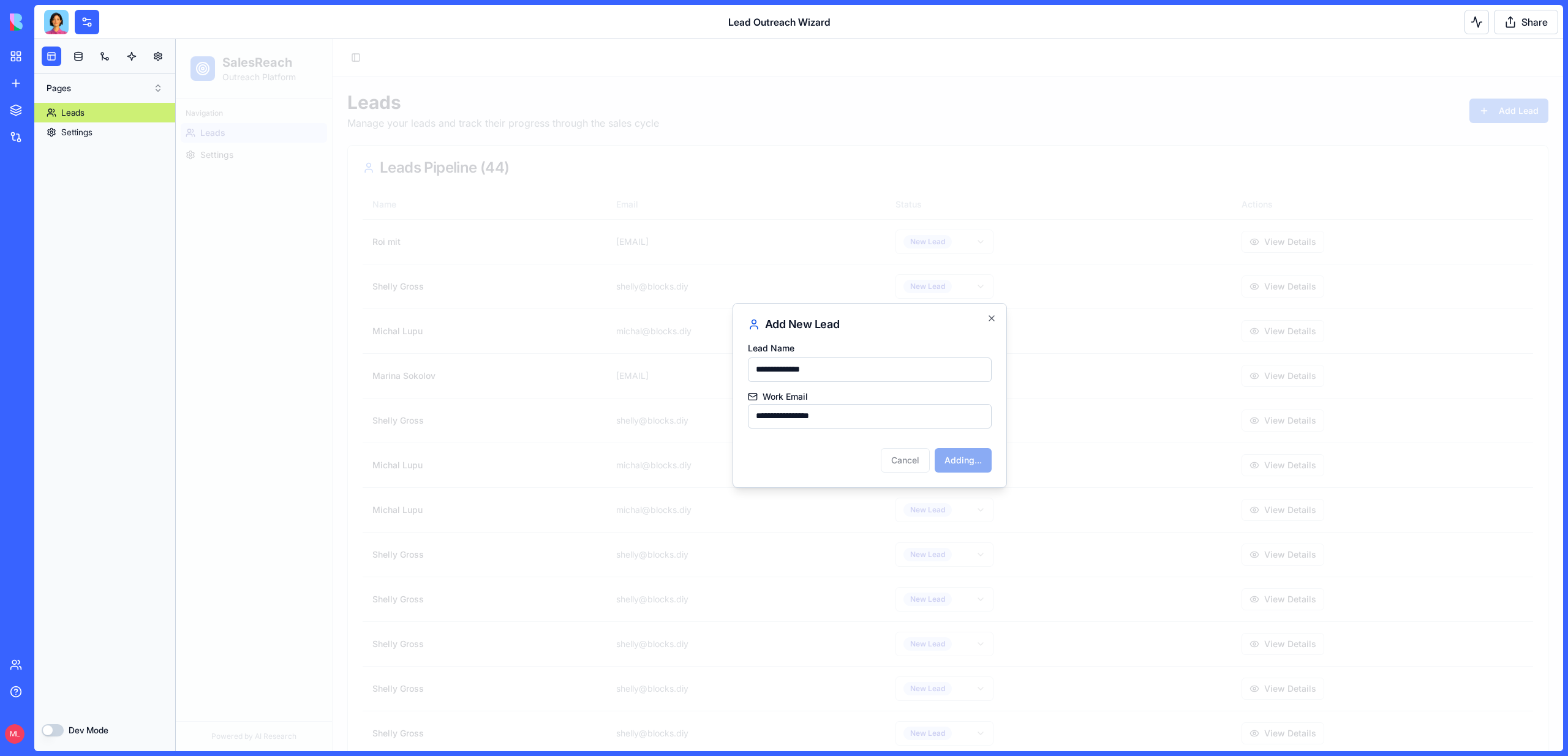 type 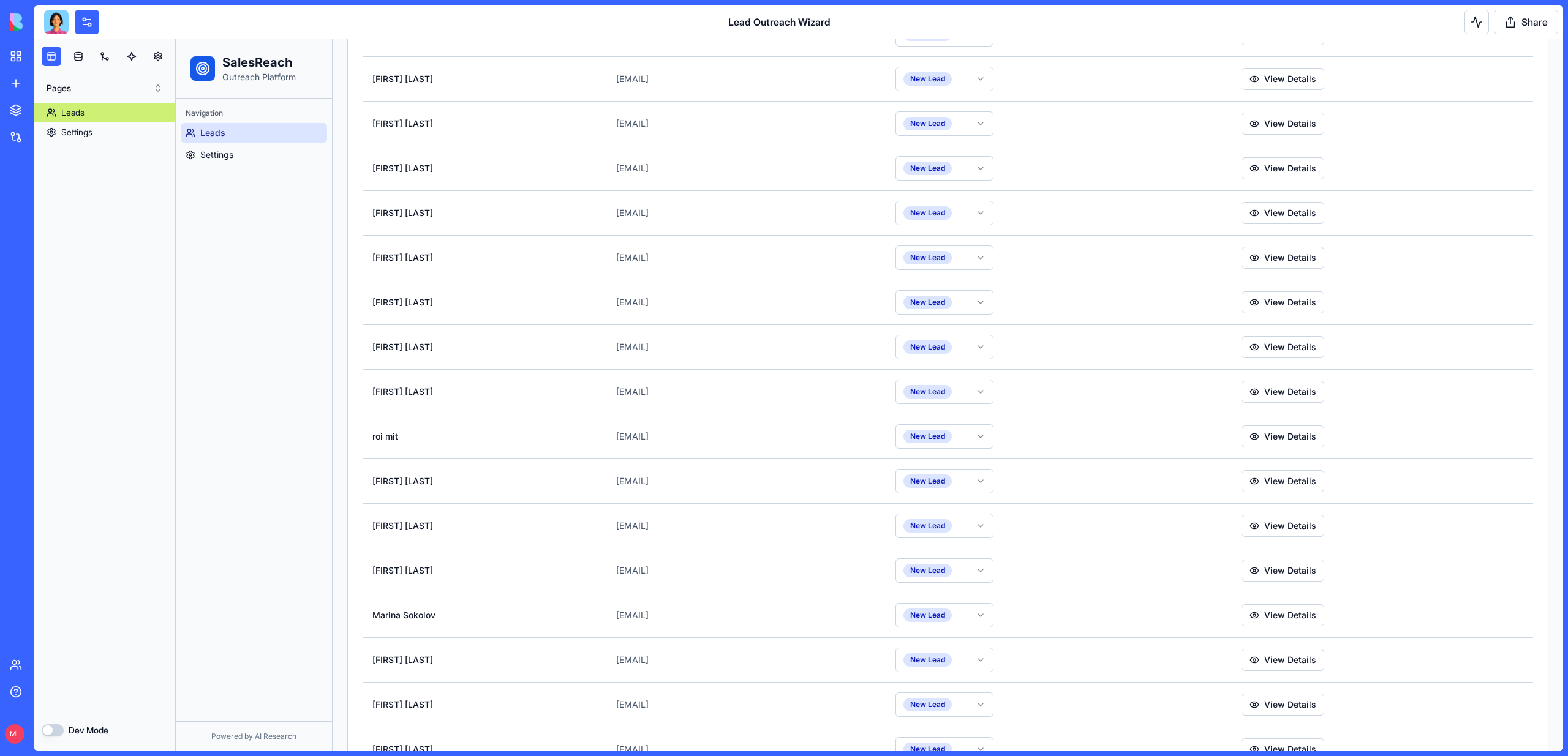 scroll, scrollTop: 1509, scrollLeft: 0, axis: vertical 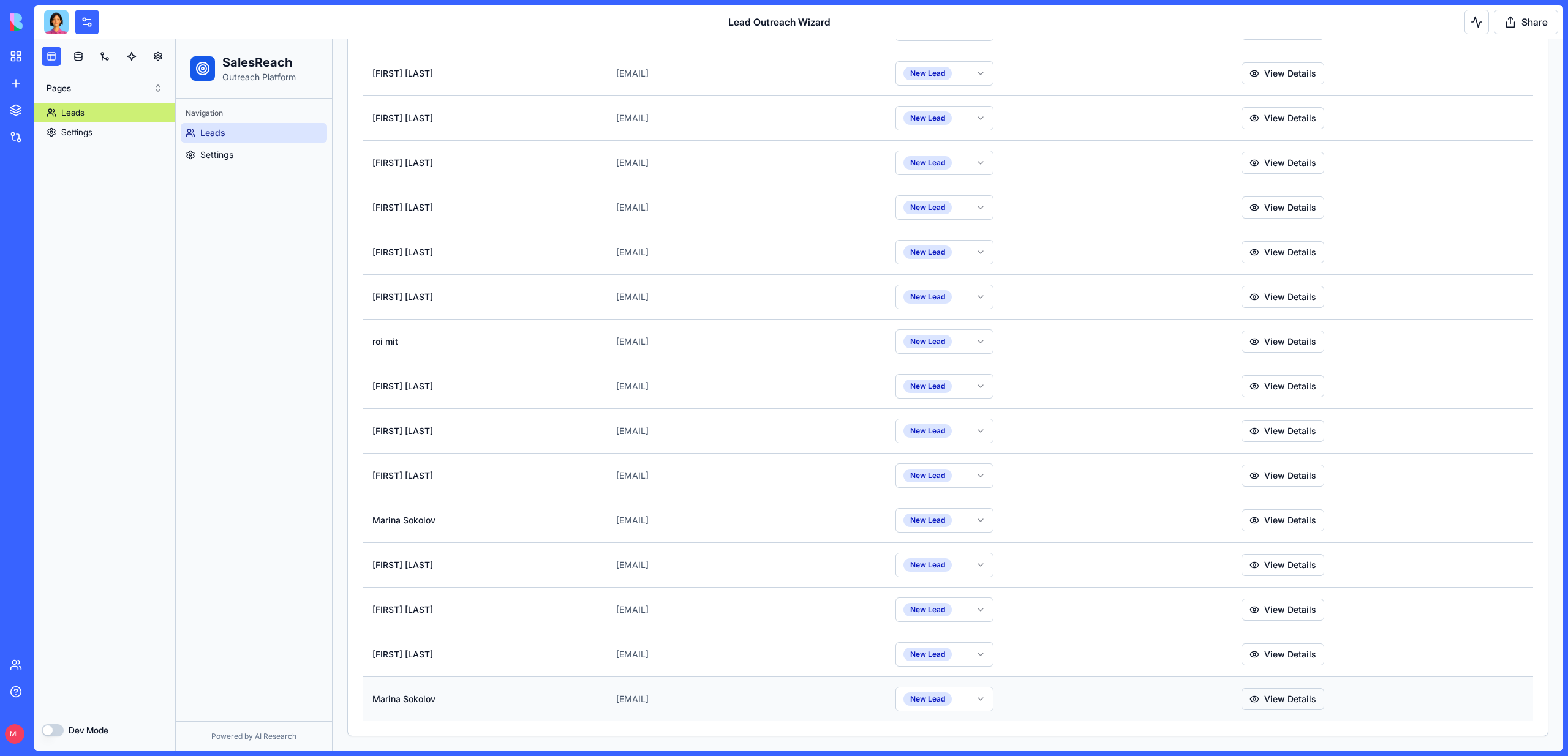 click on "View Details" at bounding box center [1283, 699] 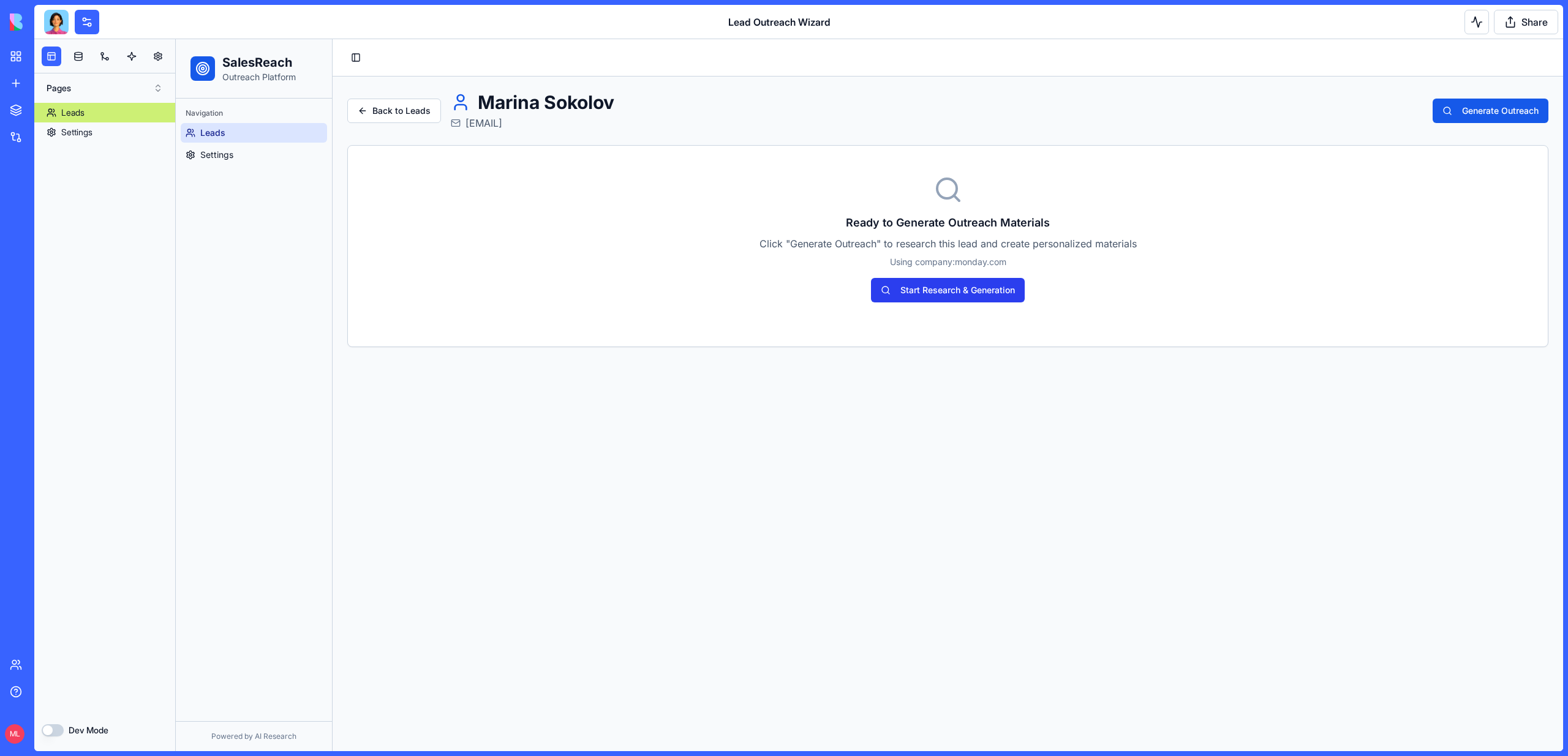 click on "Start Research & Generation" at bounding box center [948, 290] 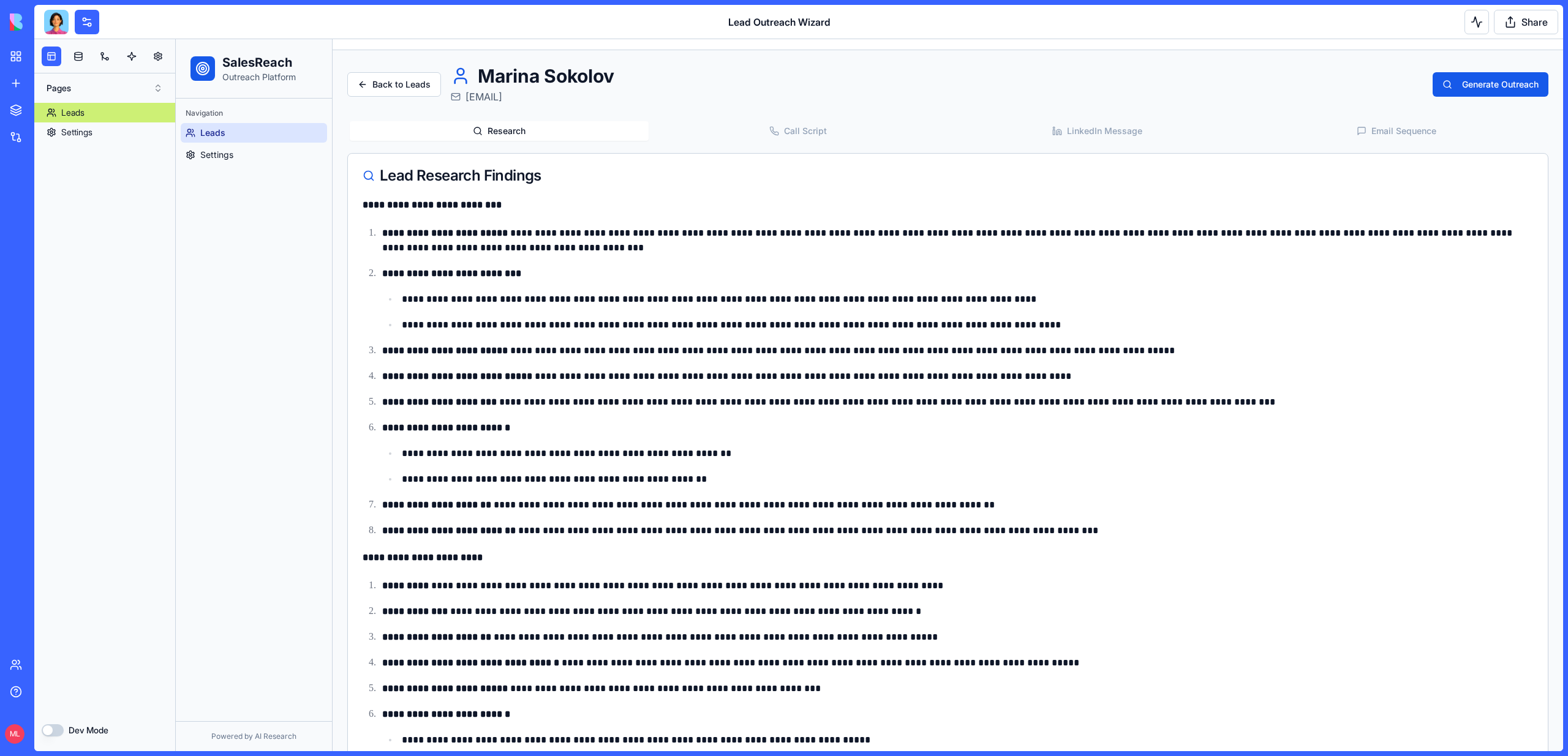 scroll, scrollTop: 0, scrollLeft: 0, axis: both 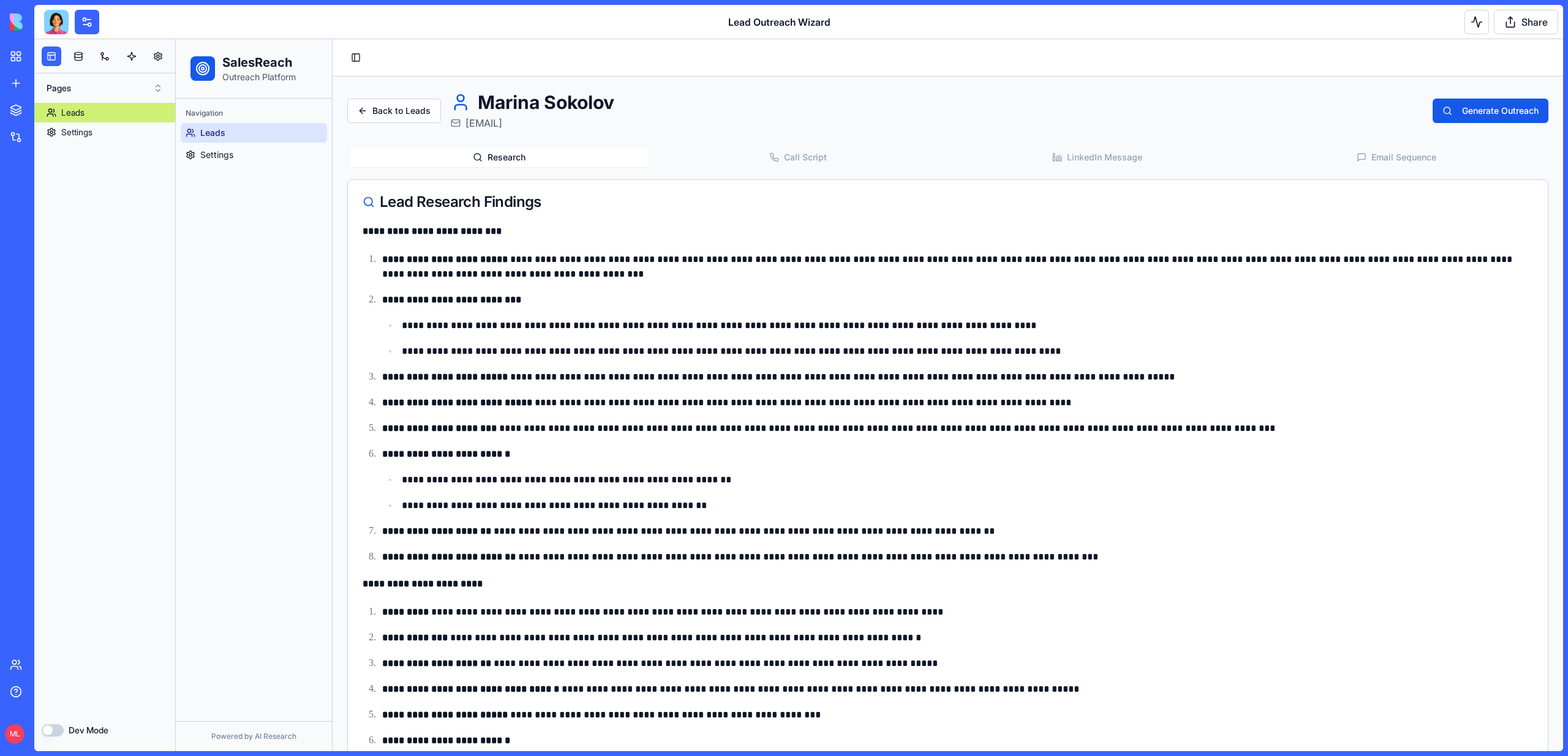 click on "Call Script" at bounding box center (798, 157) 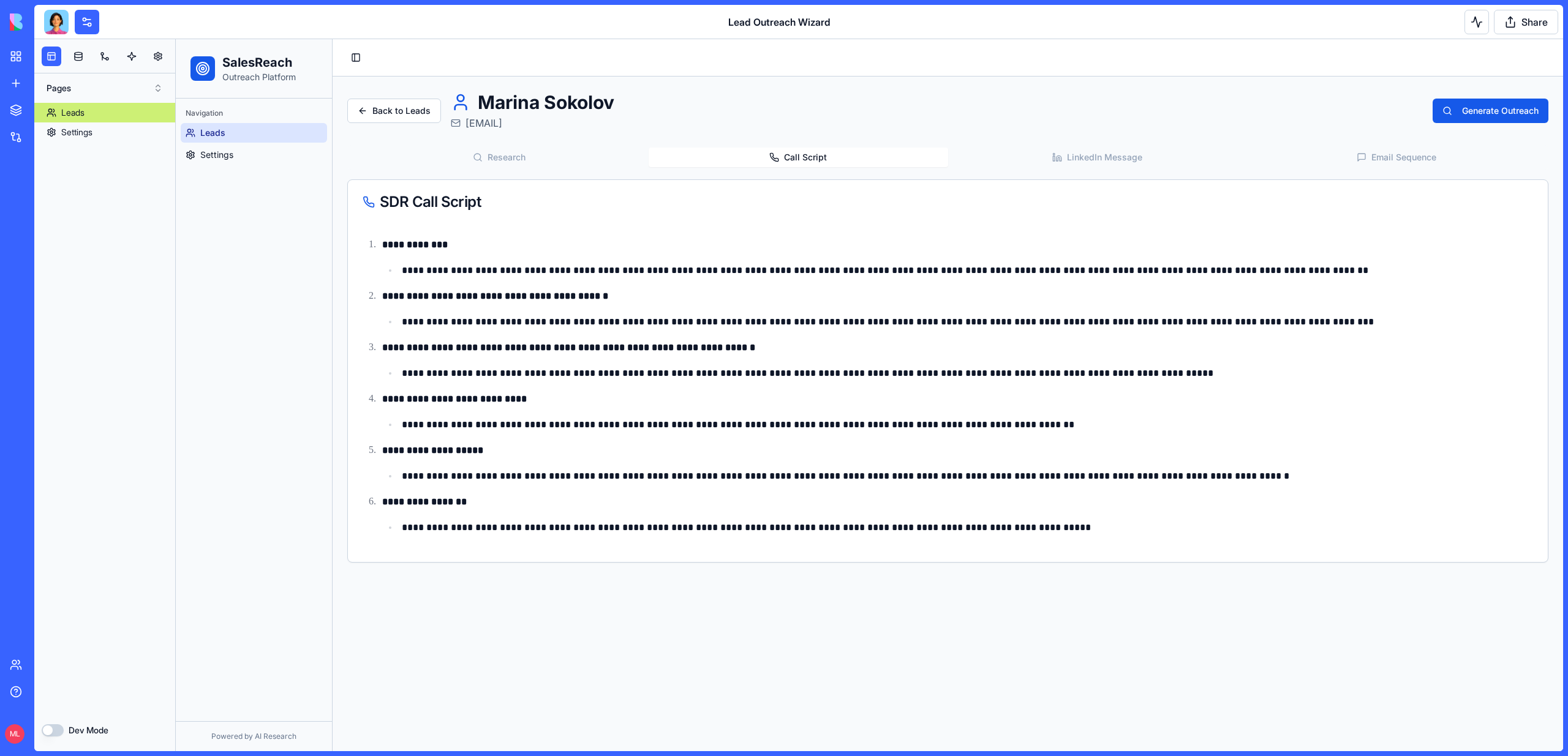 click on "Leads" at bounding box center [73, 113] 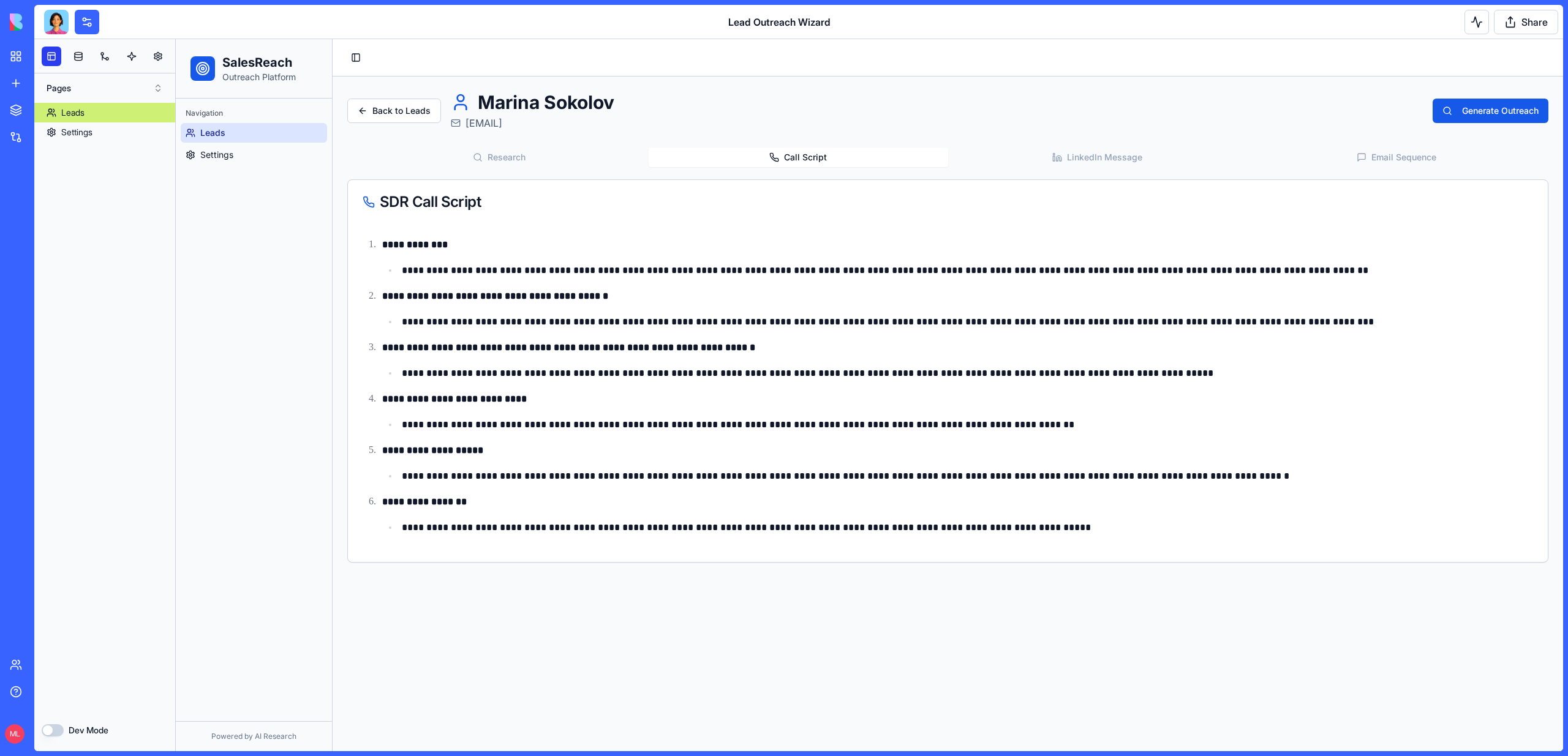click at bounding box center (51, 56) 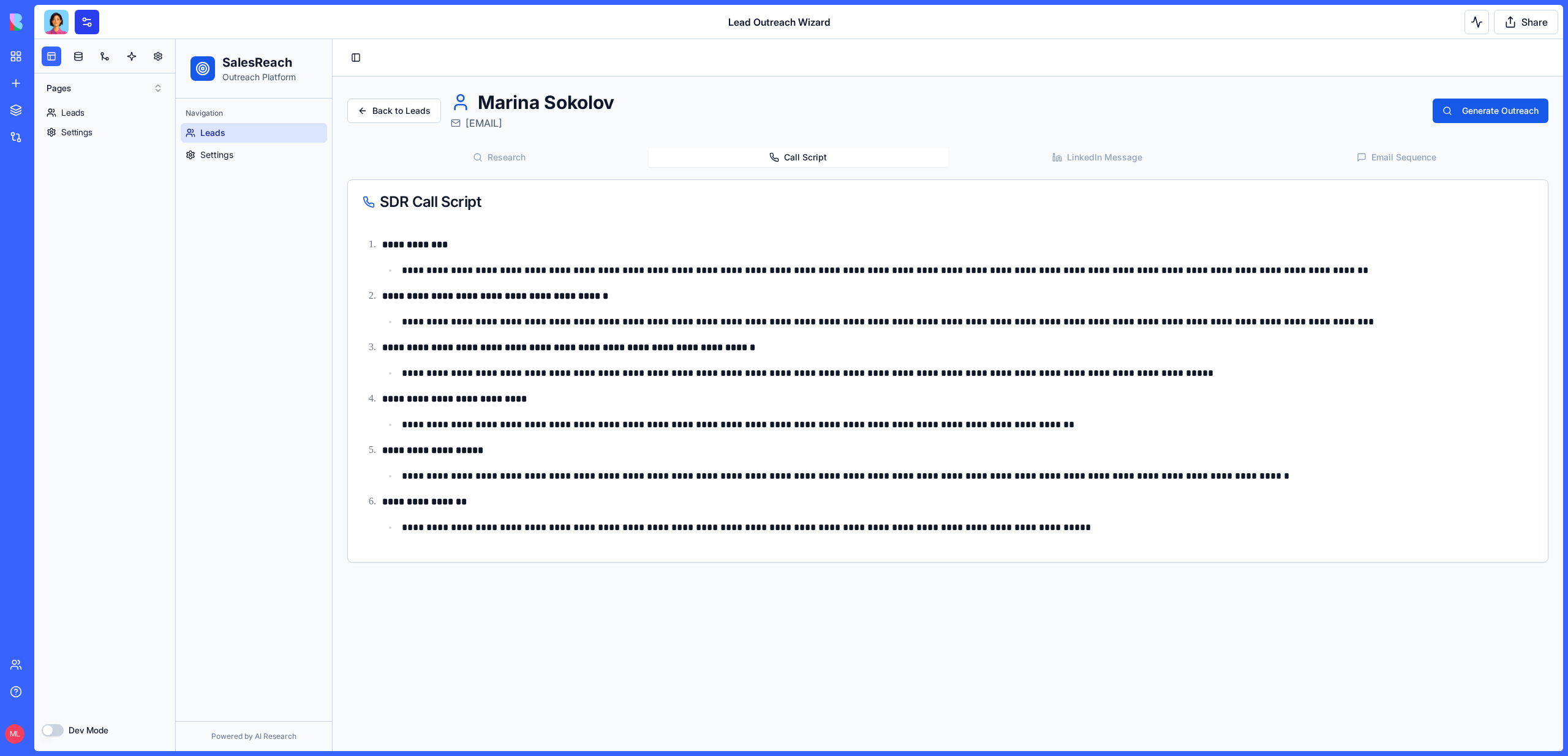click at bounding box center (87, 22) 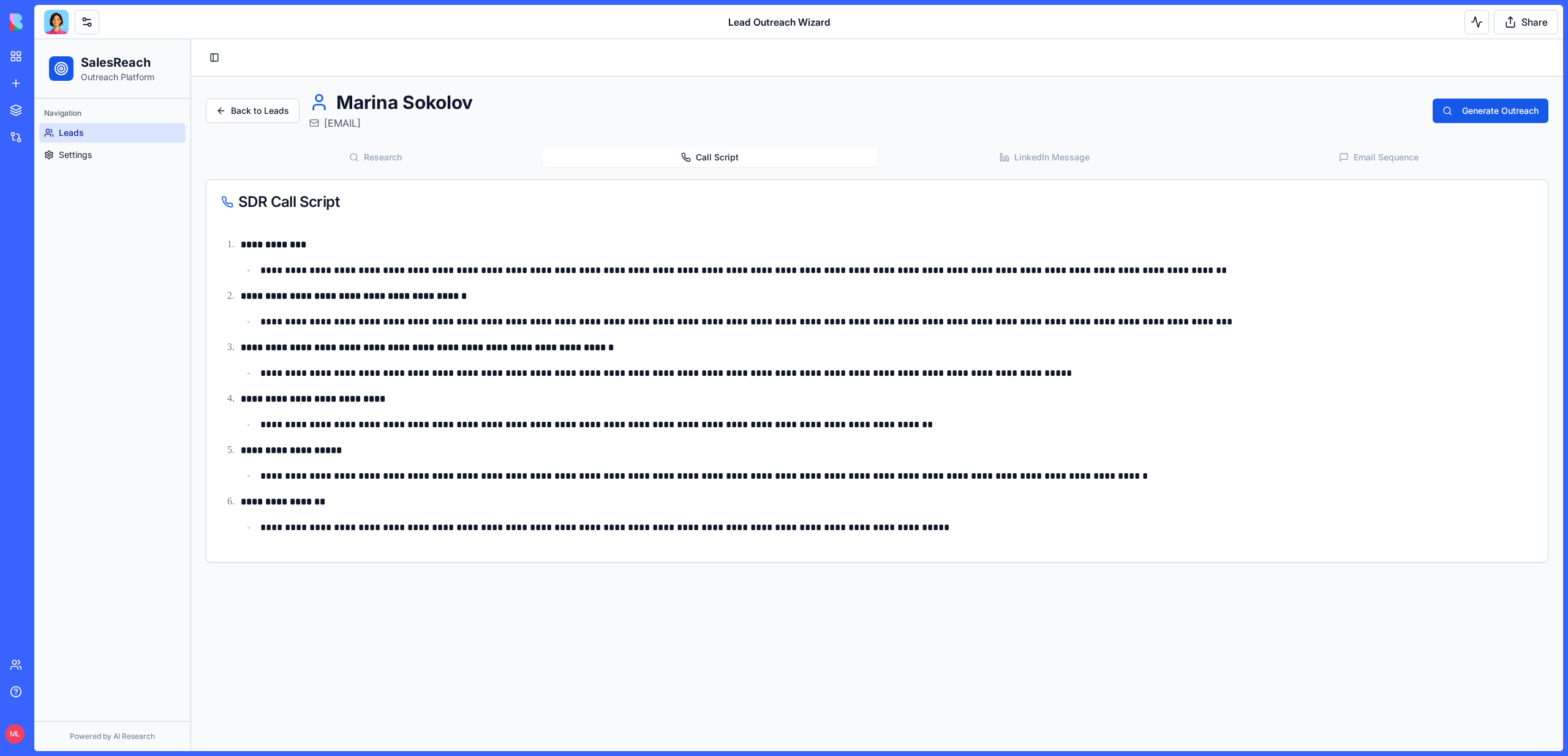 click at bounding box center [56, 22] 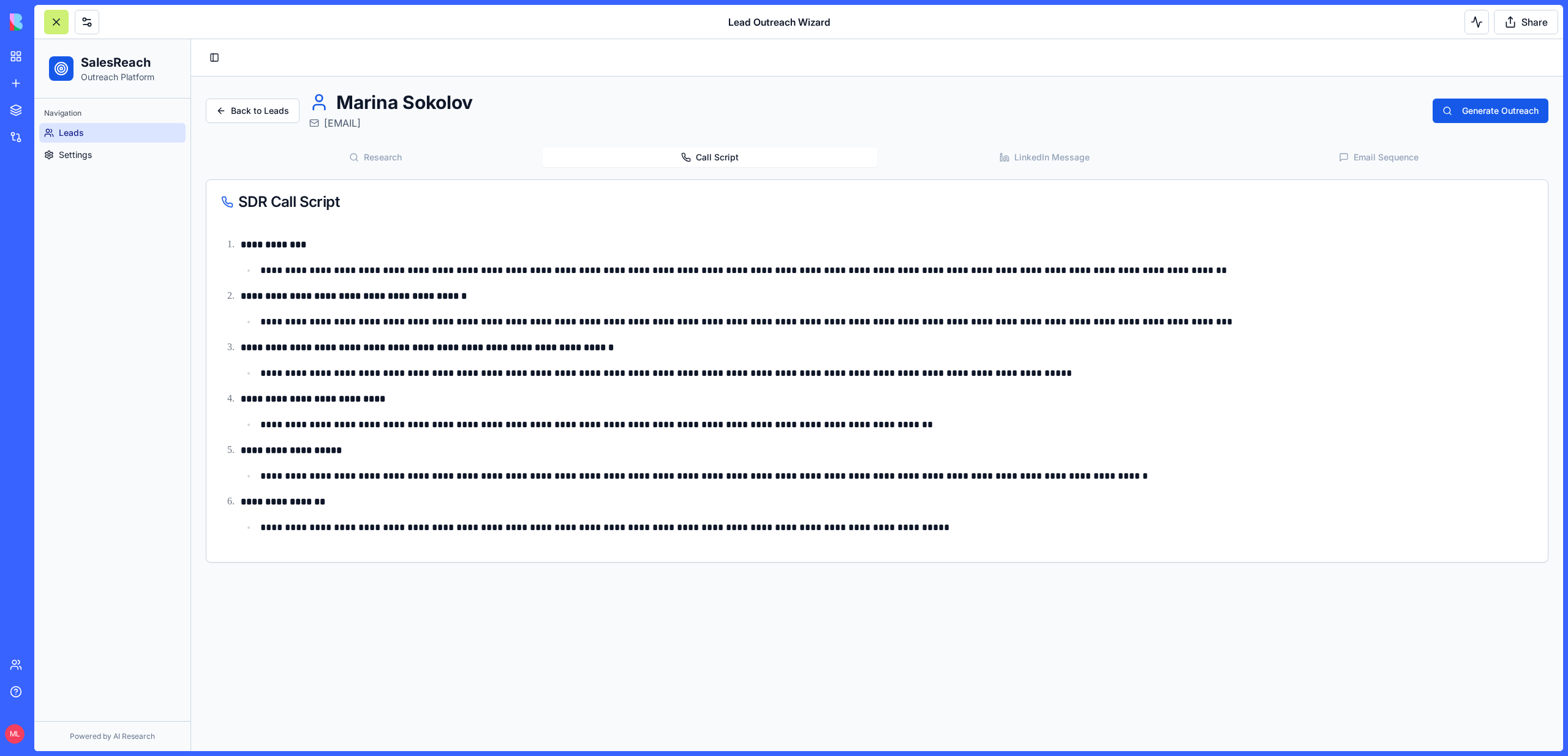 scroll, scrollTop: 4650, scrollLeft: 0, axis: vertical 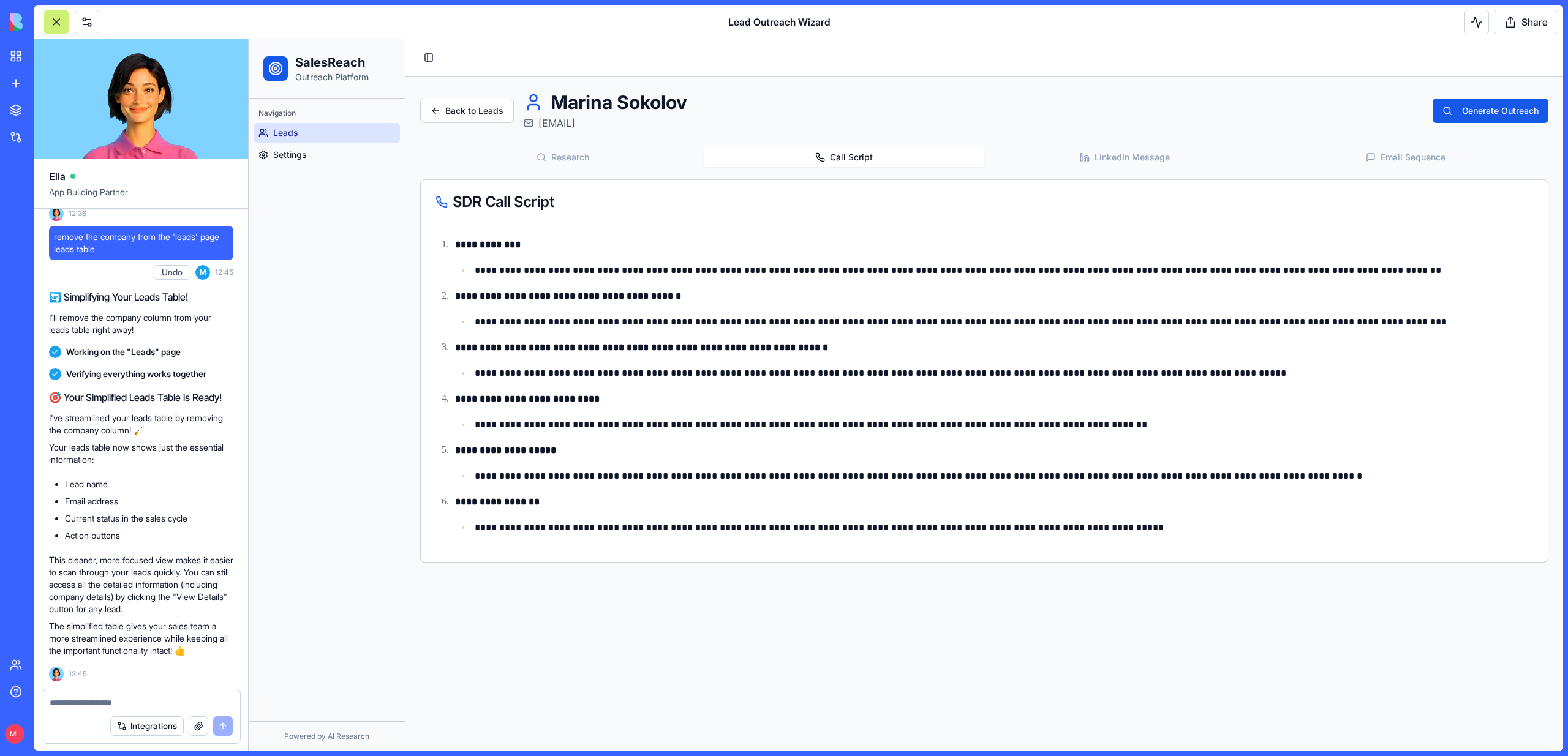 click at bounding box center (56, 22) 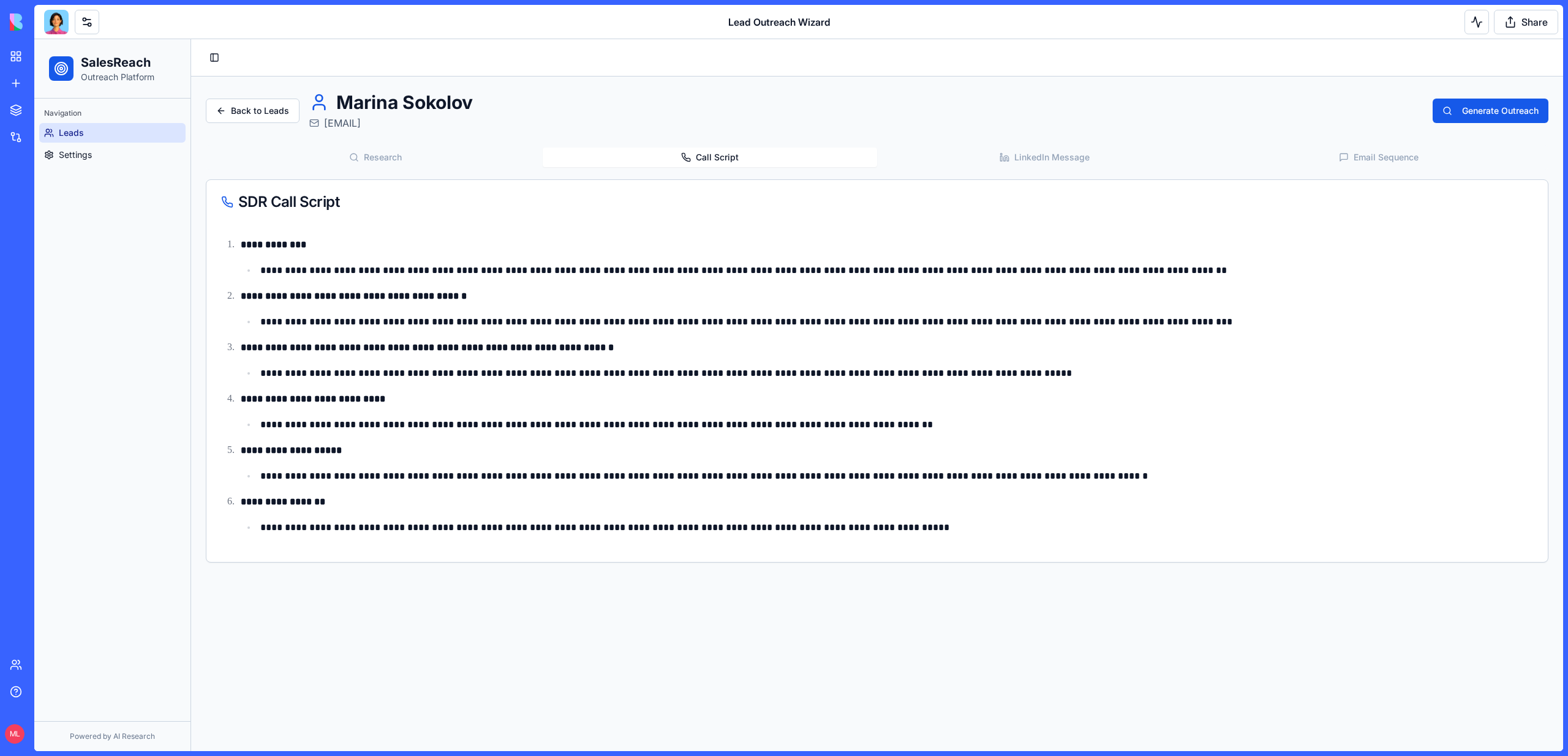 click on "Leads" at bounding box center (71, 133) 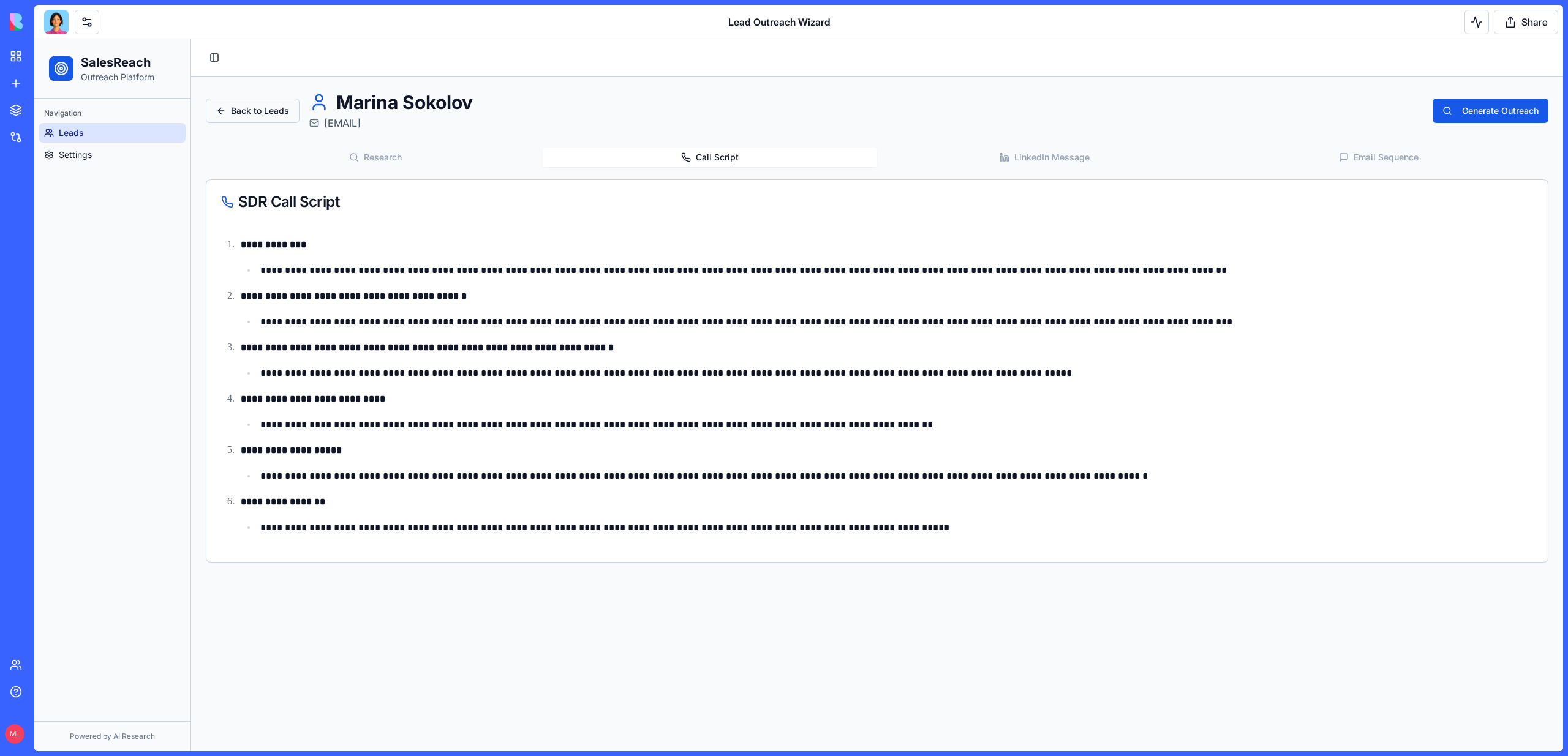 click on "Back to Leads" at bounding box center (252, 111) 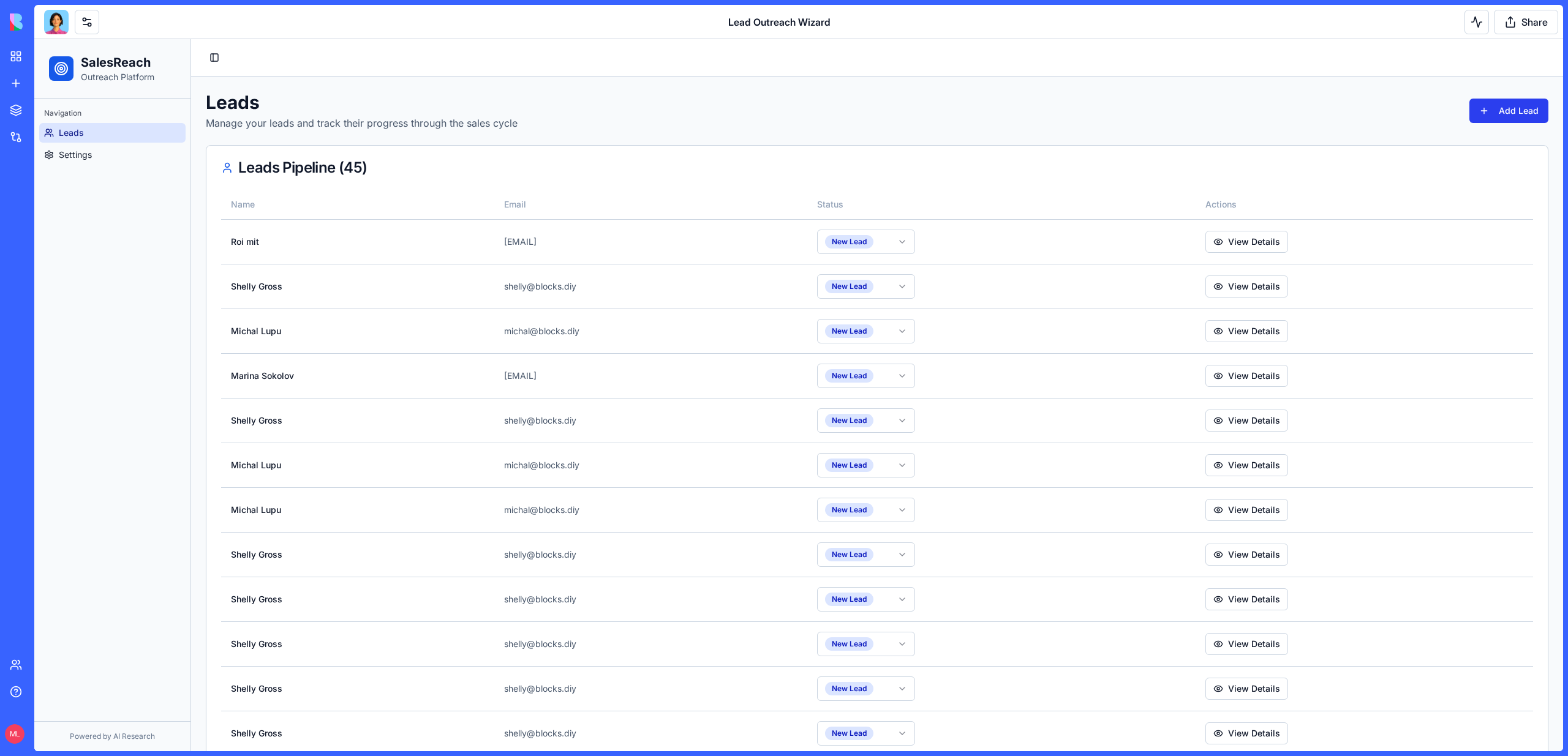 click on "Add Lead" at bounding box center (1509, 111) 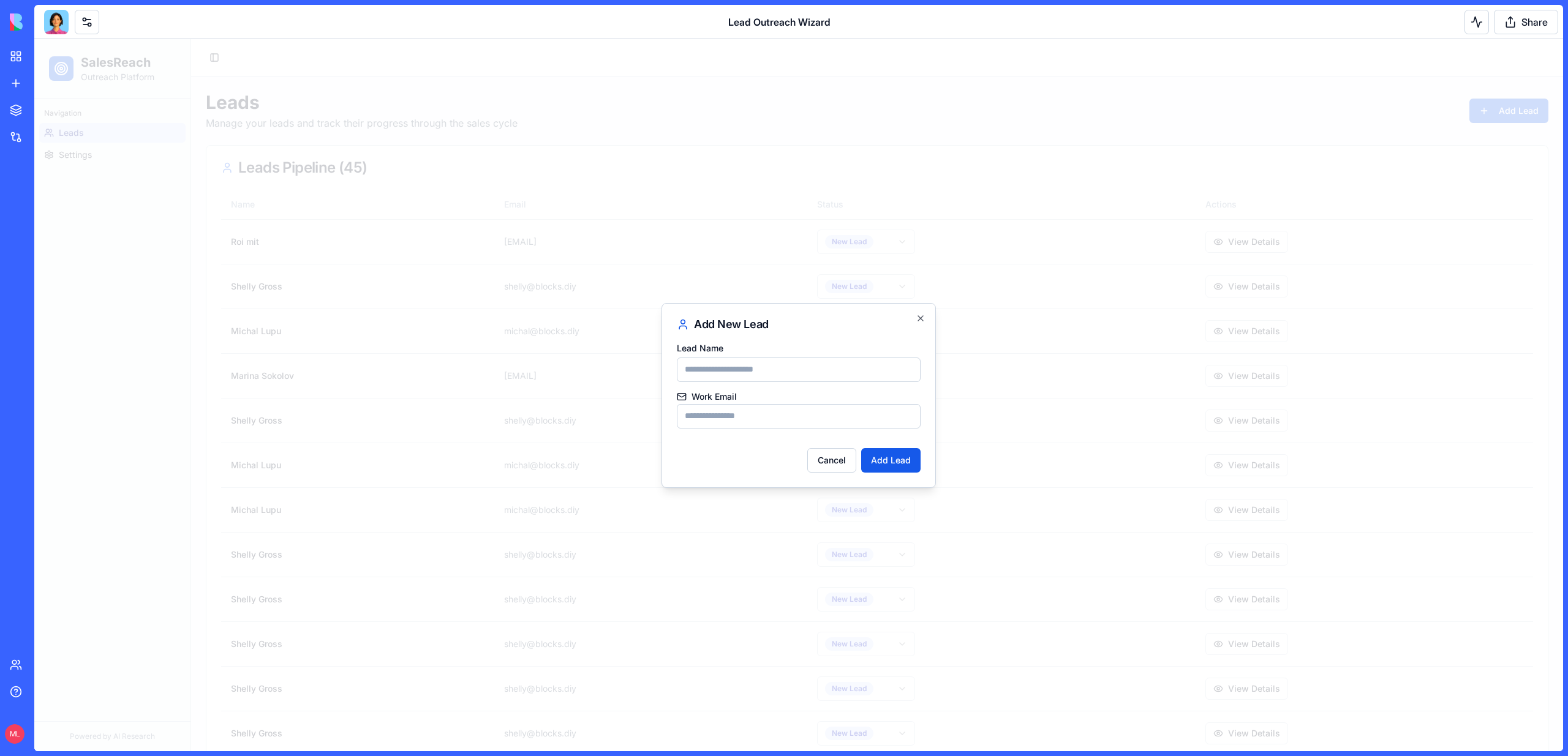 click on "Lead Name" at bounding box center (799, 361) 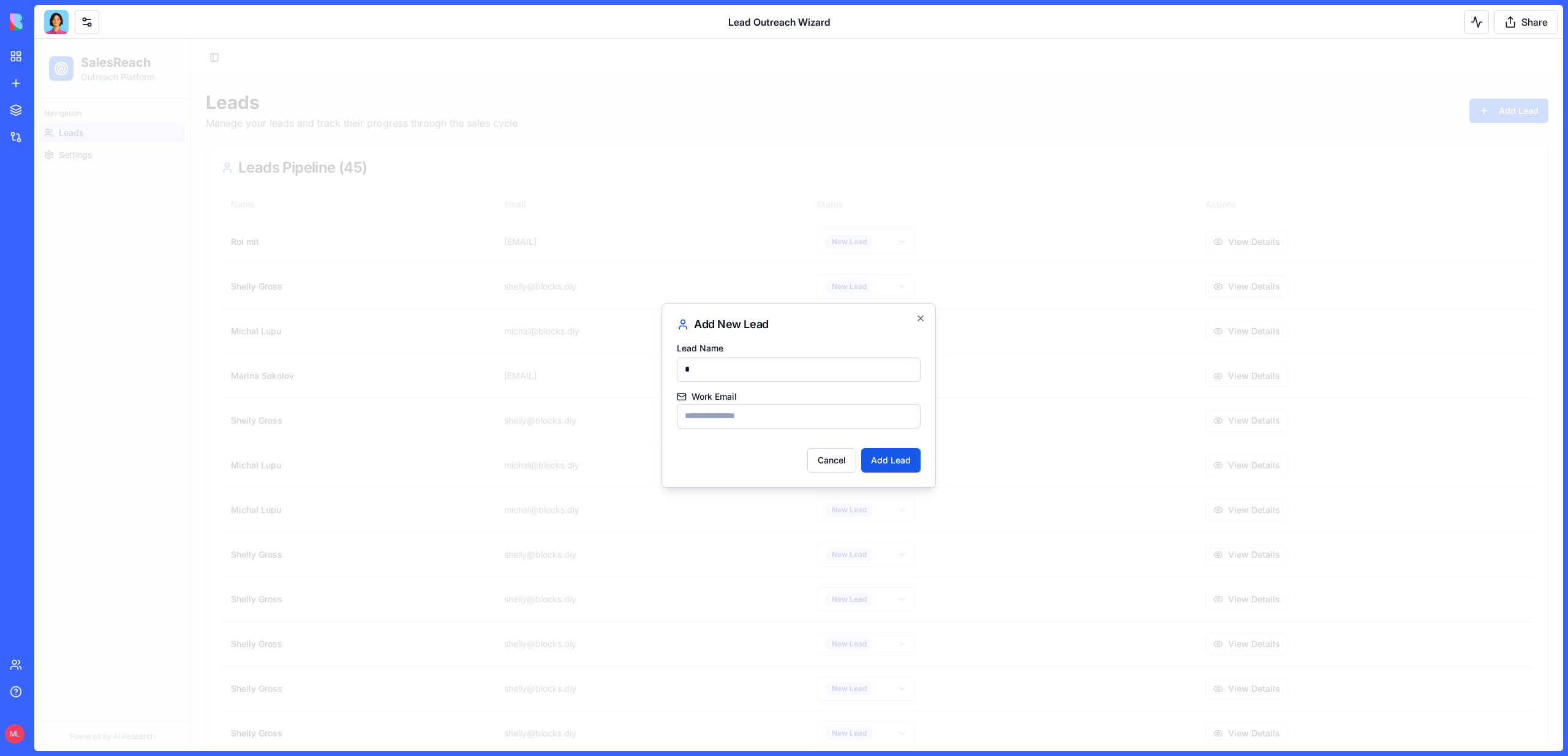 click on "*" at bounding box center (799, 370) 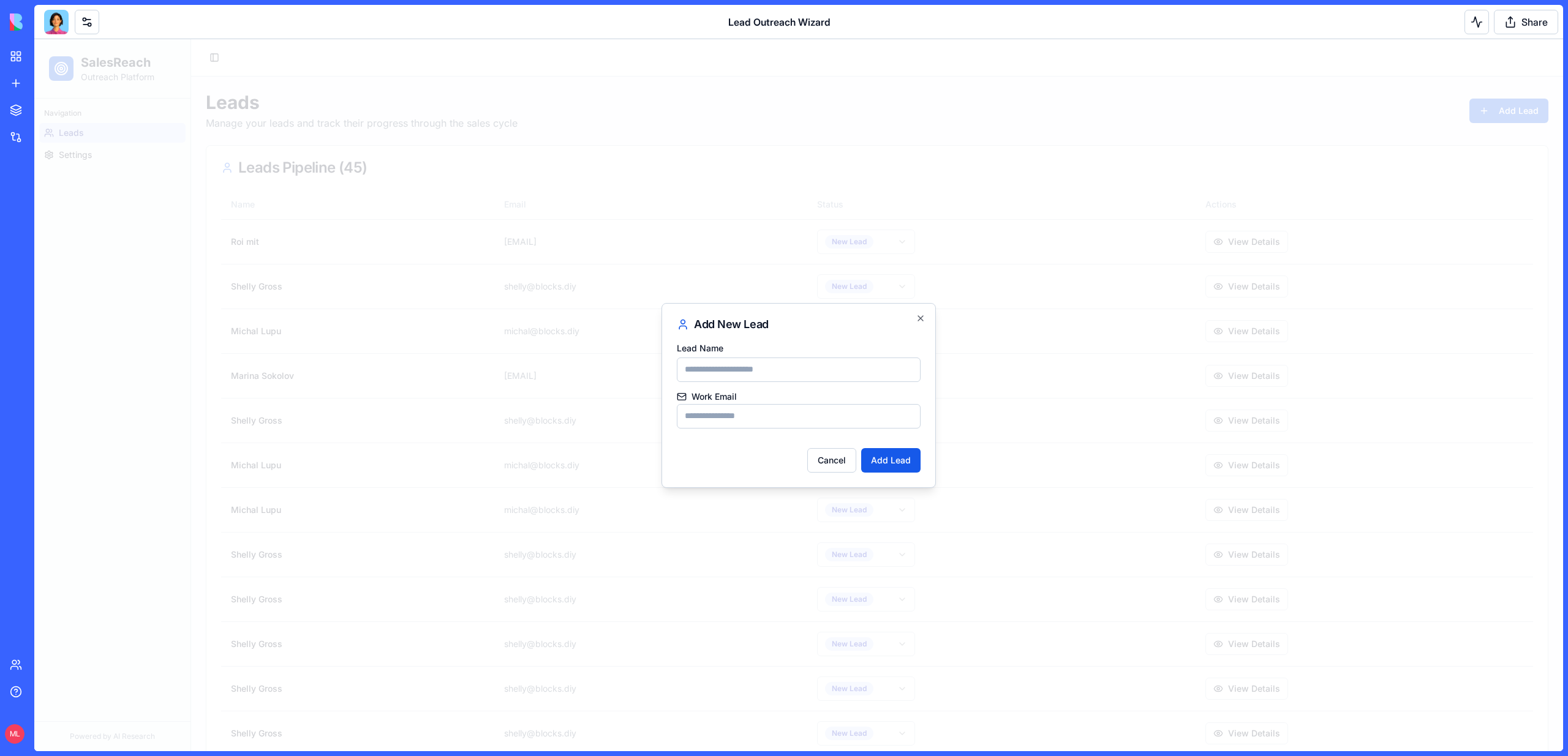 paste on "**********" 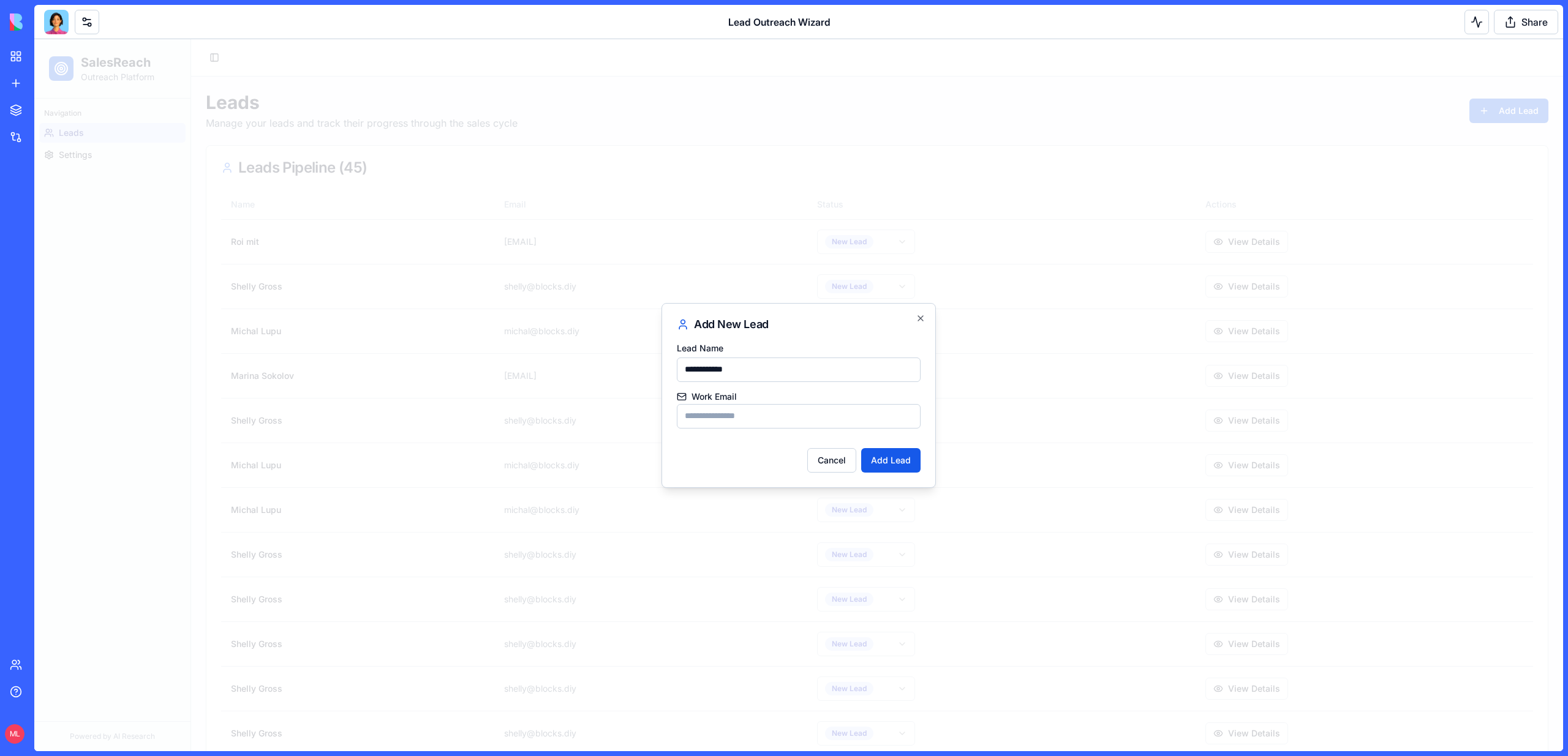 type on "**********" 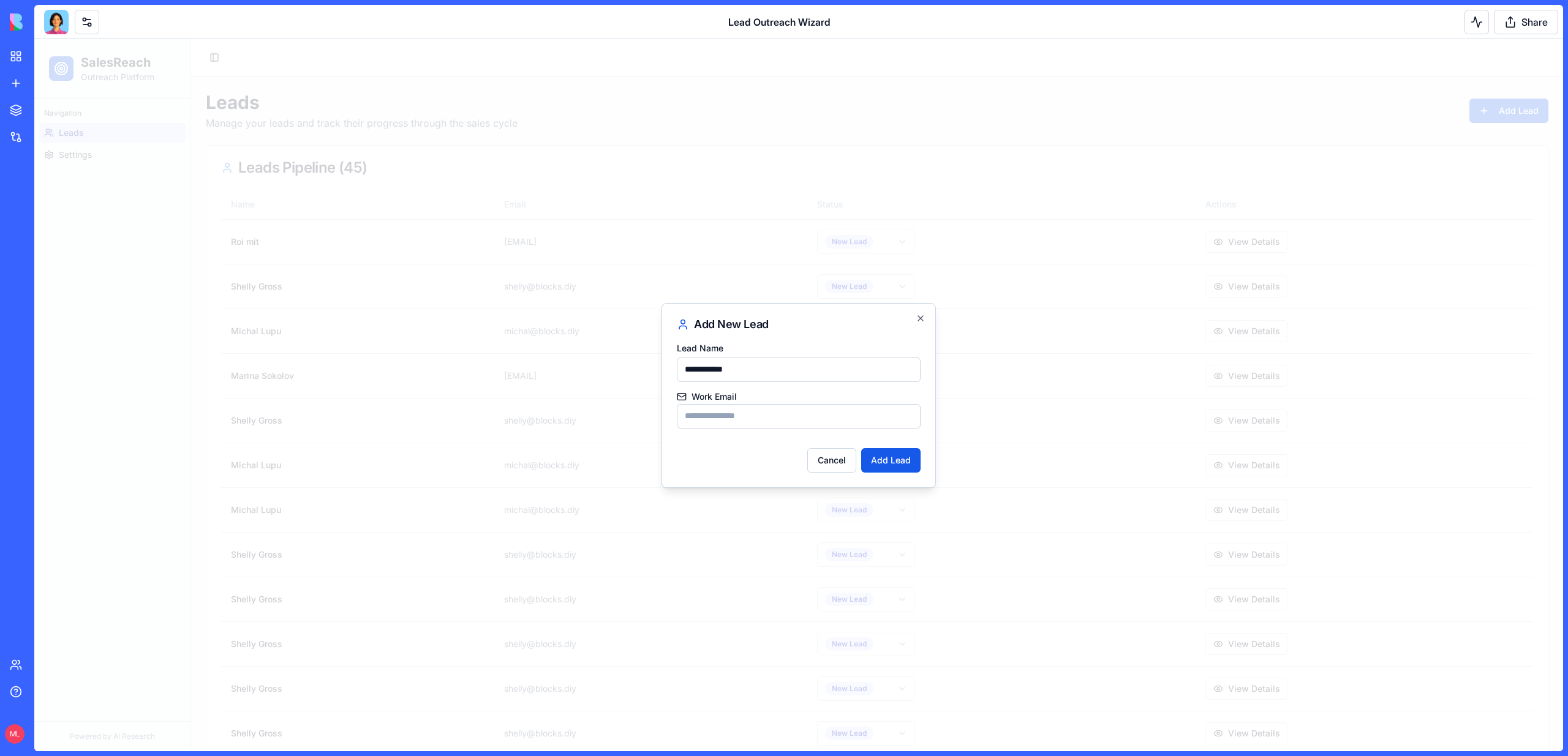 click on "Cancel Add Lead" at bounding box center (799, 455) 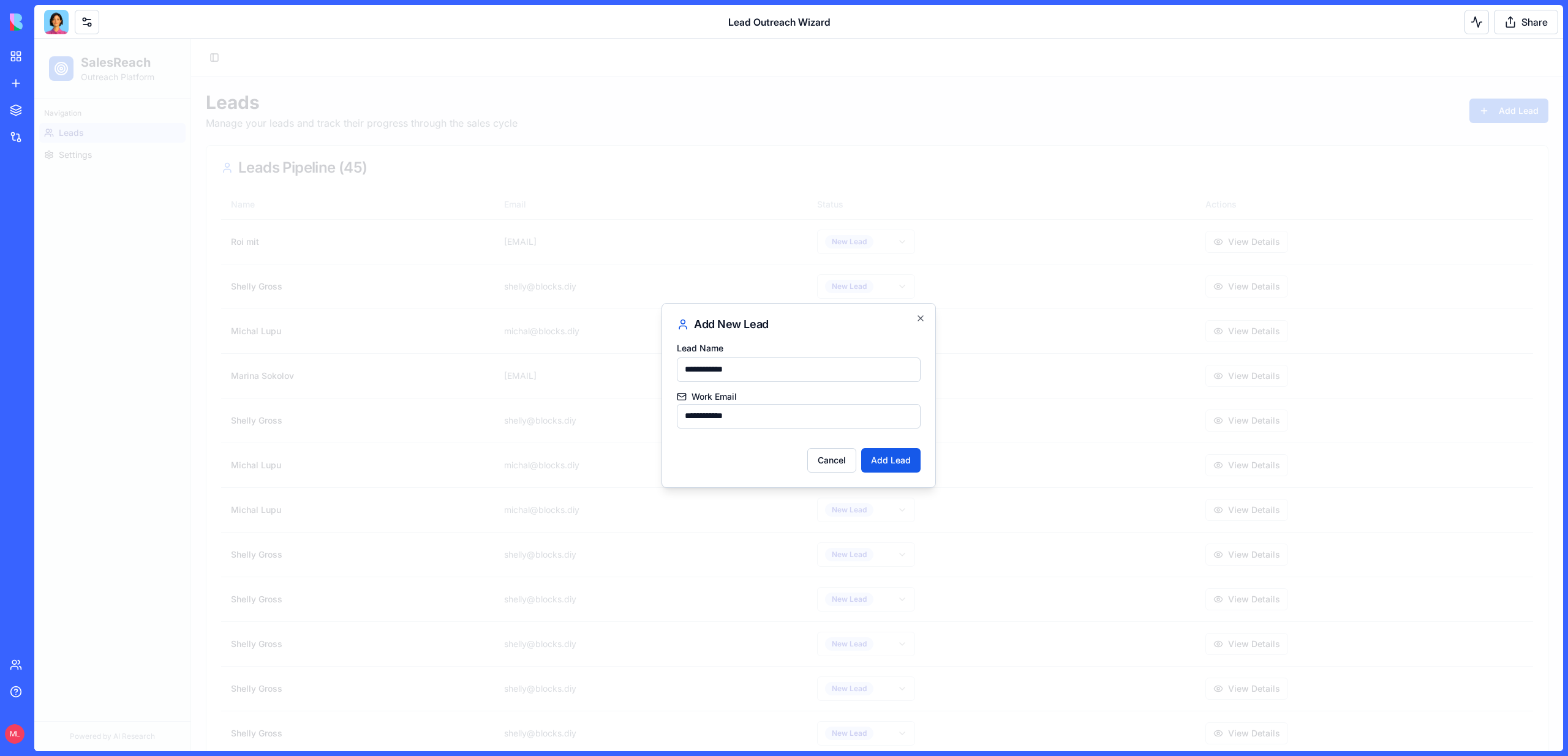 click on "**********" at bounding box center [799, 406] 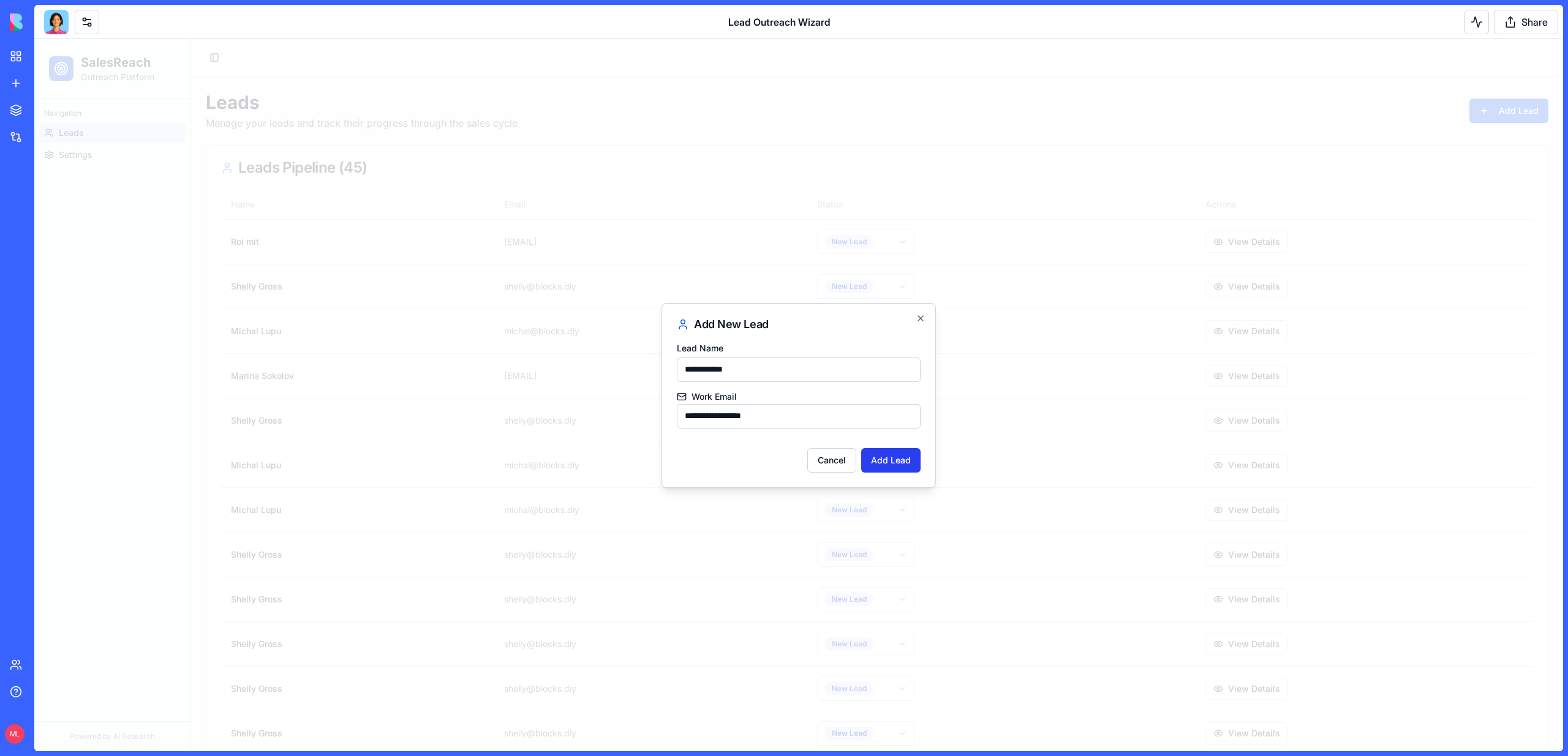 type on "**********" 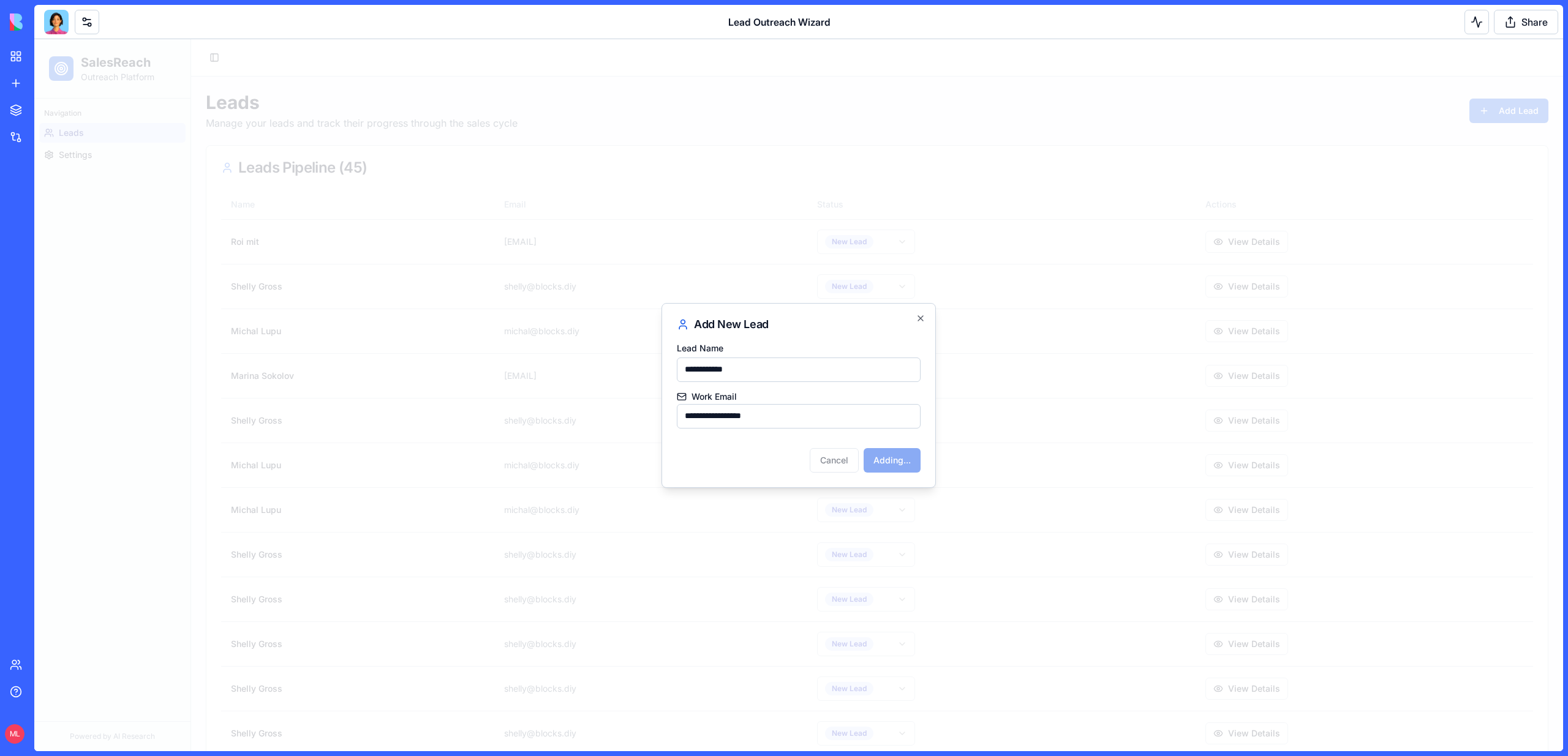 type 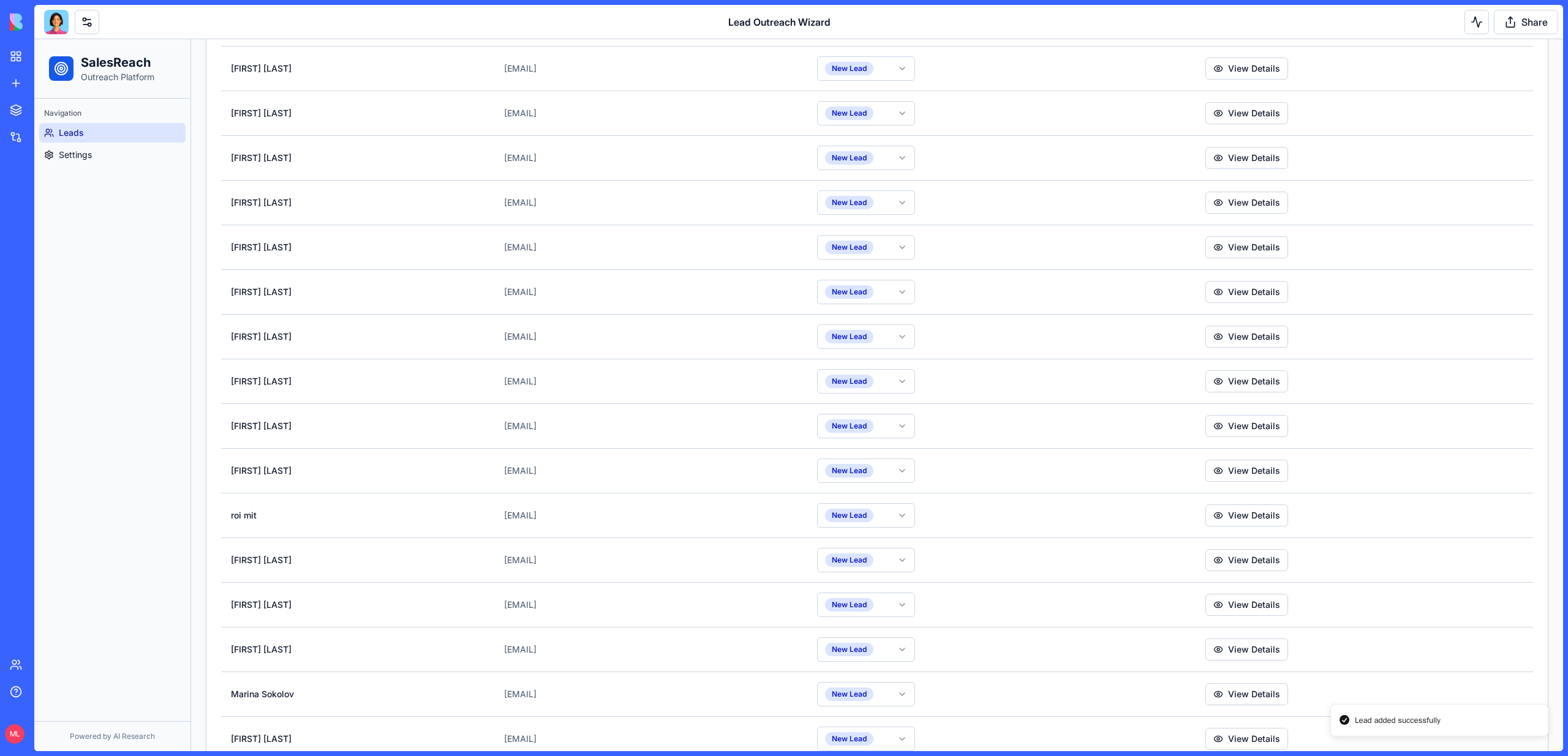 scroll, scrollTop: 1554, scrollLeft: 0, axis: vertical 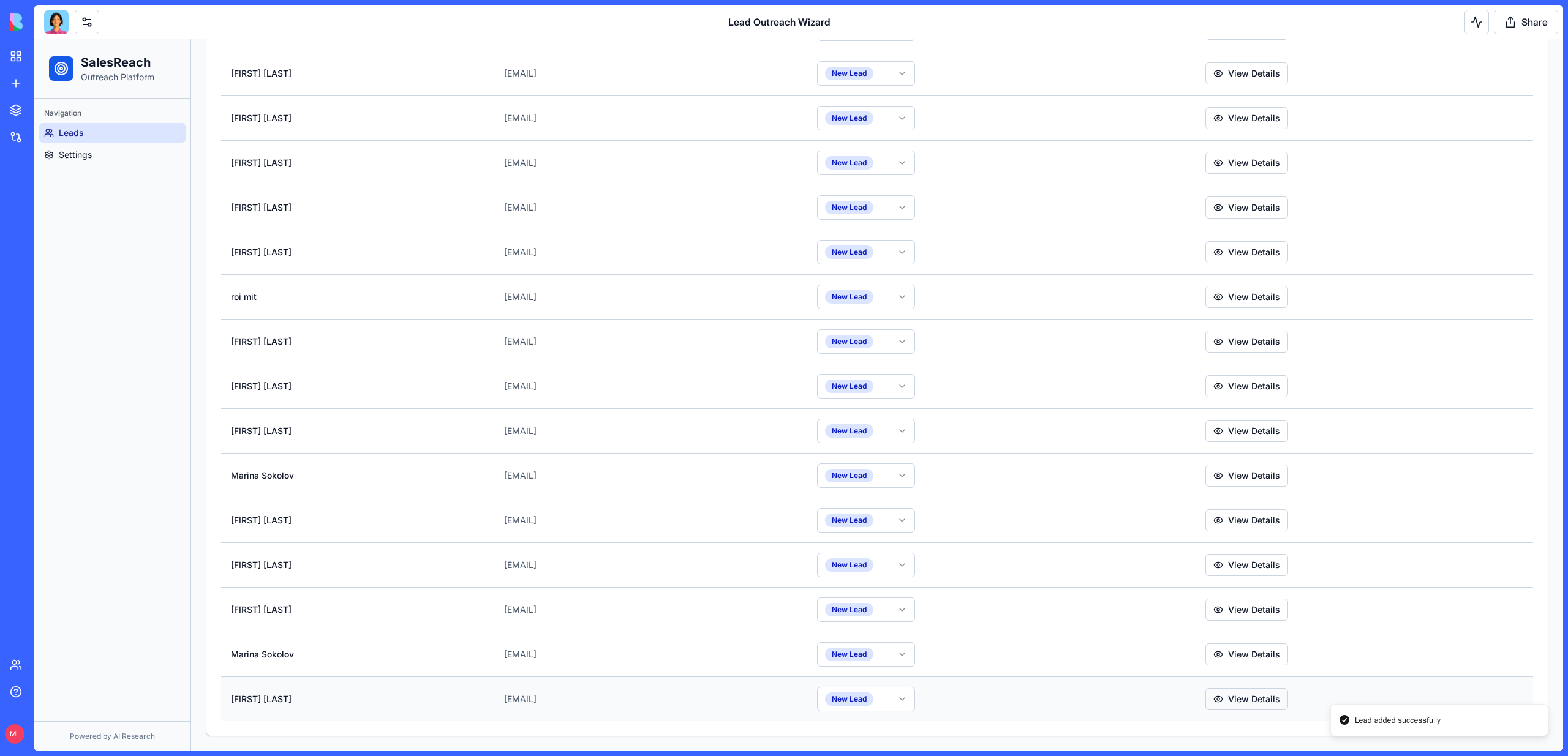 click on "View Details" at bounding box center [1246, 699] 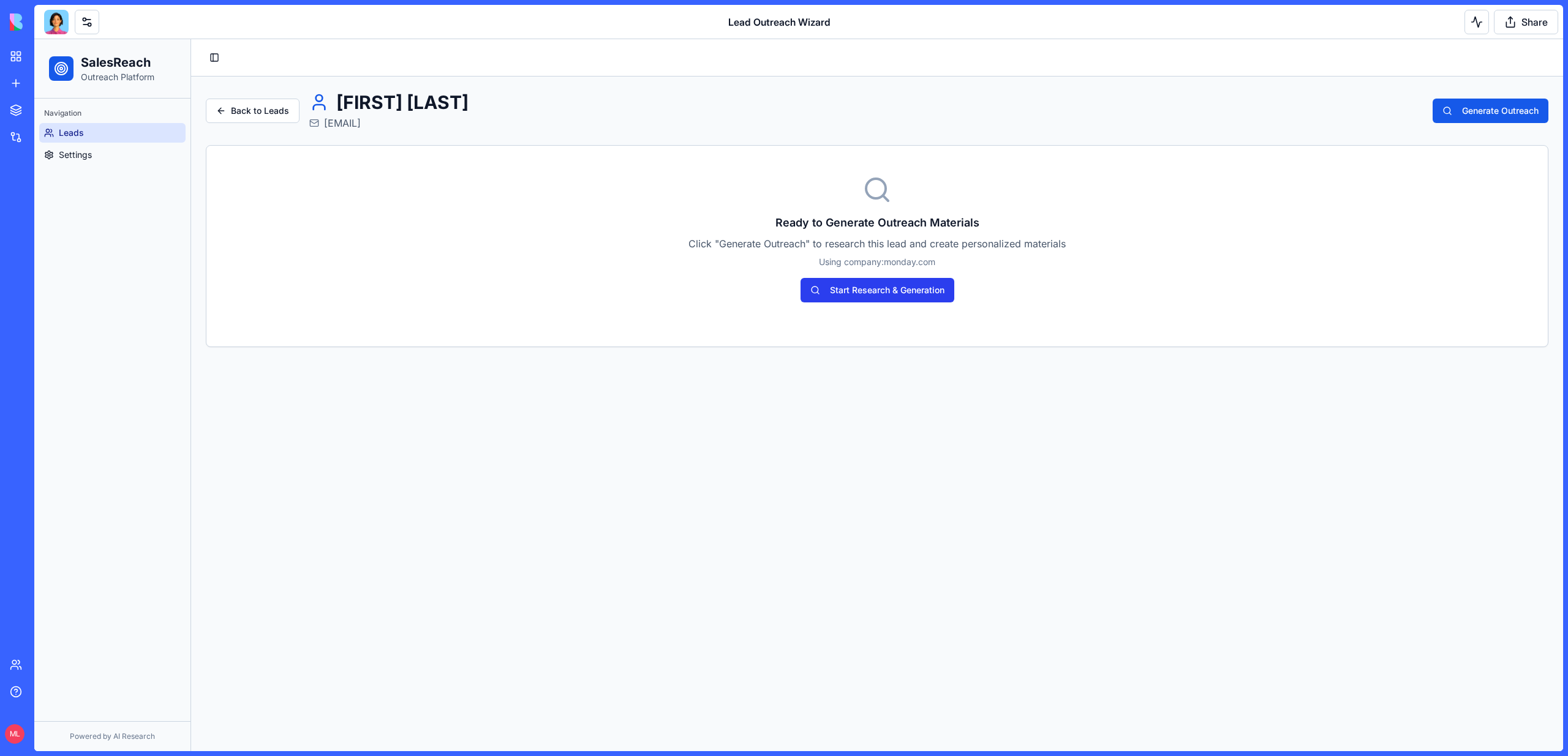 click on "Start Research & Generation" at bounding box center [877, 290] 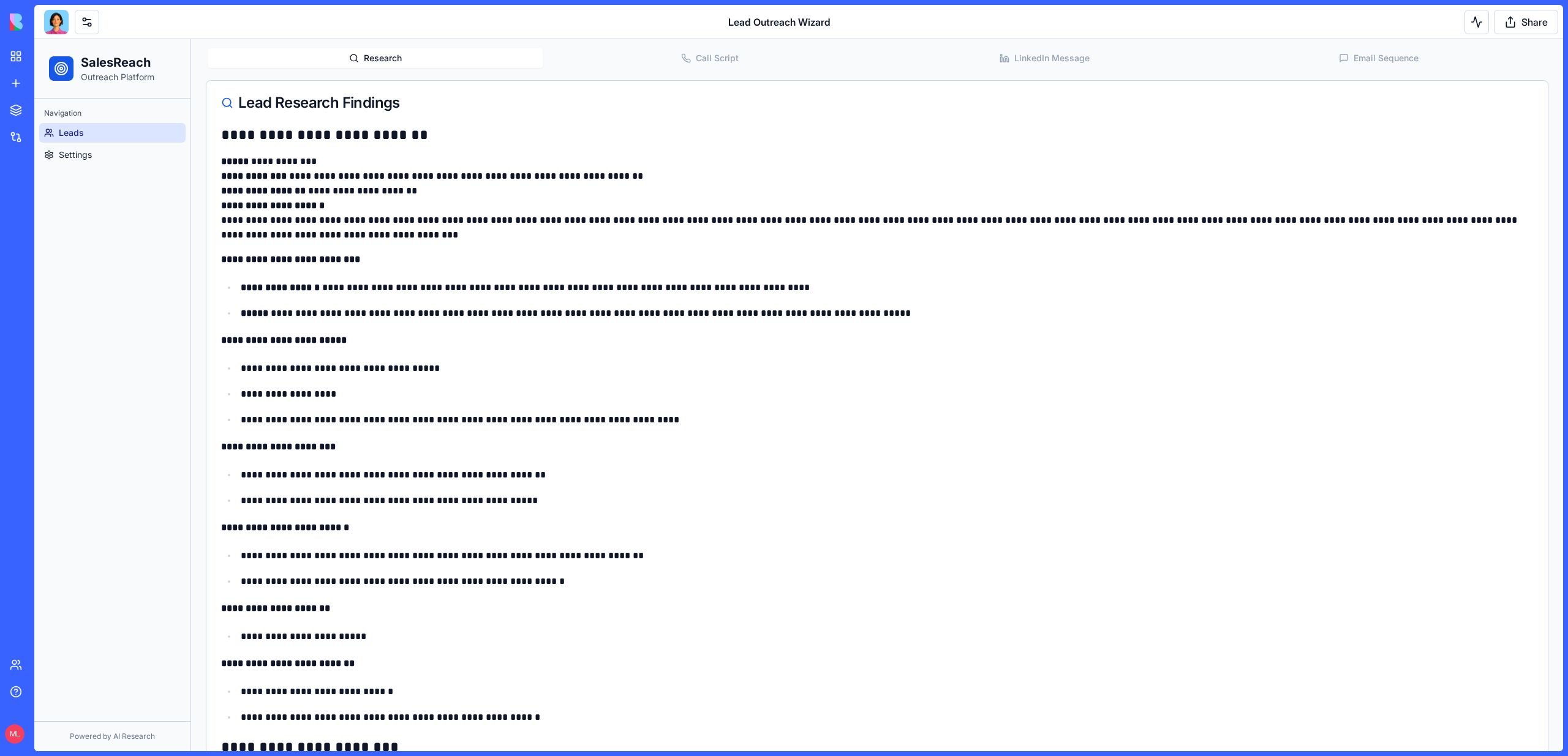 scroll, scrollTop: 0, scrollLeft: 0, axis: both 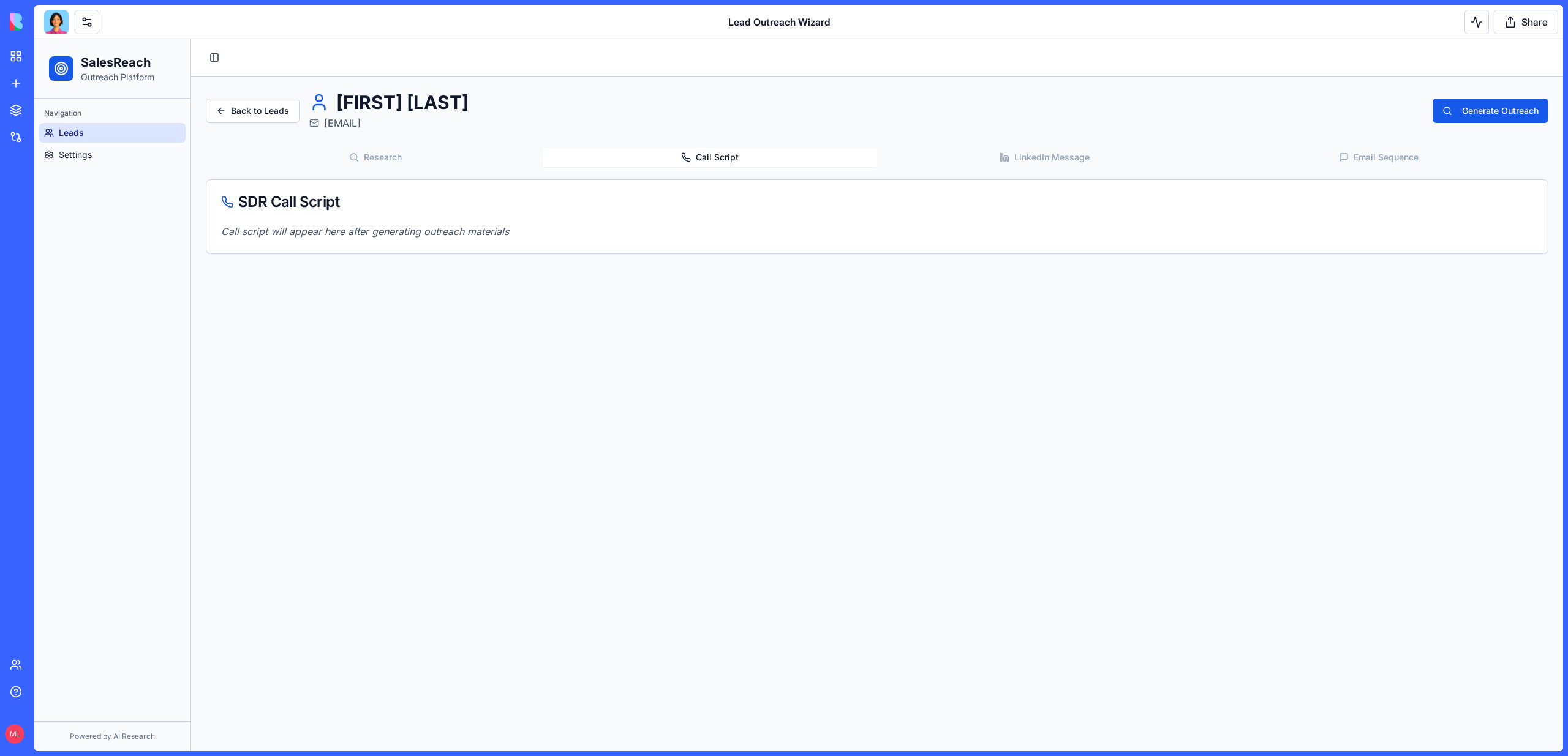 click on "Call Script" at bounding box center [710, 157] 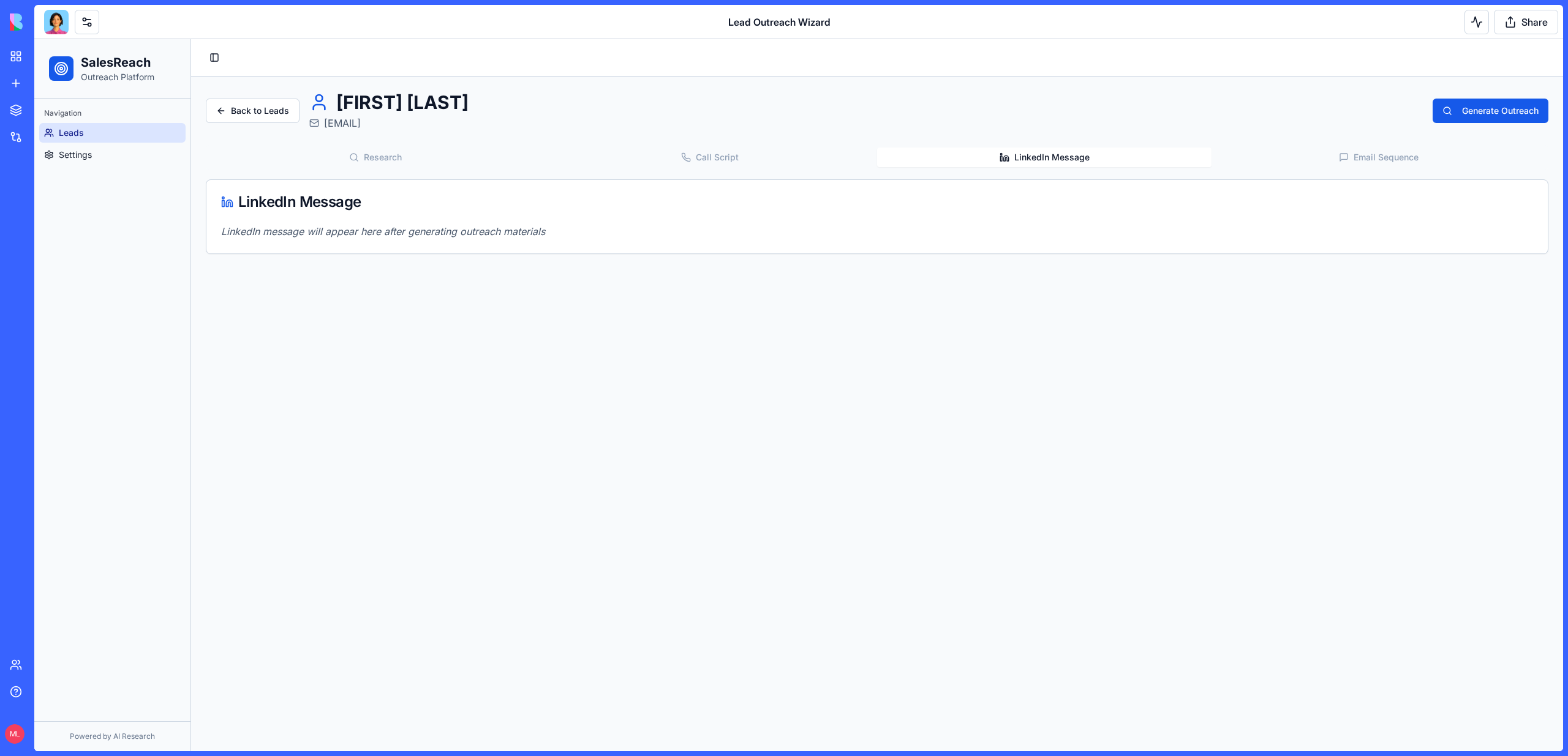 click on "LinkedIn Message" at bounding box center (877, 202) 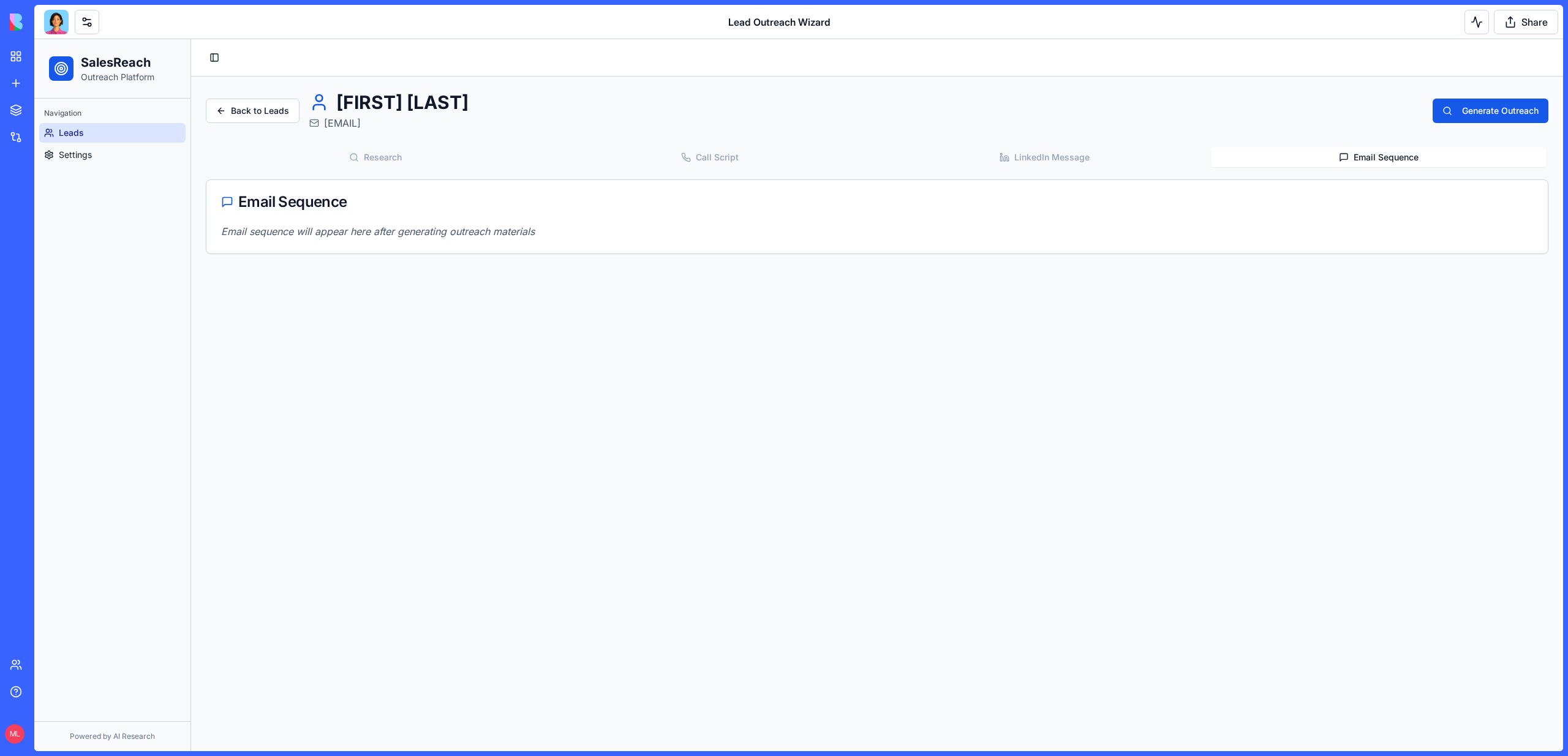 click on "Email Sequence" at bounding box center (1379, 157) 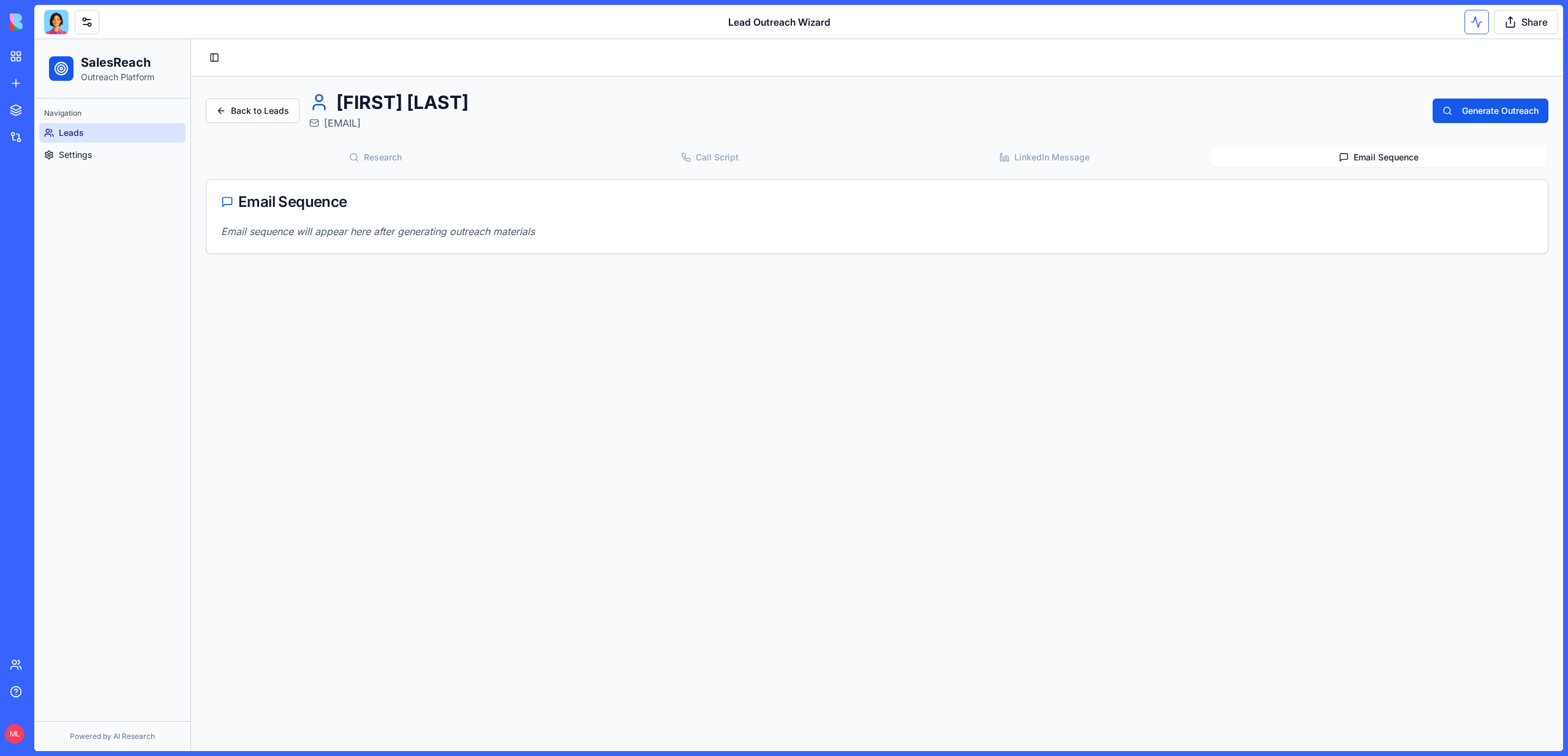 click at bounding box center [1477, 22] 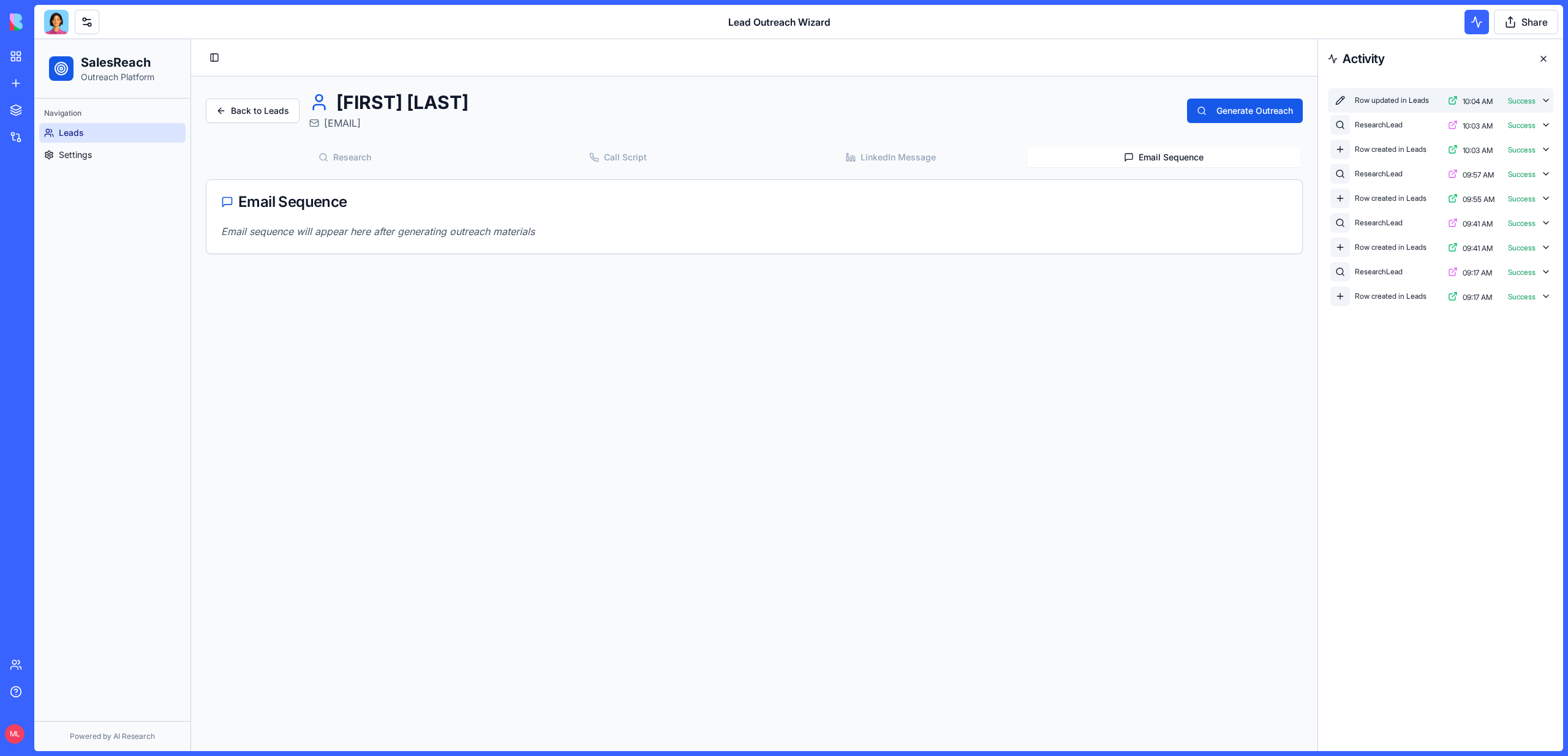 click 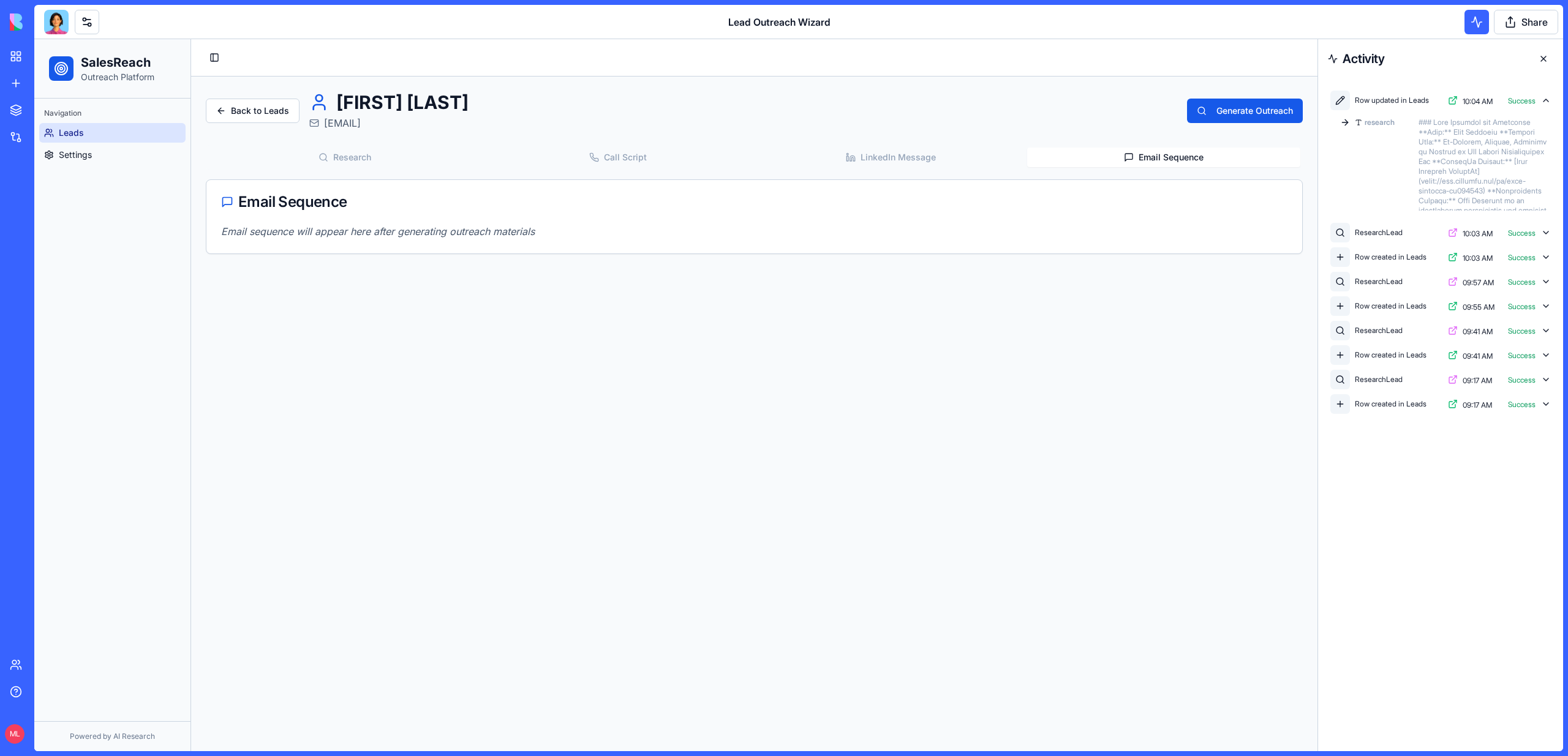 click on "research" at bounding box center [1384, 164] 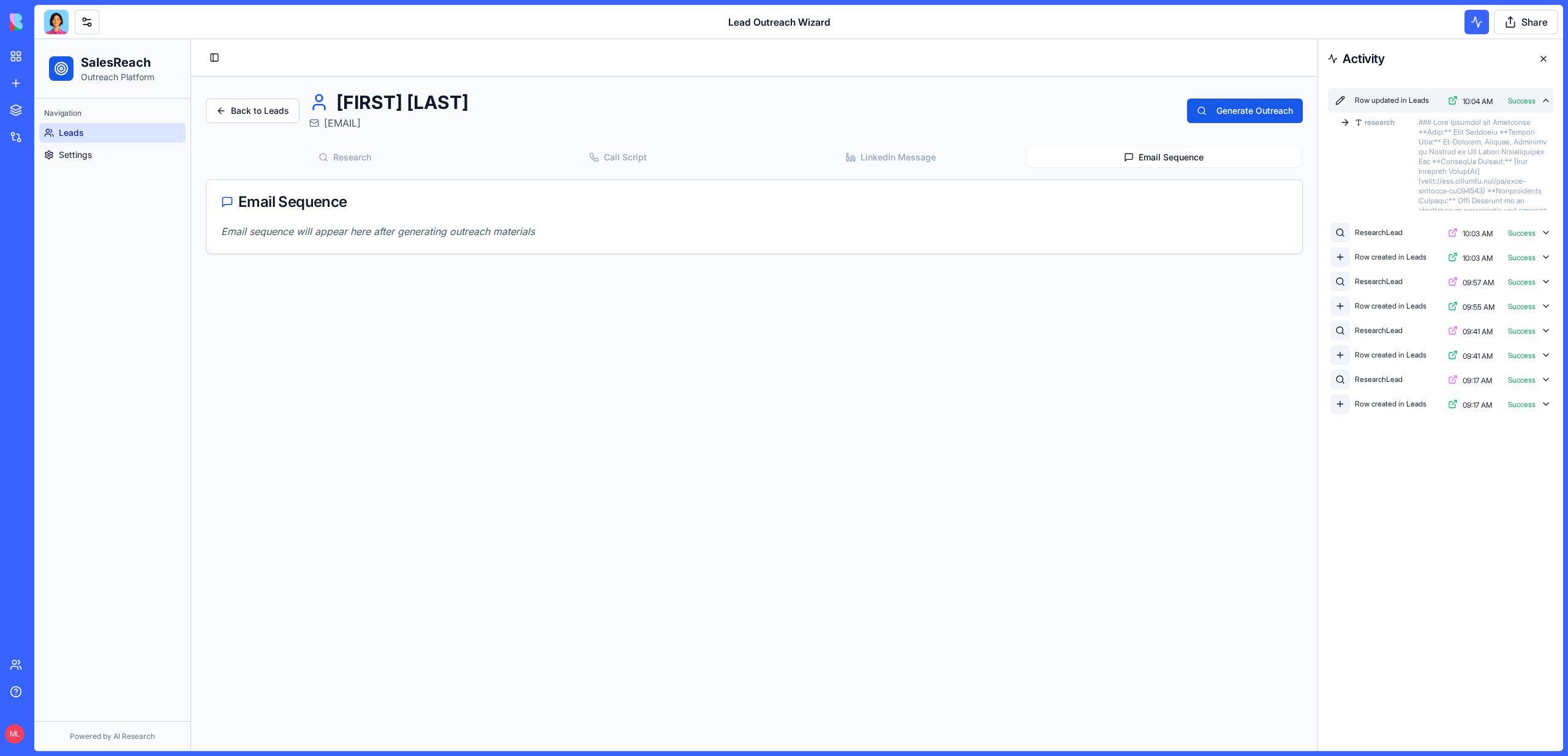 click on "Row updated in Leads 10:04 AM Success" at bounding box center (1441, 100) 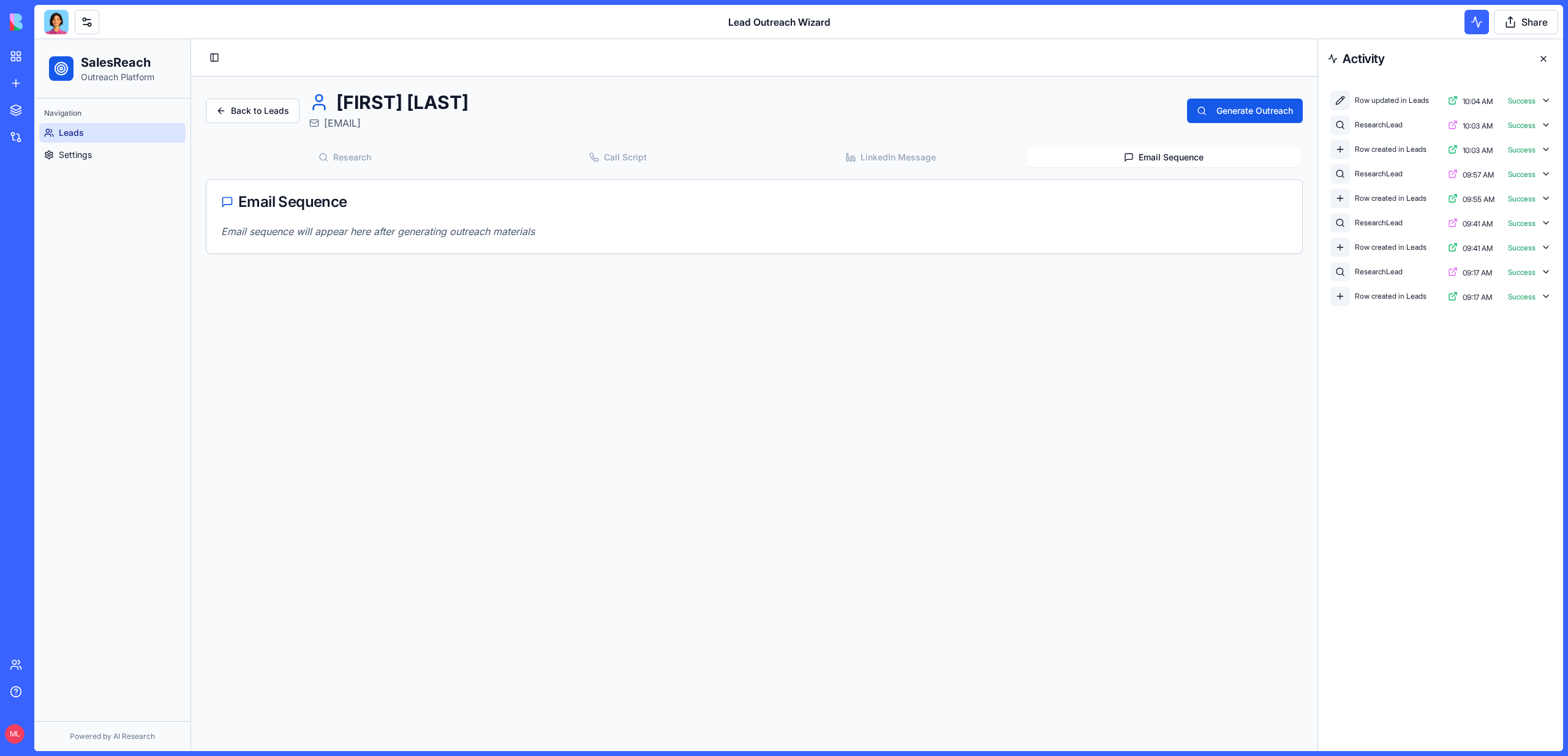 click on "Research" at bounding box center (345, 157) 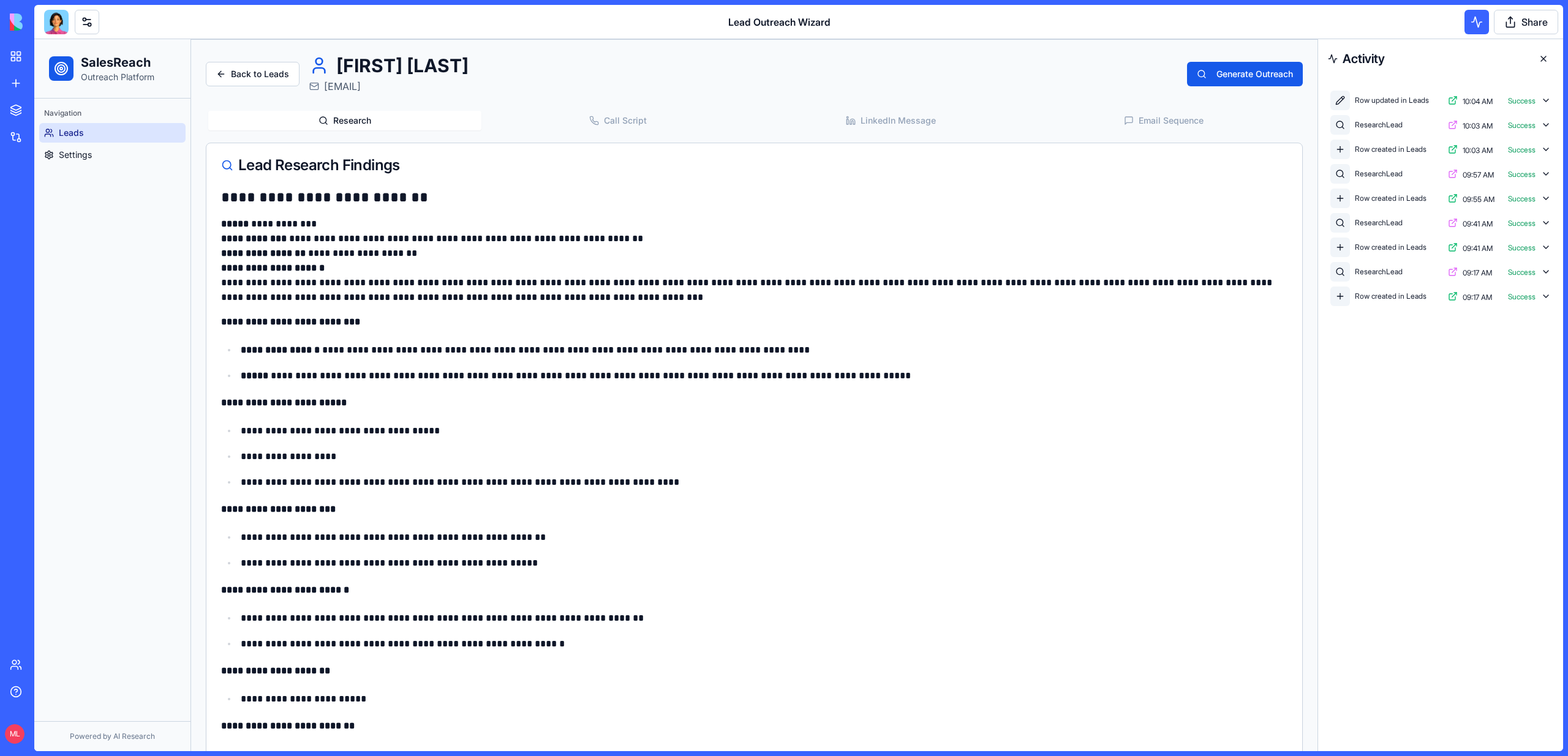 scroll, scrollTop: 0, scrollLeft: 0, axis: both 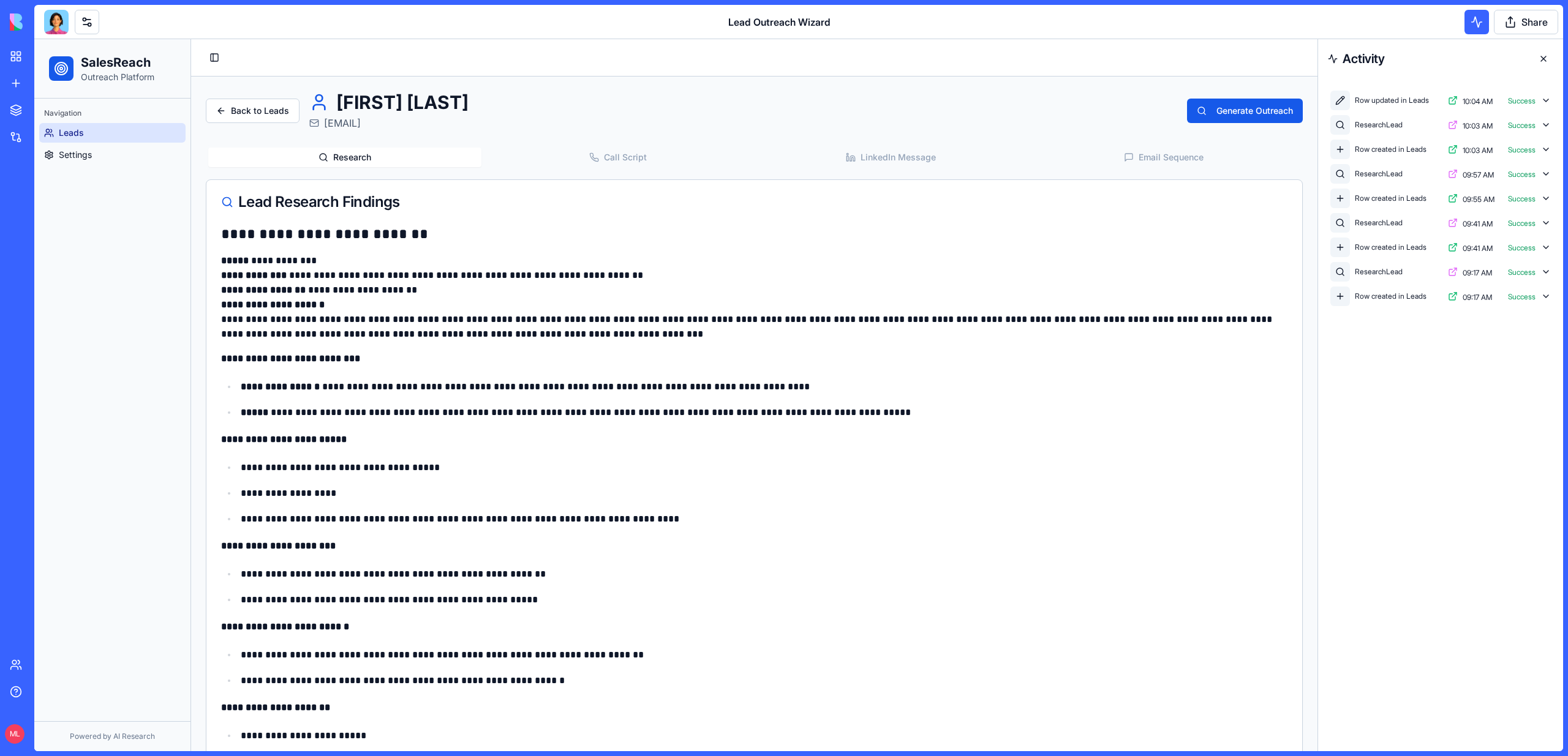 click on "**********" at bounding box center [754, 1036] 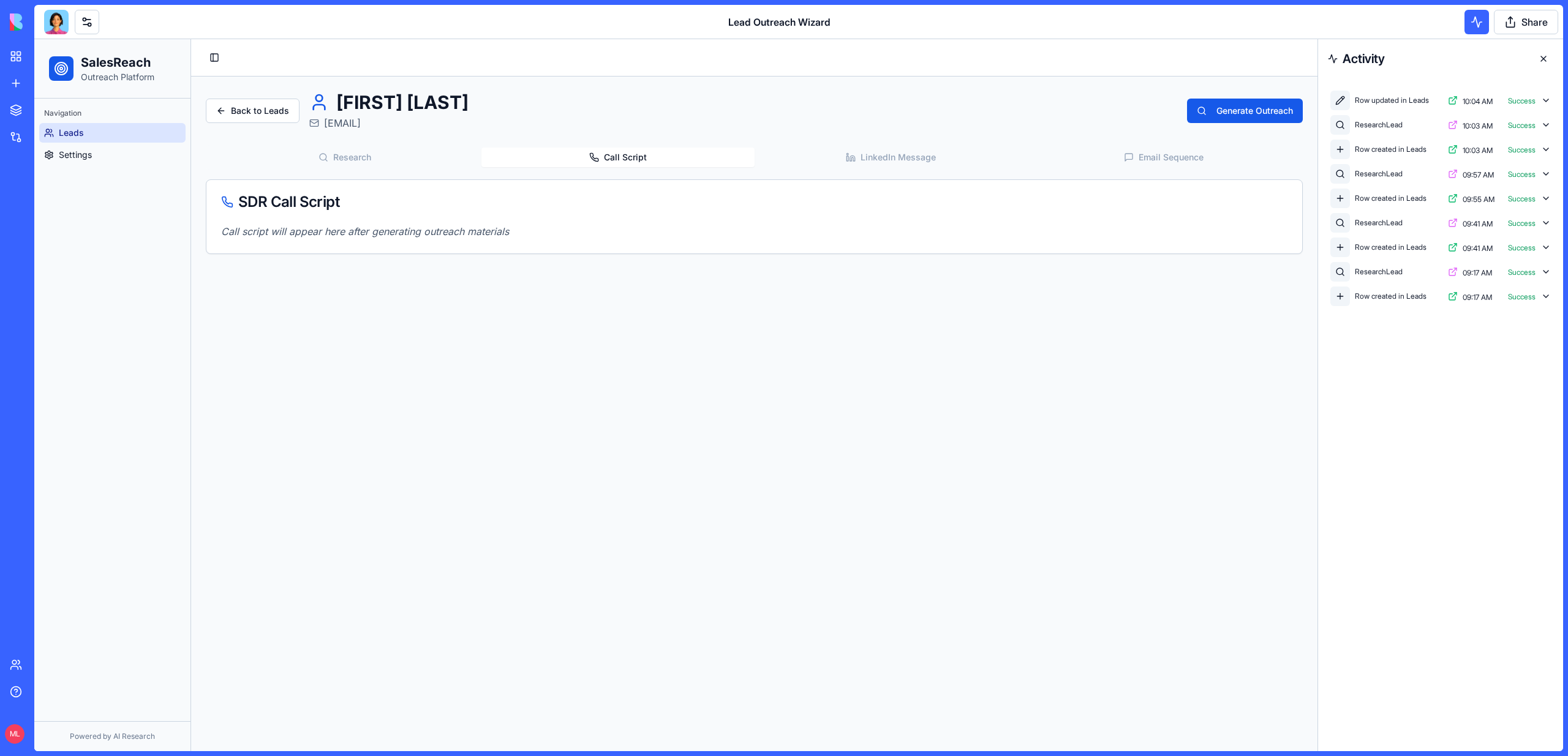 click on "SDR Call Script Call script will appear here after generating outreach materials" at bounding box center (754, 217) 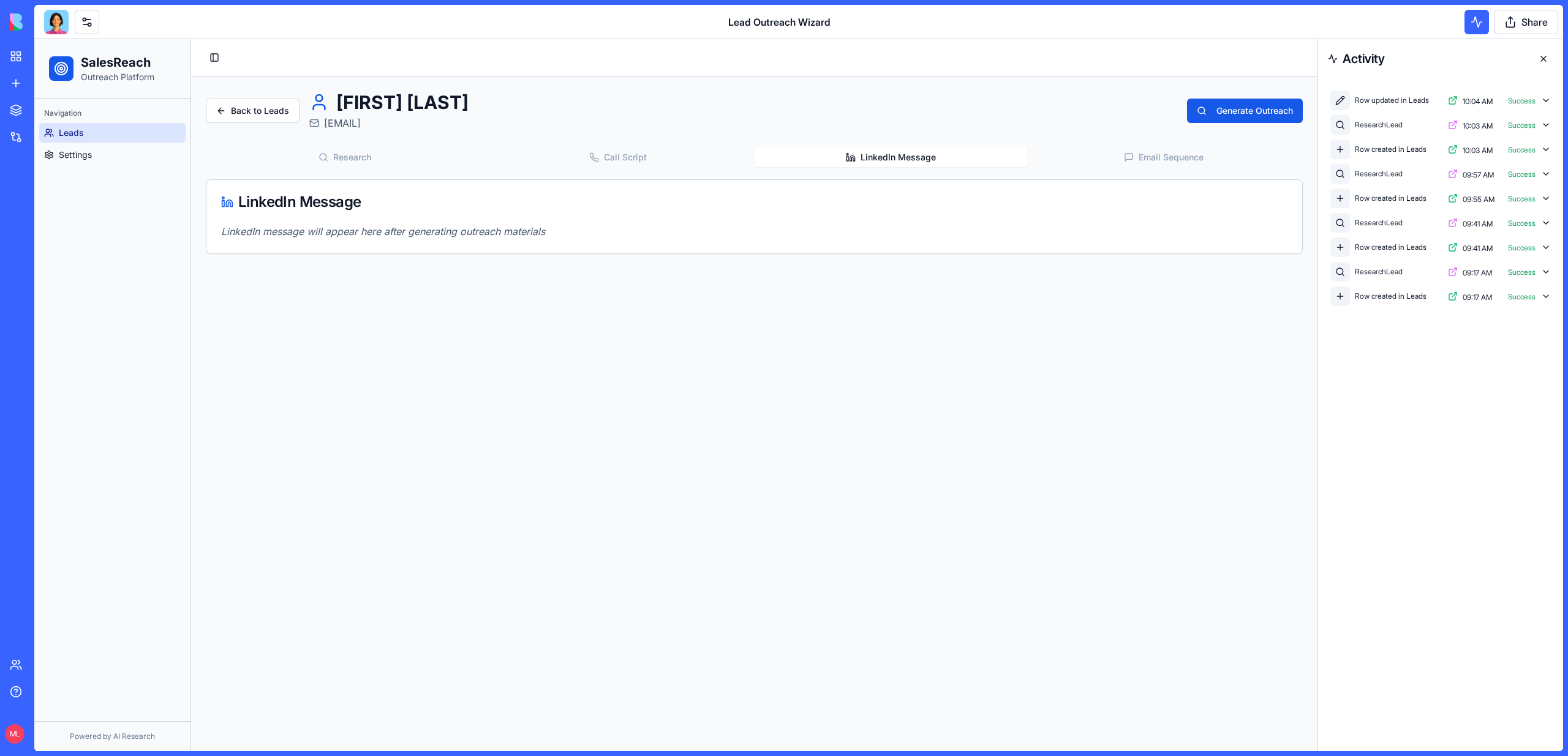 click on "LinkedIn Message" at bounding box center [891, 157] 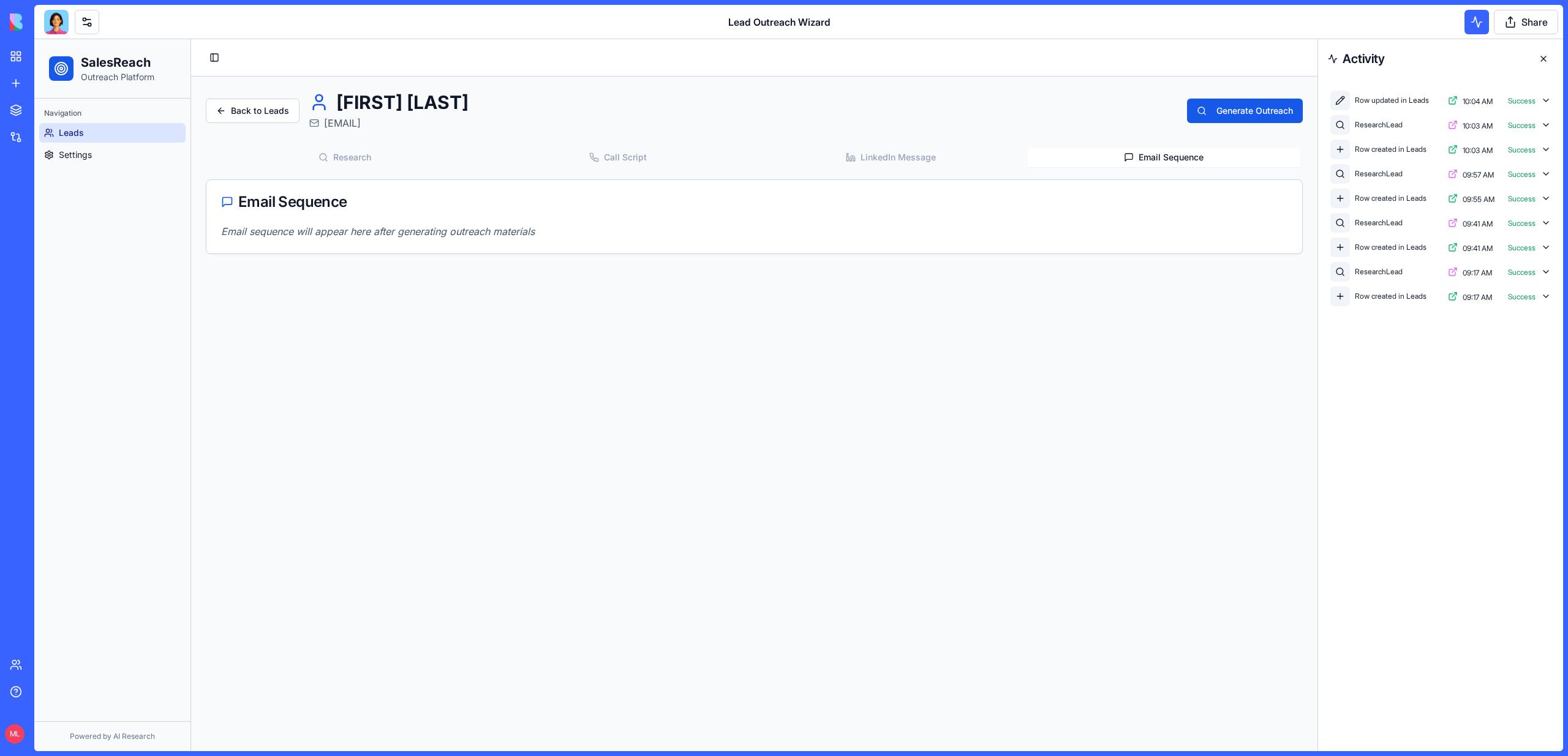 click on "Email Sequence" at bounding box center (1164, 157) 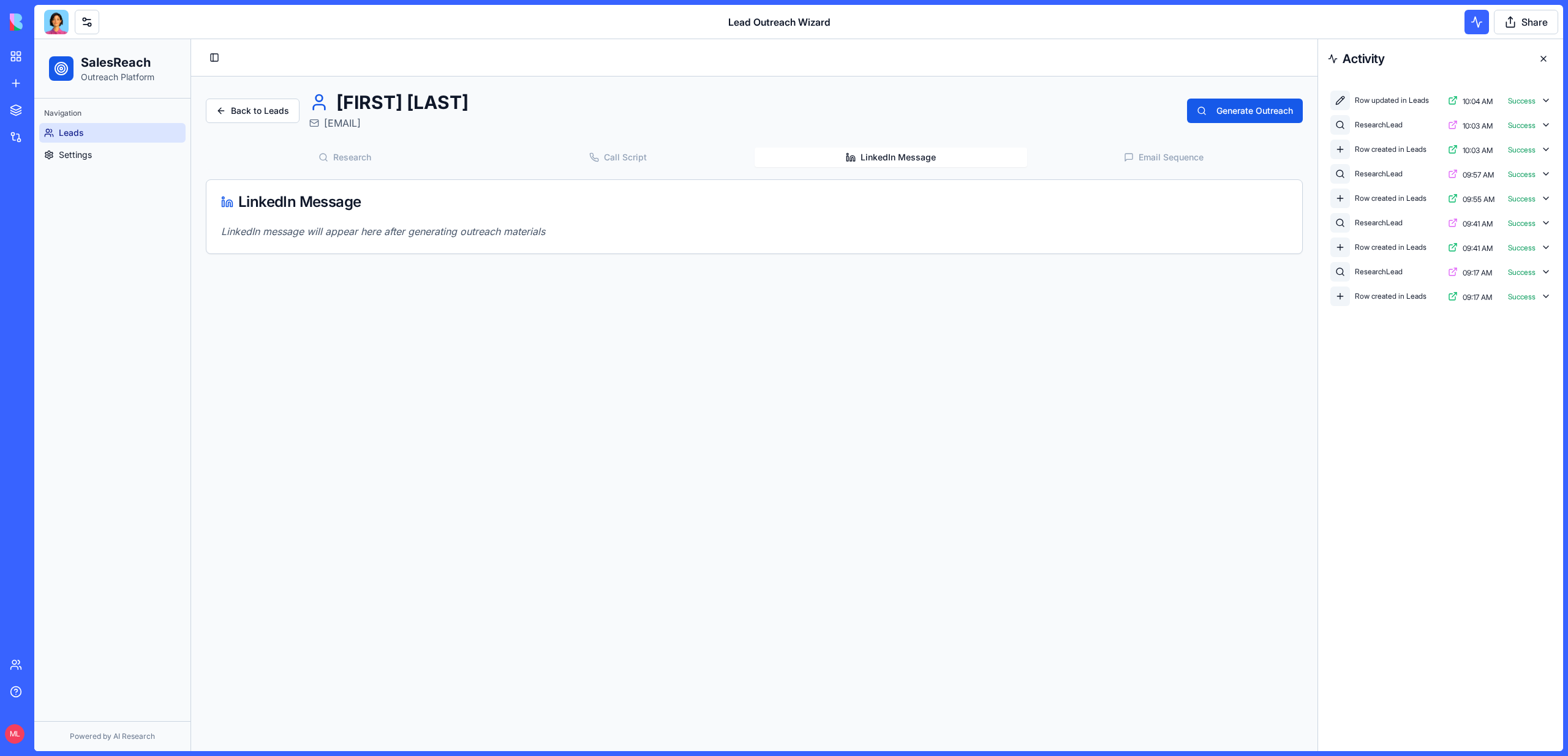 click on "LinkedIn Message" at bounding box center (891, 157) 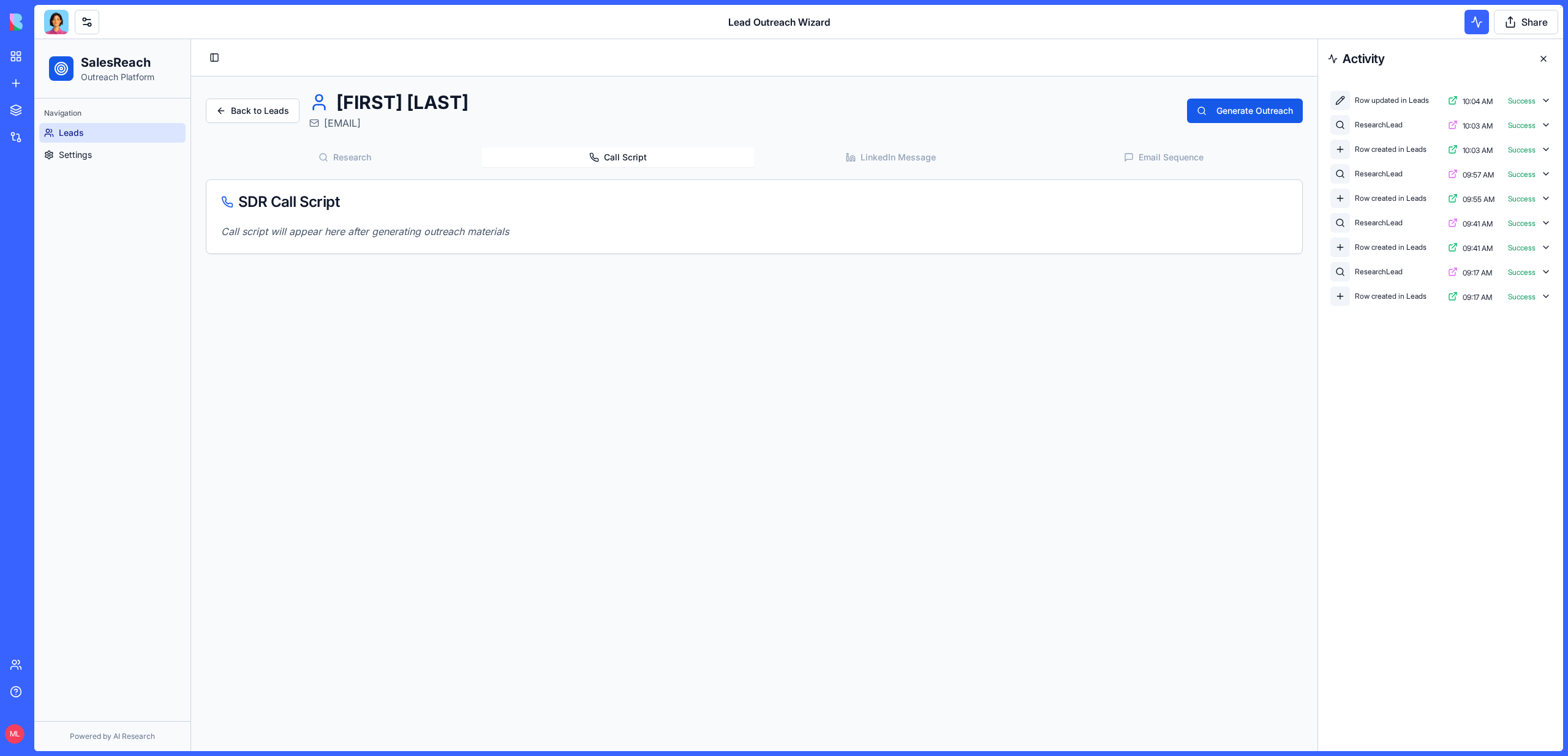 click on "Research Call Script LinkedIn Message Email Sequence" at bounding box center (754, 157) 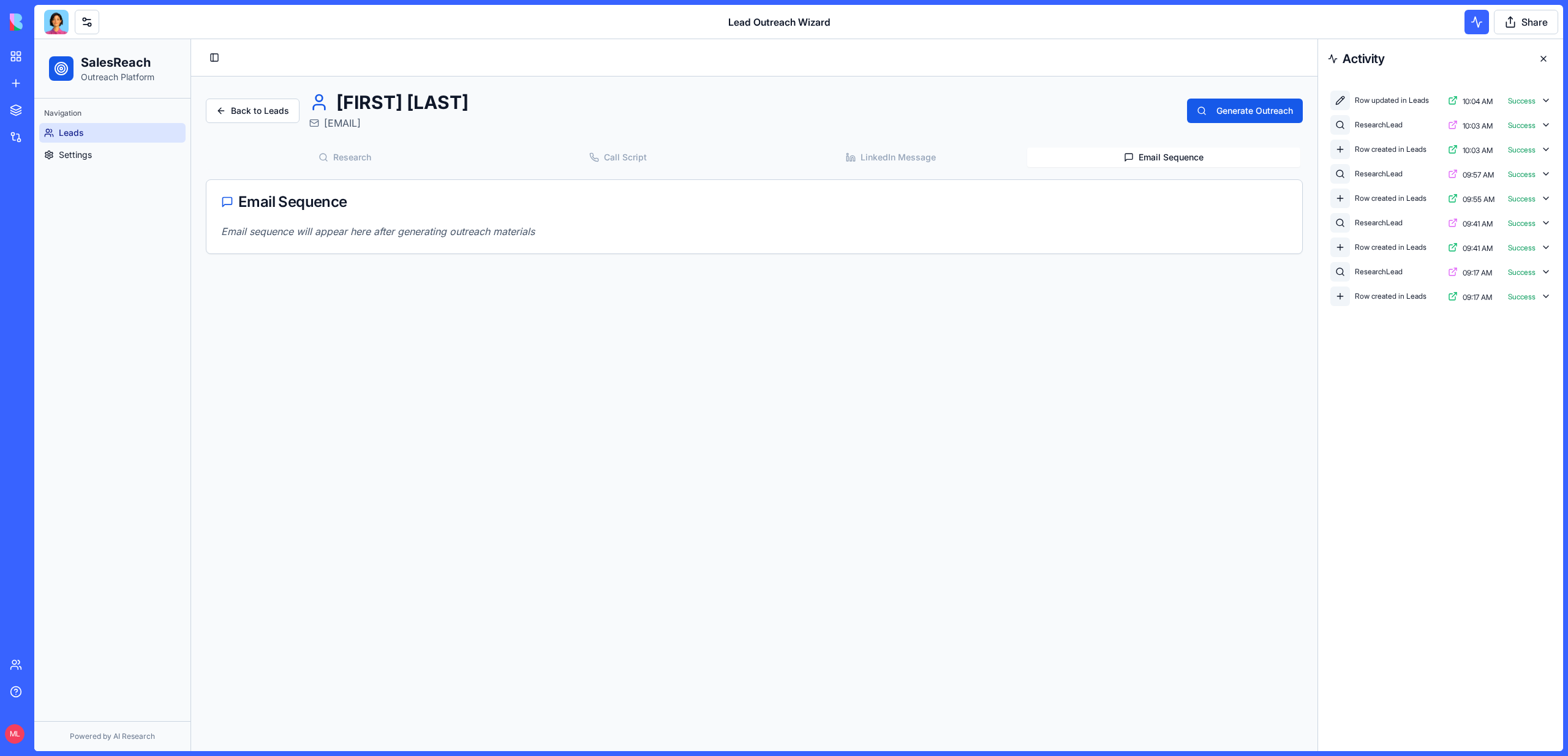 click on "Email Sequence" at bounding box center (1164, 157) 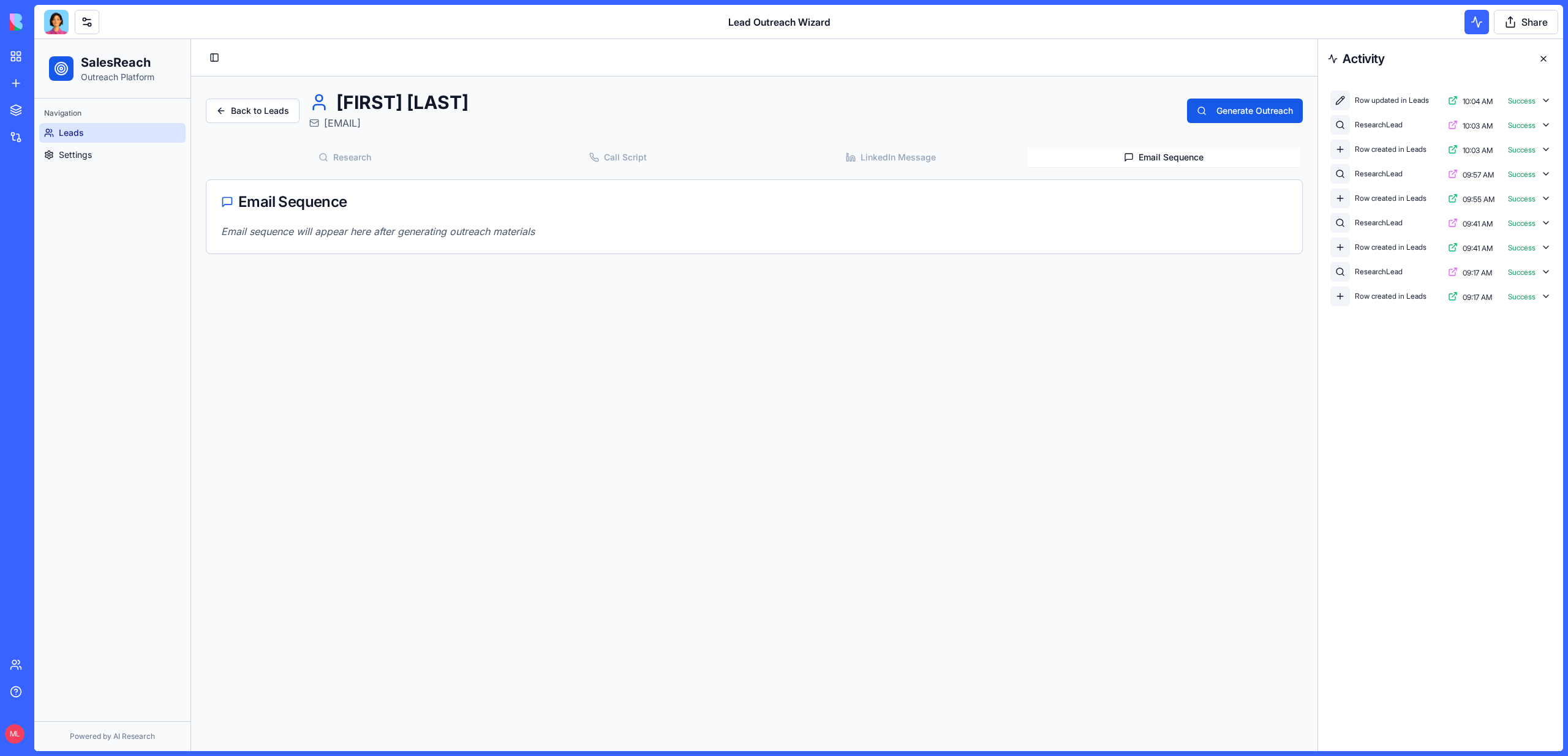 click on "Back to Leads Oded Tertman fongimon@gmail.com Generate Outreach Research Call Script LinkedIn Message Email Sequence Email Sequence Email sequence will appear here after generating outreach materials" at bounding box center (754, 173) 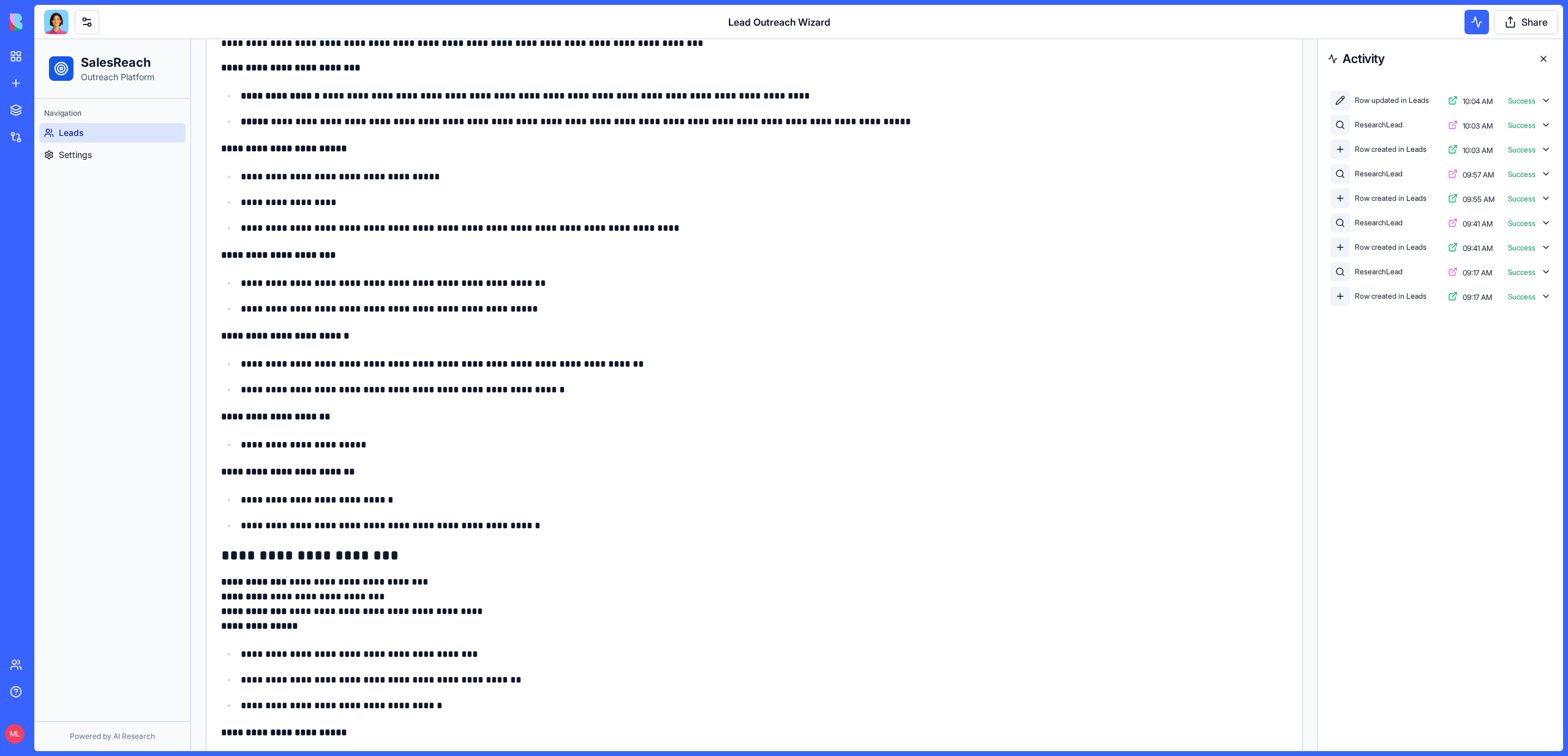 scroll, scrollTop: 0, scrollLeft: 0, axis: both 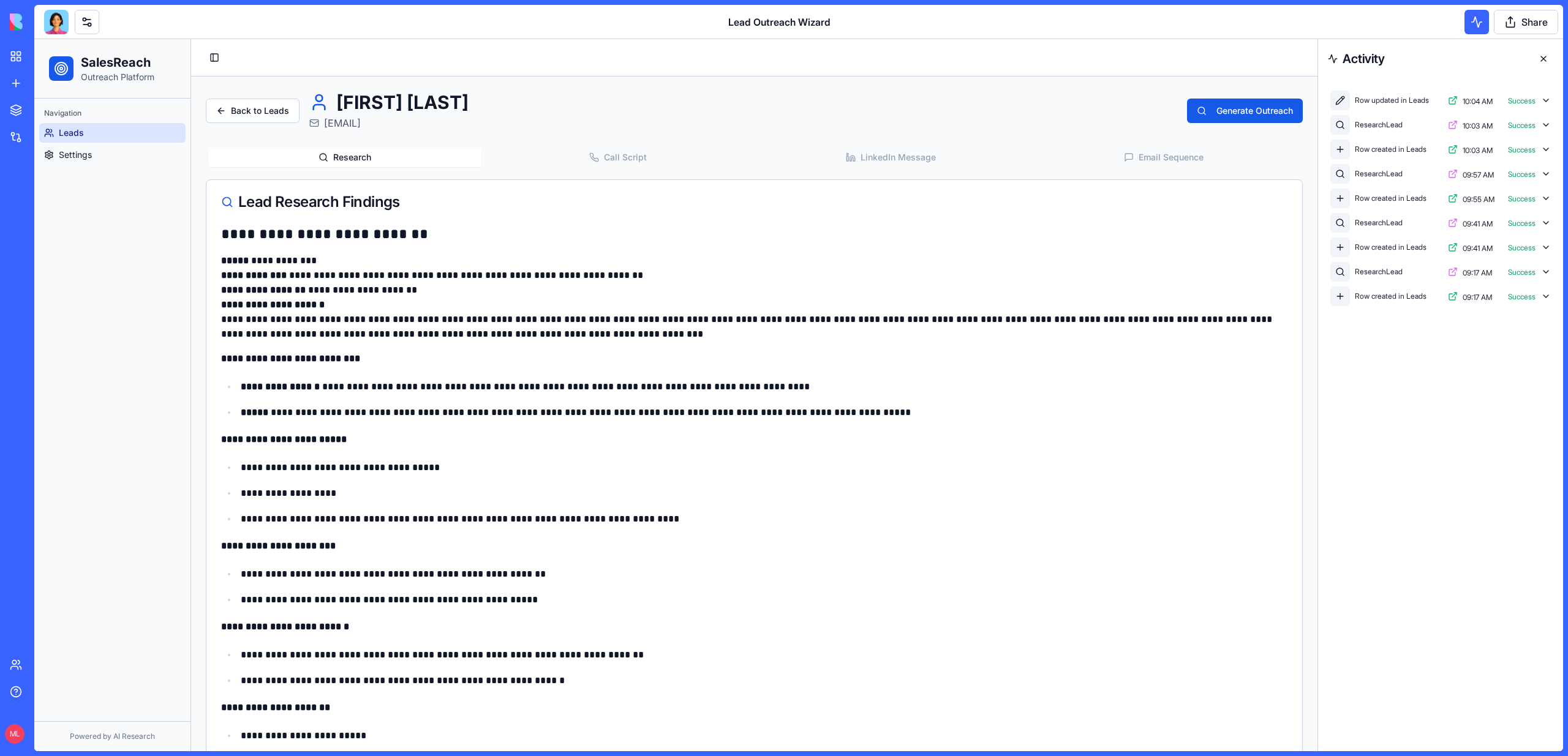 click on "**********" at bounding box center [754, 1009] 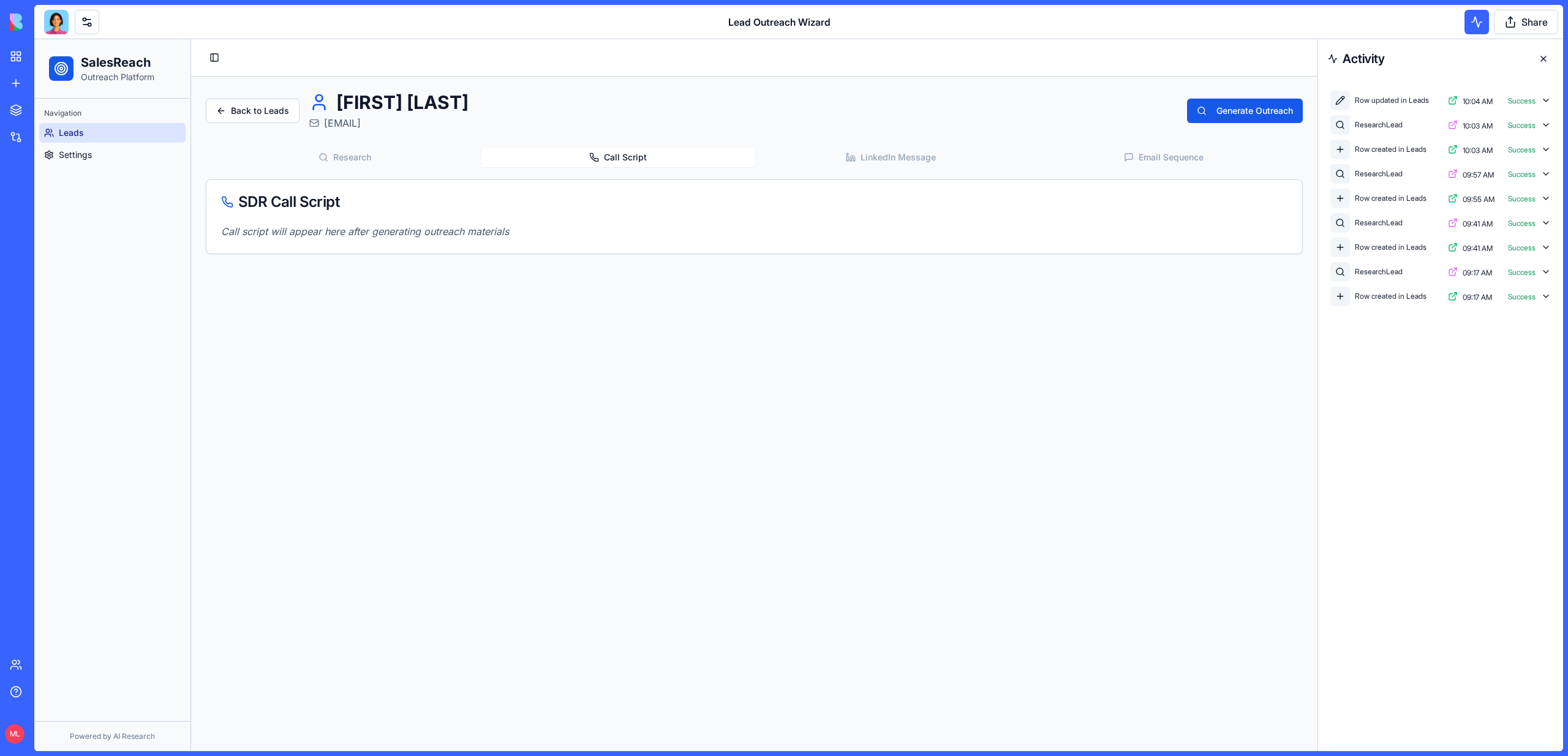 click on "fongimon@gmail.com" at bounding box center [342, 123] 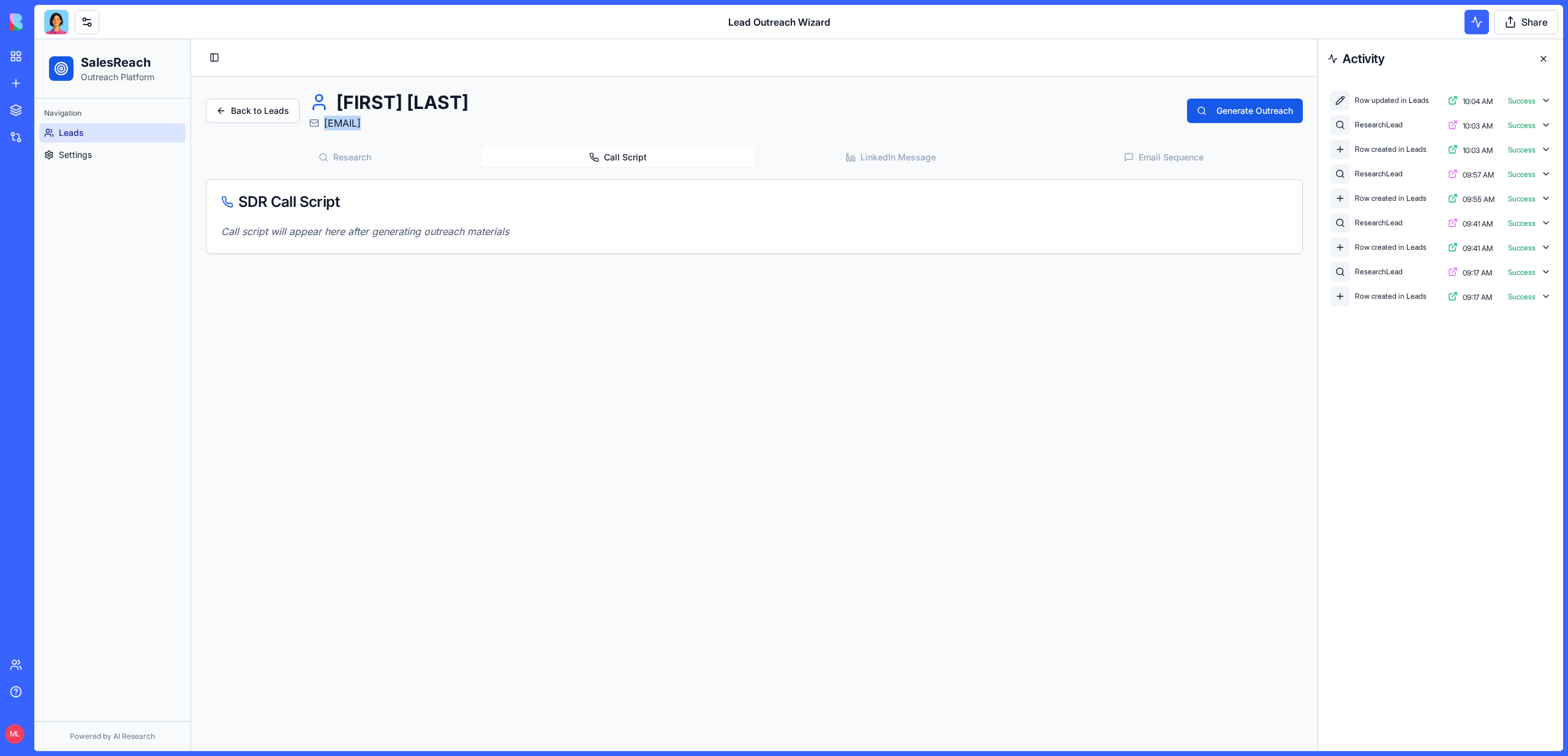 click on "fongimon@gmail.com" at bounding box center (342, 123) 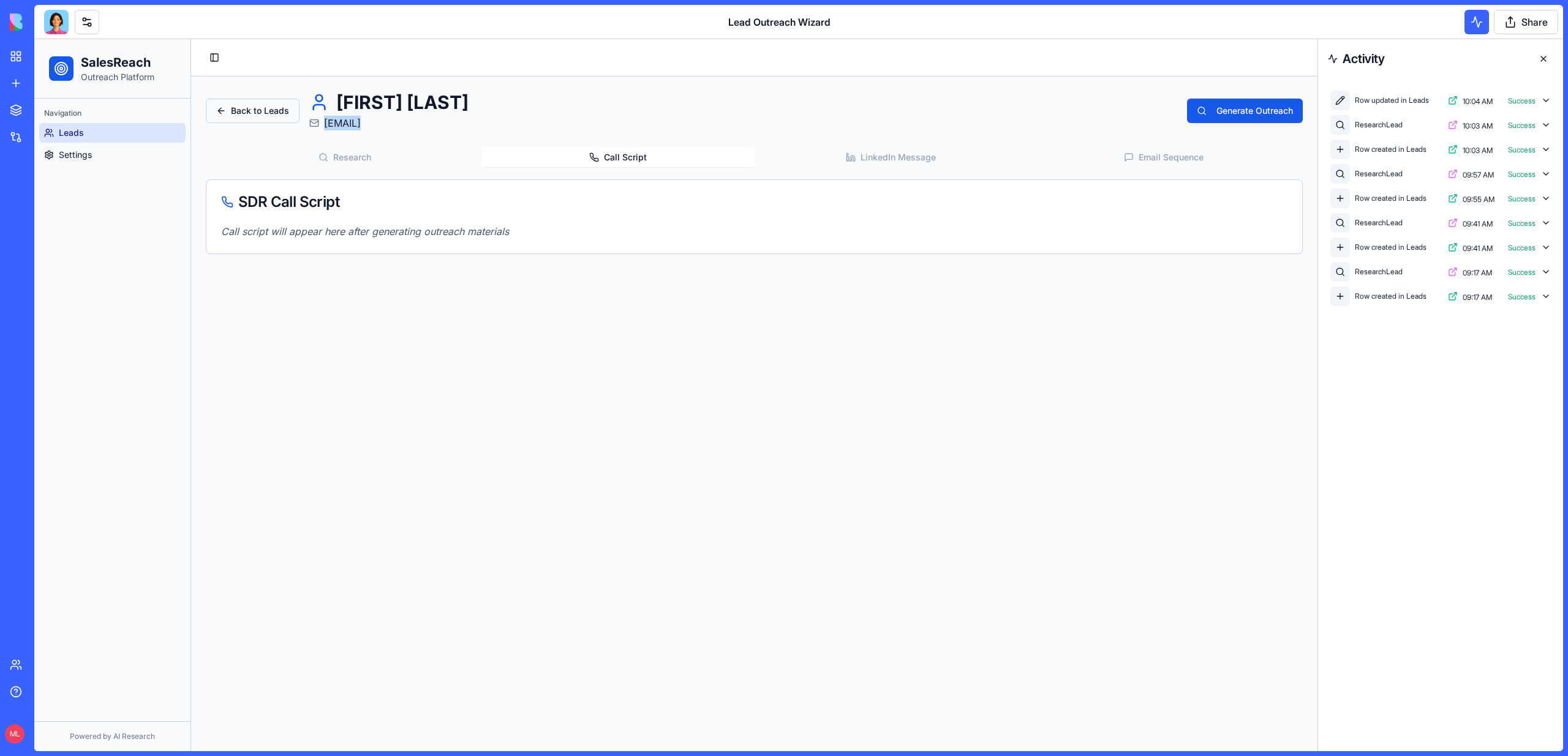 click on "Back to Leads" at bounding box center [252, 111] 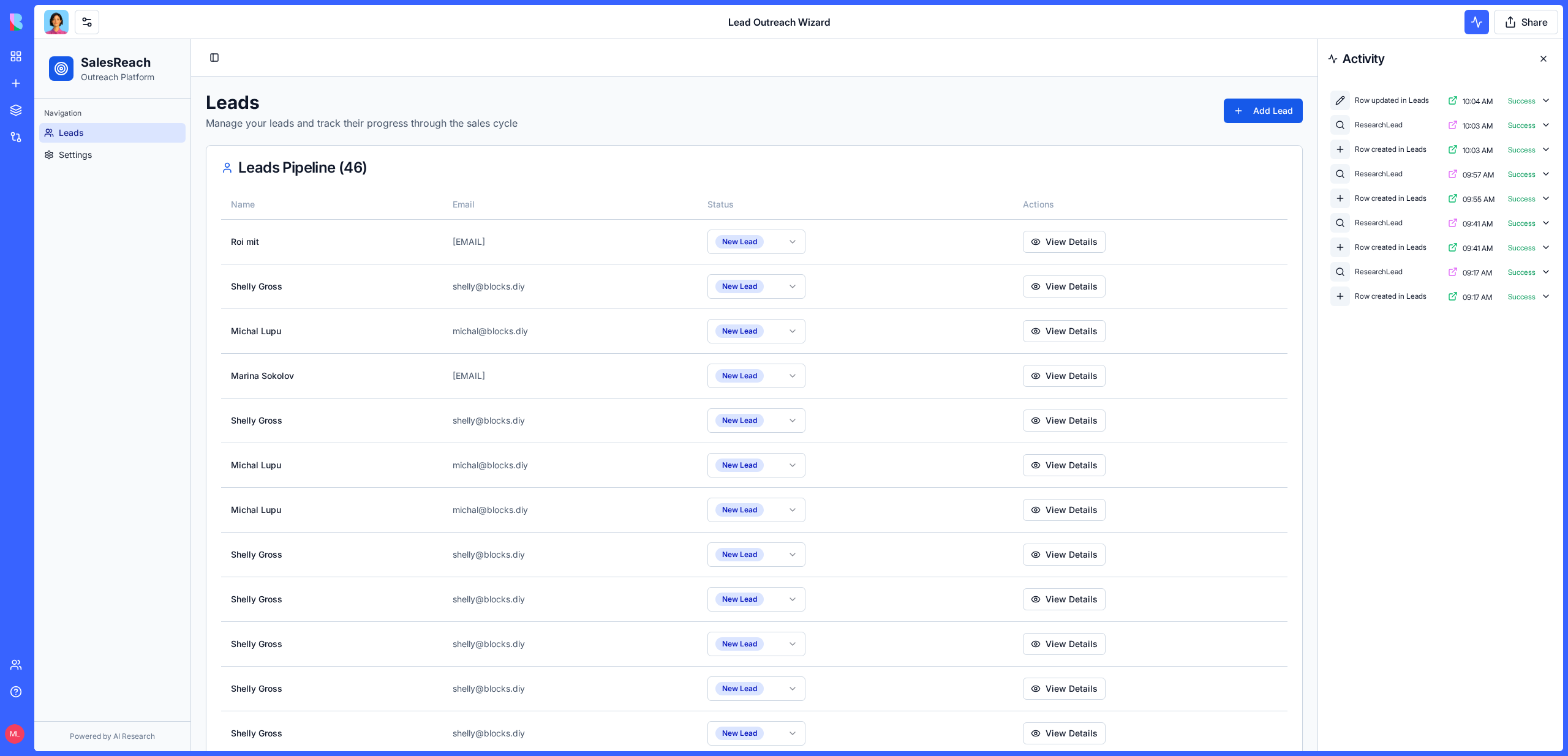 click on "Leads Manage your leads and track their progress through the sales cycle Add Lead" at bounding box center [754, 111] 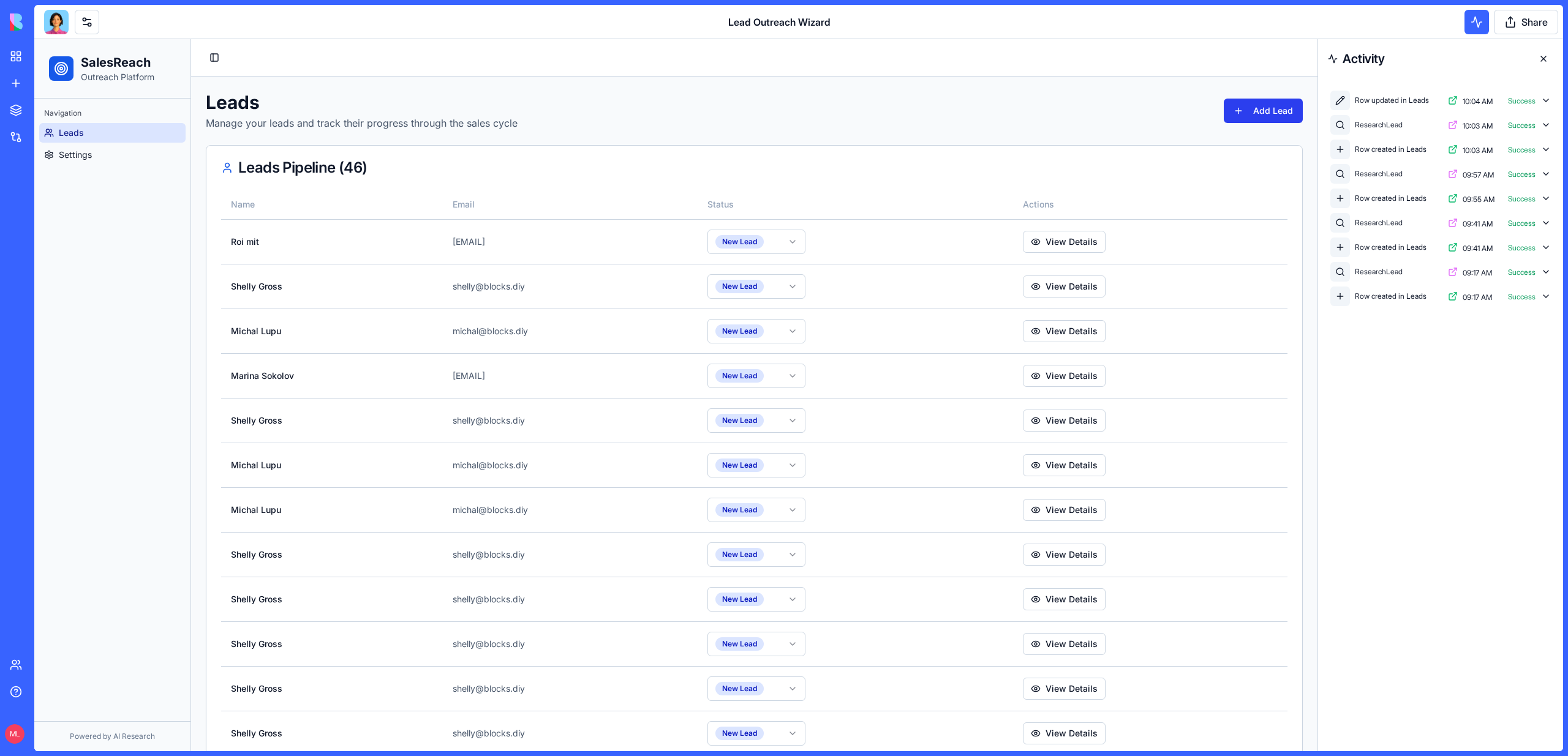 click on "Add Lead" at bounding box center [1263, 111] 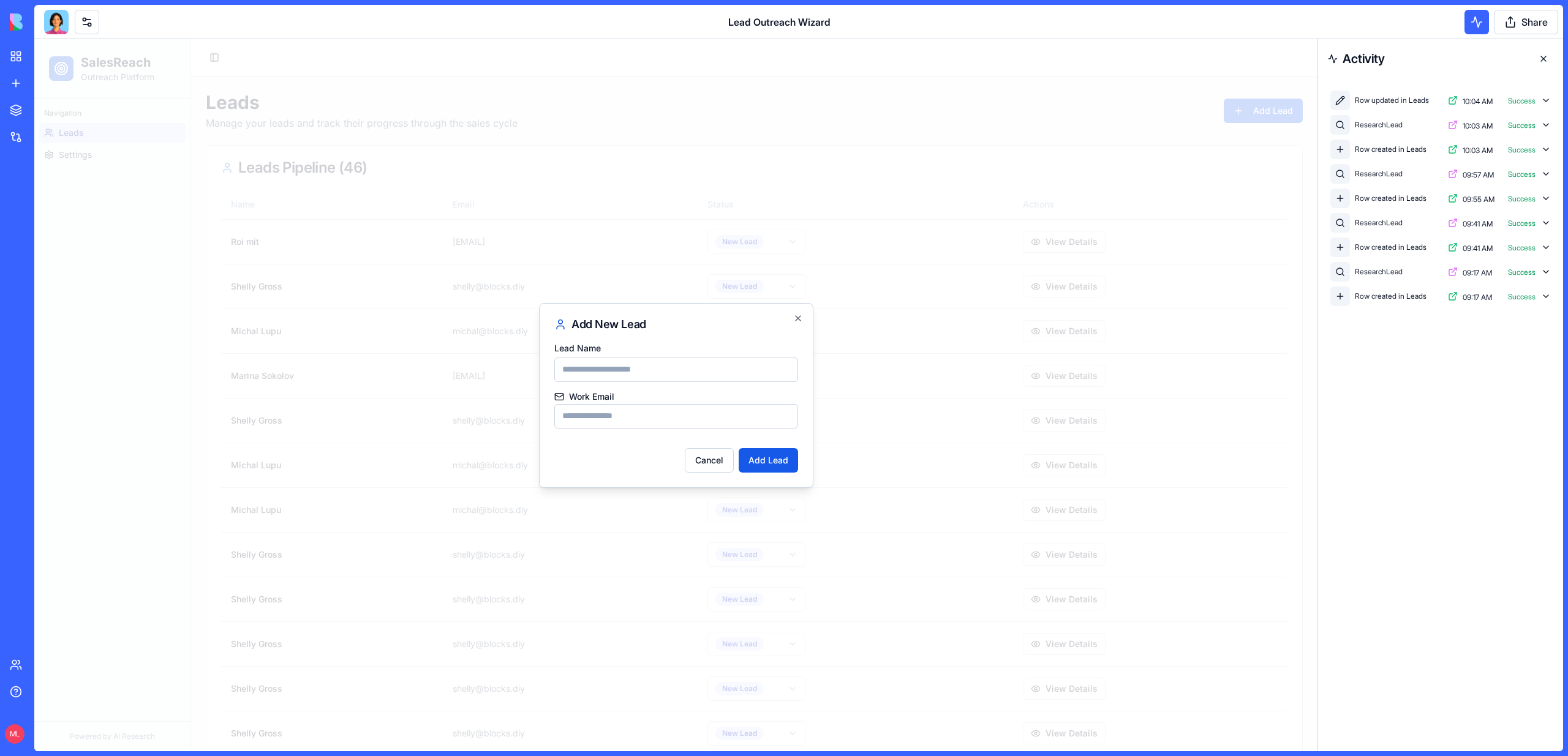 click on "Work Email" at bounding box center (676, 416) 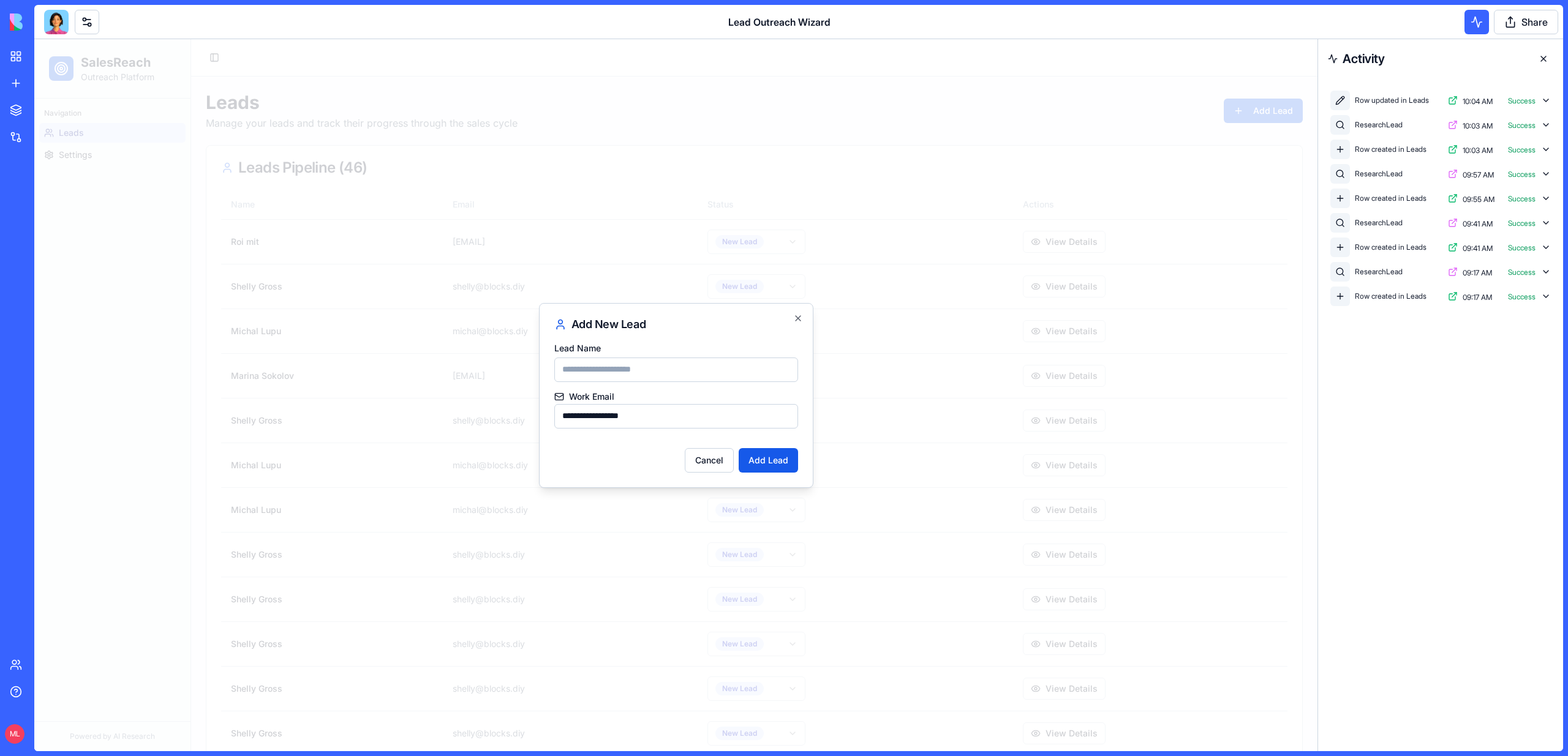 type on "**********" 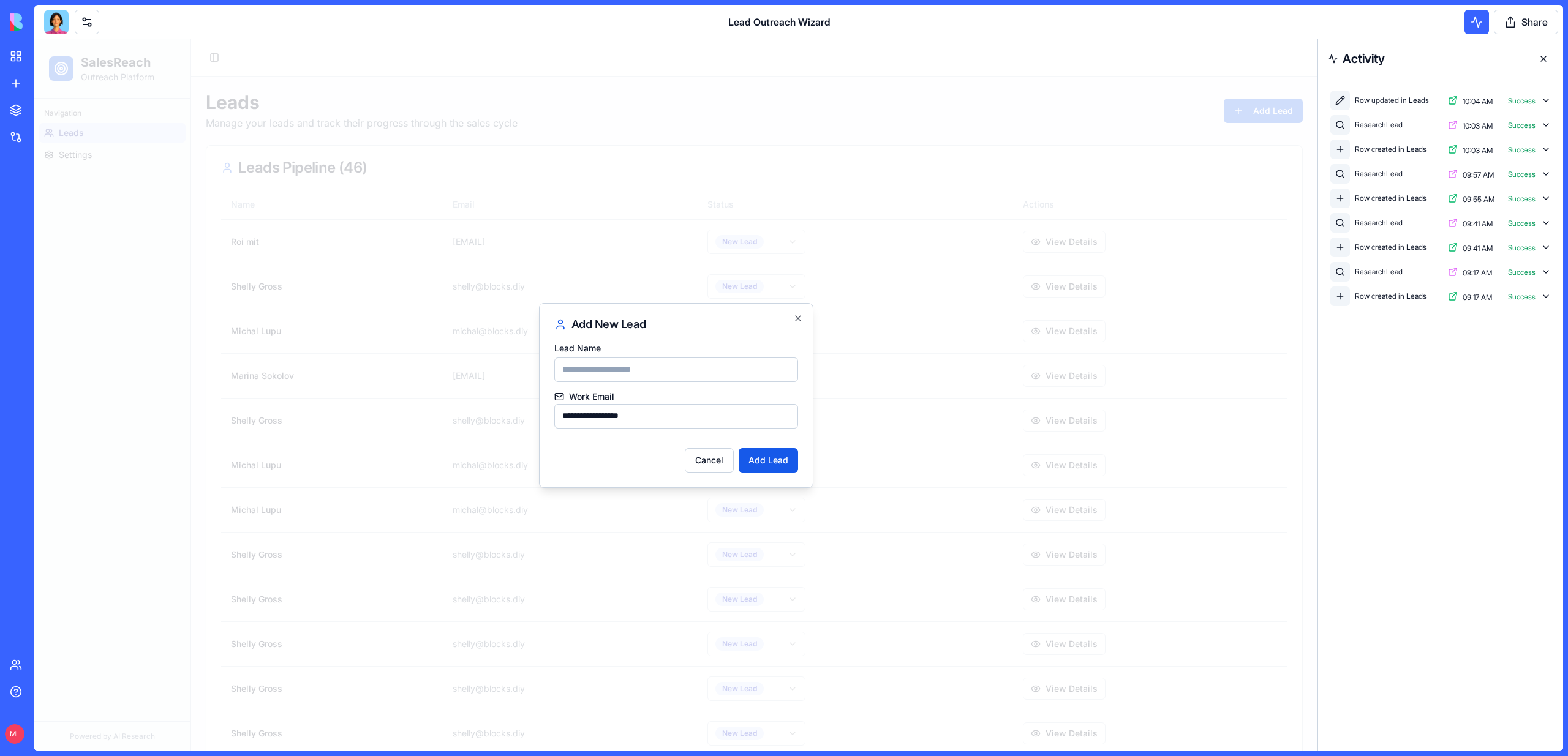 click at bounding box center (676, 395) 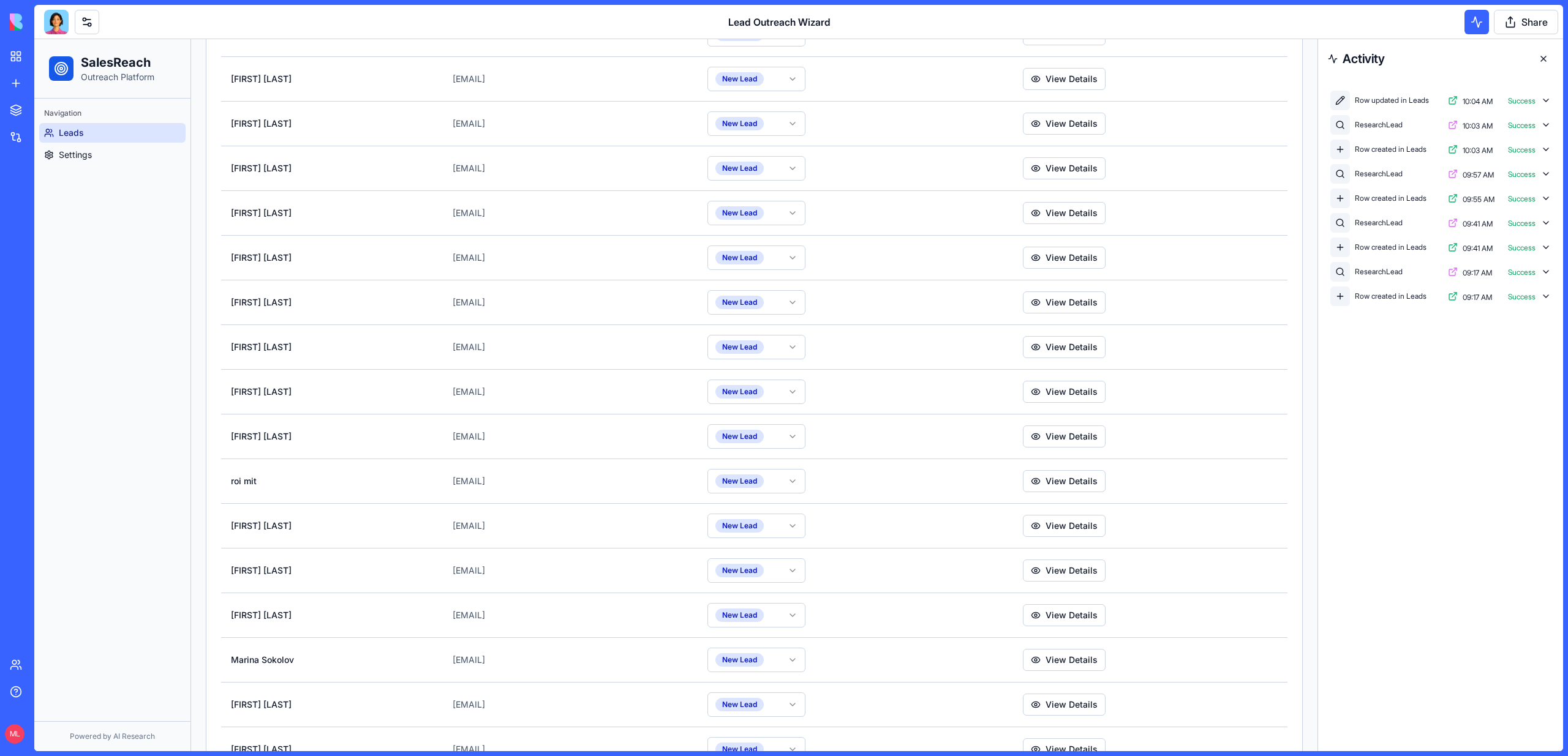 scroll, scrollTop: 1554, scrollLeft: 0, axis: vertical 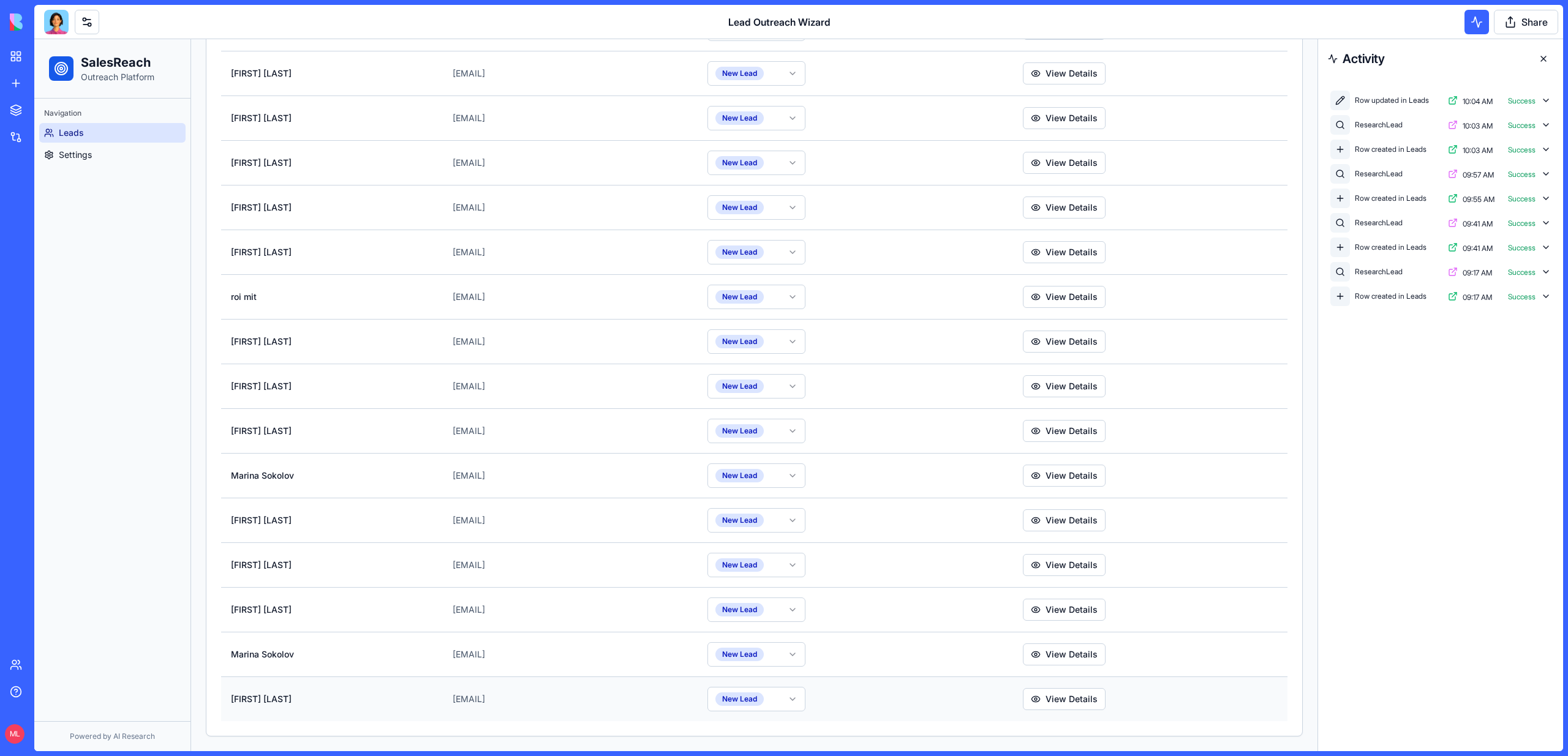 click on "Oded Tertman" at bounding box center (332, 698) 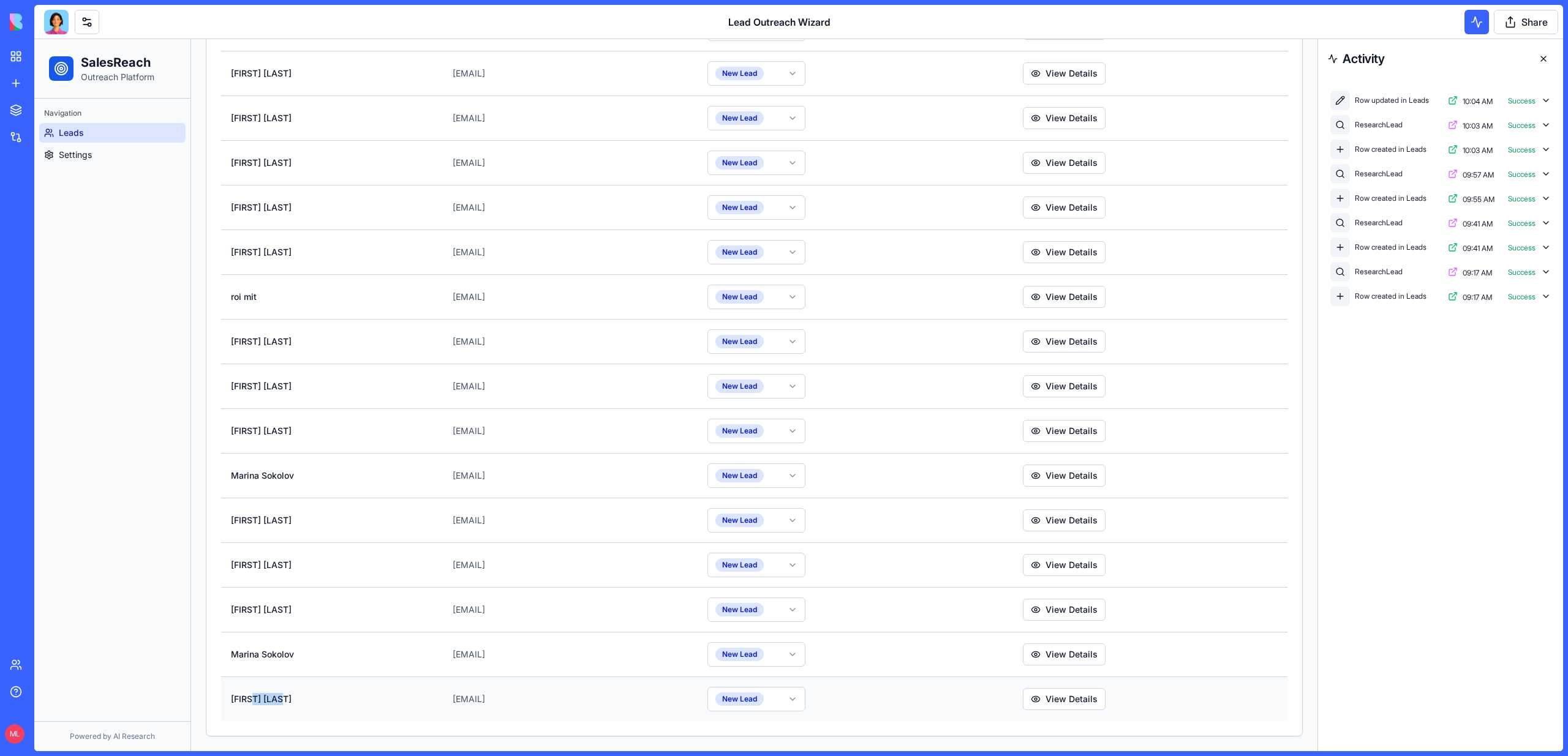 click on "Oded Tertman" at bounding box center (332, 698) 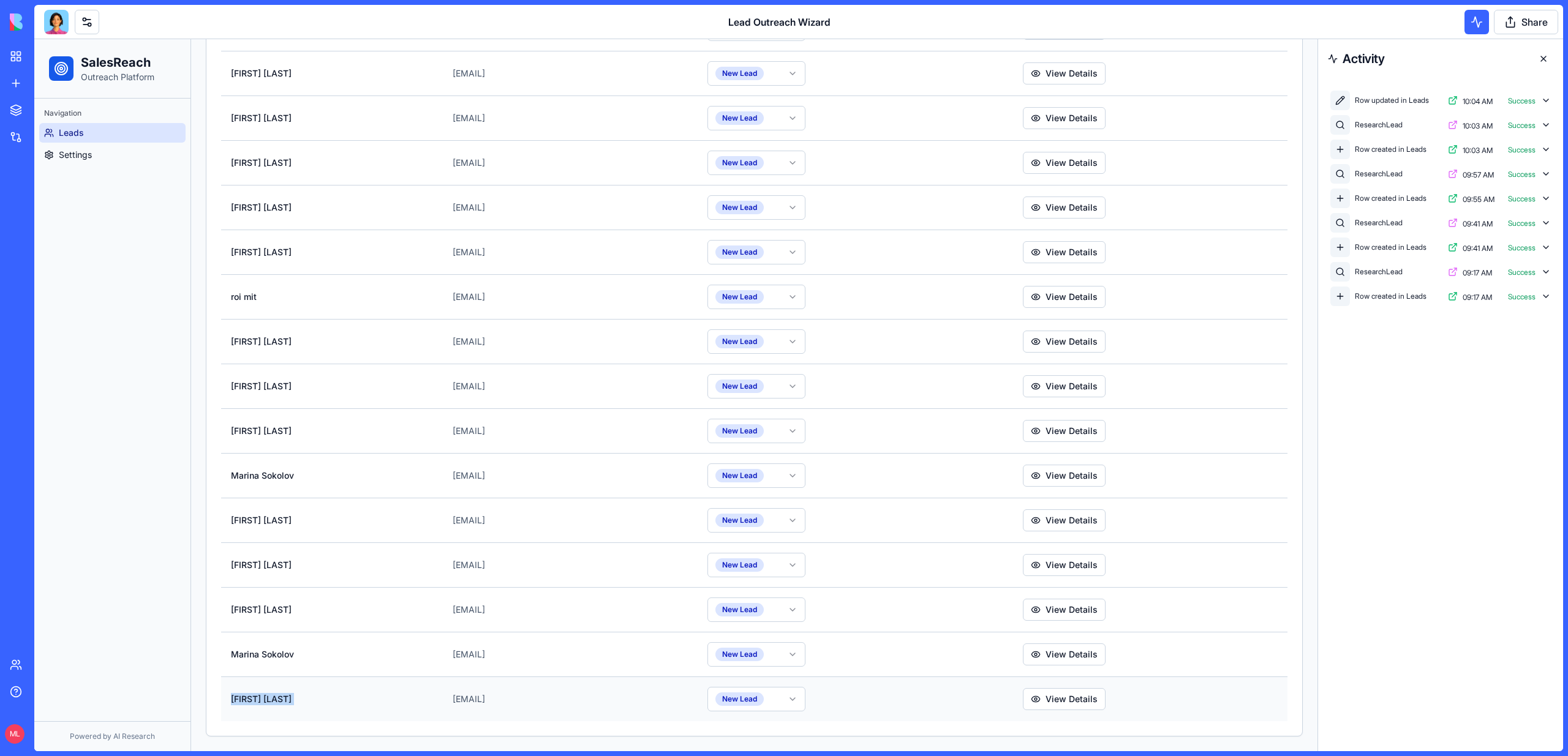 click on "Oded Tertman" at bounding box center (332, 698) 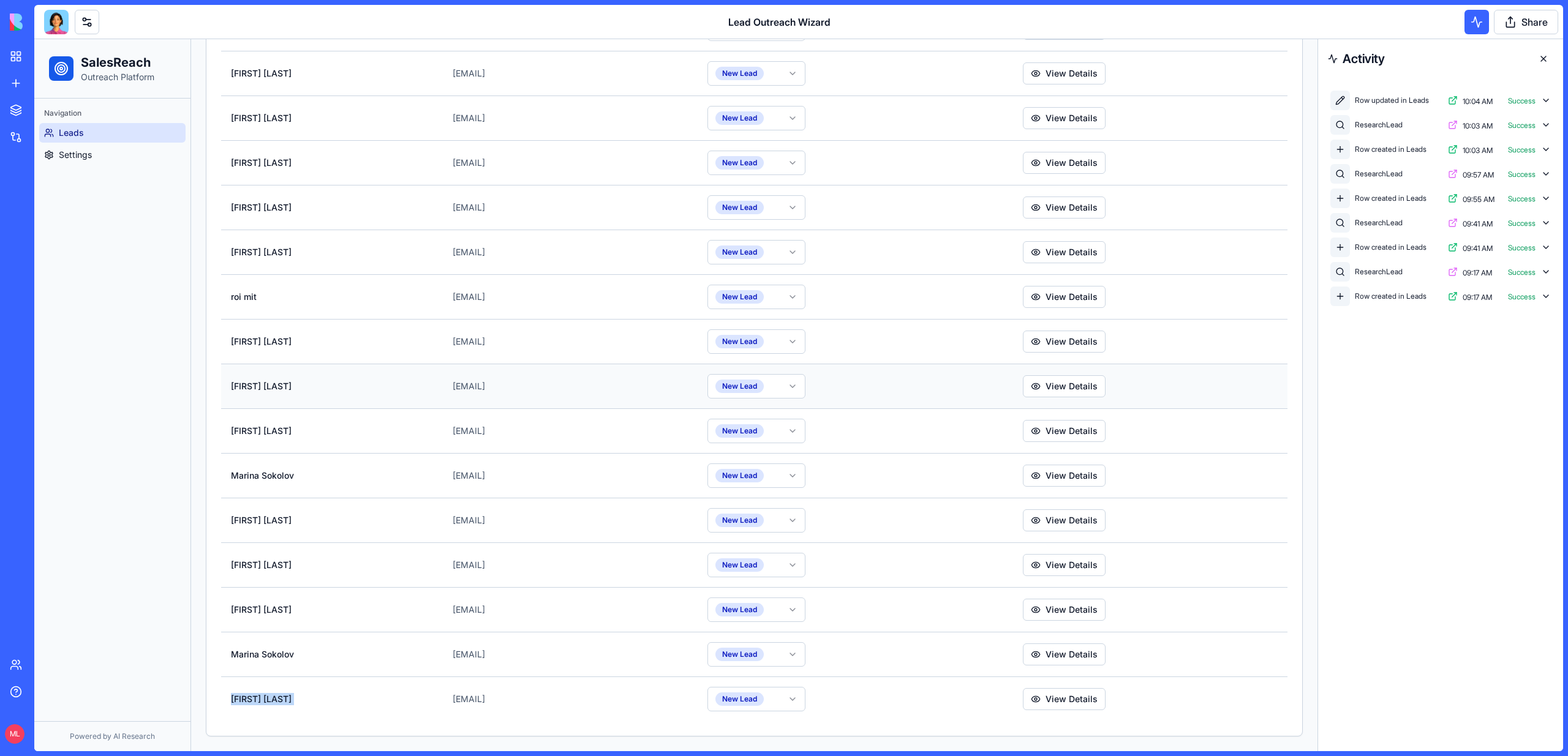 copy on "Oded Tertman" 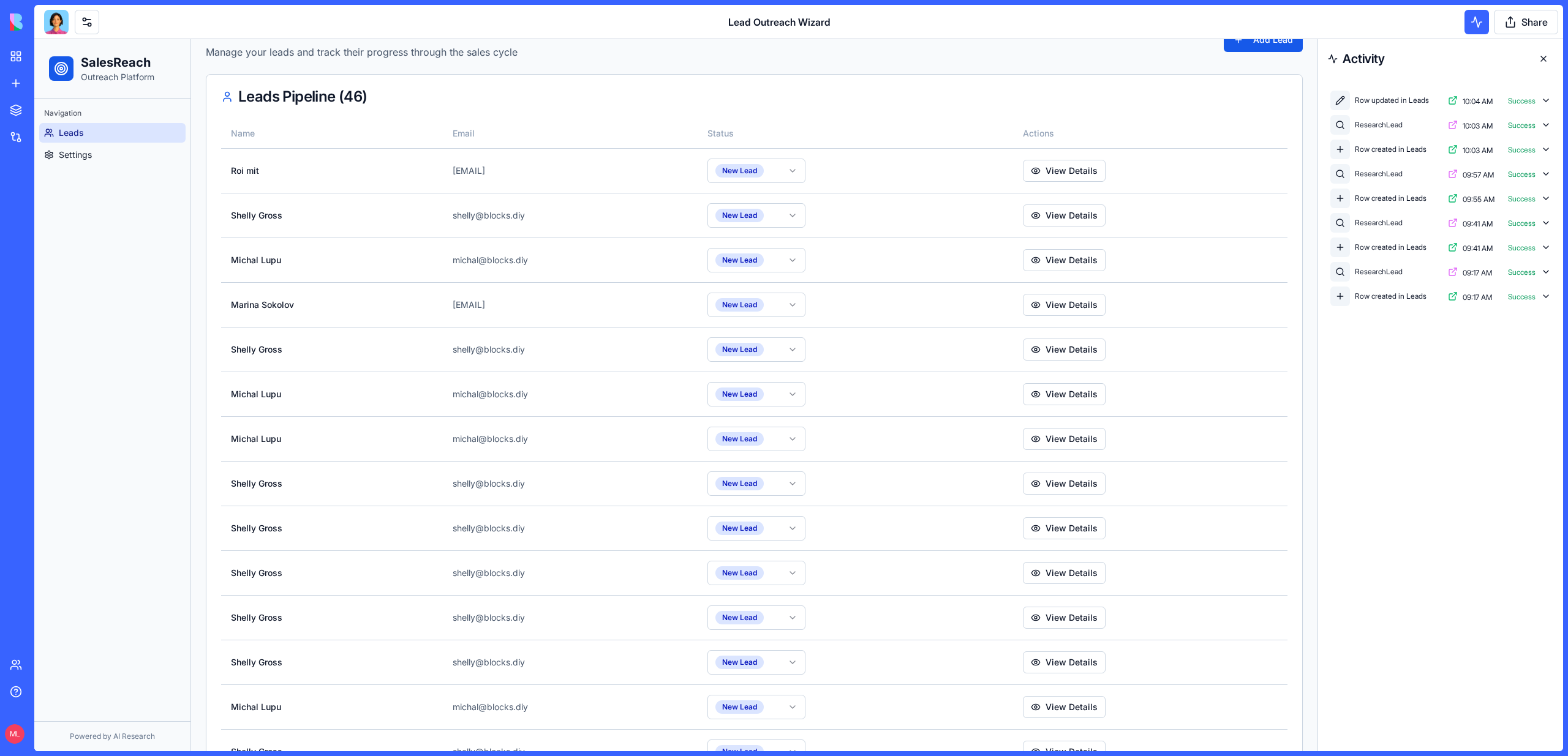 scroll, scrollTop: 0, scrollLeft: 0, axis: both 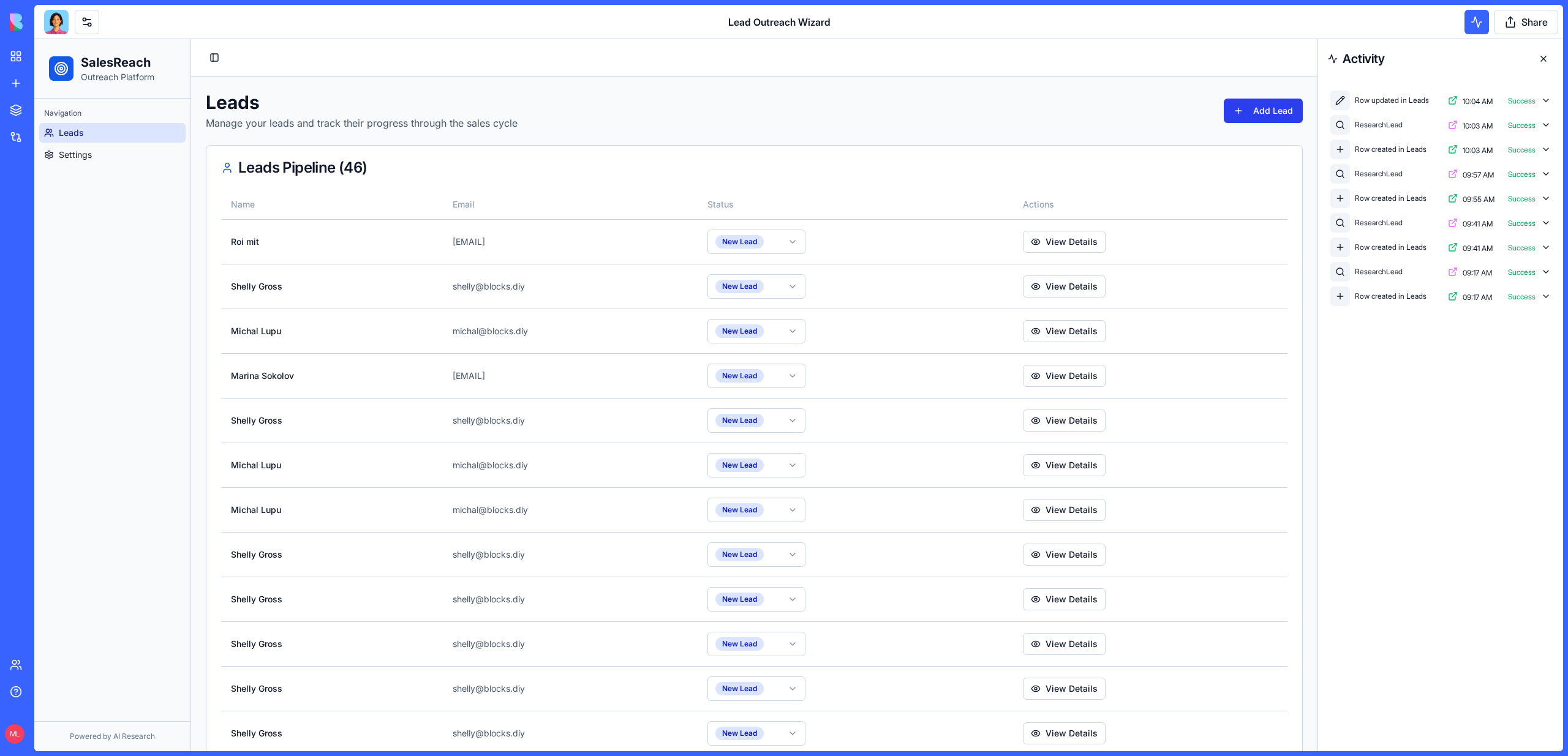 click on "Add Lead" at bounding box center (1263, 111) 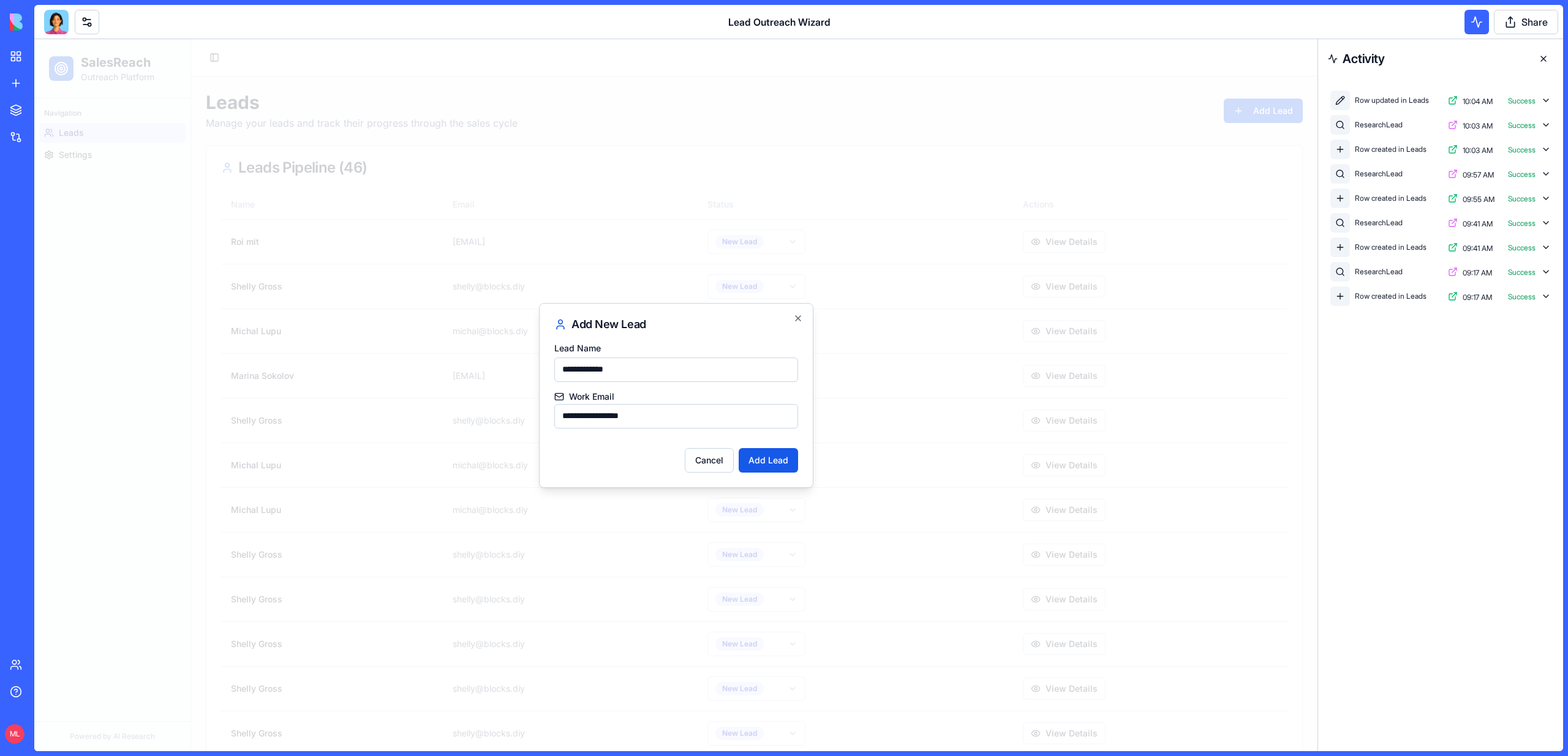 type on "**********" 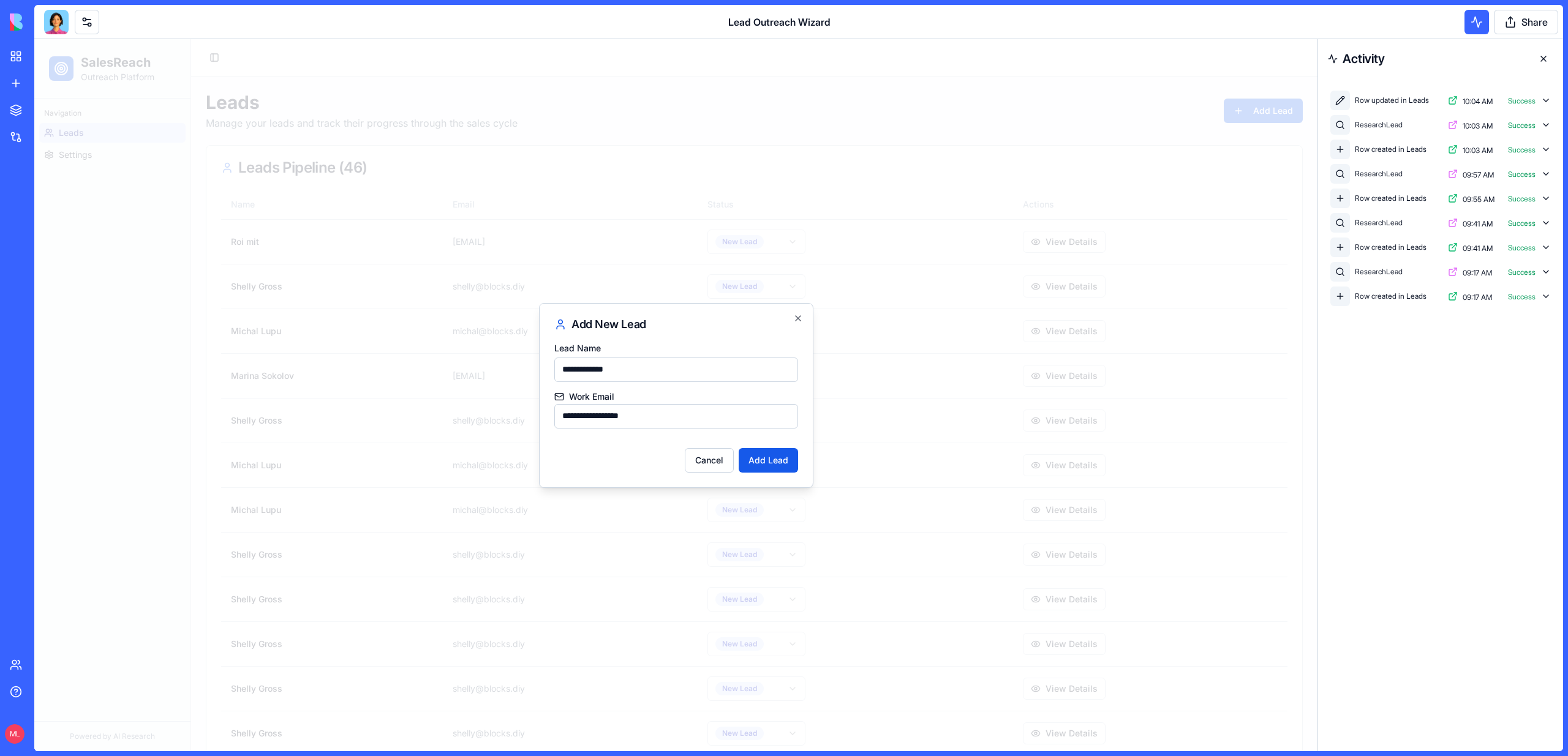 click on "**********" at bounding box center (676, 395) 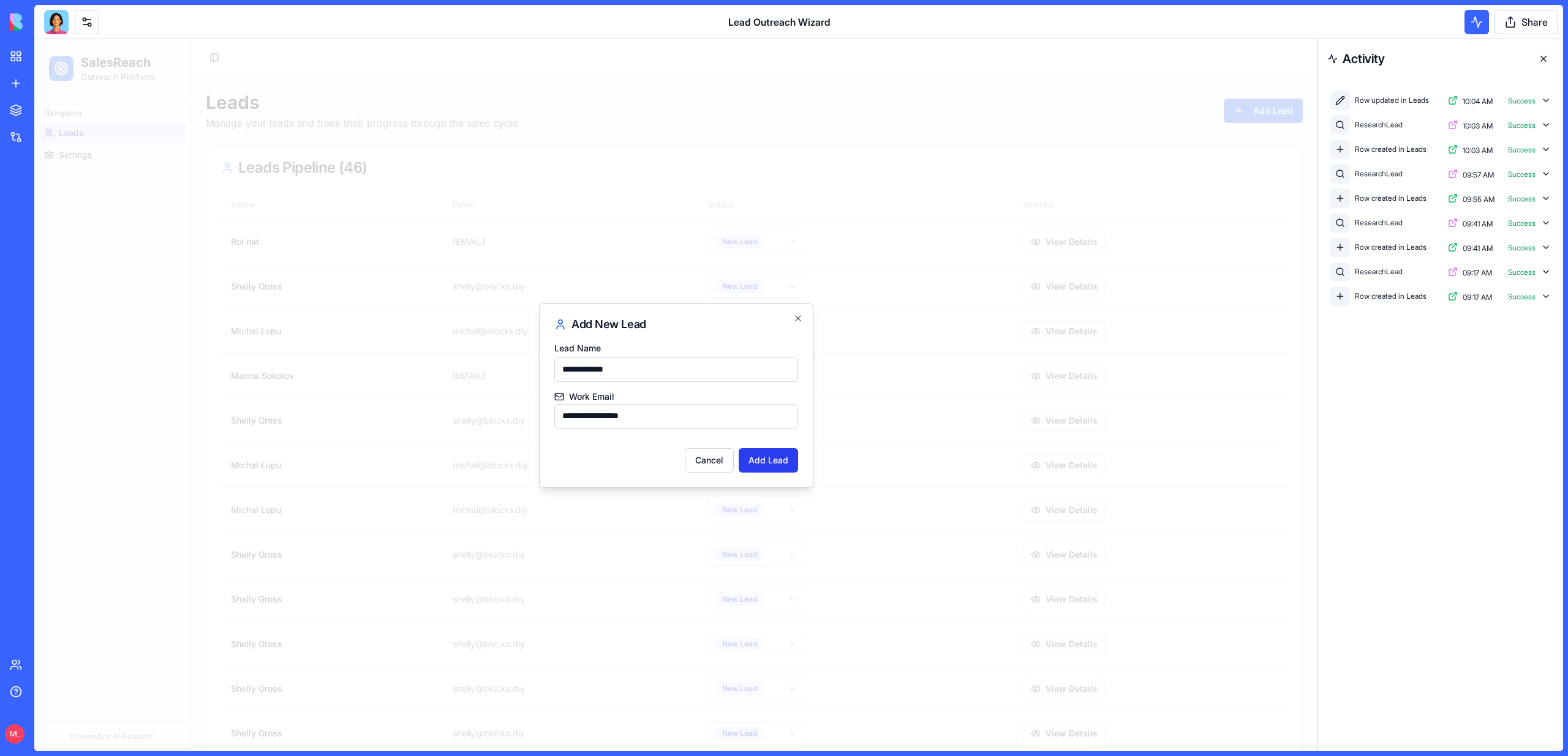 click on "Add Lead" at bounding box center [768, 460] 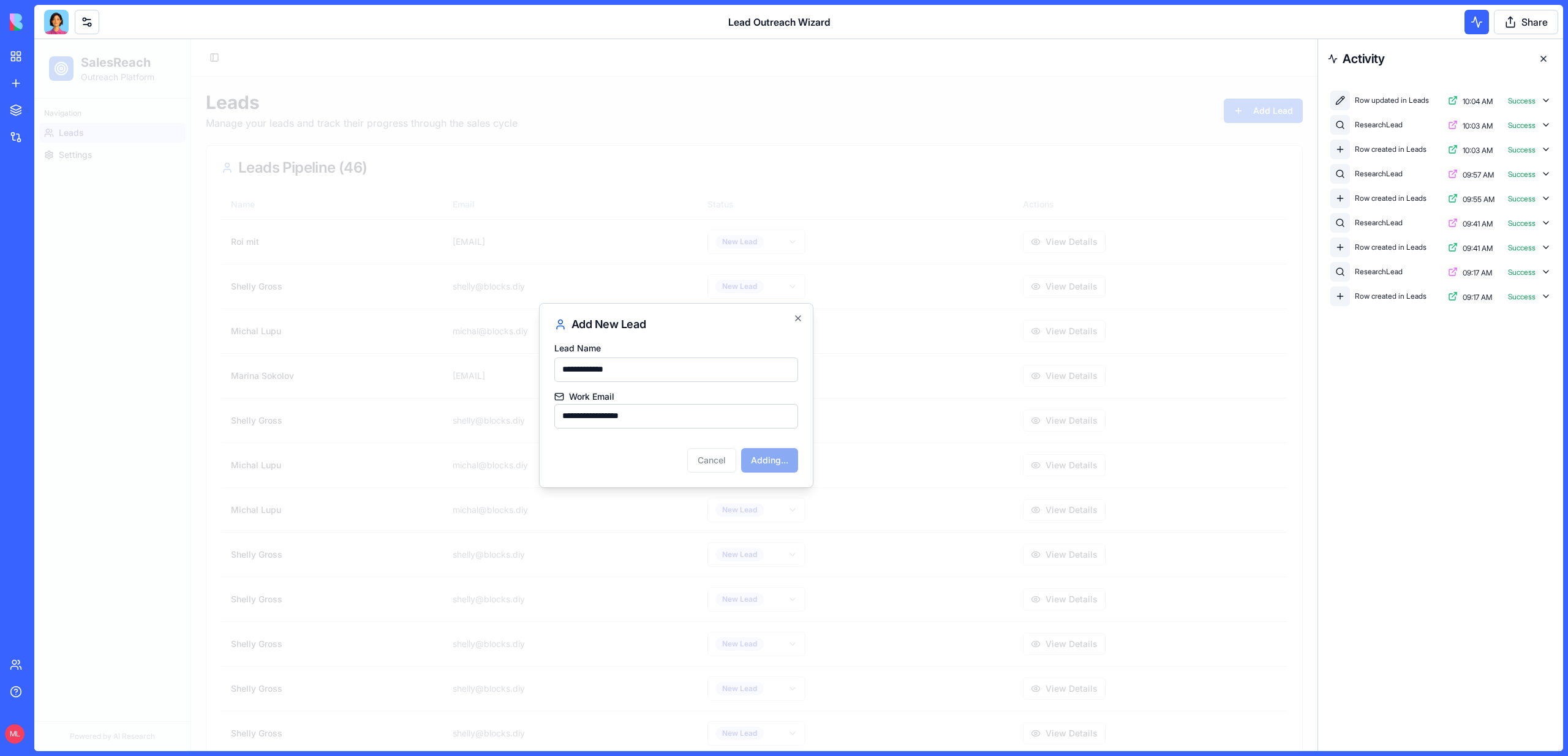 type 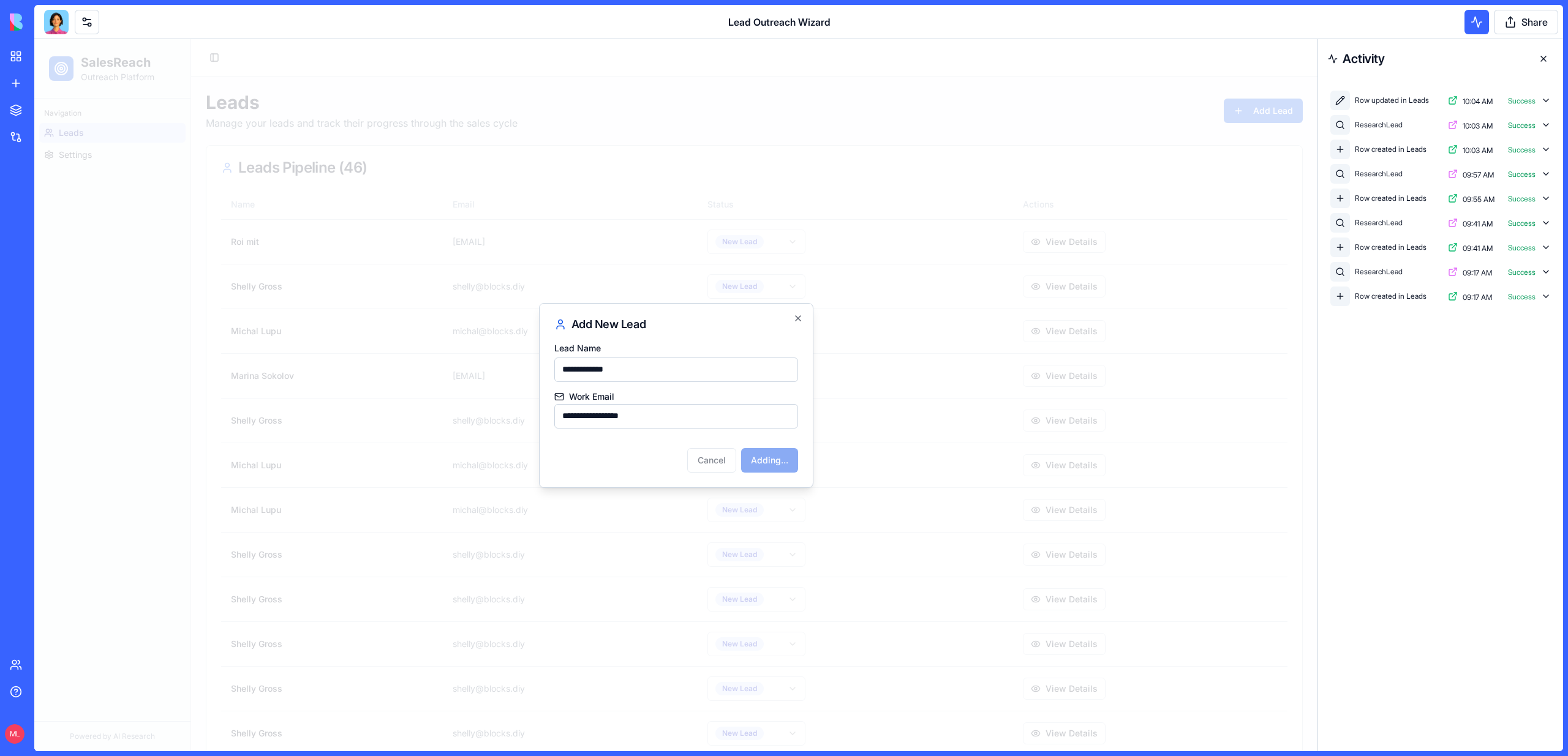 type 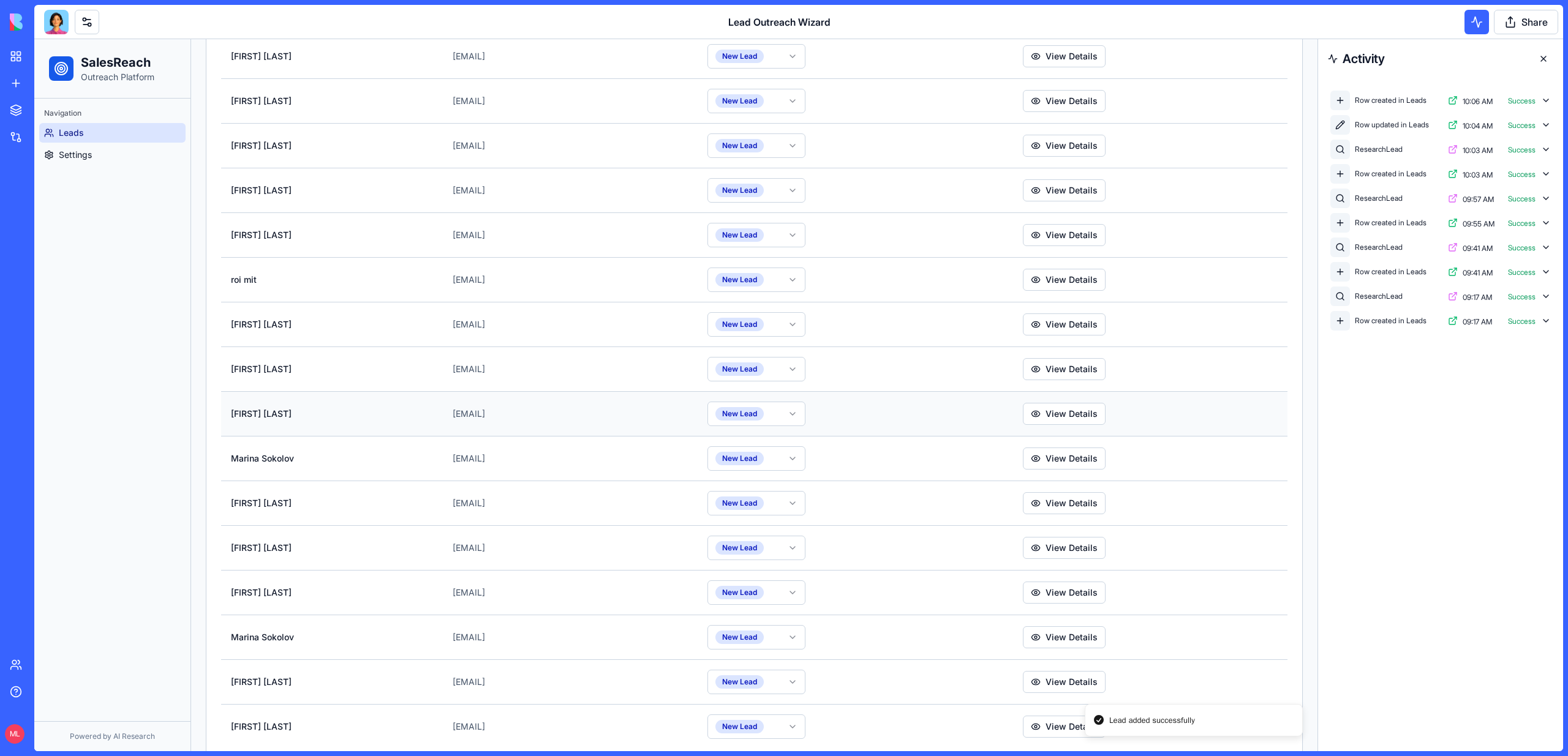 scroll, scrollTop: 1598, scrollLeft: 0, axis: vertical 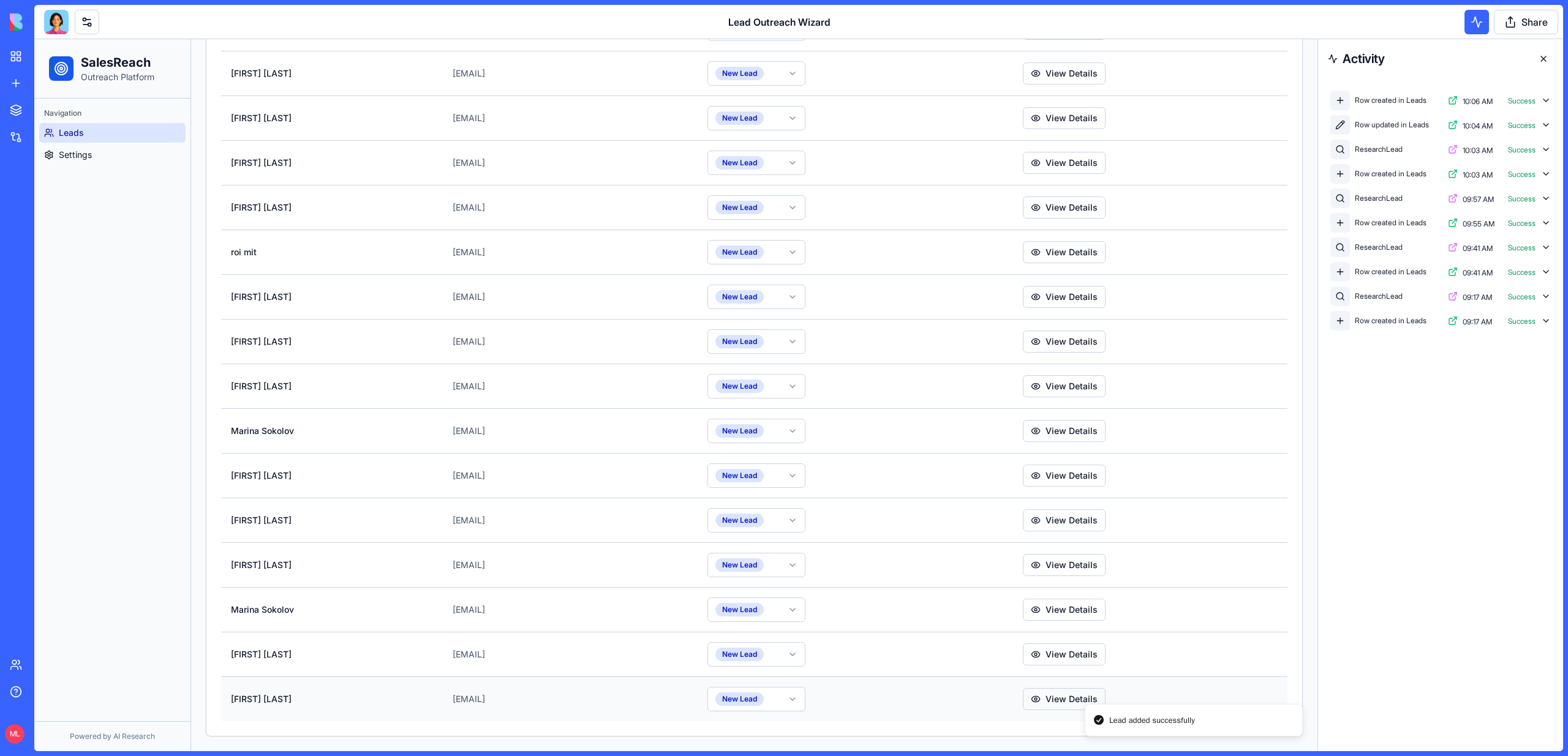 click on "View Details" at bounding box center [1064, 699] 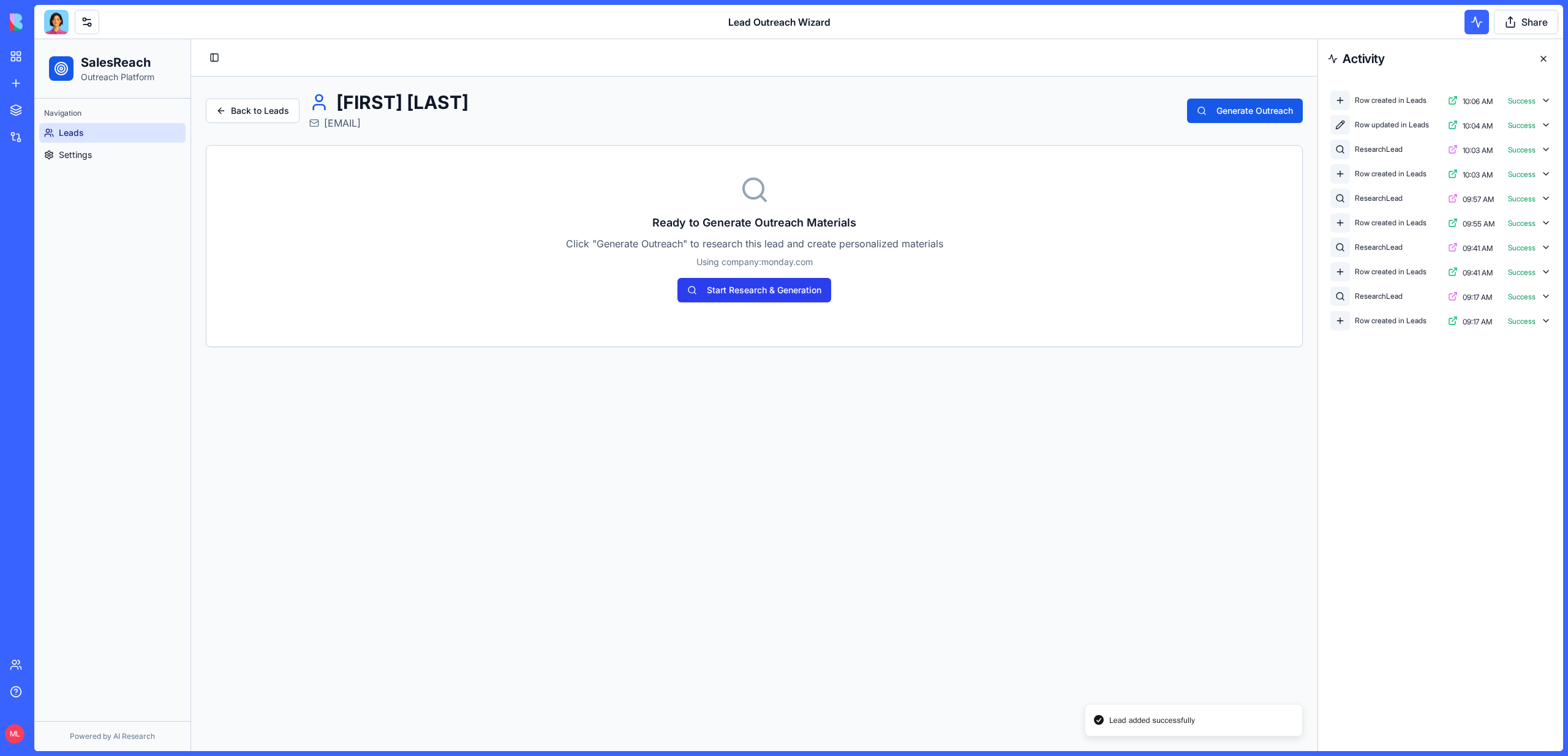 click on "Start Research & Generation" at bounding box center [754, 290] 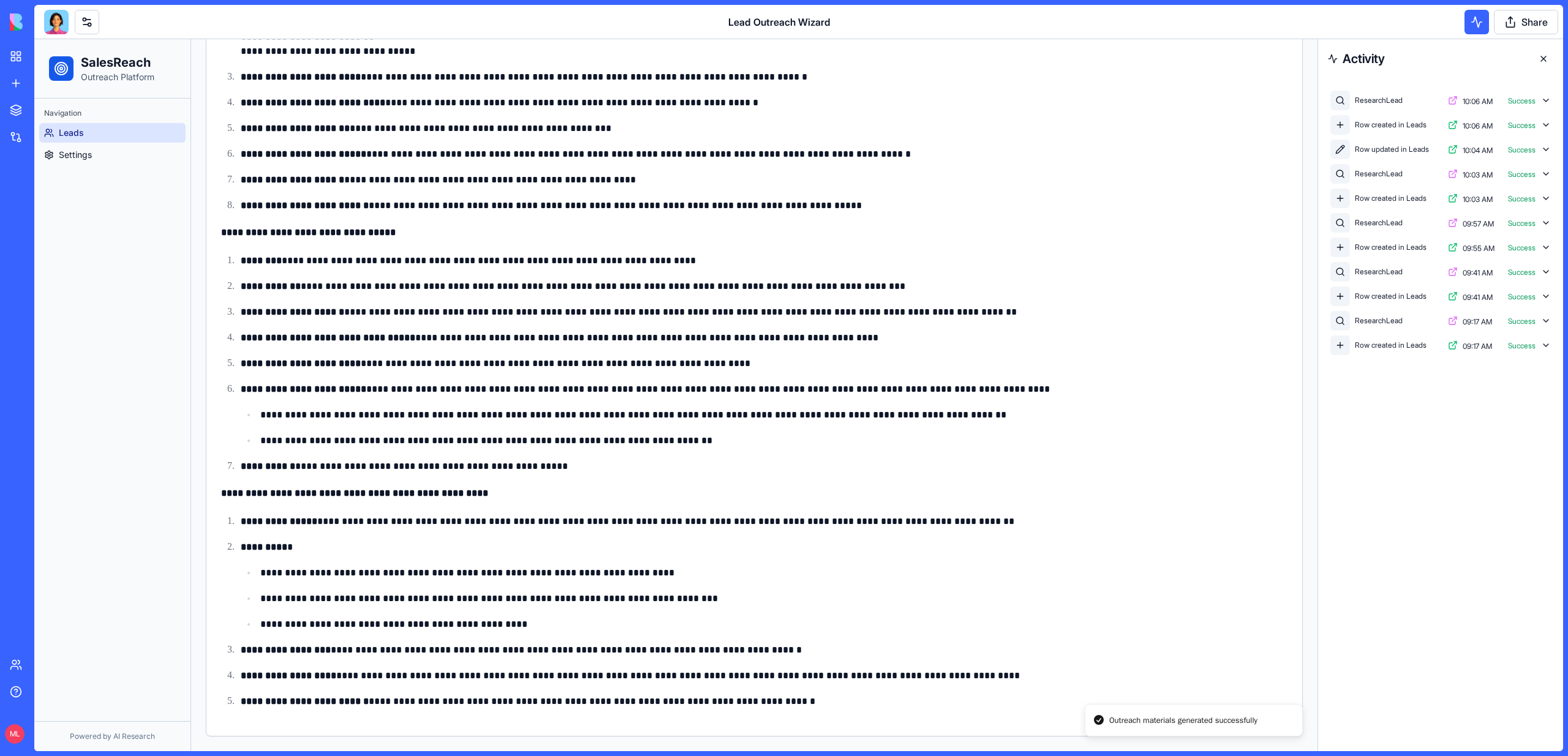 scroll, scrollTop: 0, scrollLeft: 0, axis: both 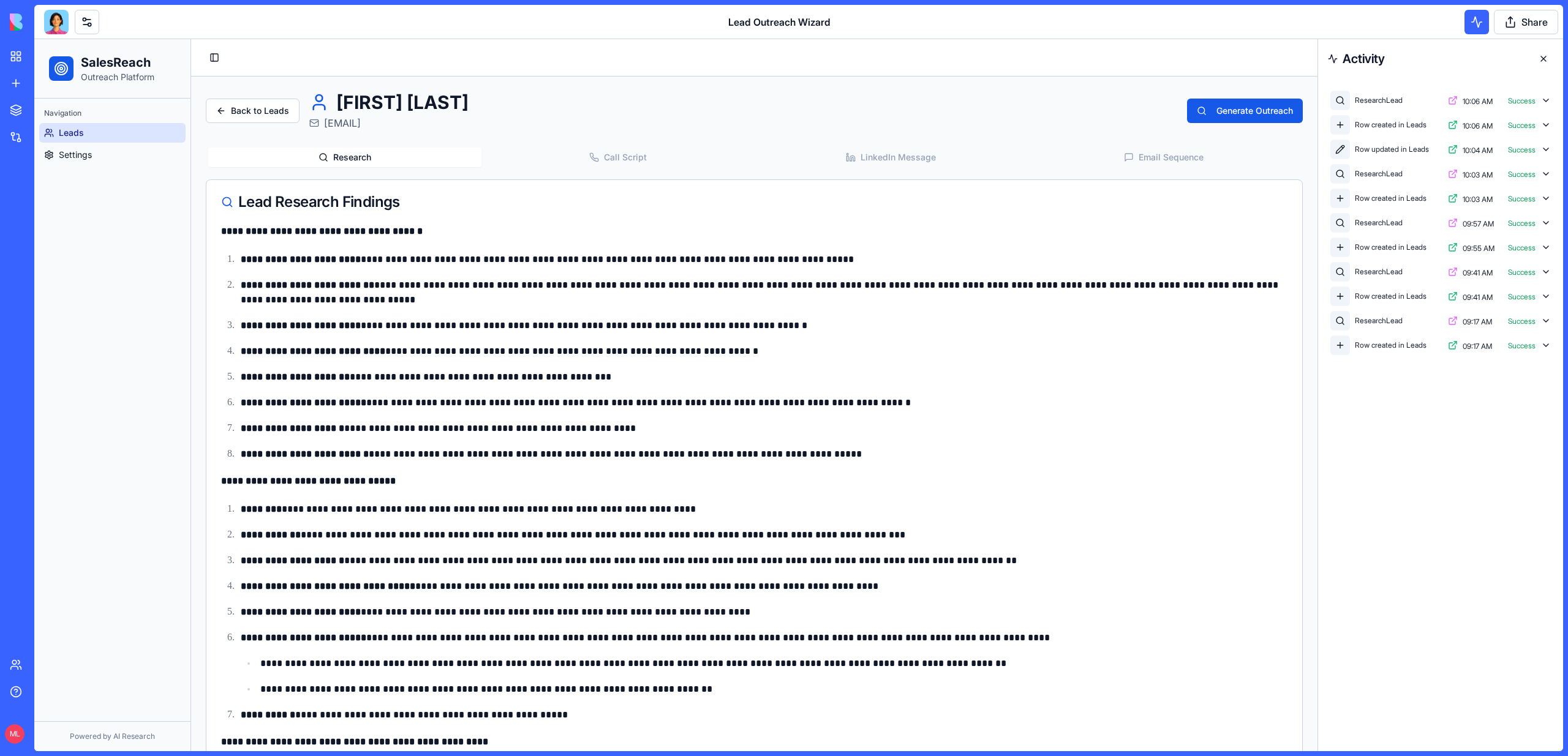click on "**********" at bounding box center [754, 565] 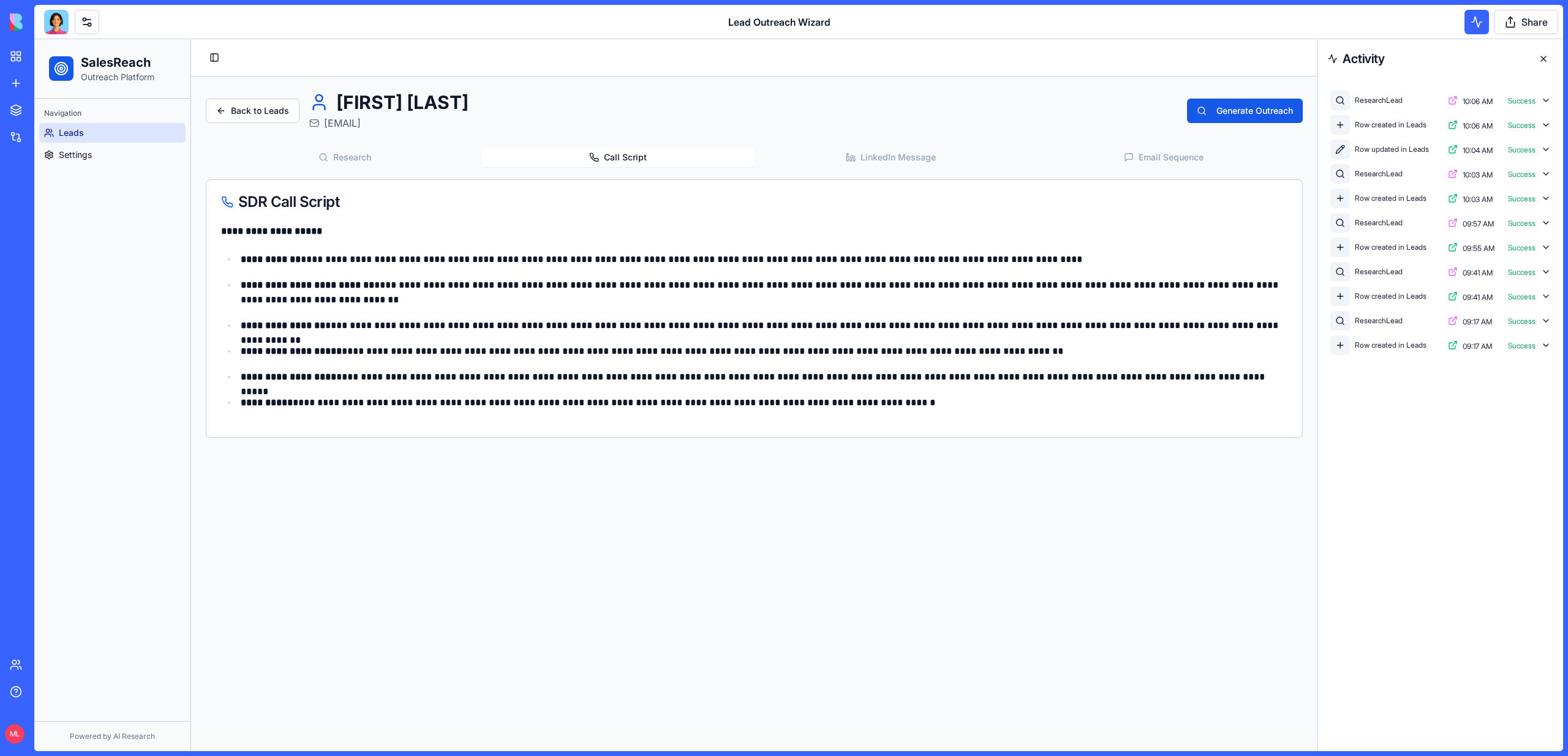 click on "Call Script" at bounding box center [618, 157] 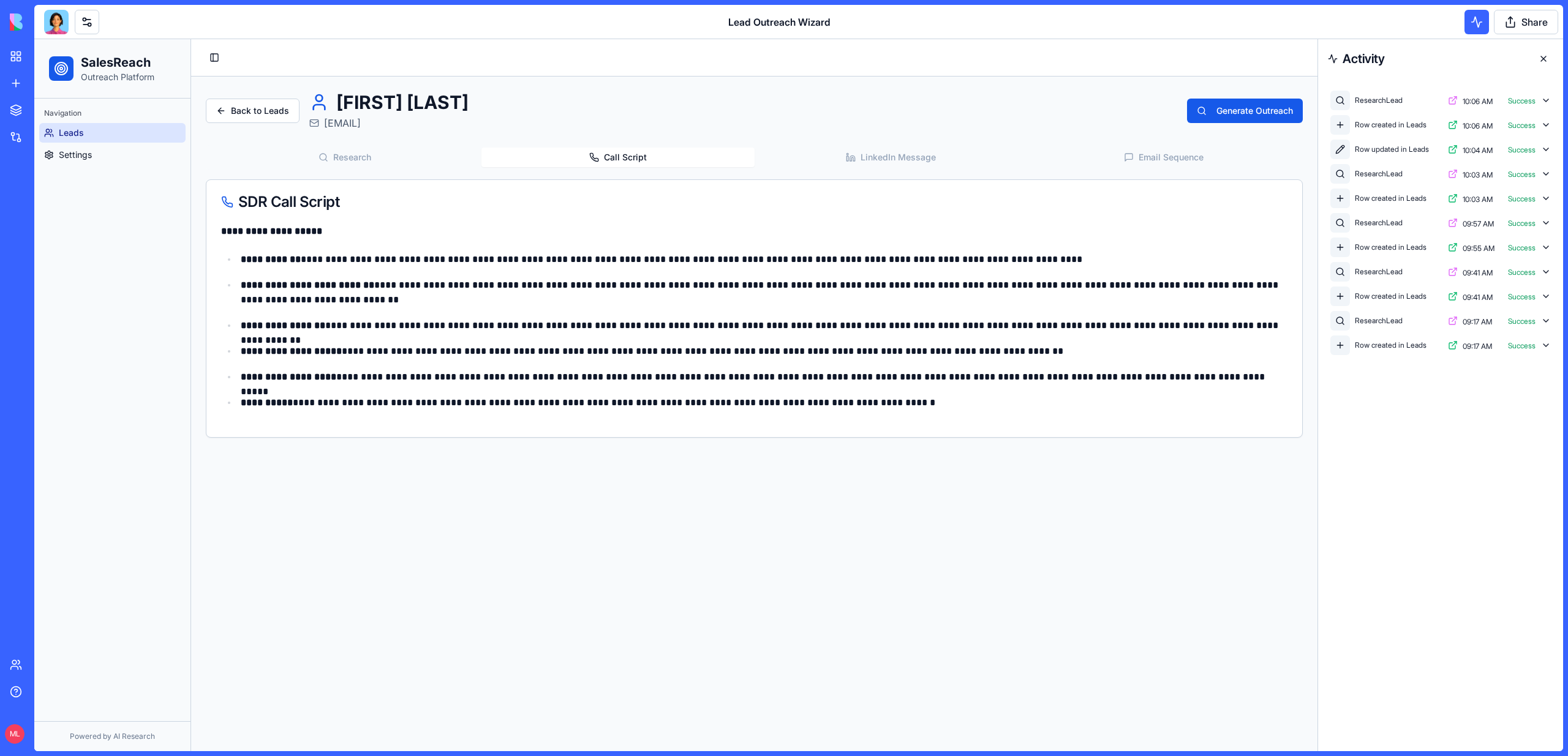 click on "**********" at bounding box center [754, 264] 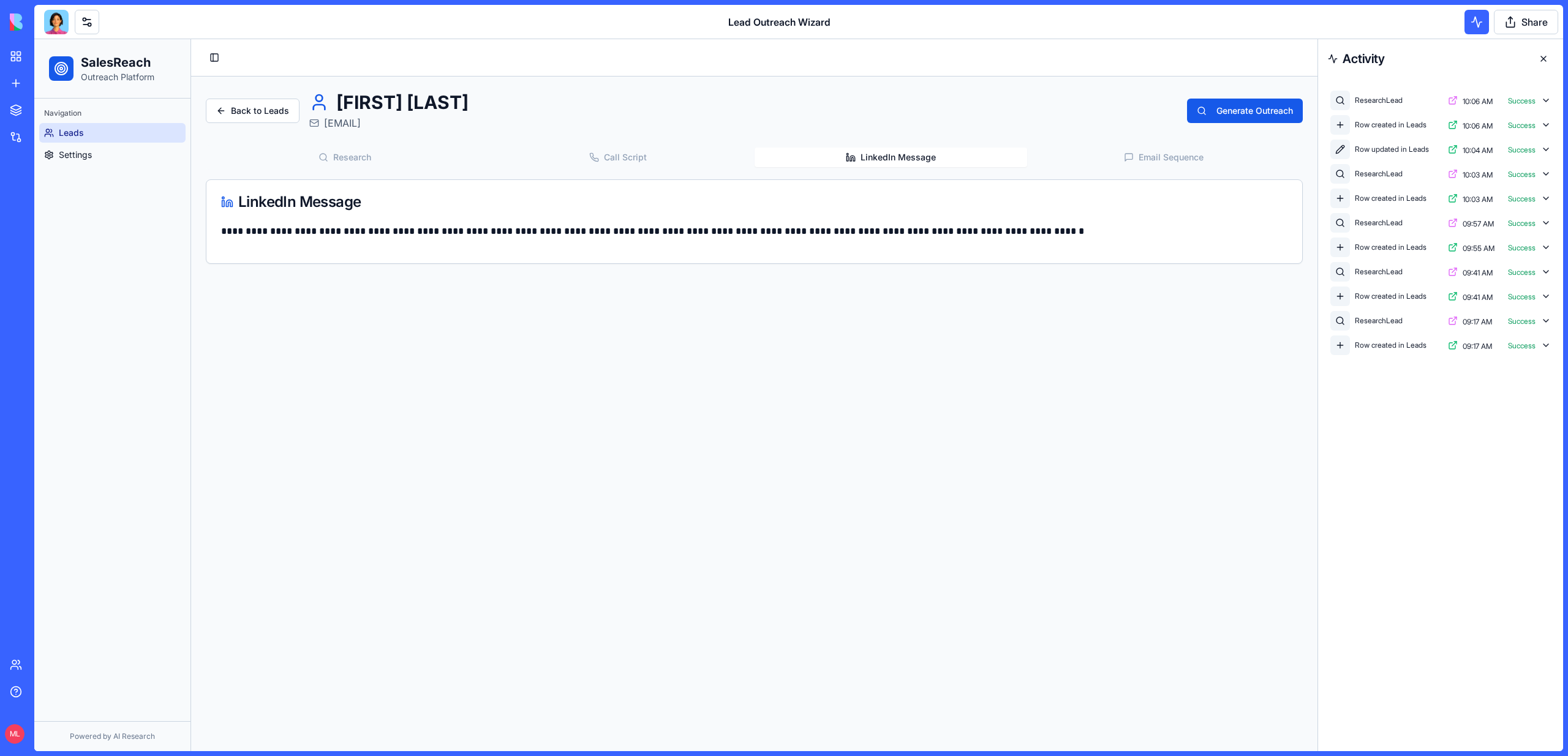 click on "LinkedIn Message" at bounding box center [891, 157] 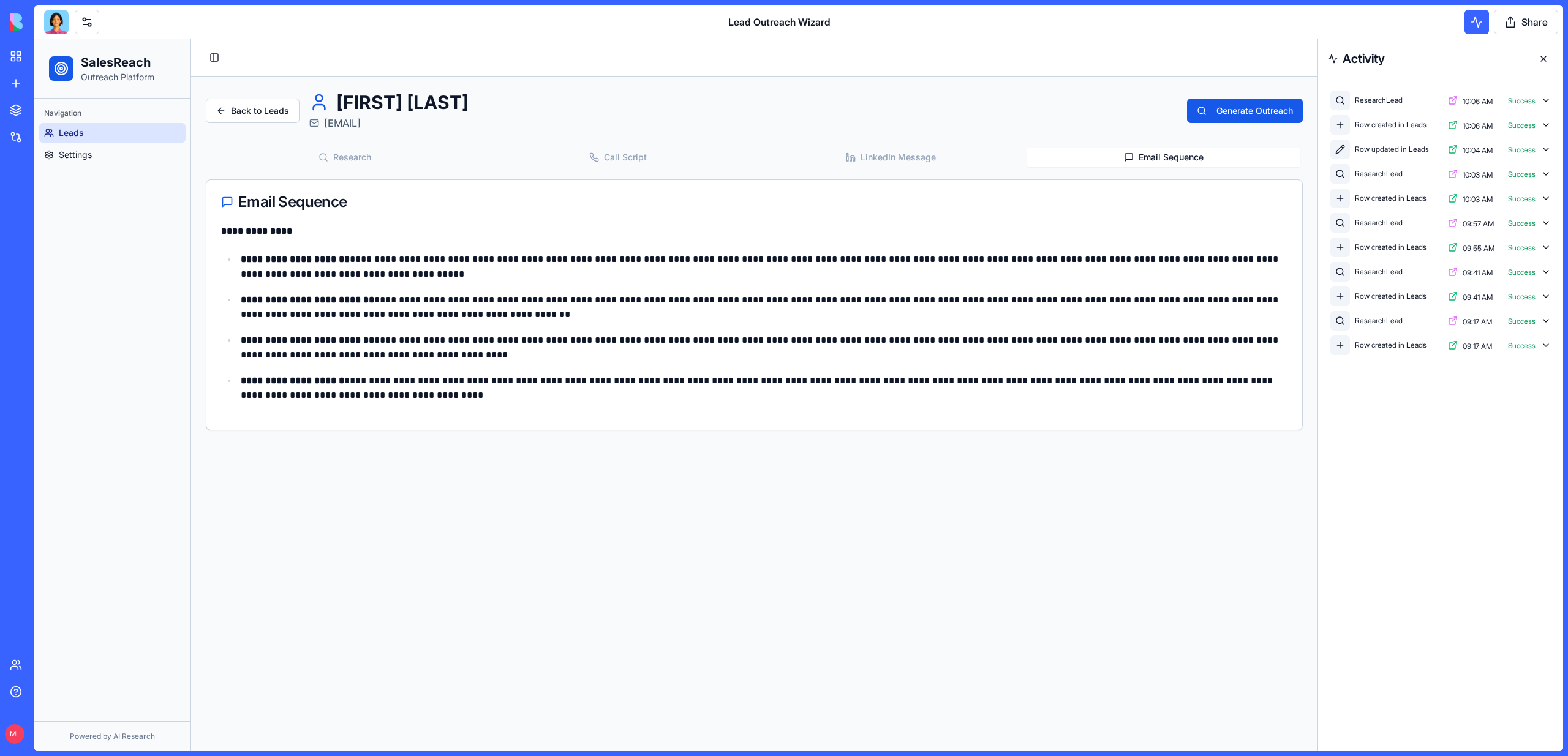 click on "Email Sequence" at bounding box center (1164, 157) 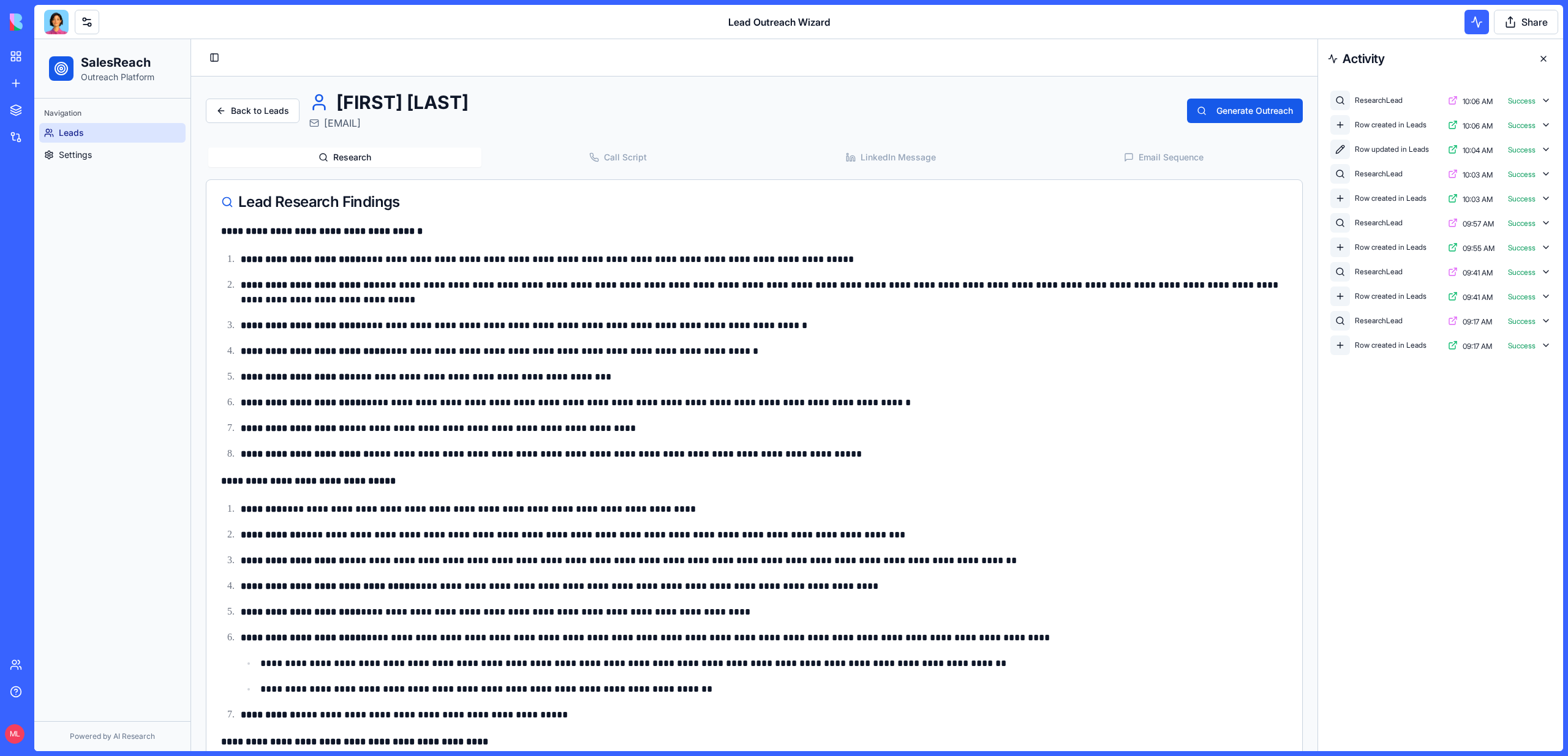 click on "Research" at bounding box center (345, 157) 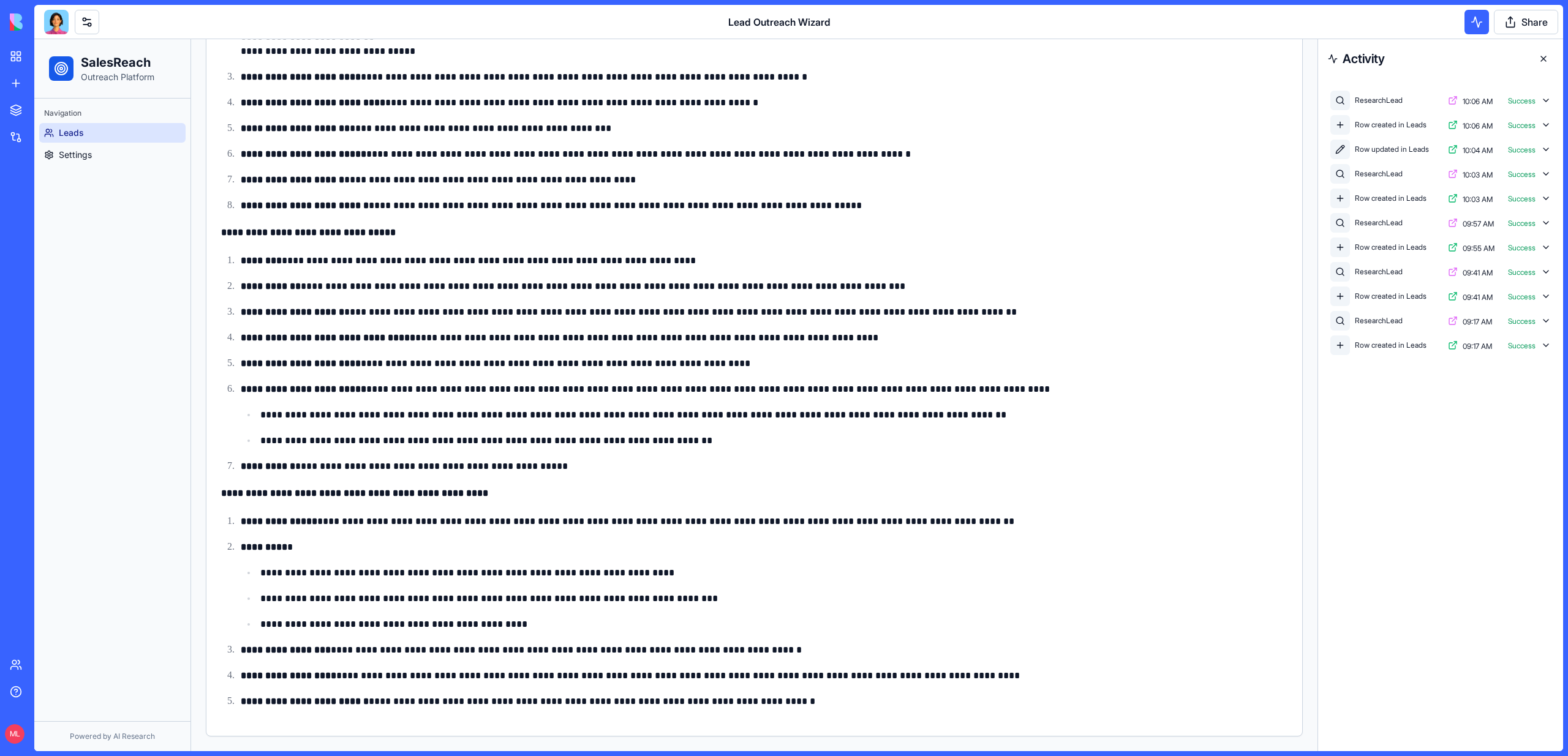 scroll, scrollTop: 0, scrollLeft: 0, axis: both 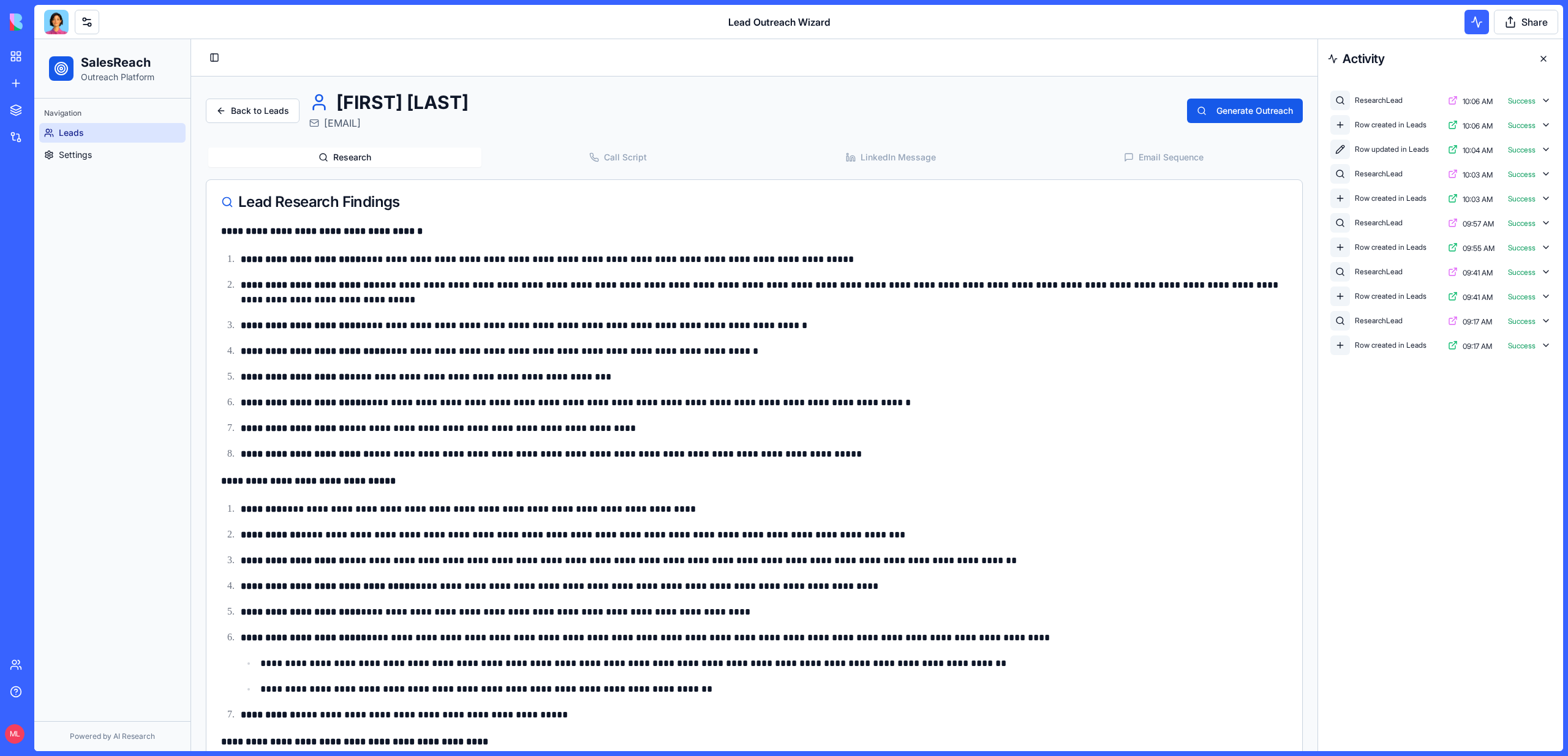 click at bounding box center (1544, 59) 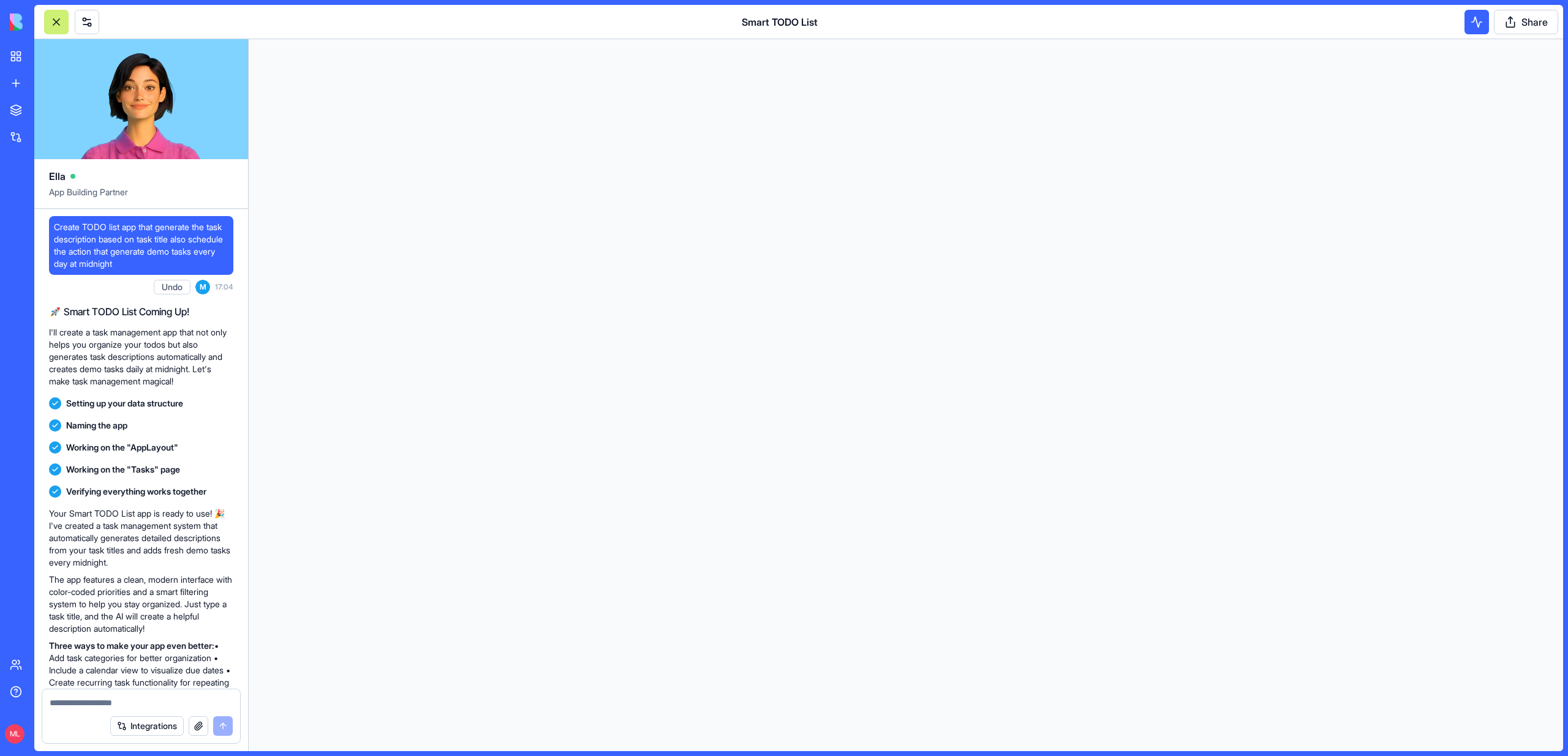 scroll, scrollTop: 0, scrollLeft: 0, axis: both 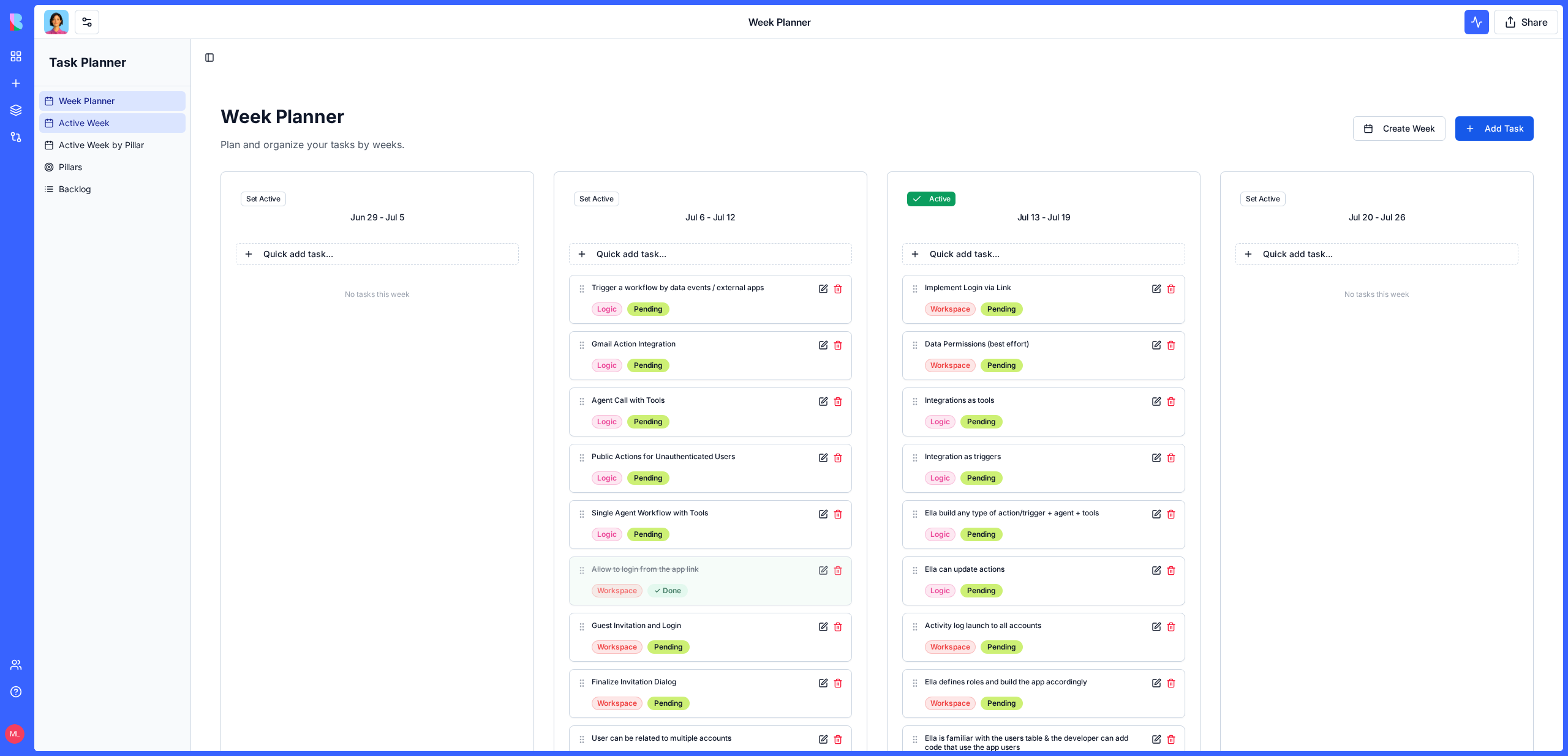 click on "Active Week" at bounding box center [84, 123] 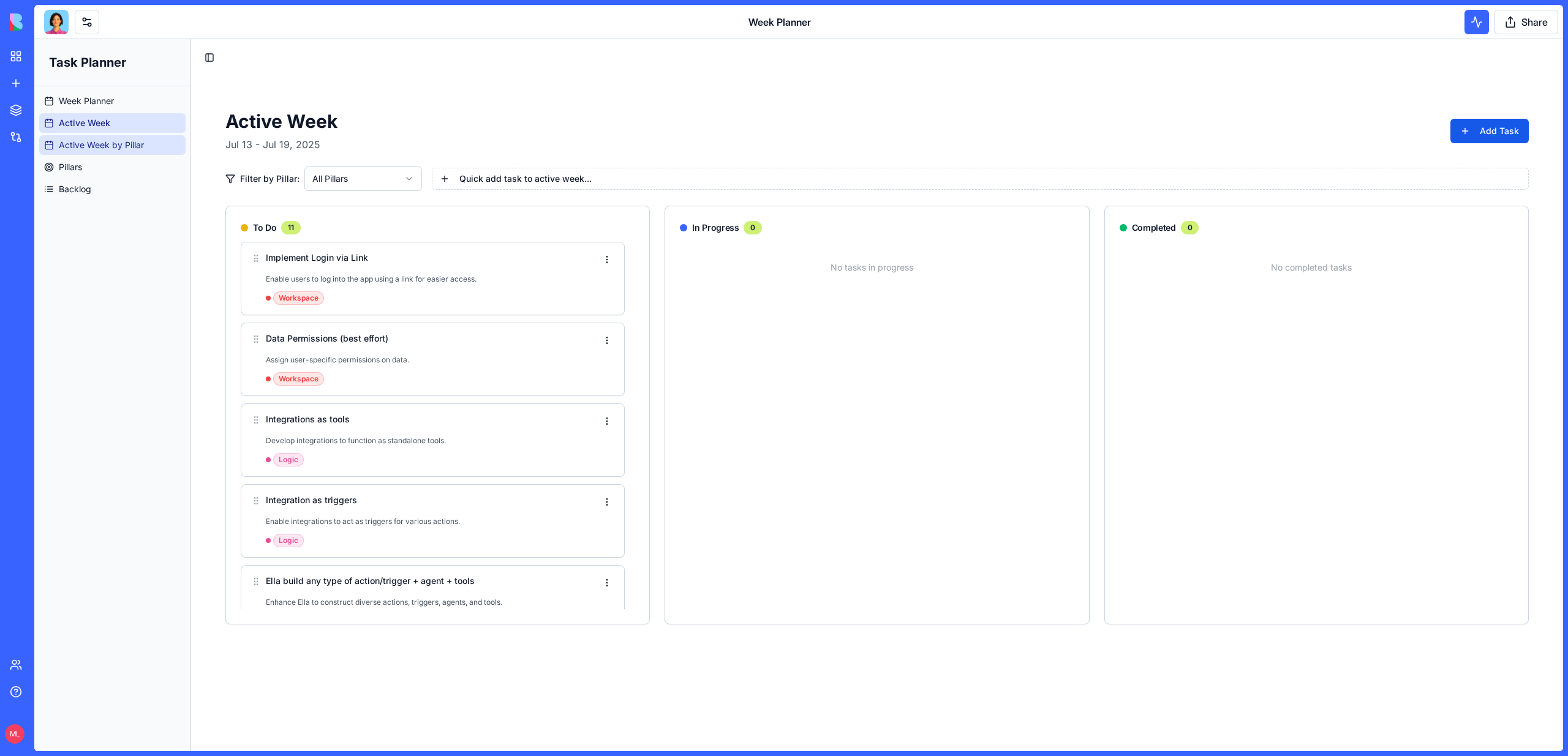 click on "Active Week by Pillar" at bounding box center (101, 145) 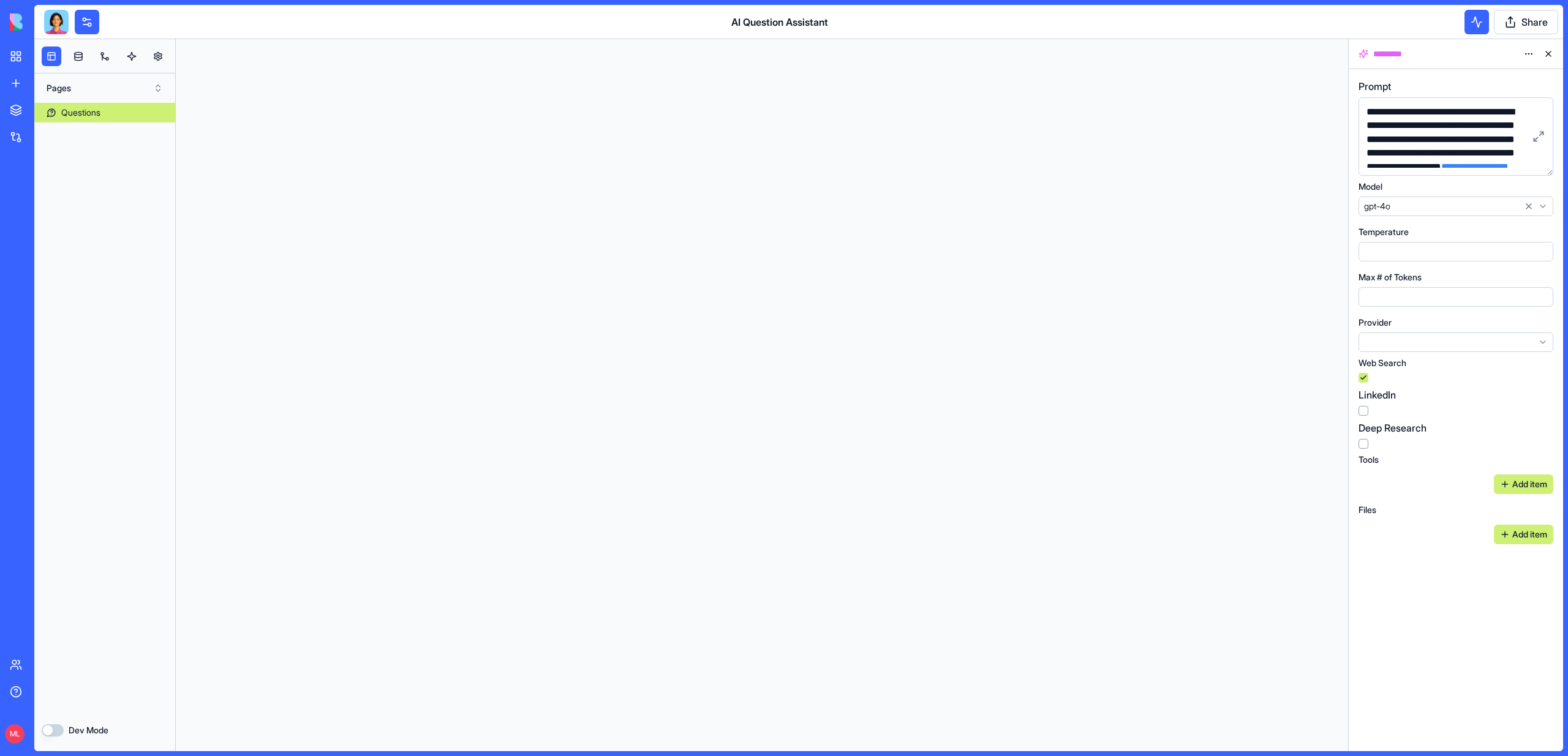 scroll, scrollTop: 0, scrollLeft: 0, axis: both 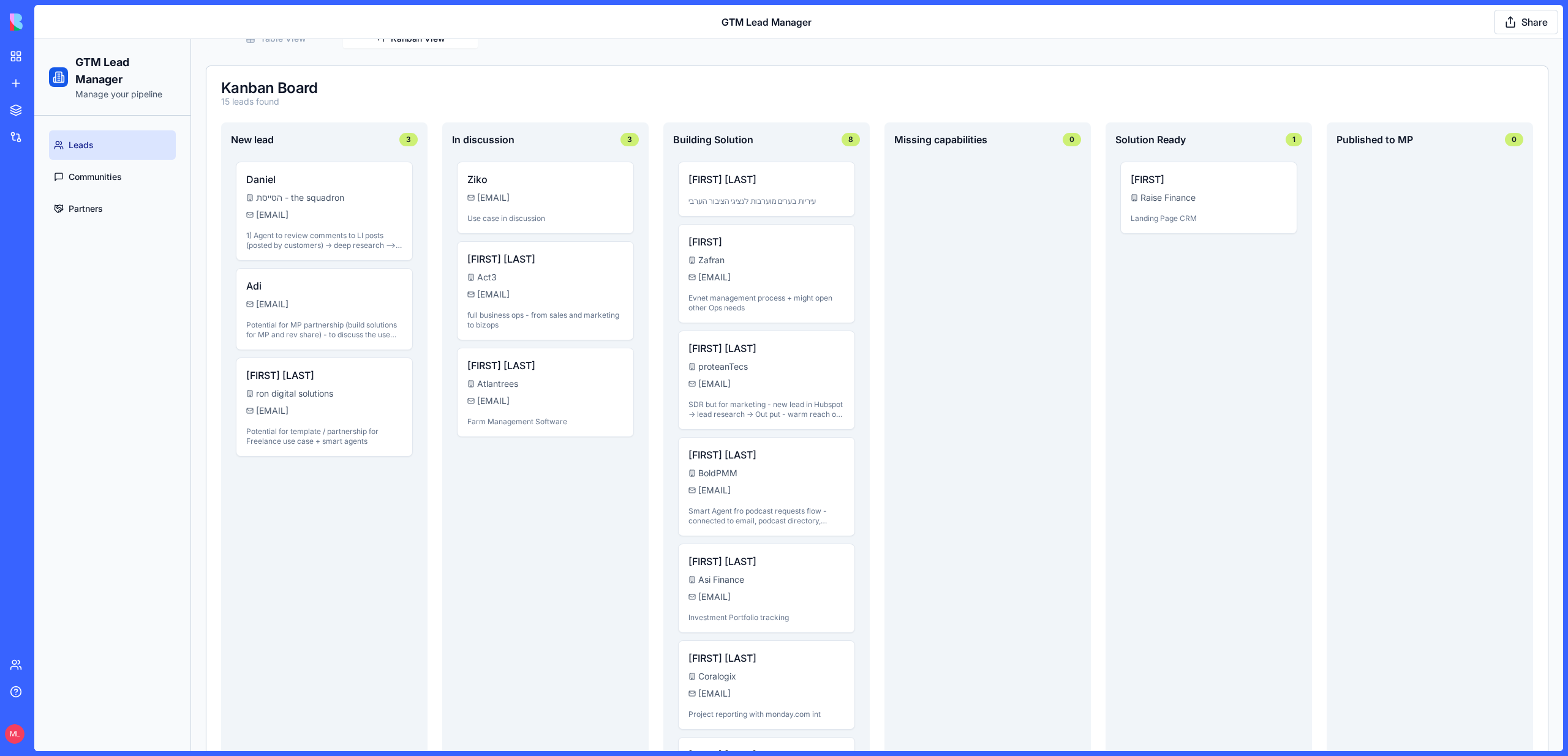 type 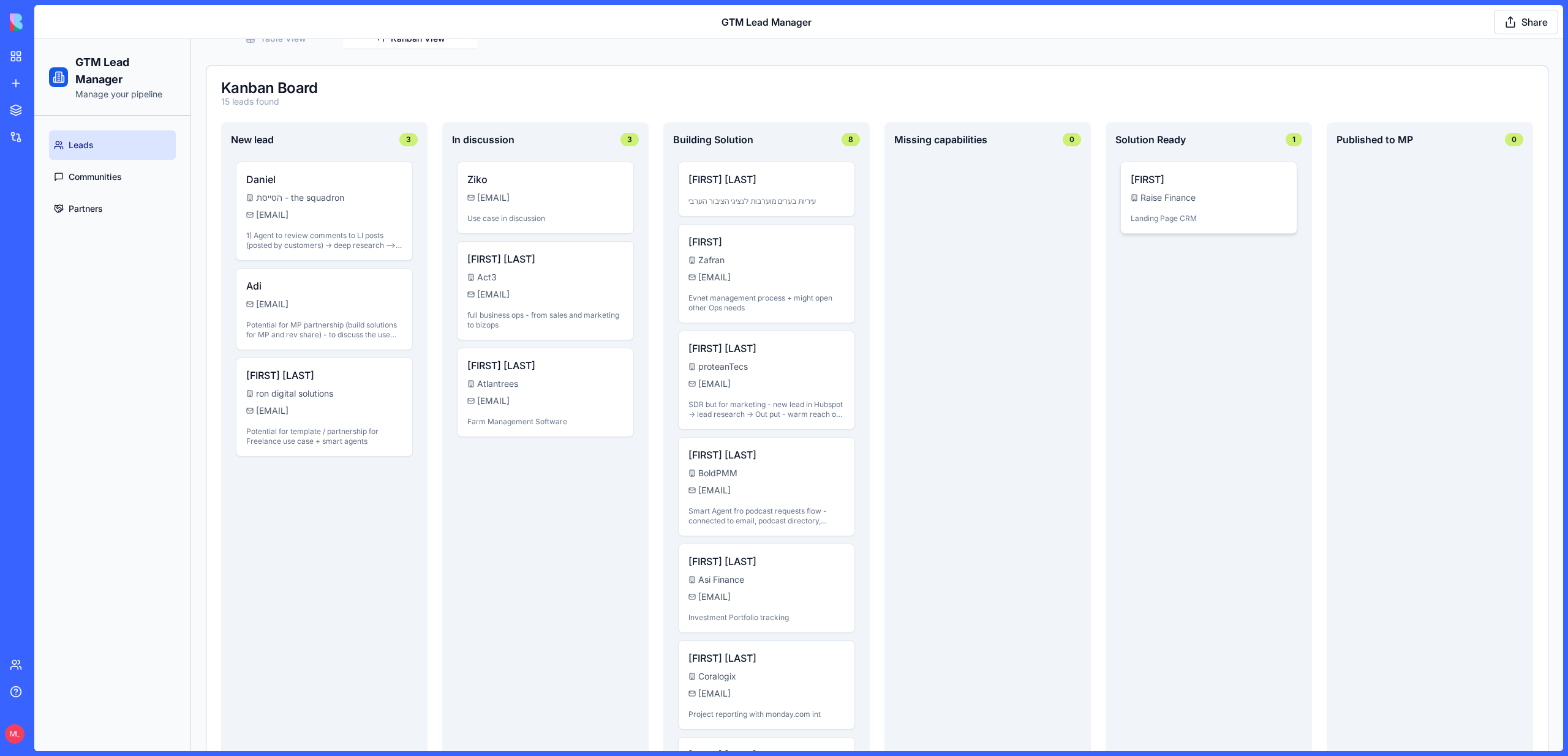 click on "Ortal" at bounding box center [1208, 179] 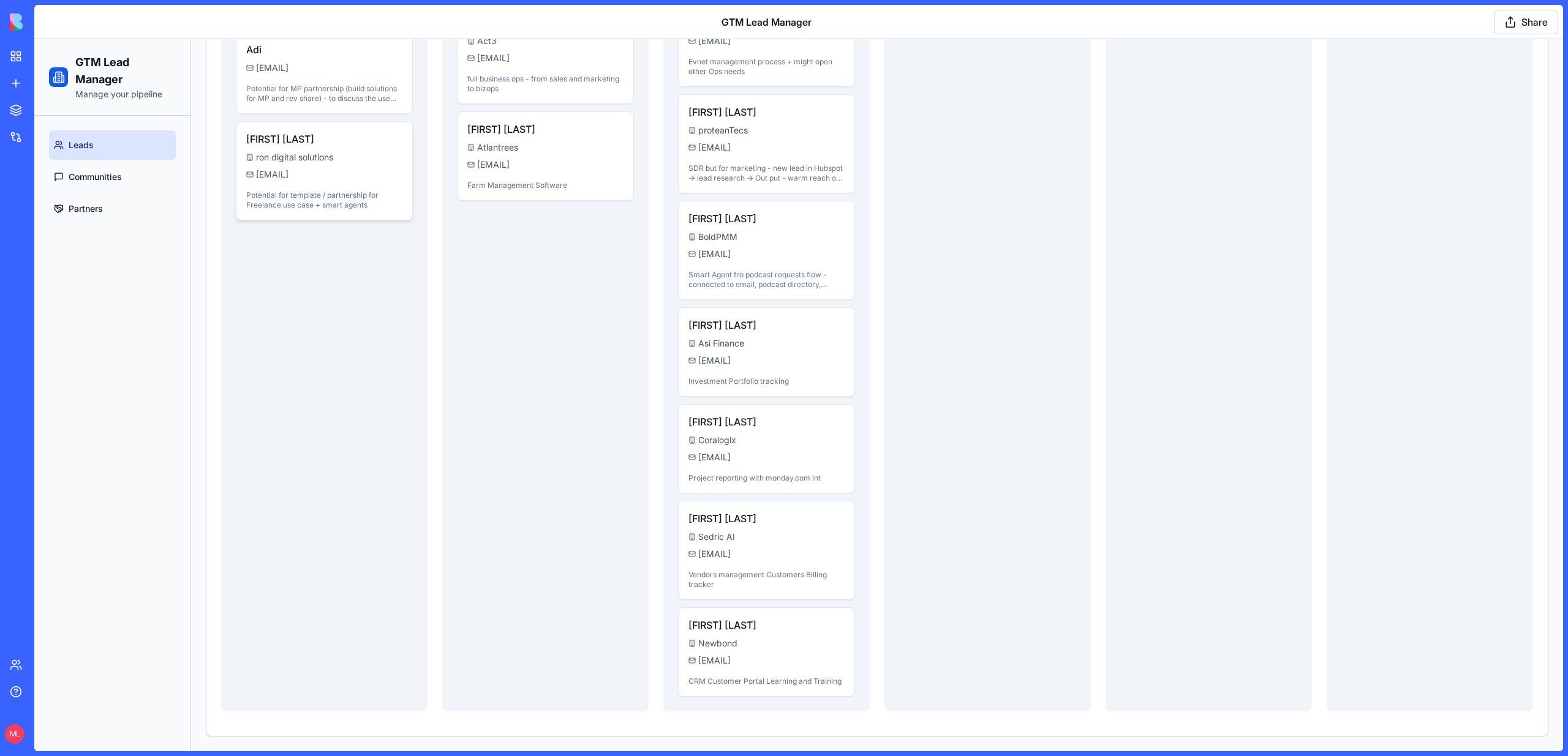 scroll, scrollTop: 0, scrollLeft: 0, axis: both 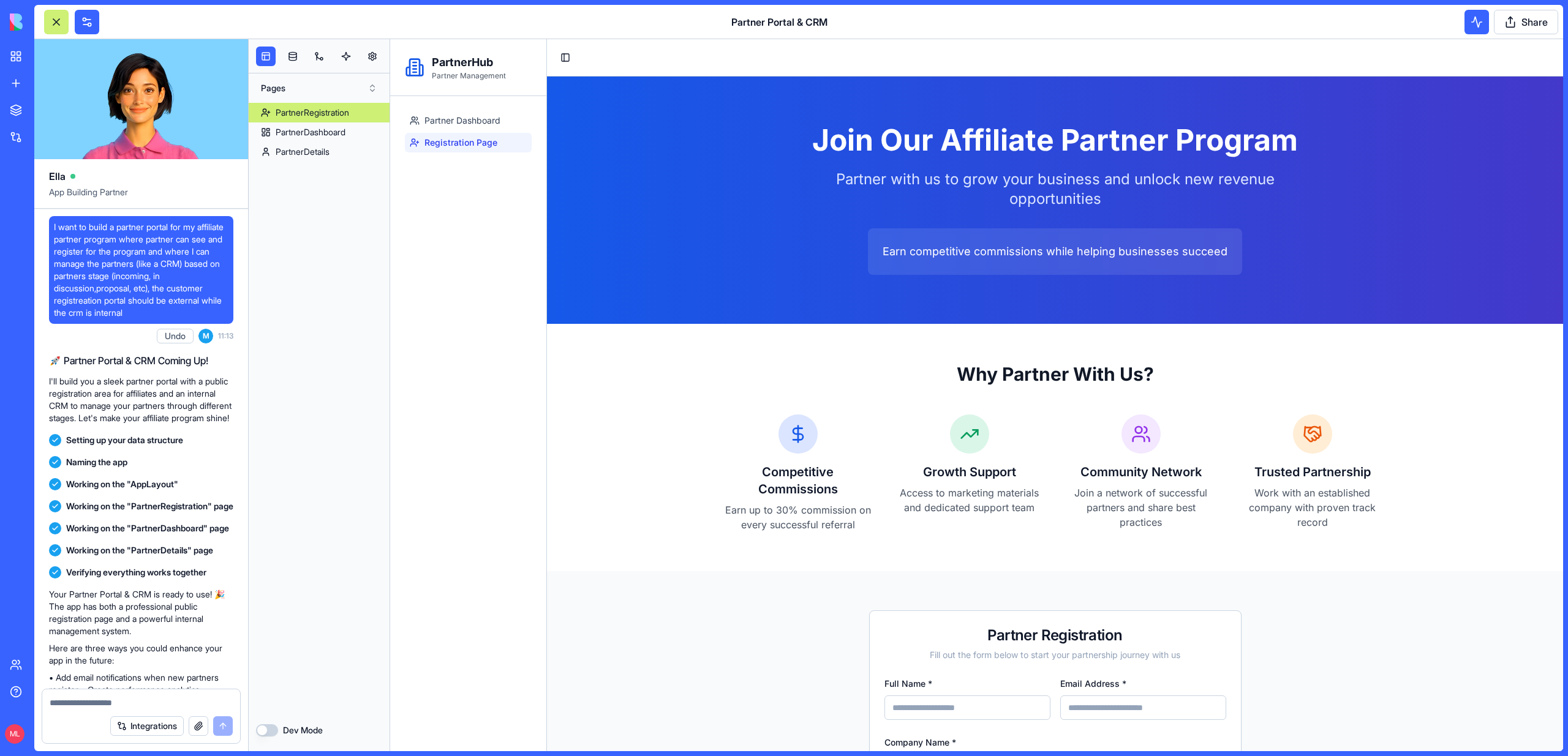 click on "PartnerRegistration" at bounding box center (312, 113) 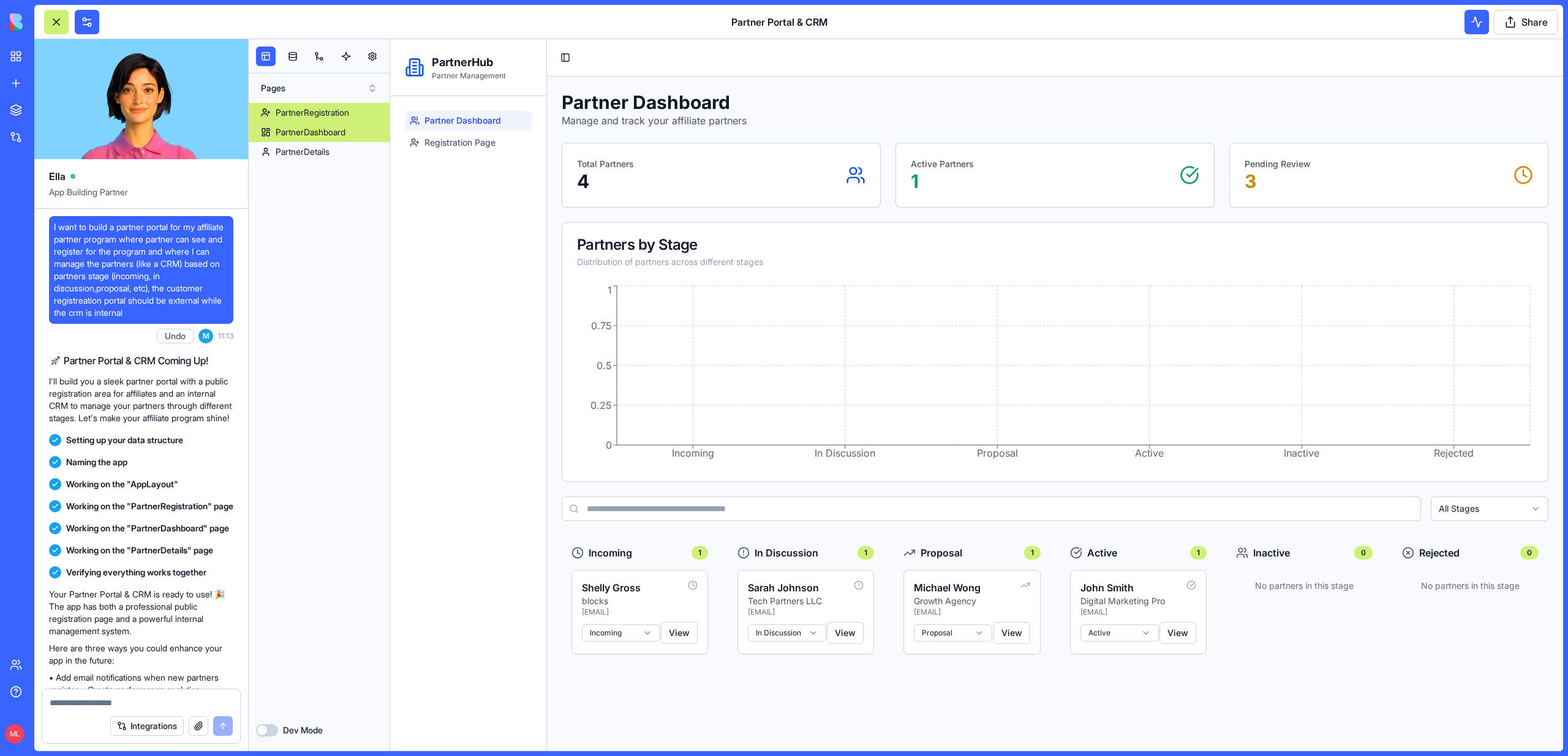 click on "PartnerDashboard" at bounding box center (311, 132) 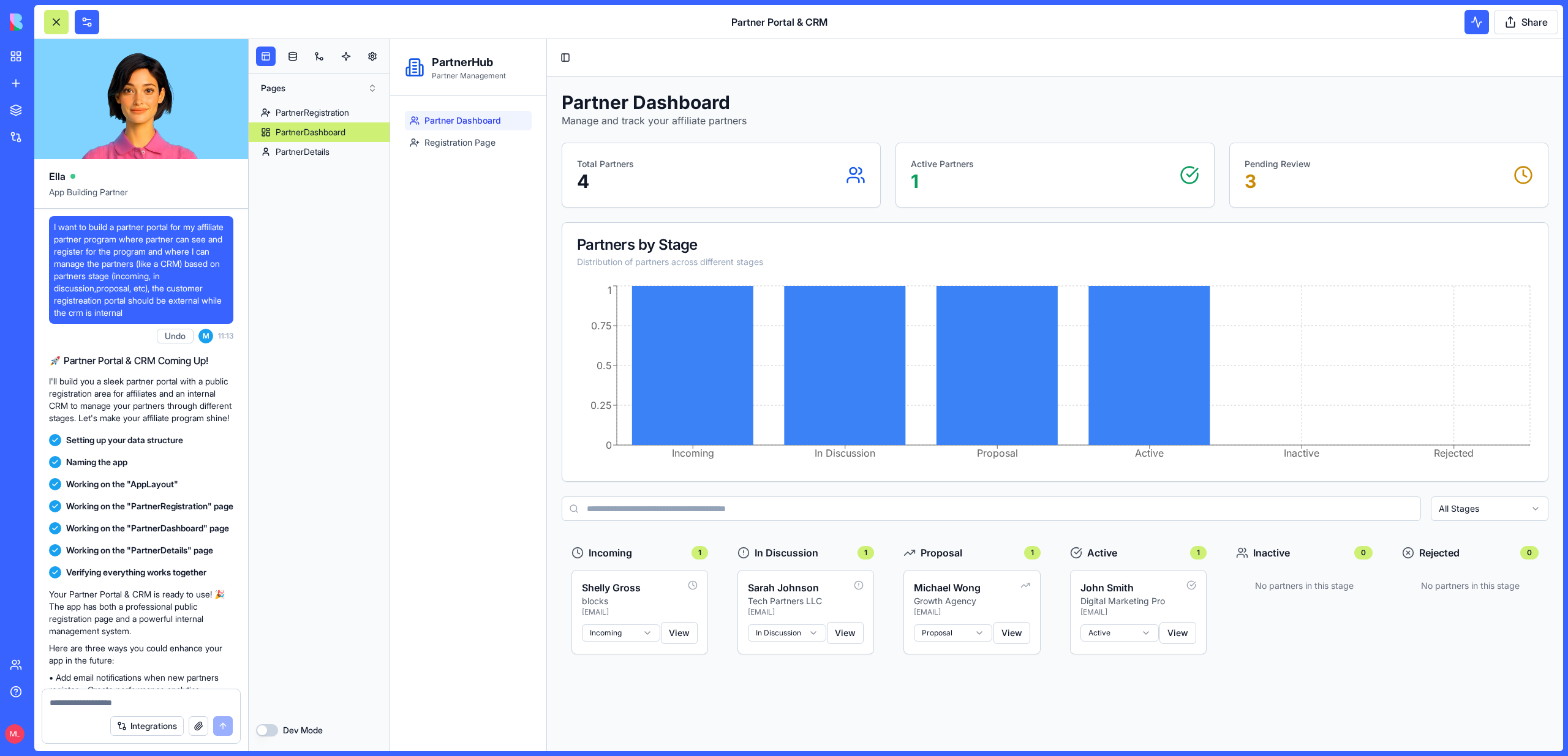 click on "PartnerRegistration PartnerDashboard PartnerDetails" at bounding box center [319, 406] 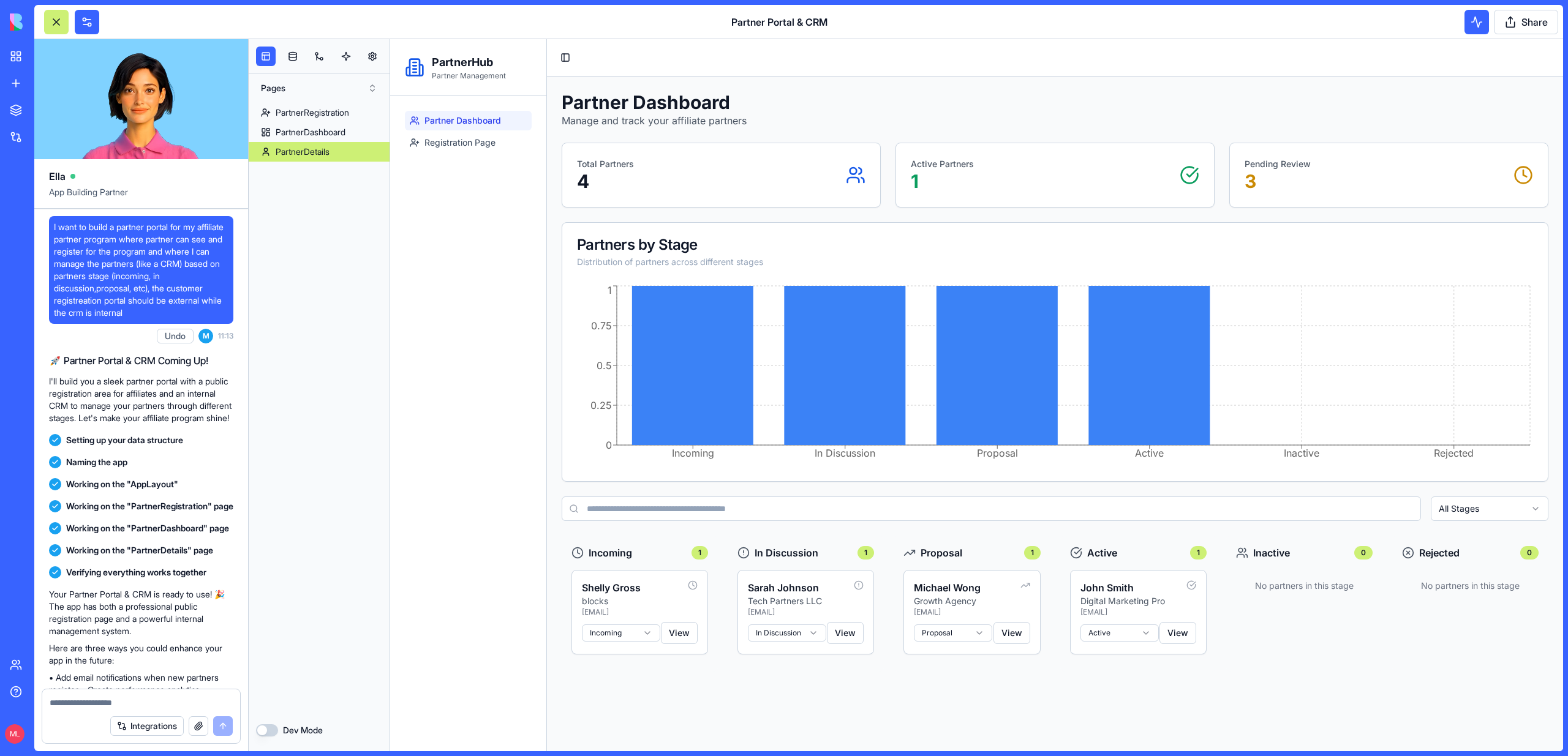 click on "PartnerDetails" at bounding box center [319, 152] 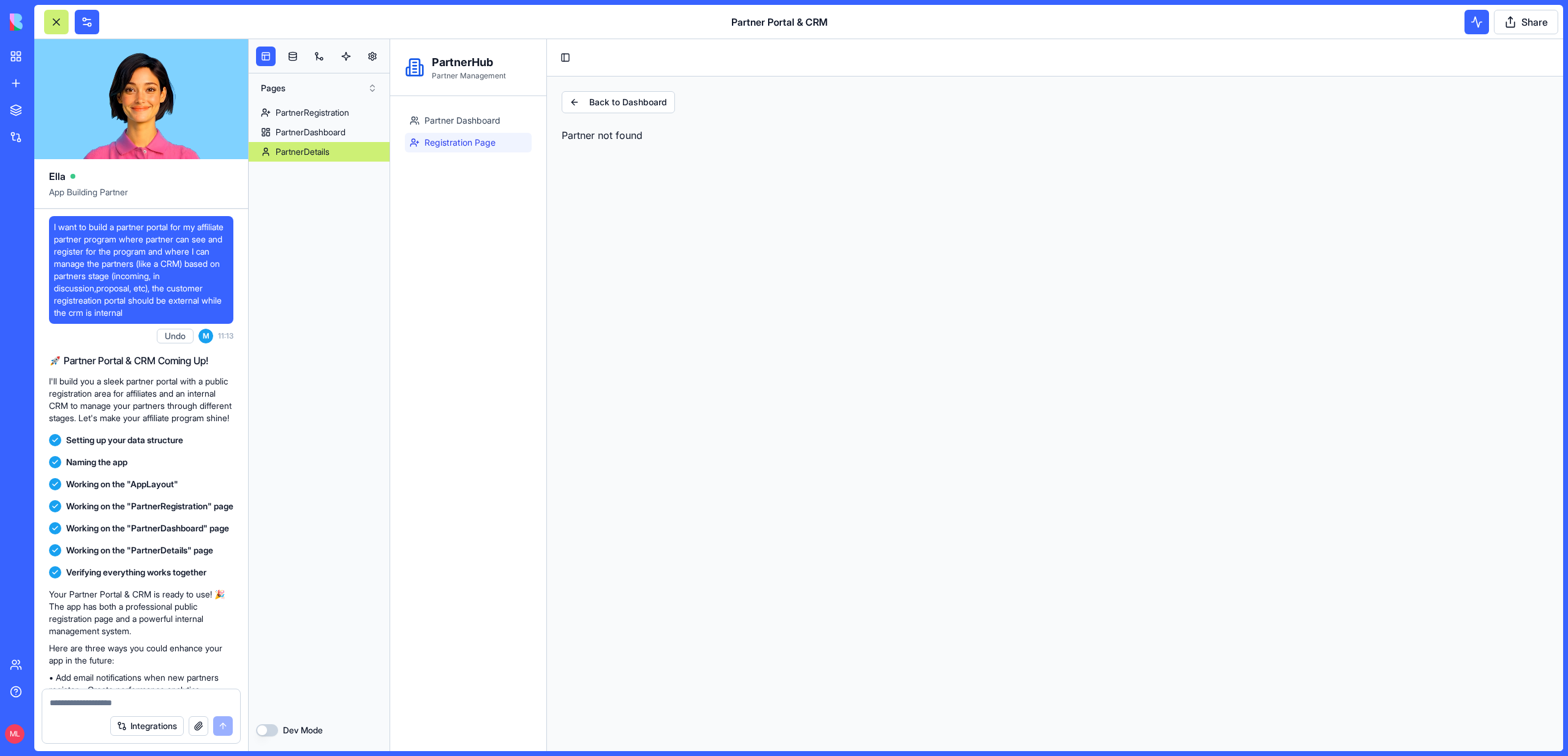 click on "Registration Page" at bounding box center [460, 143] 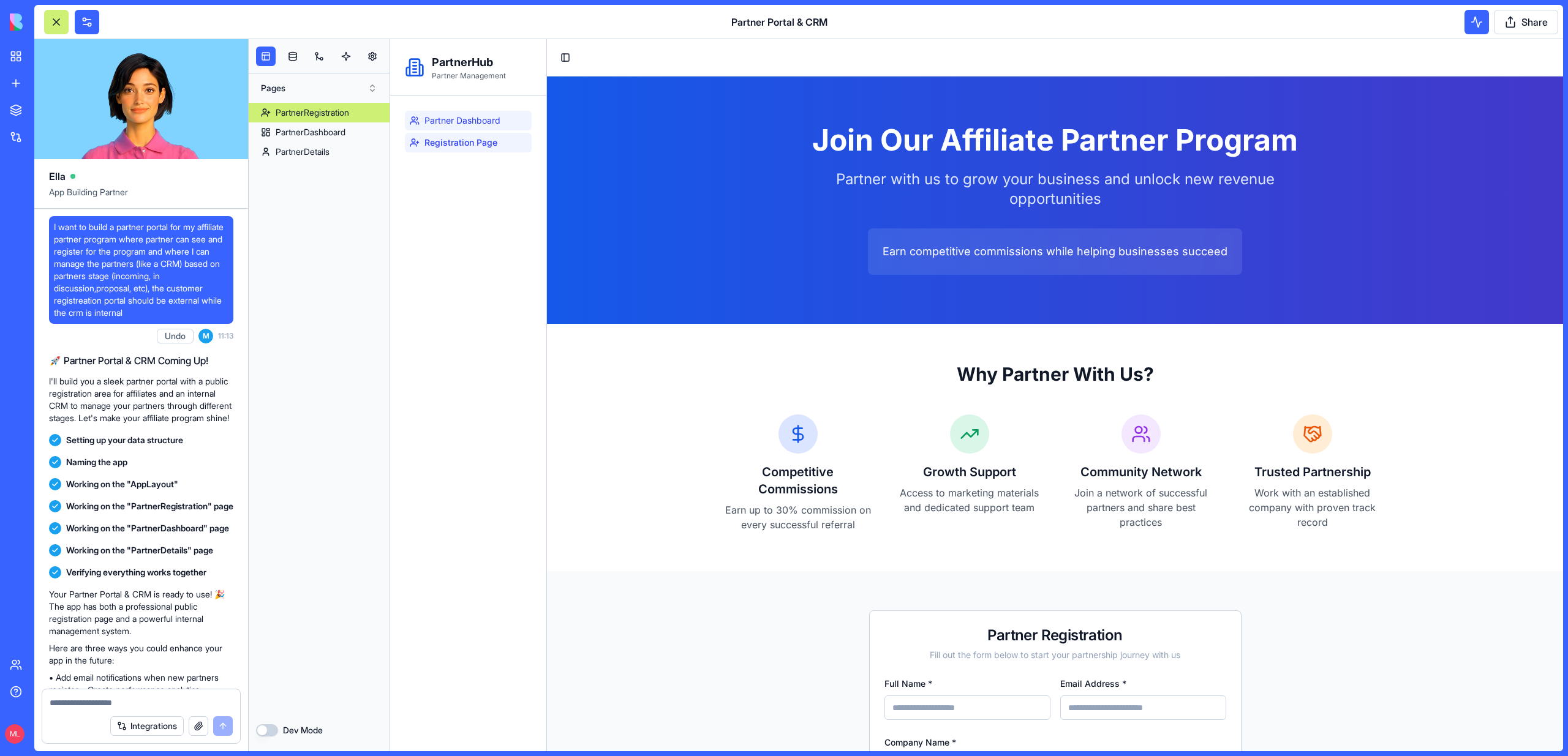 click on "Partner Dashboard" at bounding box center [468, 121] 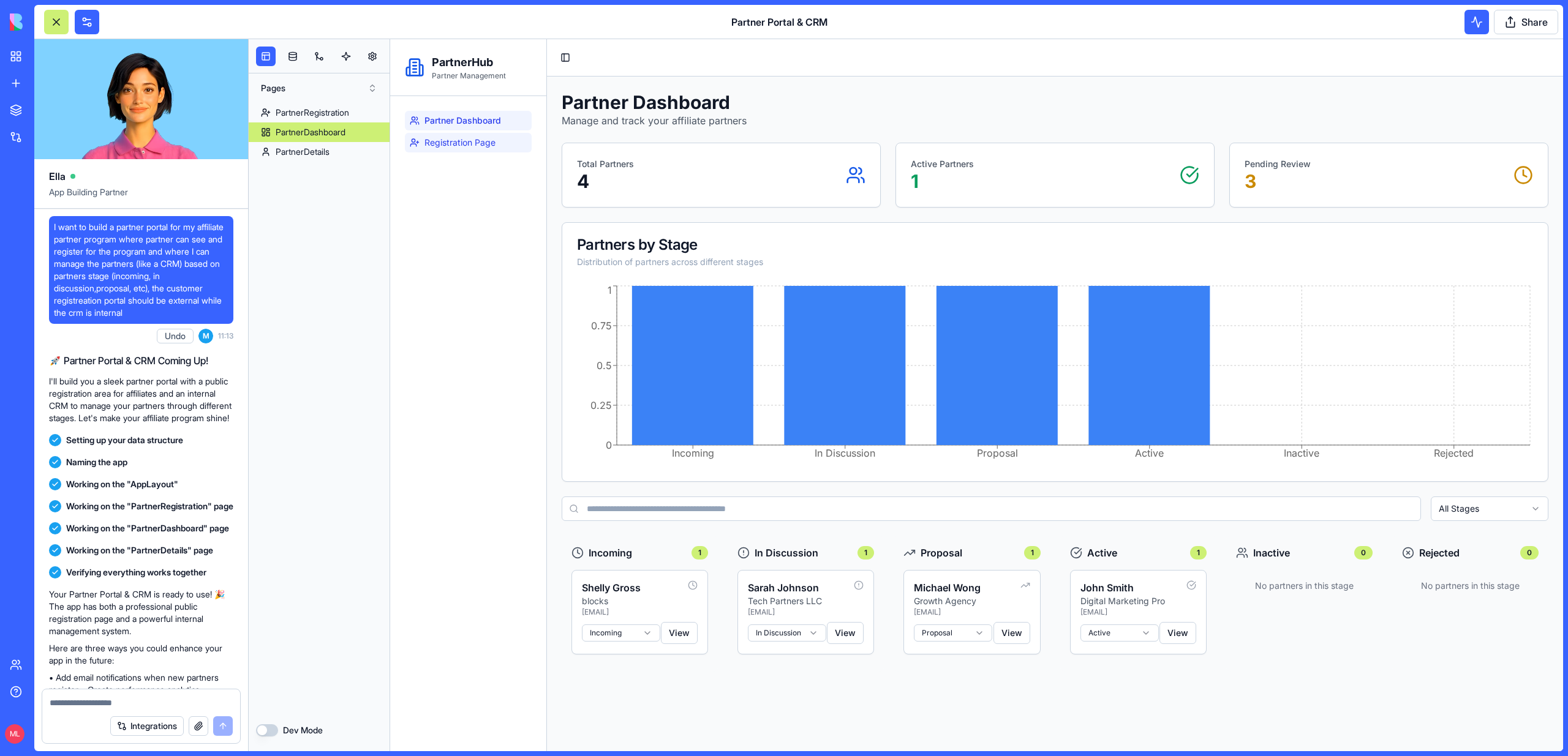 click on "Registration Page" at bounding box center [460, 143] 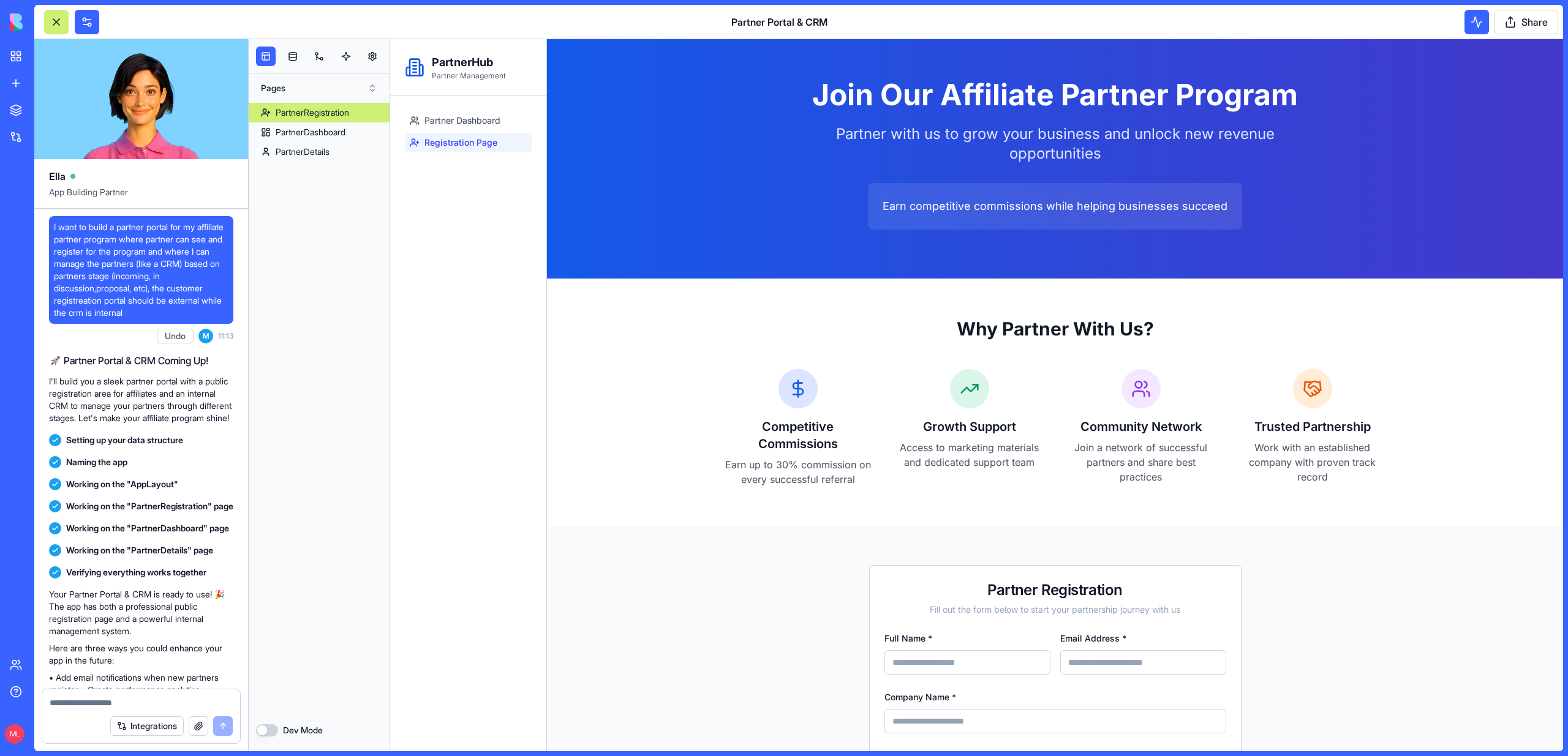 scroll, scrollTop: 0, scrollLeft: 0, axis: both 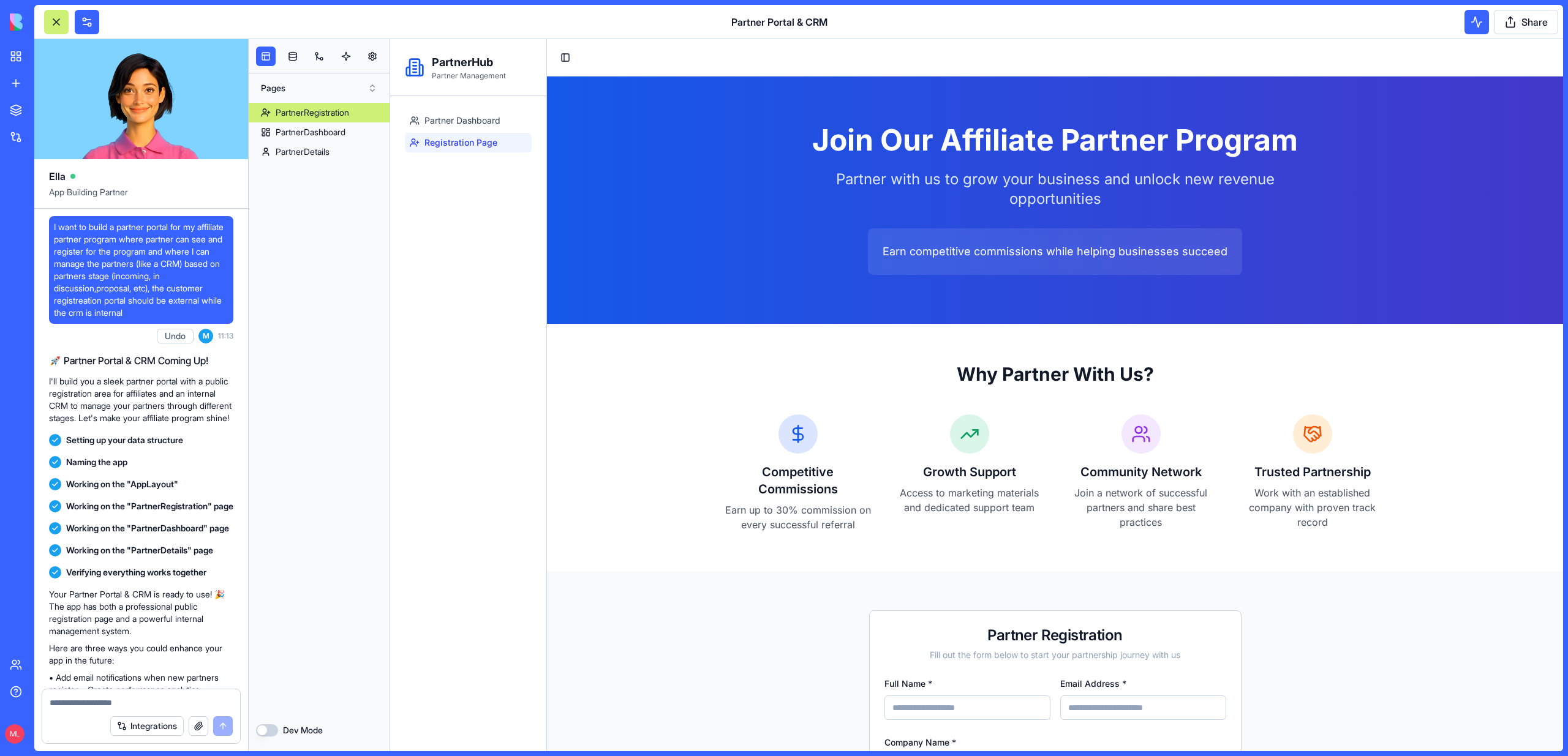 click on "Earn competitive commissions while helping businesses succeed" at bounding box center (1055, 252) 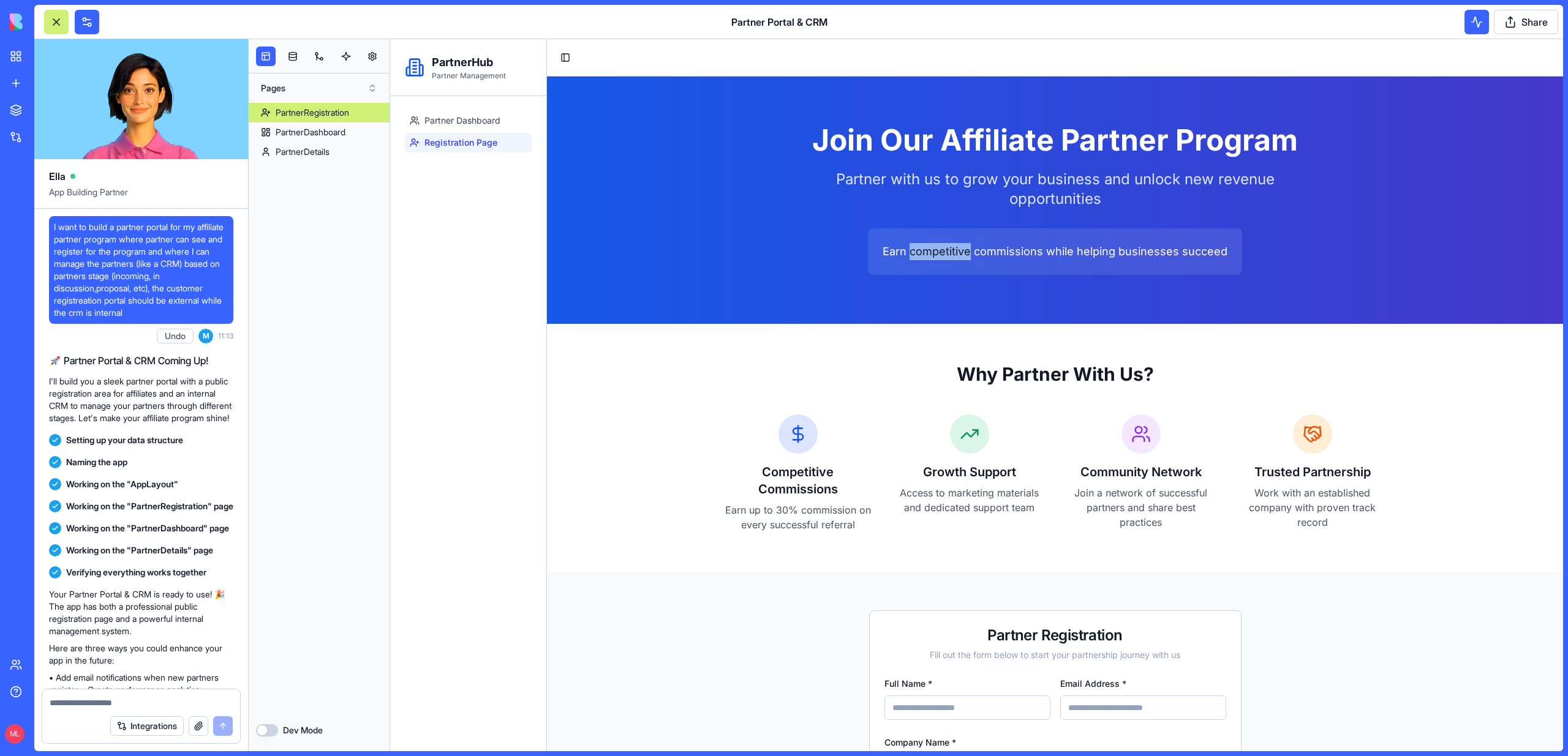click on "Earn competitive commissions while helping businesses succeed" at bounding box center [1055, 252] 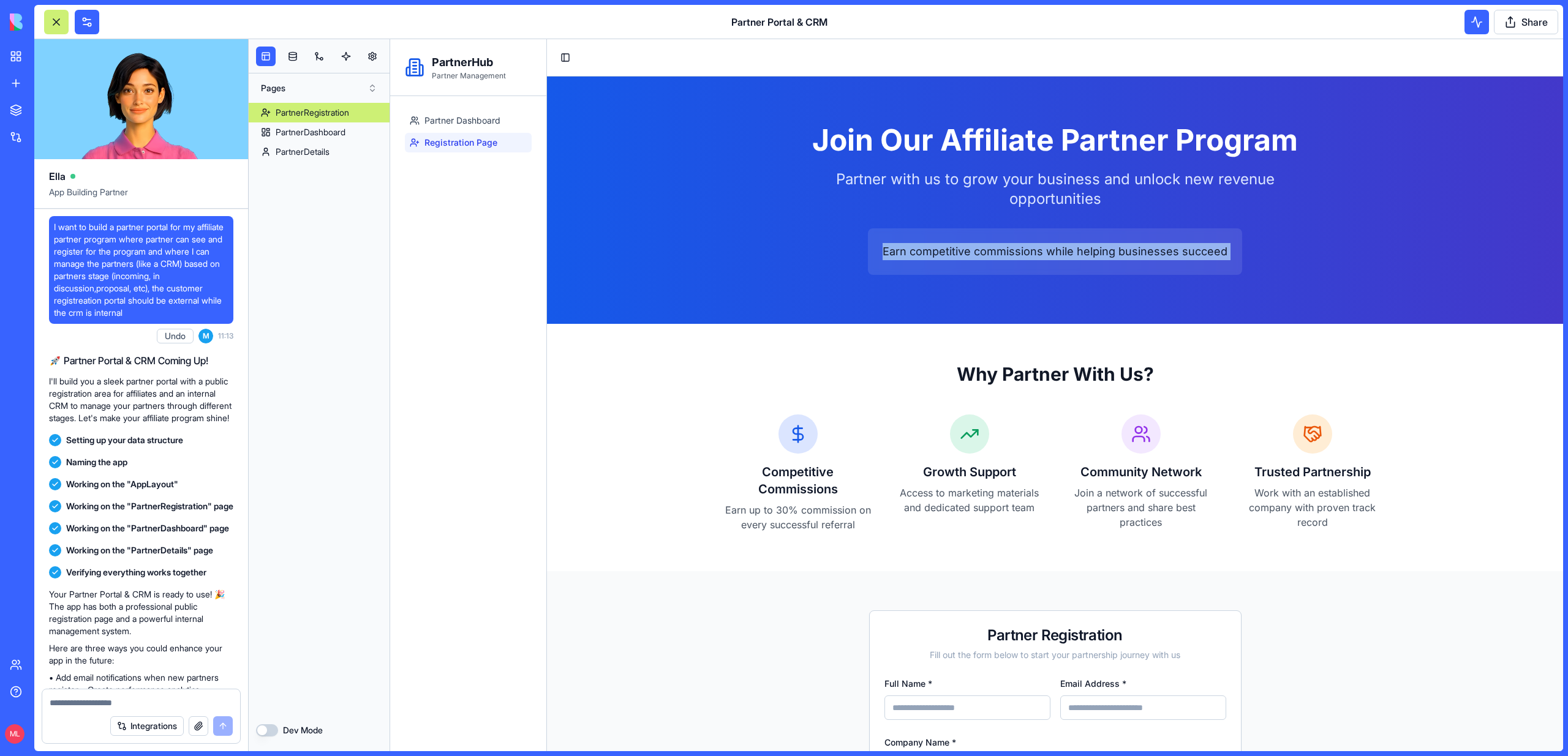 click on "Earn competitive commissions while helping businesses succeed" at bounding box center (1055, 252) 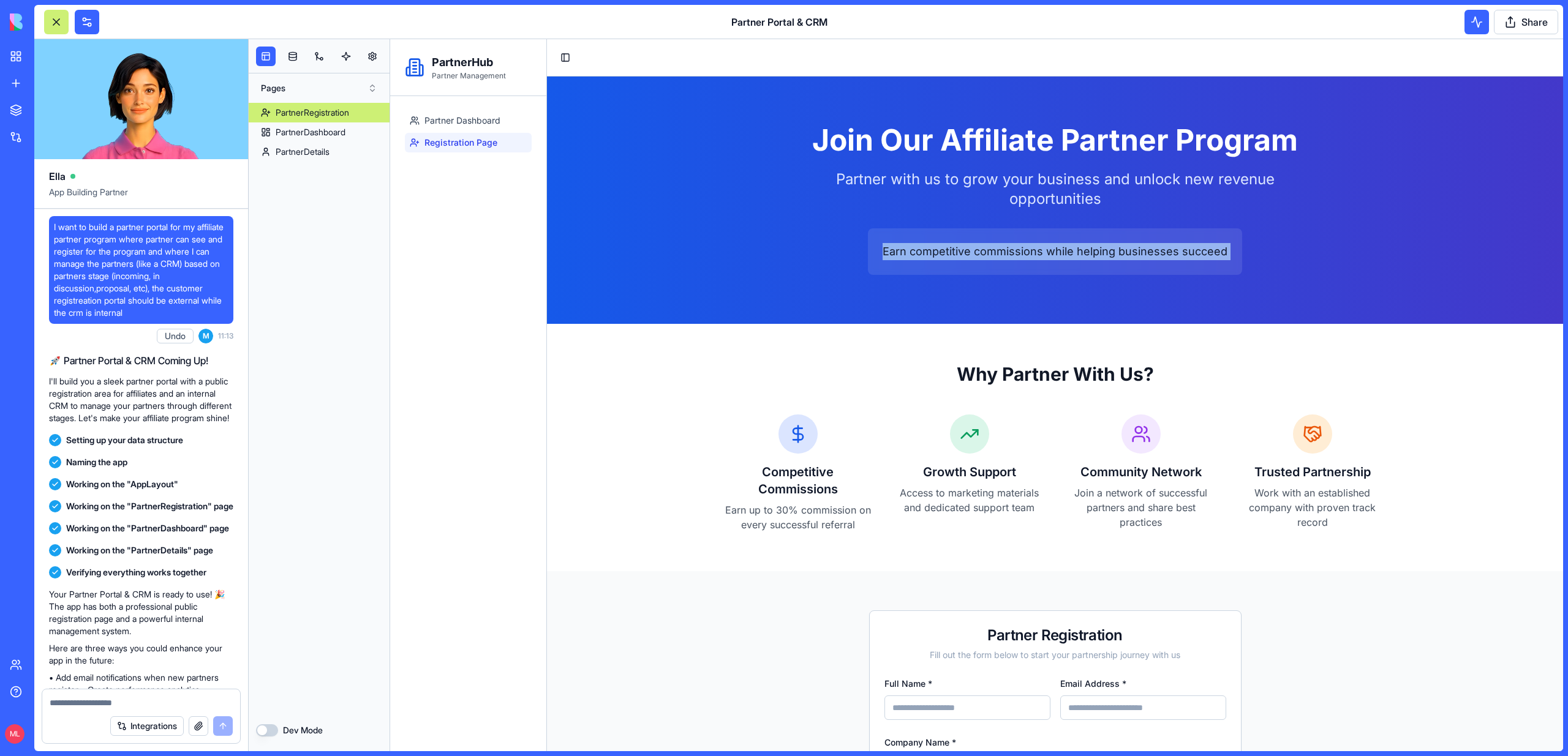 click on "Join Our Affiliate Partner Program Partner with us to grow your business and unlock new revenue opportunities Earn competitive commissions while helping businesses succeed" at bounding box center (1055, 200) 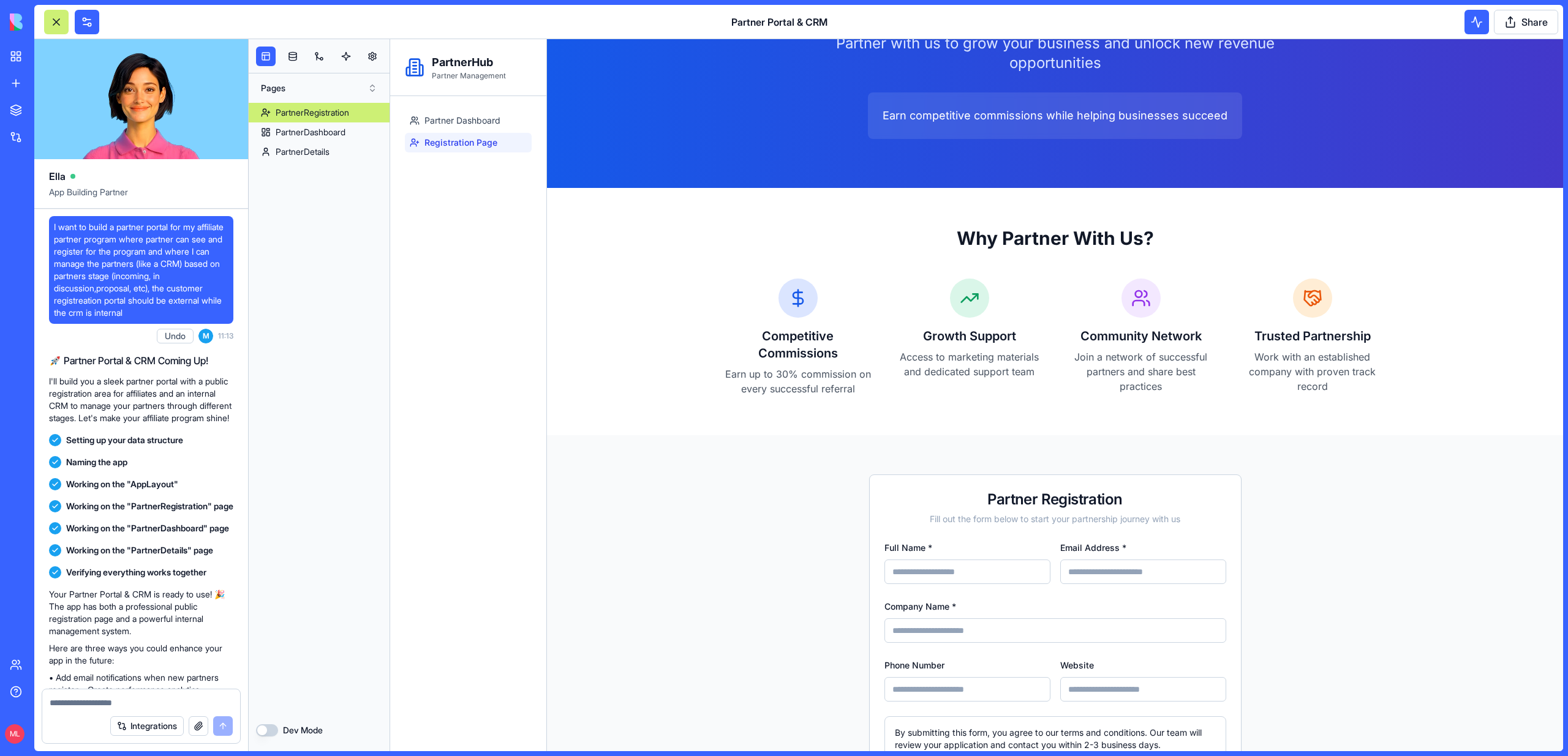 scroll, scrollTop: 242, scrollLeft: 0, axis: vertical 